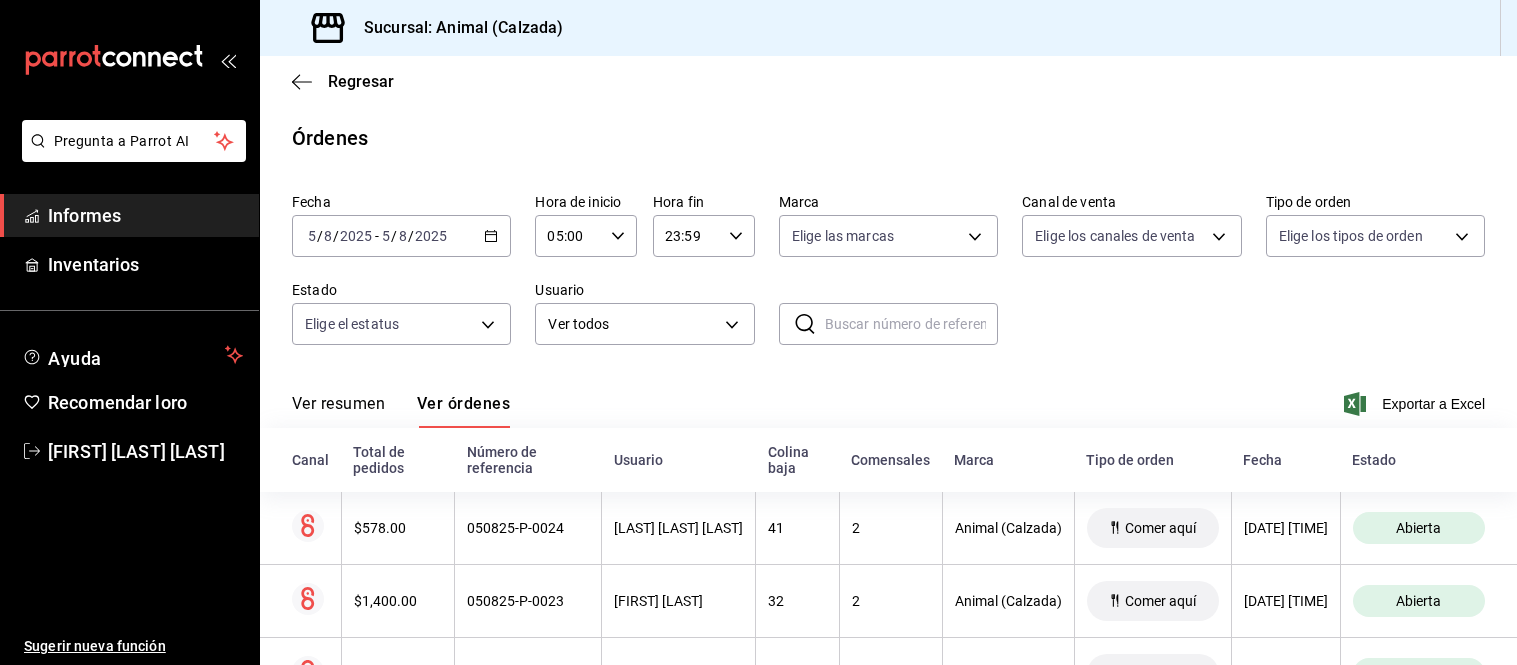 scroll, scrollTop: 0, scrollLeft: 0, axis: both 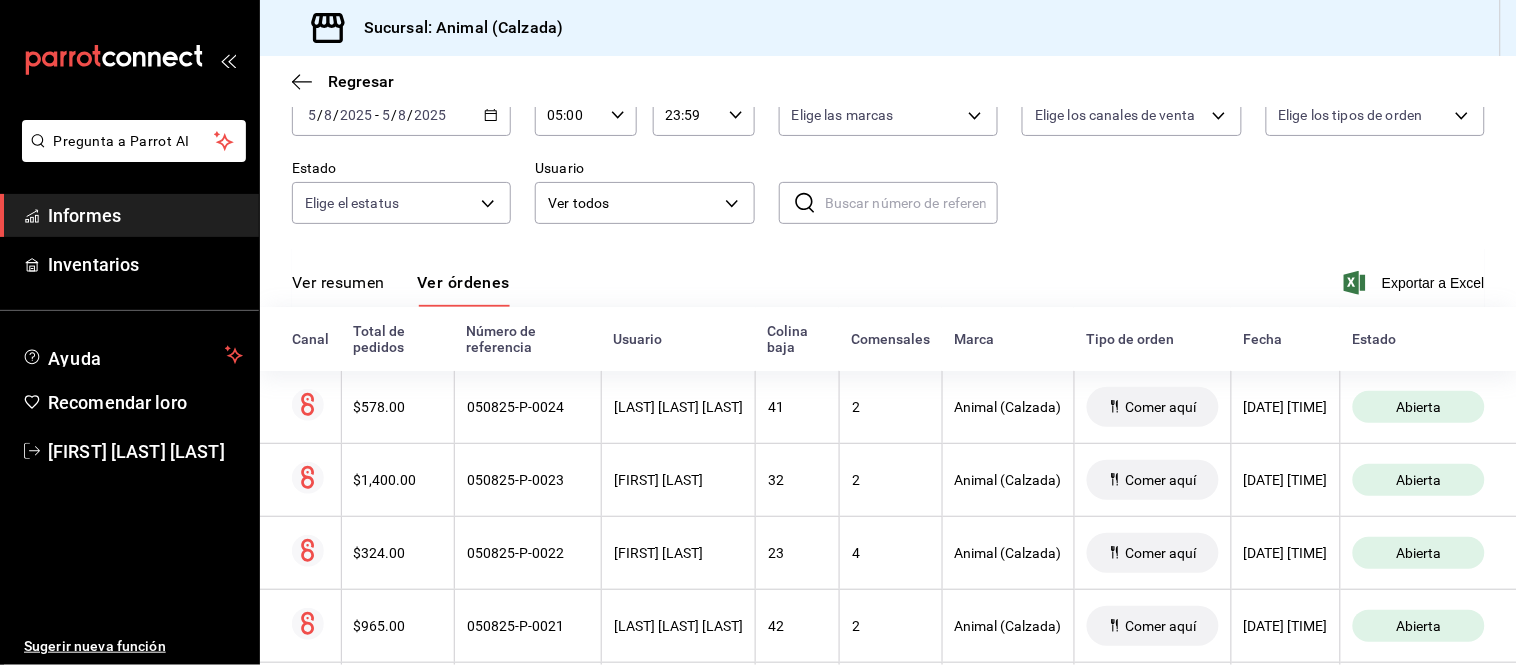 click on "Ver resumen" at bounding box center (338, 289) 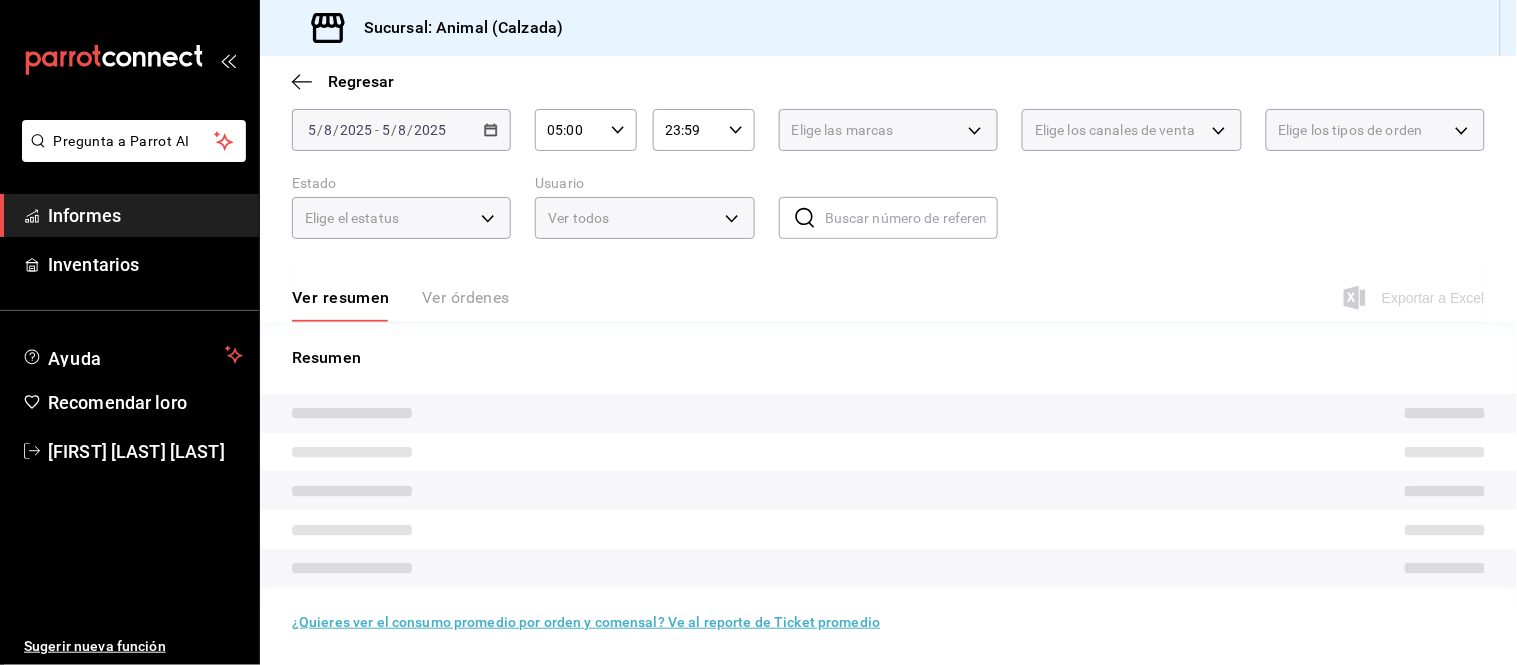 scroll, scrollTop: 121, scrollLeft: 0, axis: vertical 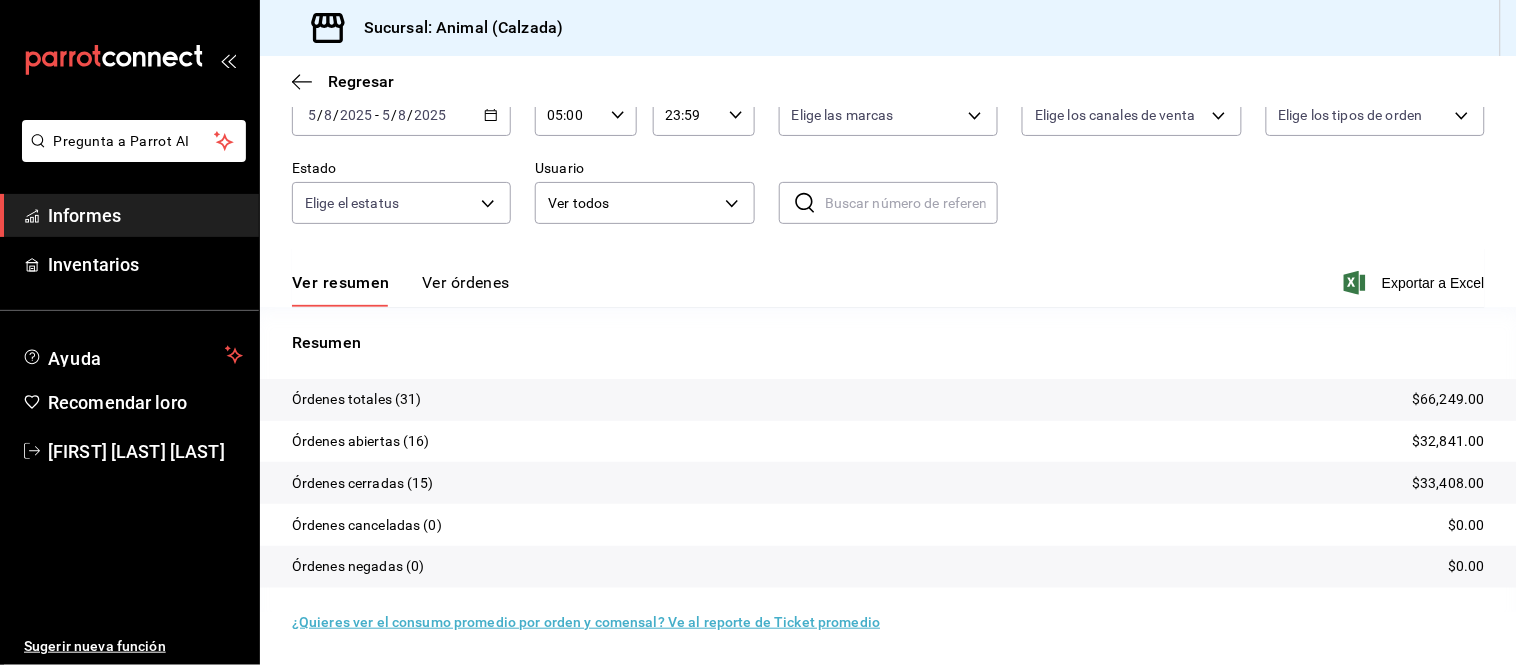 click on "Ver órdenes" at bounding box center [466, 282] 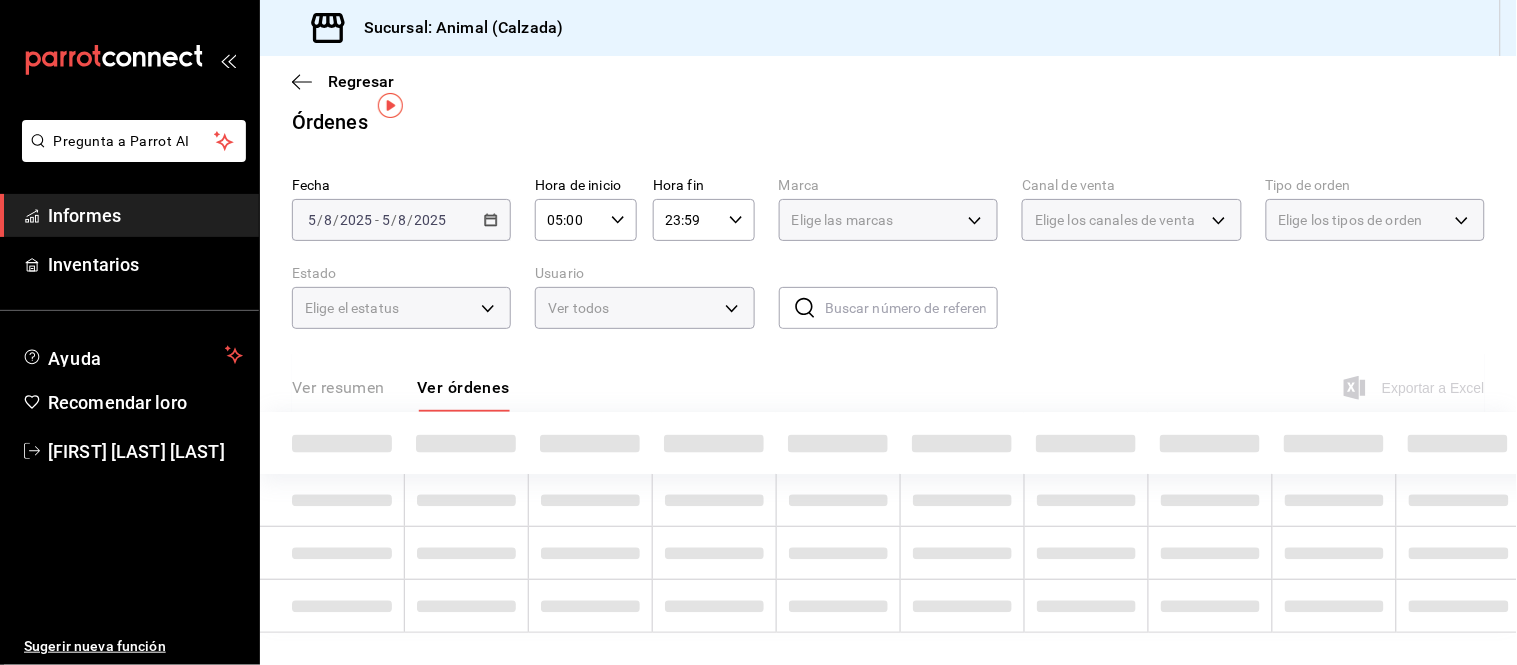 scroll, scrollTop: 121, scrollLeft: 0, axis: vertical 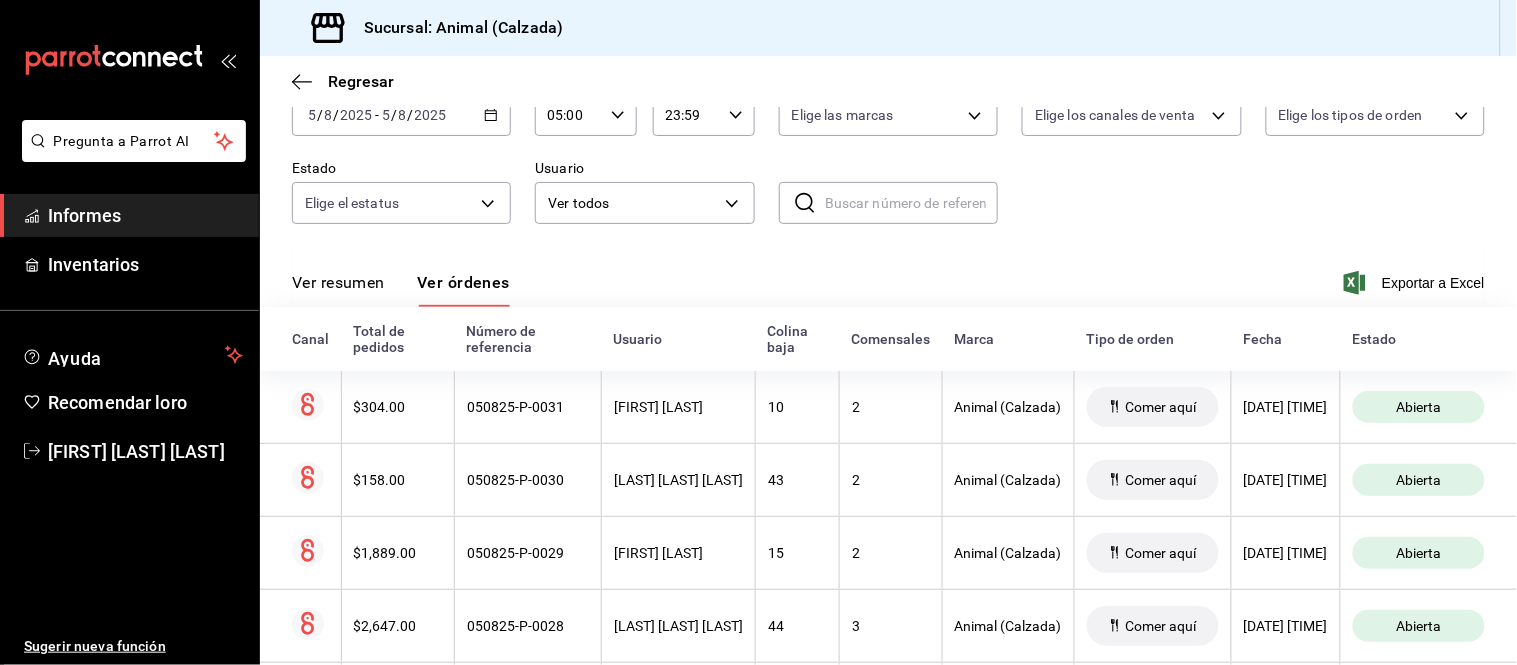 click on "Ver resumen" at bounding box center (338, 282) 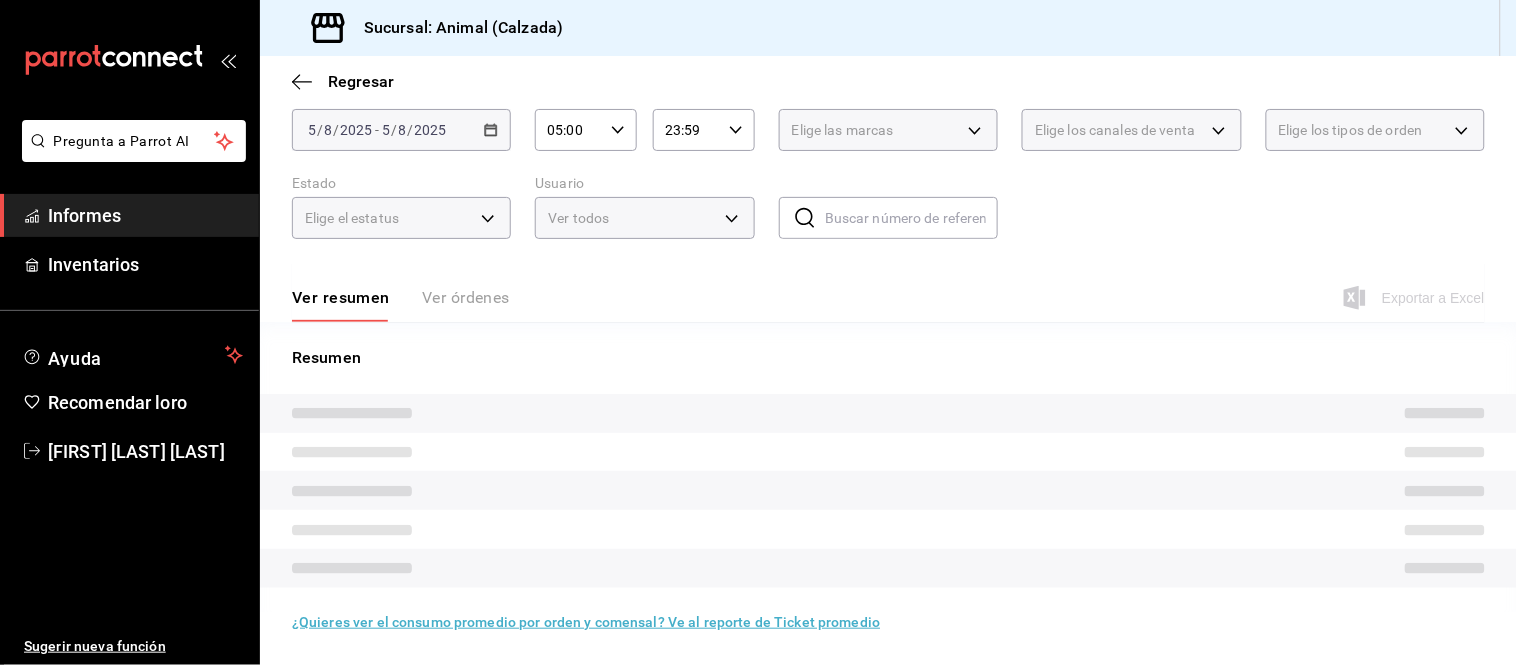 scroll, scrollTop: 121, scrollLeft: 0, axis: vertical 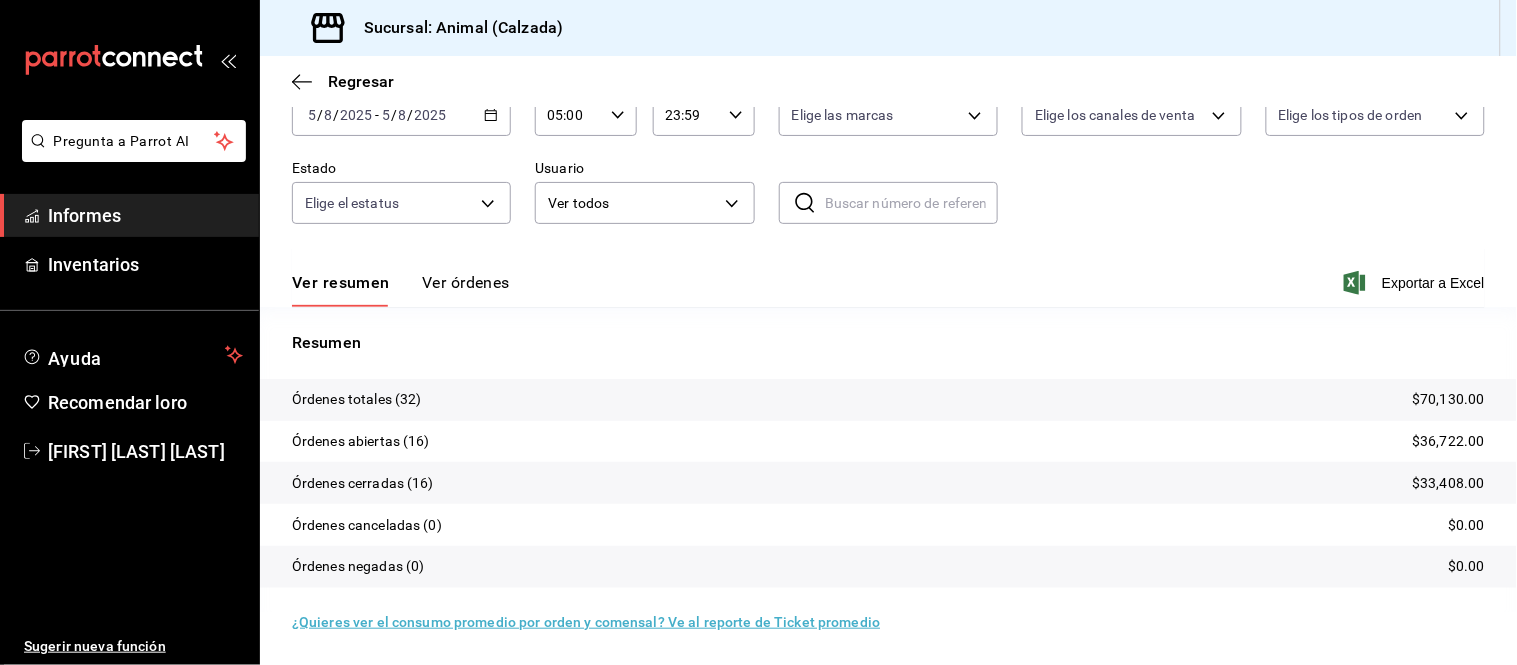 click on "Ver órdenes" at bounding box center [466, 282] 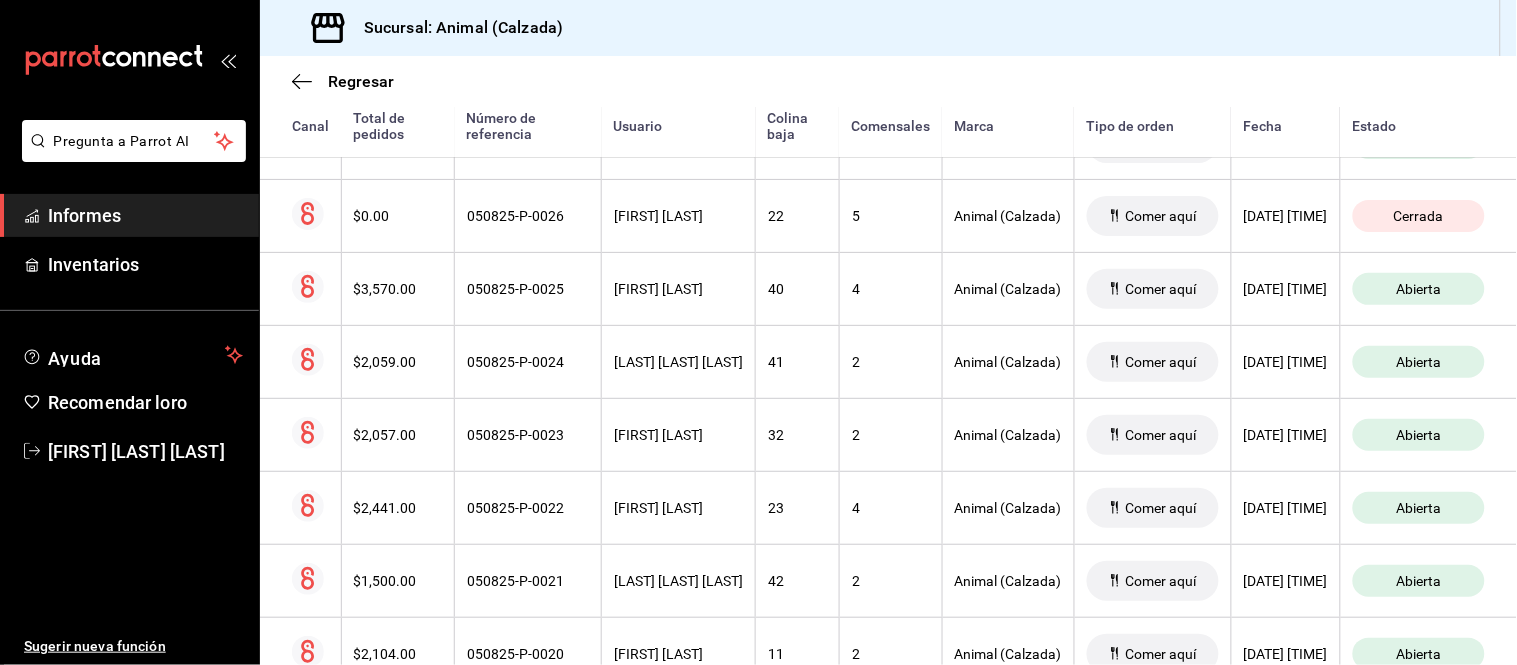 scroll, scrollTop: 898, scrollLeft: 0, axis: vertical 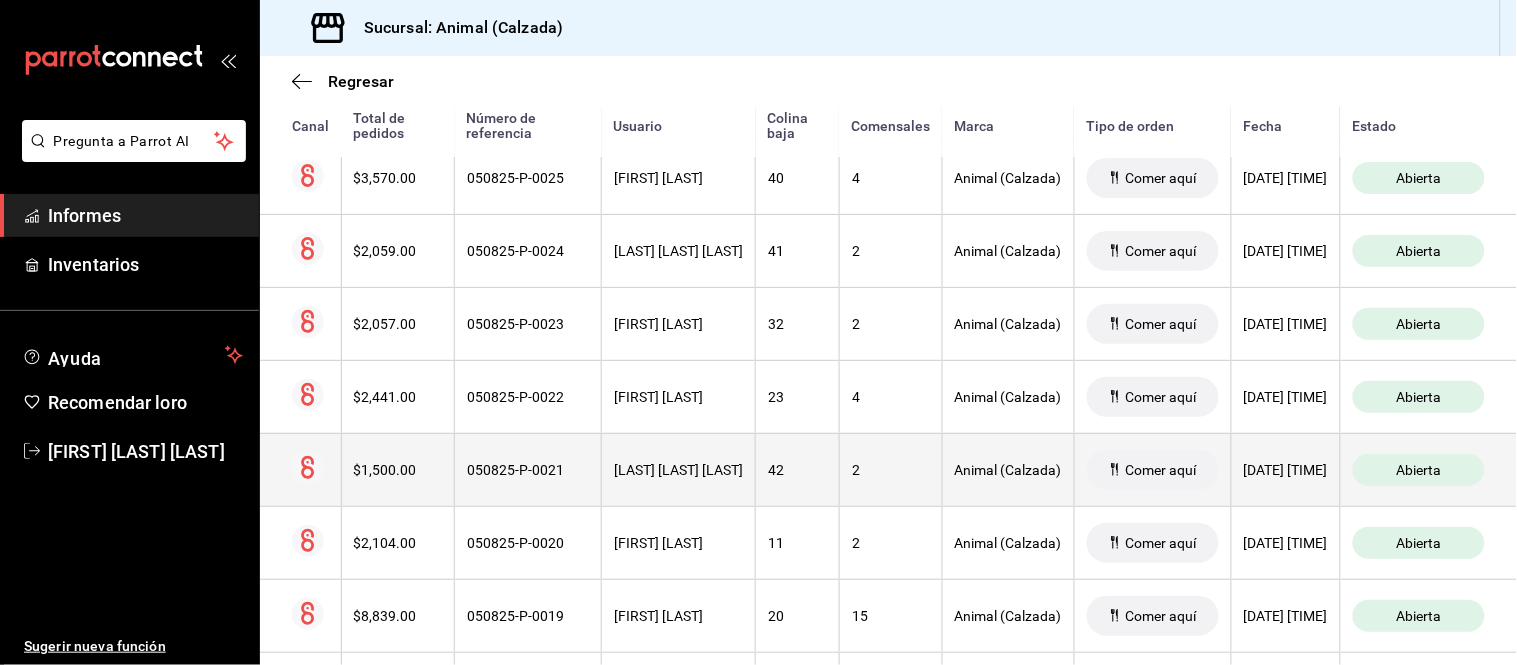 click on "2" at bounding box center (890, 469) 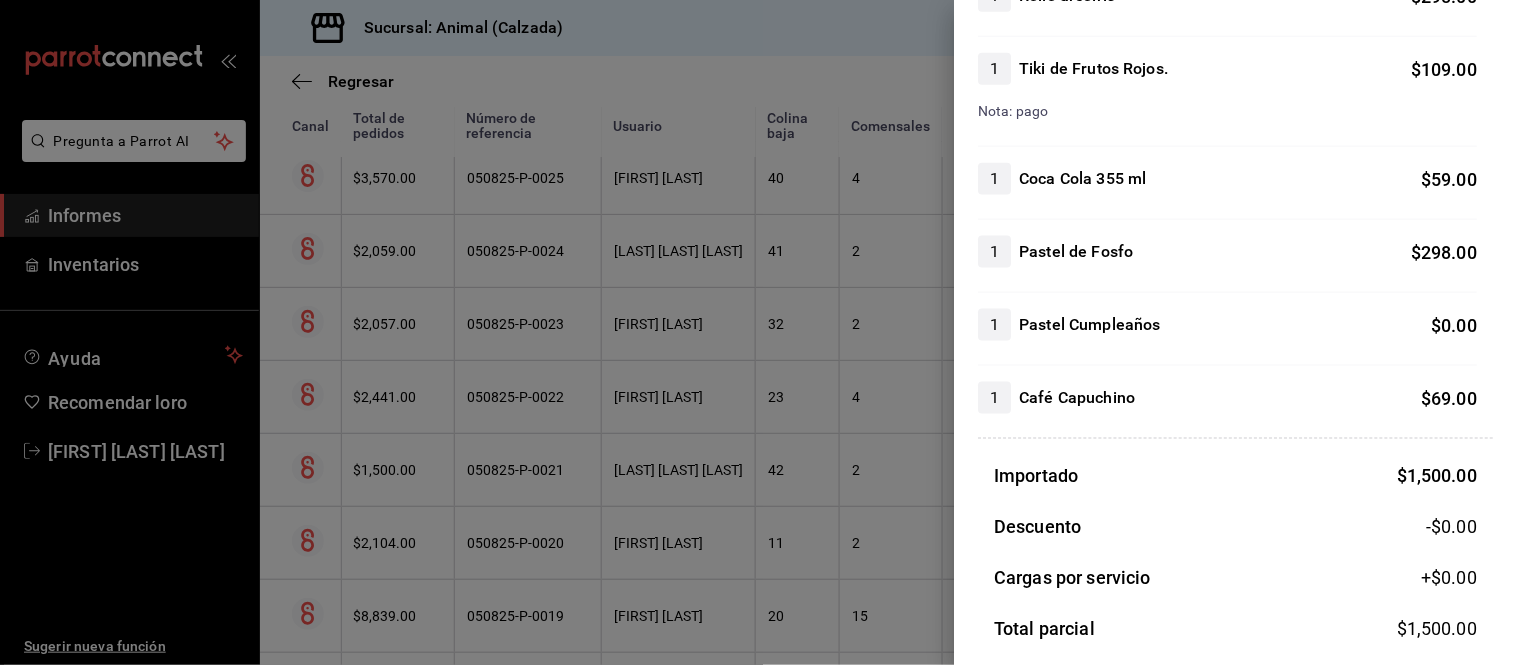 scroll, scrollTop: 555, scrollLeft: 0, axis: vertical 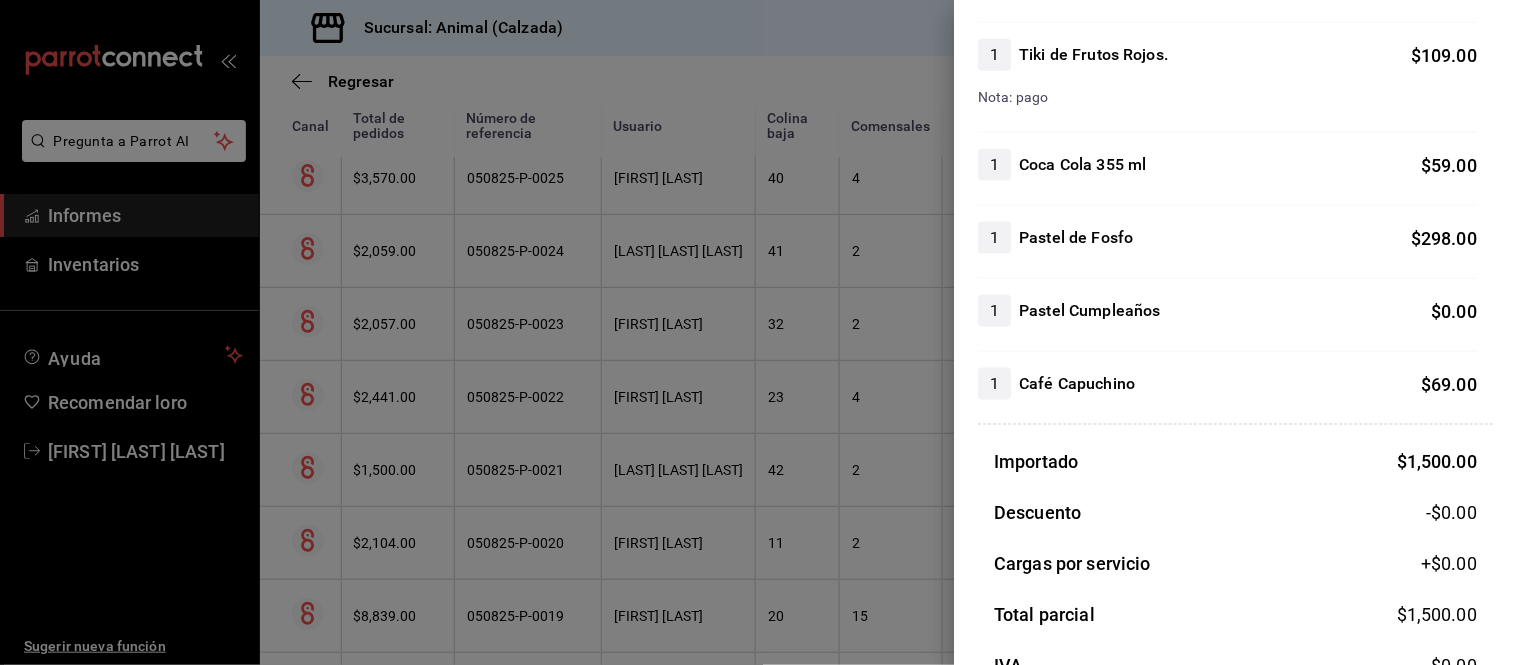 click at bounding box center [758, 332] 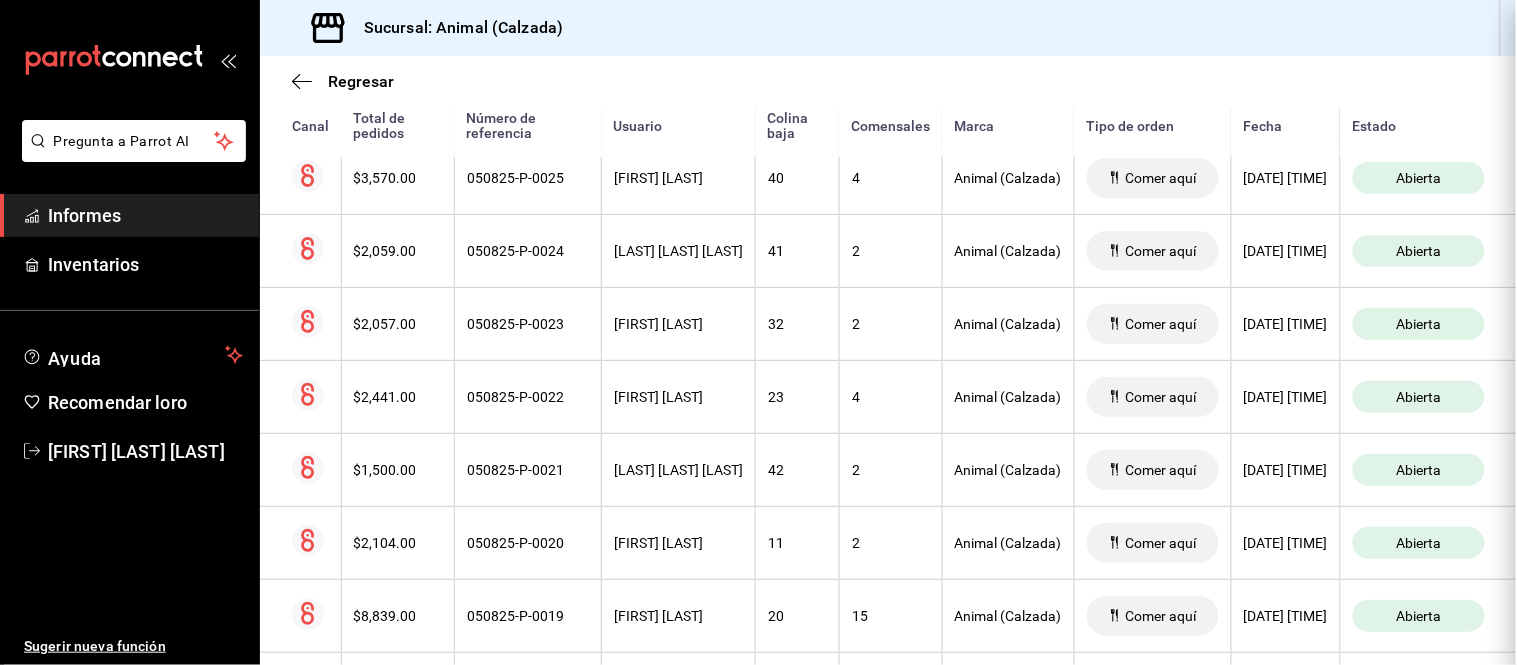 scroll, scrollTop: 0, scrollLeft: 0, axis: both 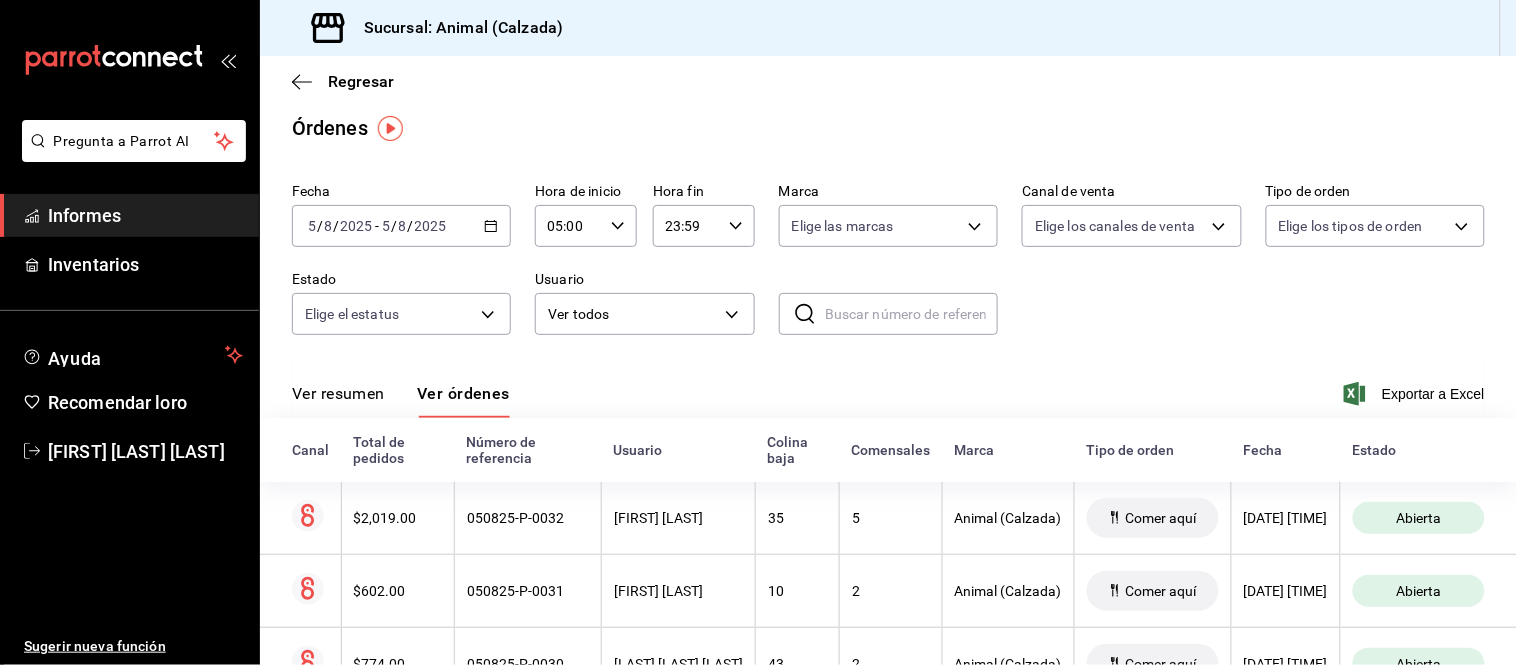 click on "Ver resumen" at bounding box center [338, 393] 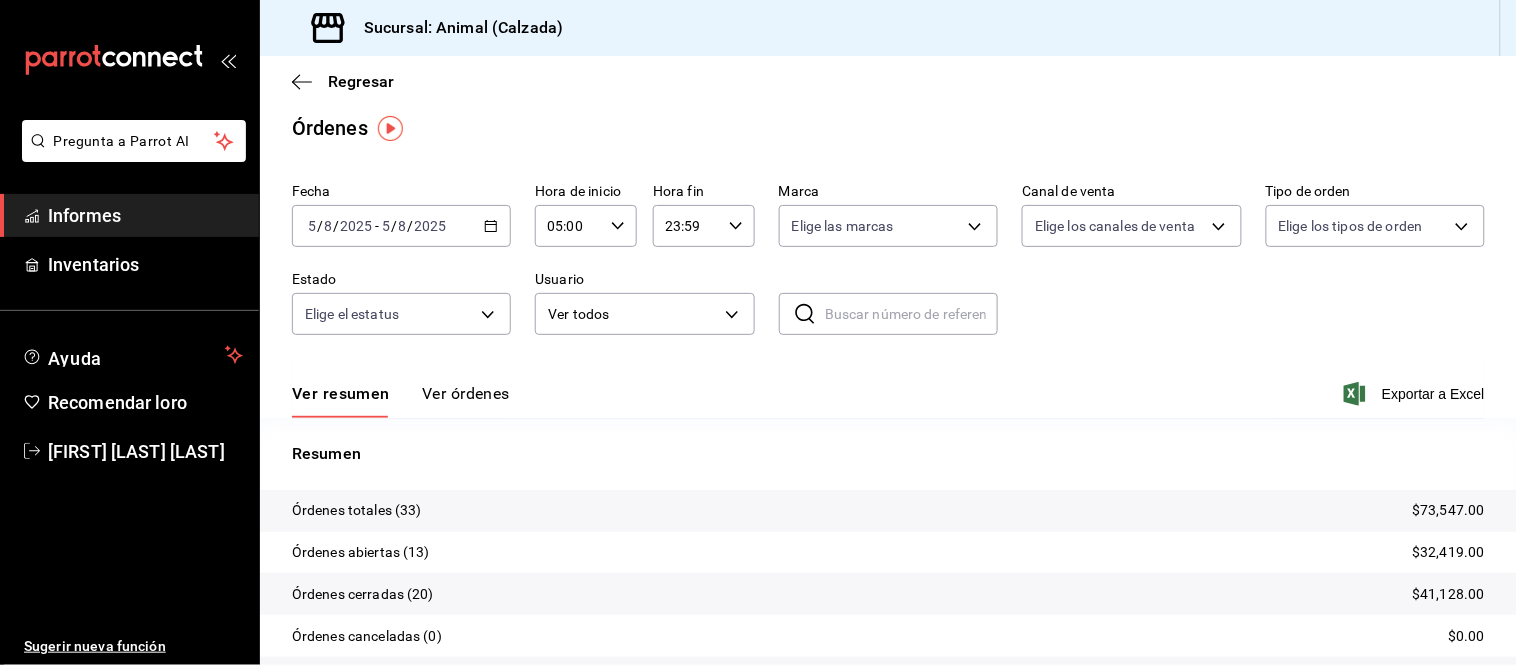 click on "Ver órdenes" at bounding box center (466, 393) 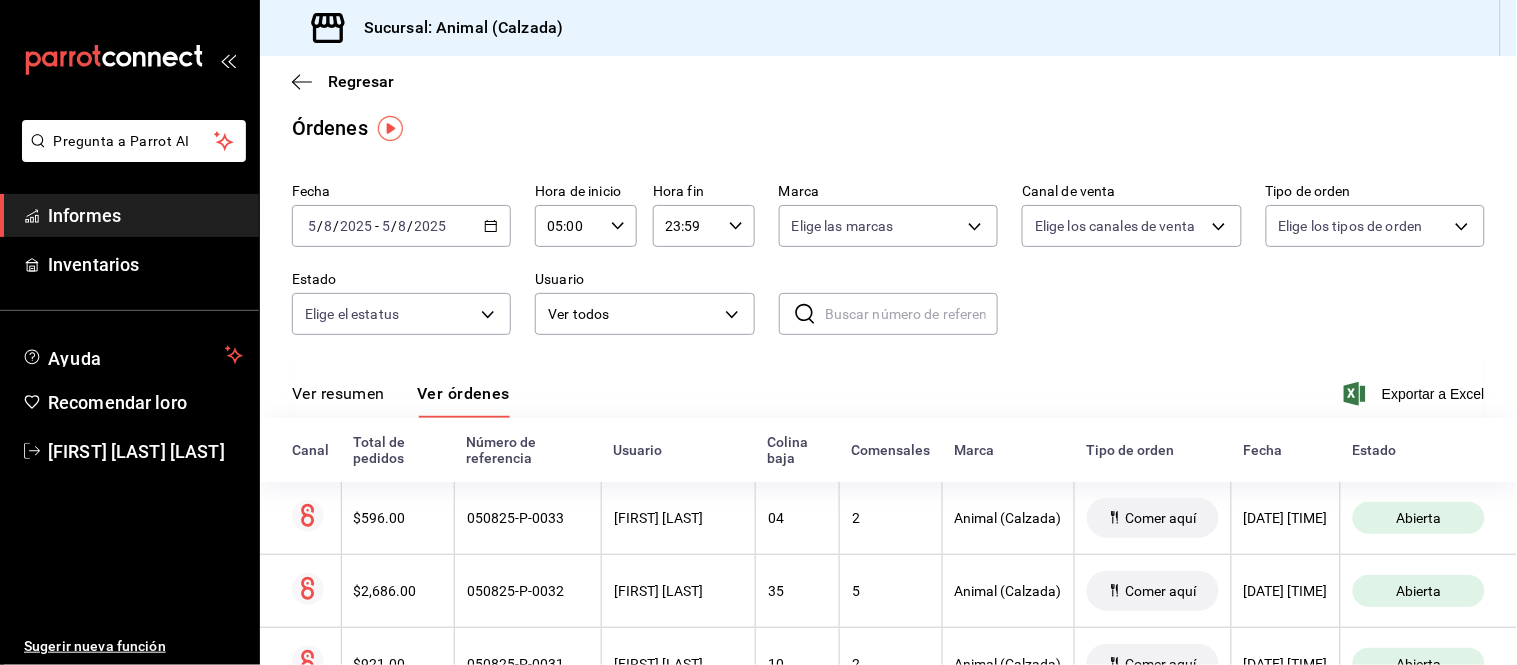 click on "2025-08-05 5 / 8 / 2025 - 2025-08-05 5 / 8 / 2025" at bounding box center [401, 226] 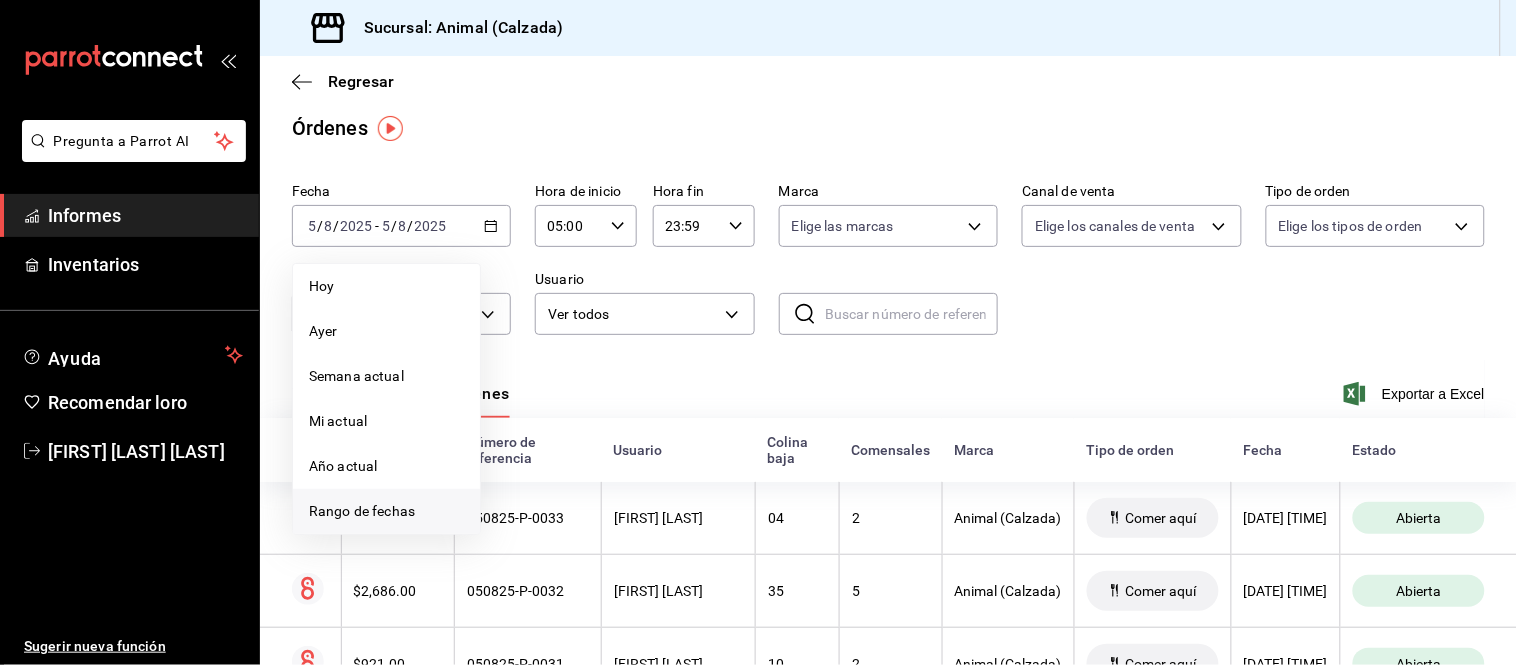 click on "Rango de fechas" at bounding box center [362, 511] 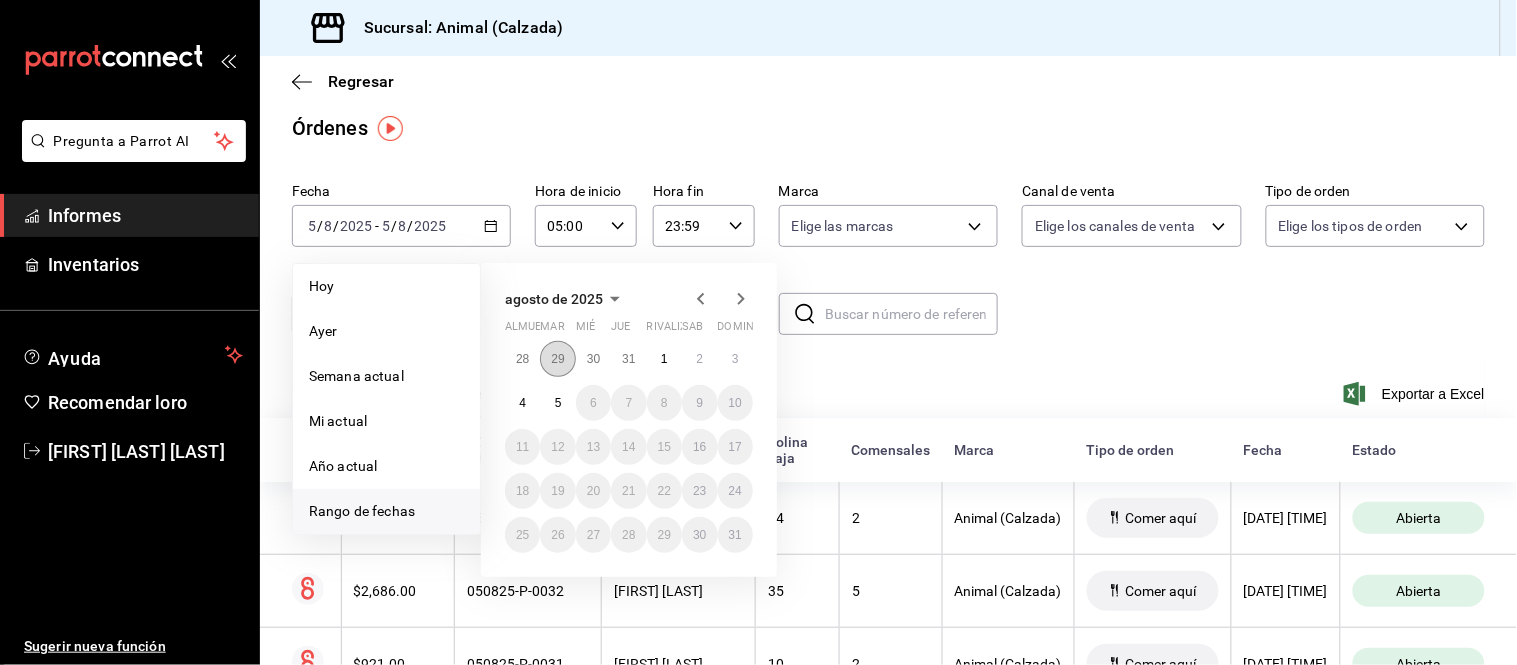 click on "29" at bounding box center [557, 359] 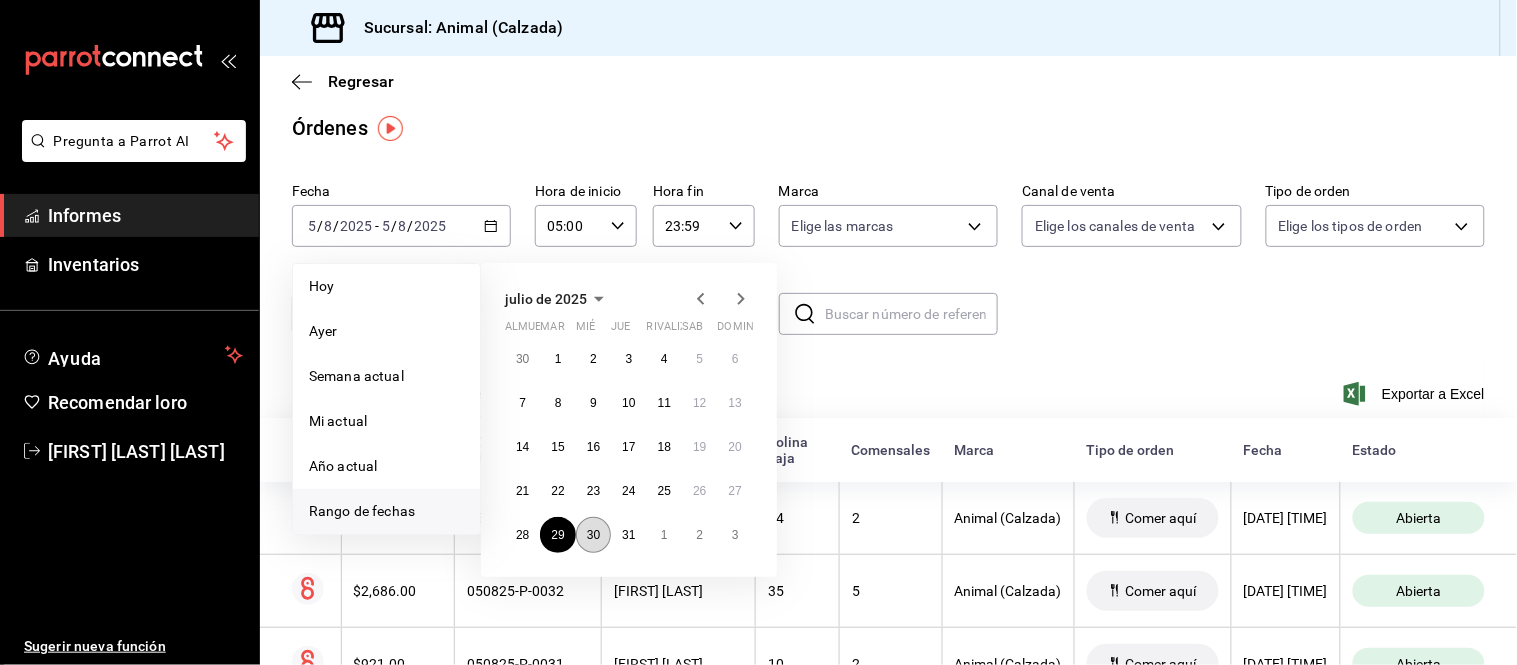 click on "30" at bounding box center [593, 535] 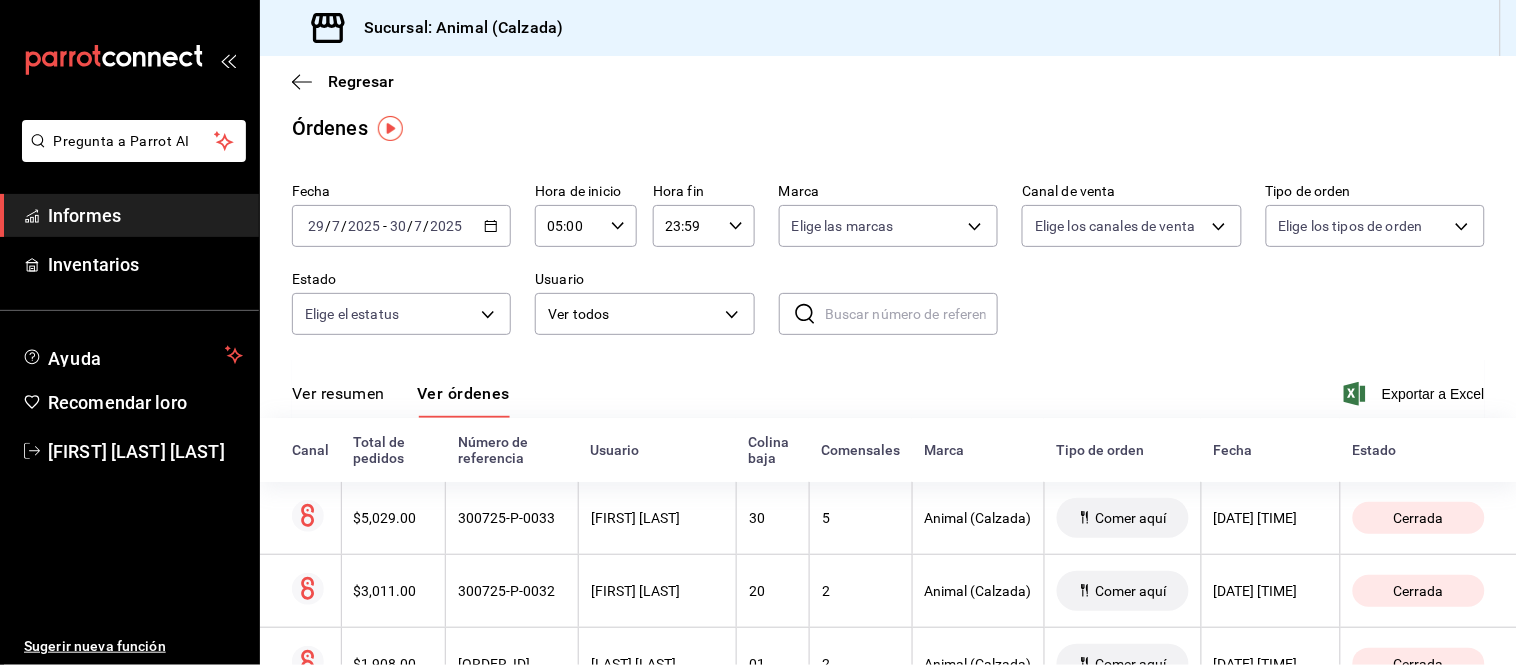 click 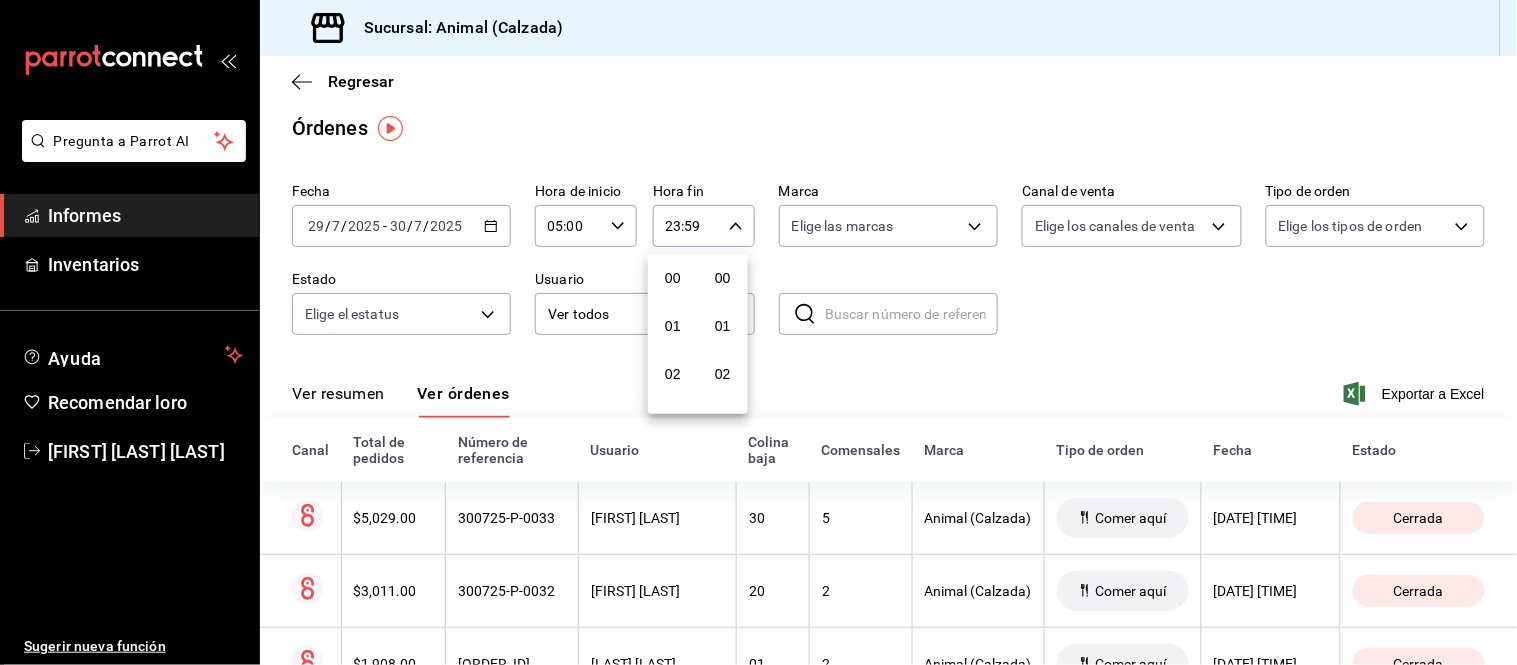 scroll, scrollTop: 981, scrollLeft: 0, axis: vertical 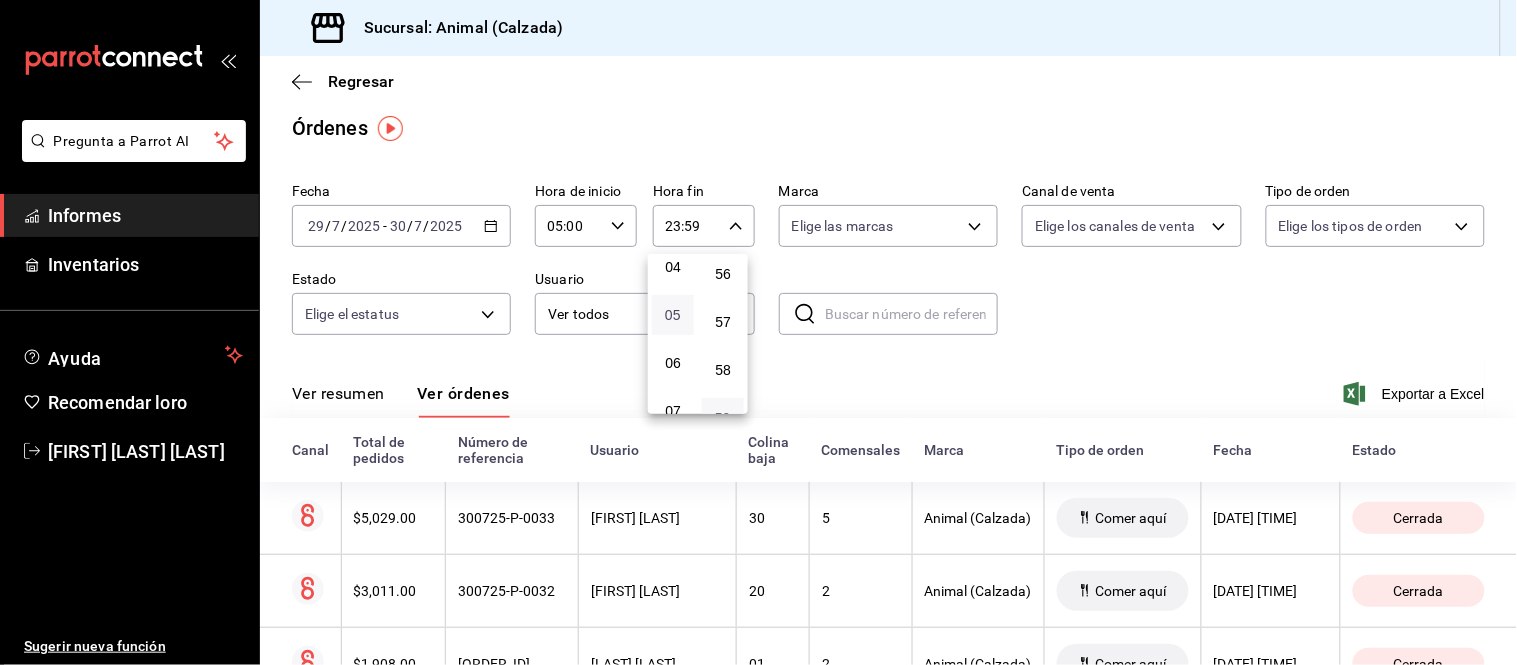 click on "05" at bounding box center [673, 315] 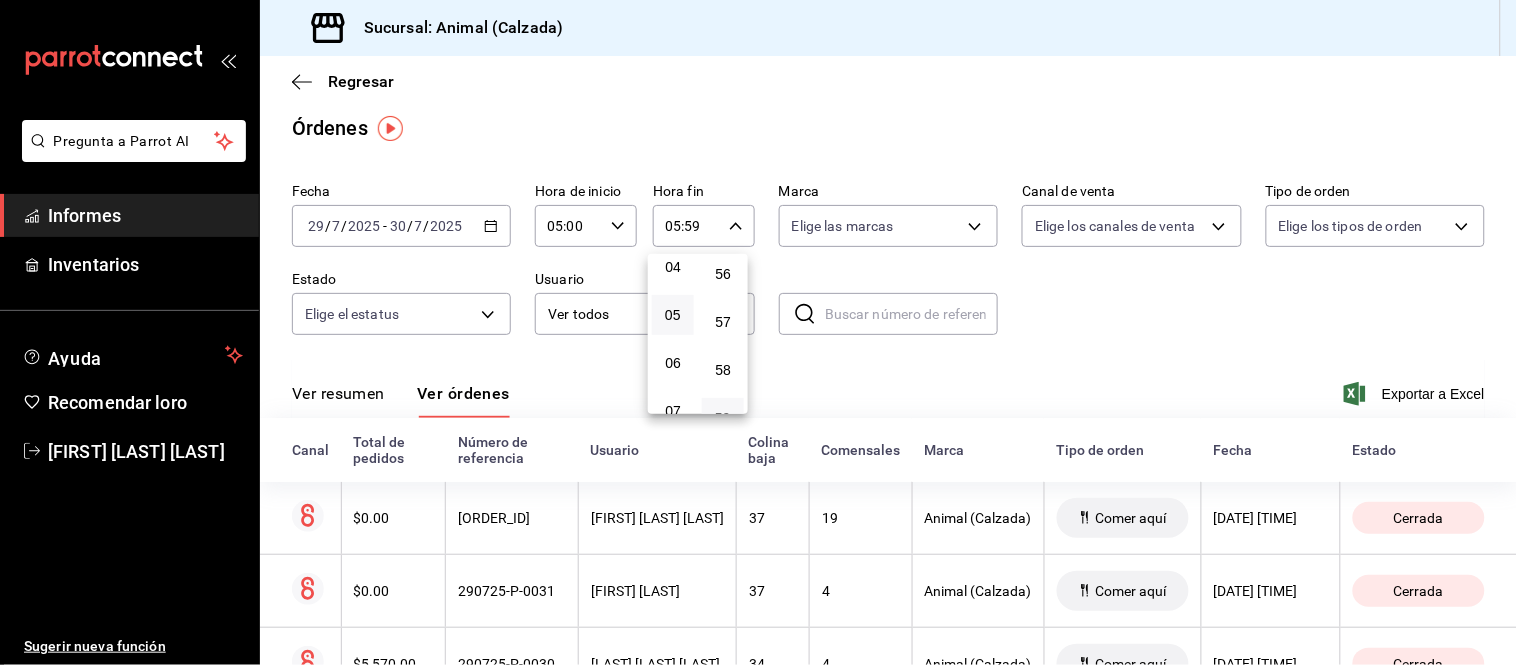 click at bounding box center [758, 332] 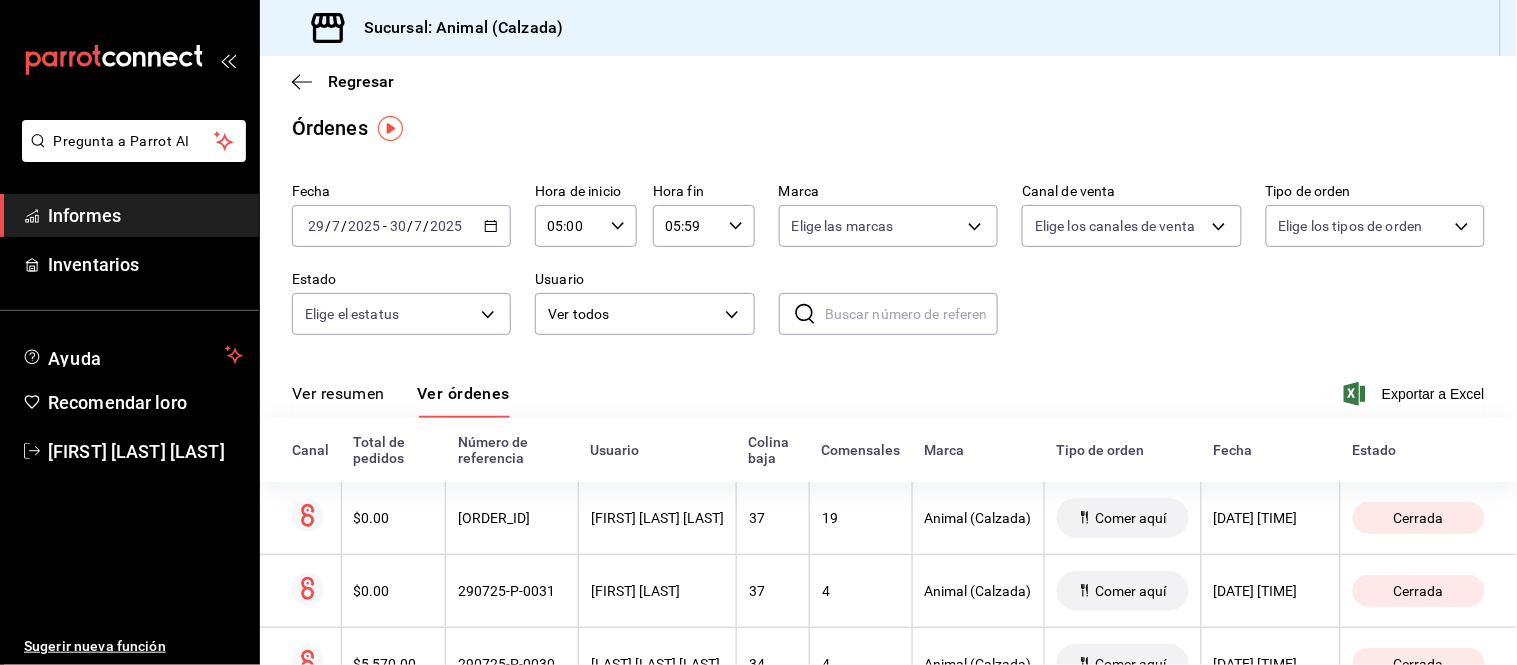 click on "Ver resumen" at bounding box center [338, 393] 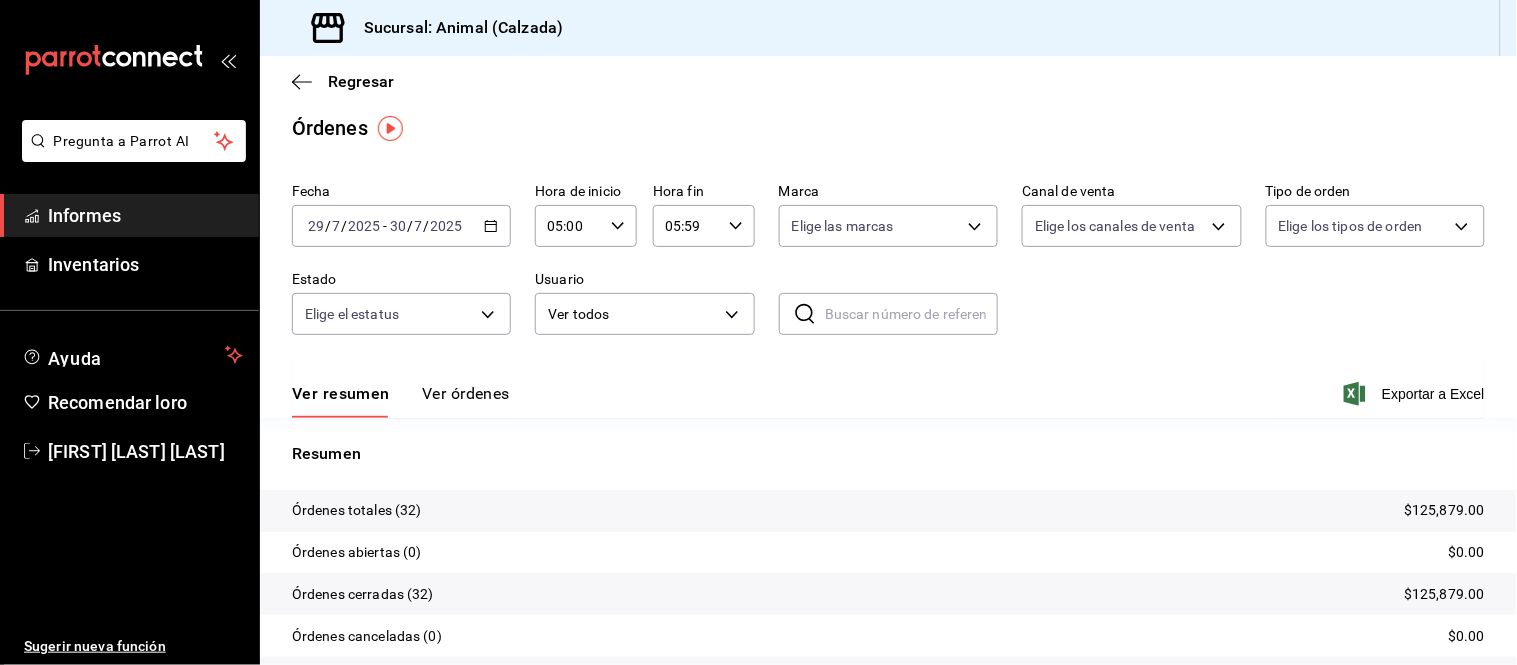 click 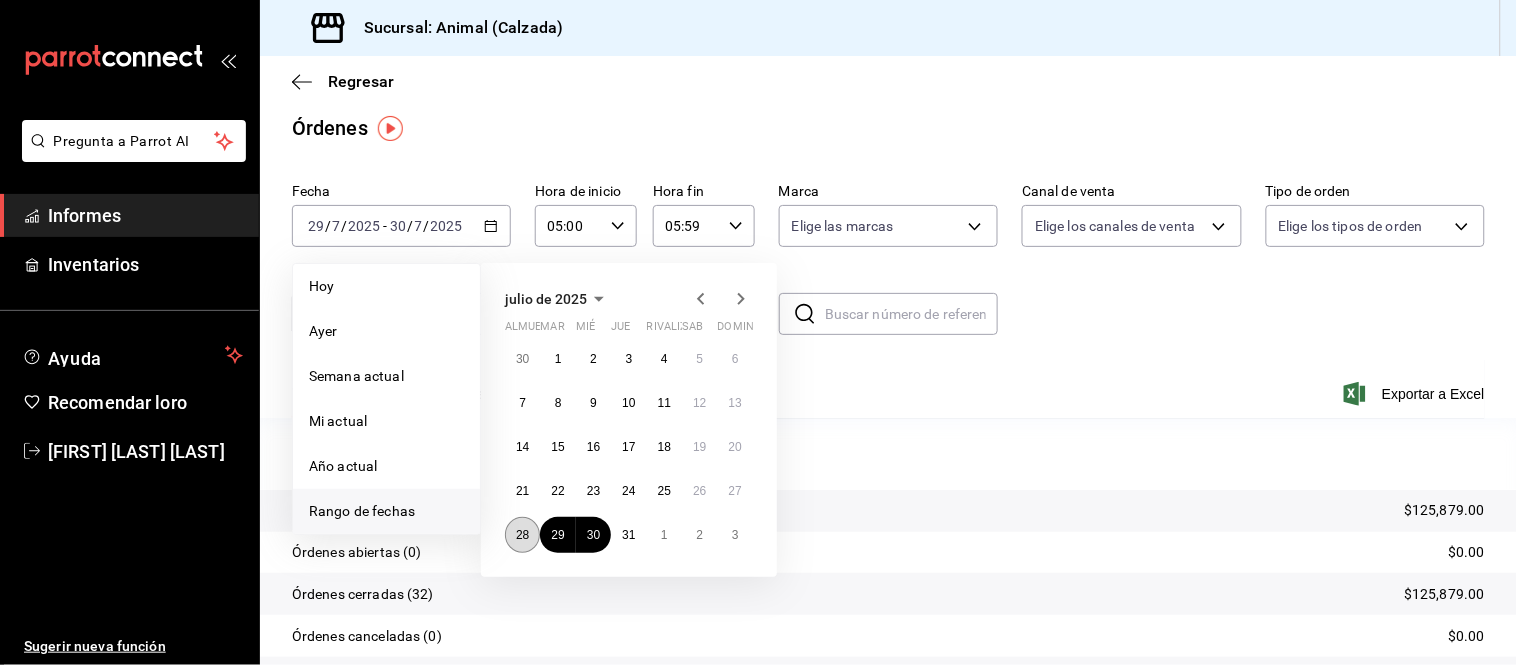 click on "28" at bounding box center (522, 535) 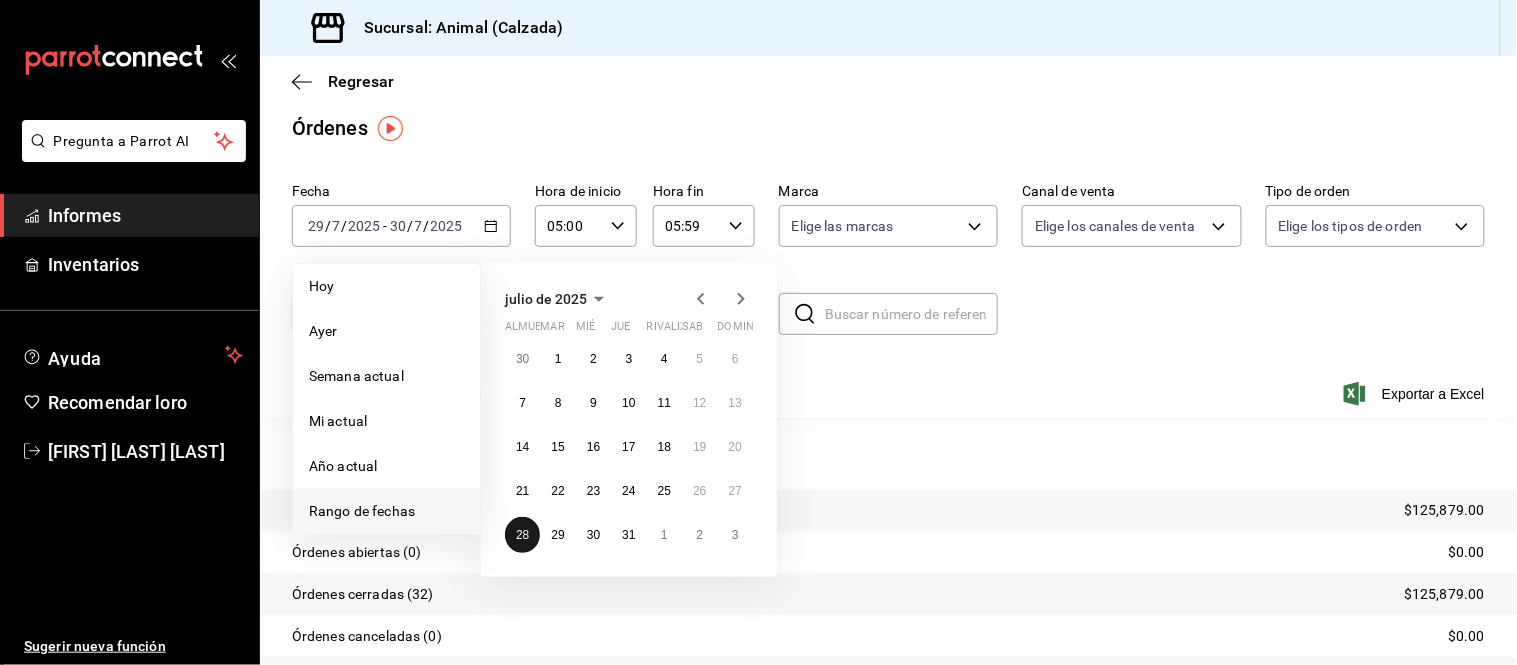 click on "28" at bounding box center (522, 535) 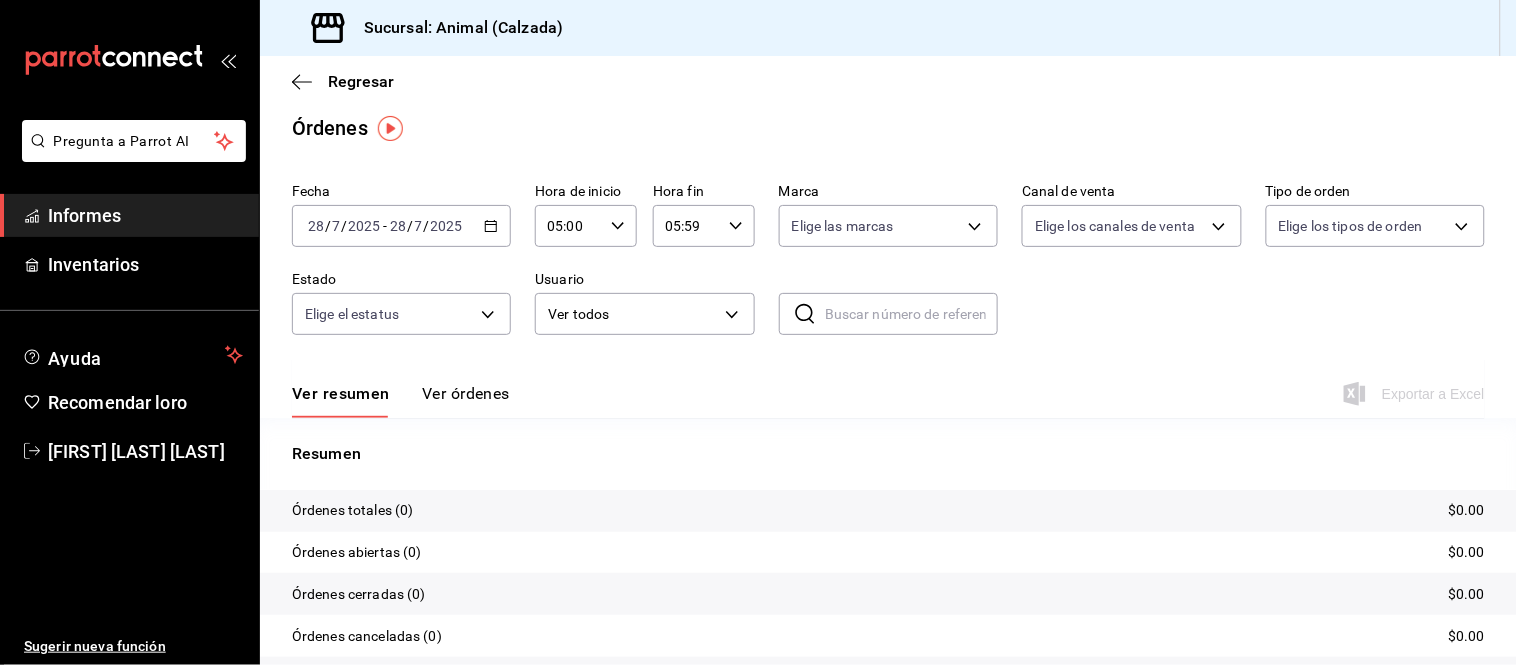 click on "2025-07-28 28 / 7 / 2025 - 2025-07-28 28 / 7 / 2025" at bounding box center [401, 226] 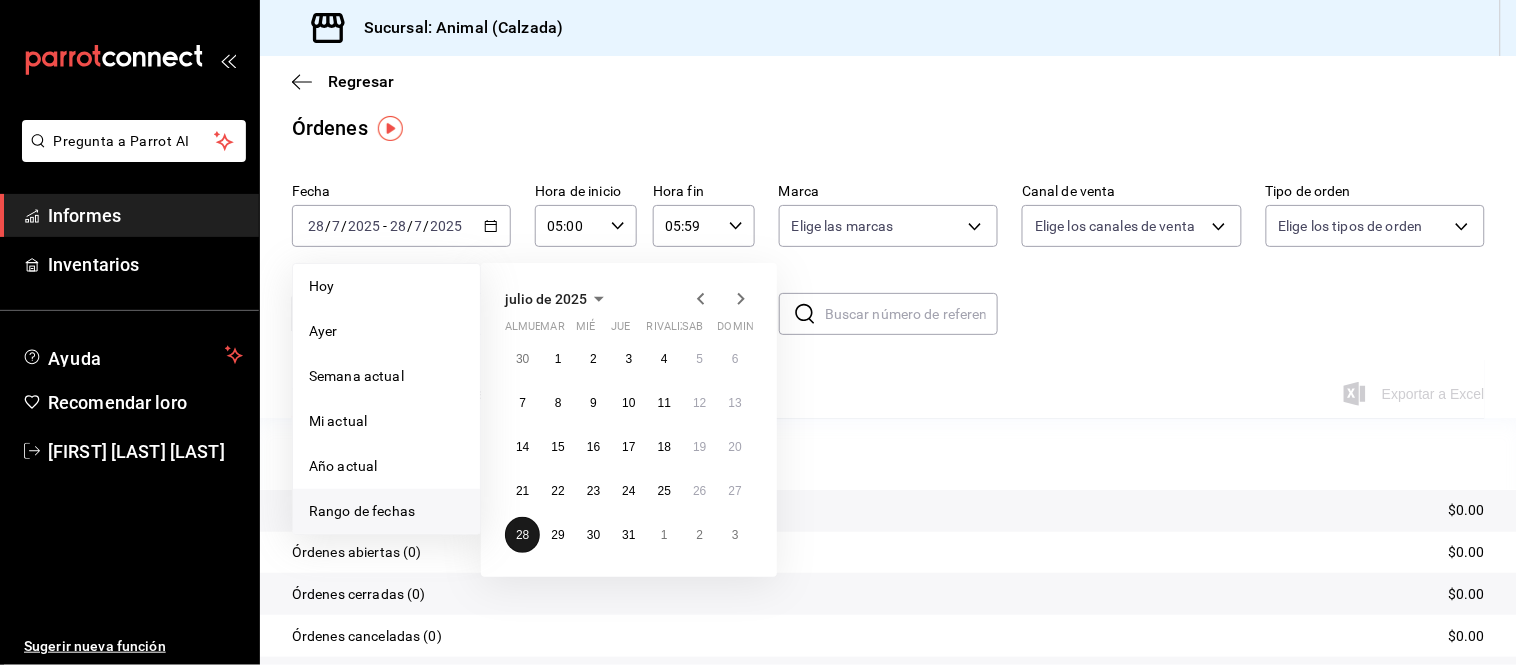 click on "28" at bounding box center [522, 535] 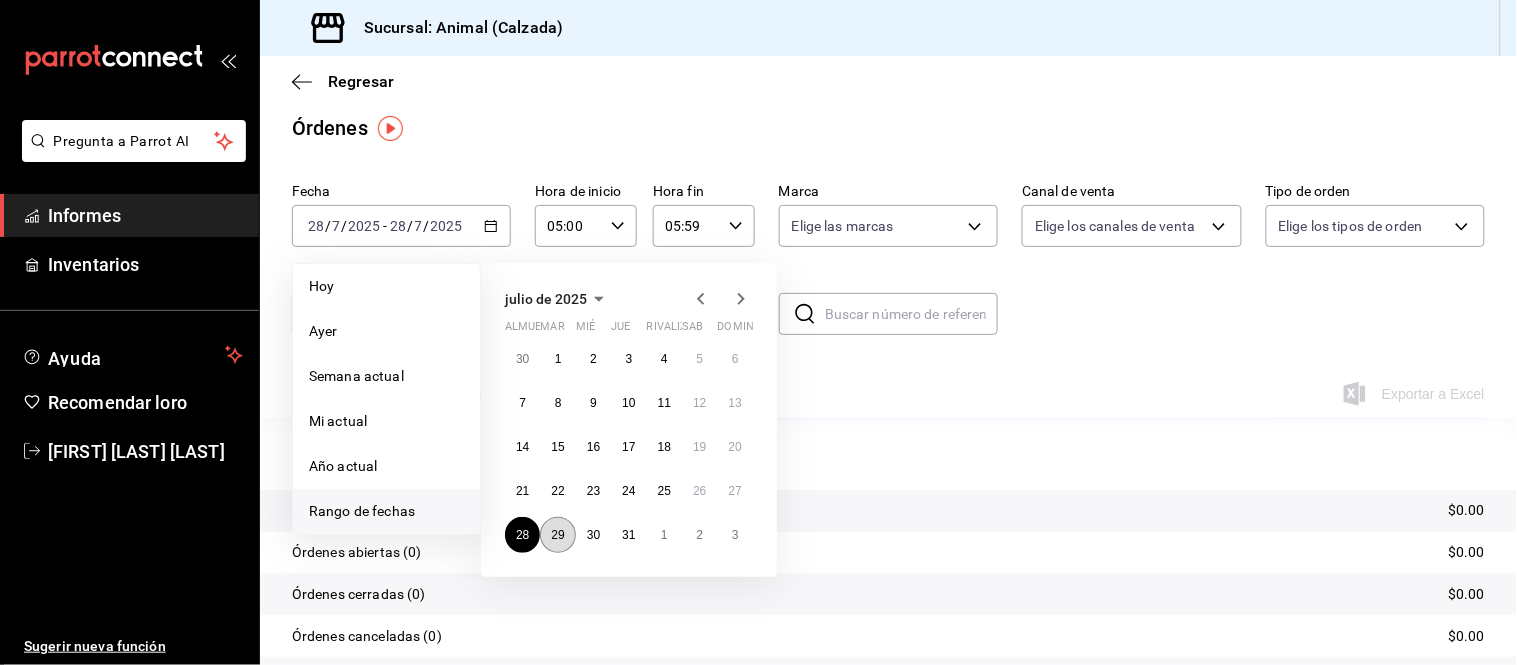 click on "29" at bounding box center (557, 535) 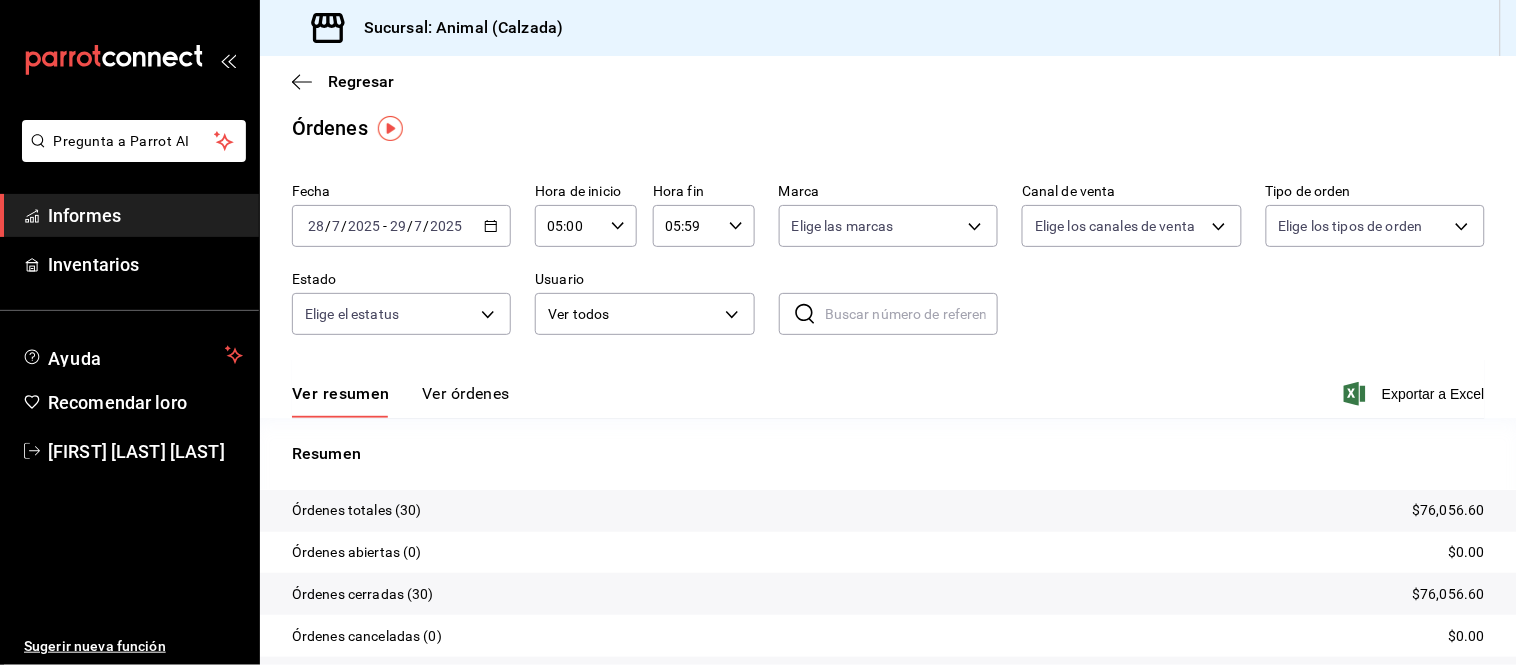 click on "[DATE] [DATE] - [DATE] [DATE]" at bounding box center [401, 226] 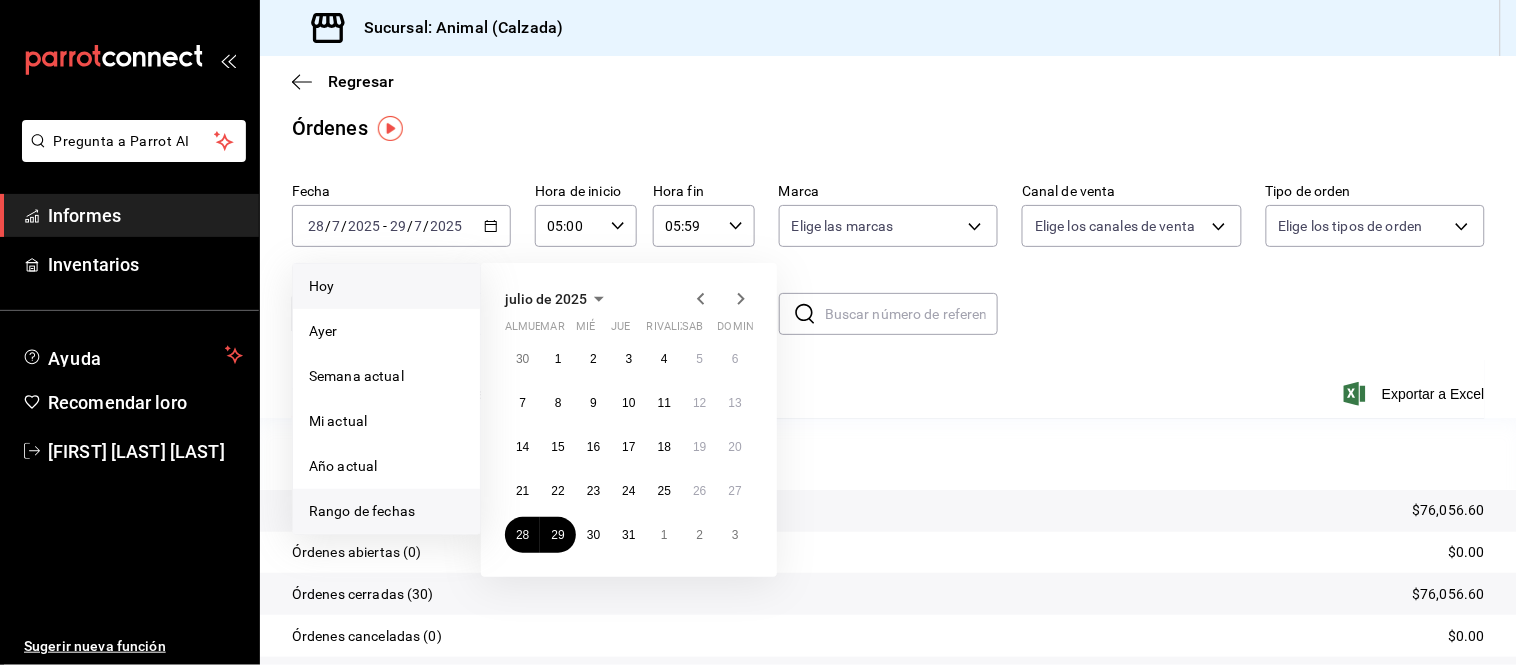 click on "Hoy" at bounding box center [386, 286] 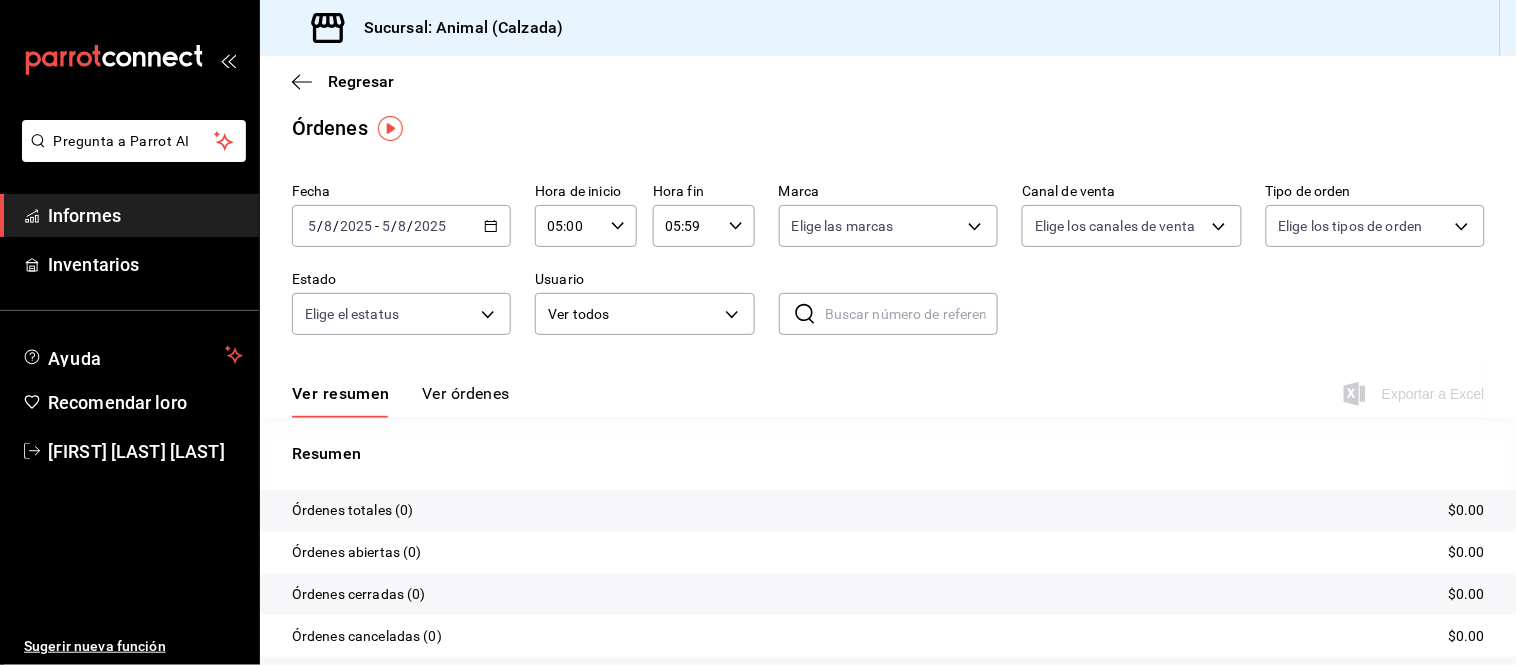 click 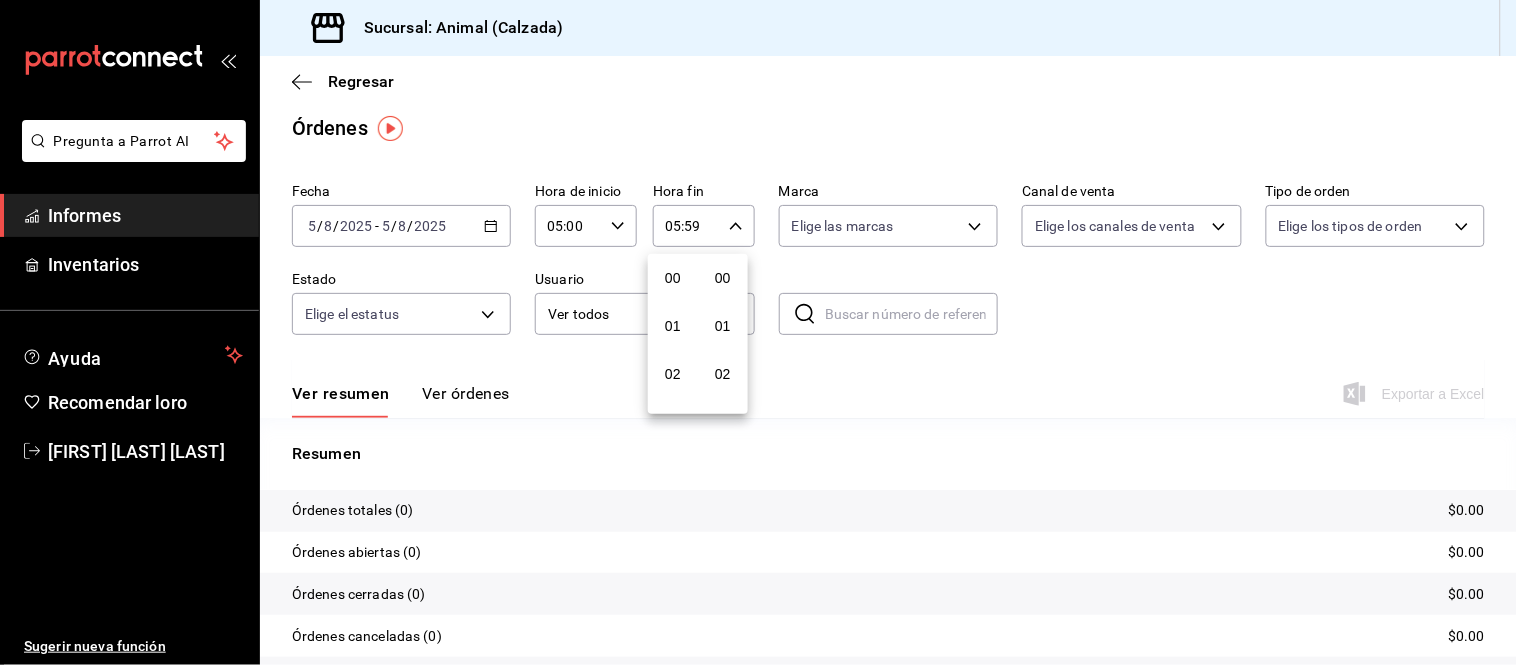 scroll, scrollTop: 237, scrollLeft: 0, axis: vertical 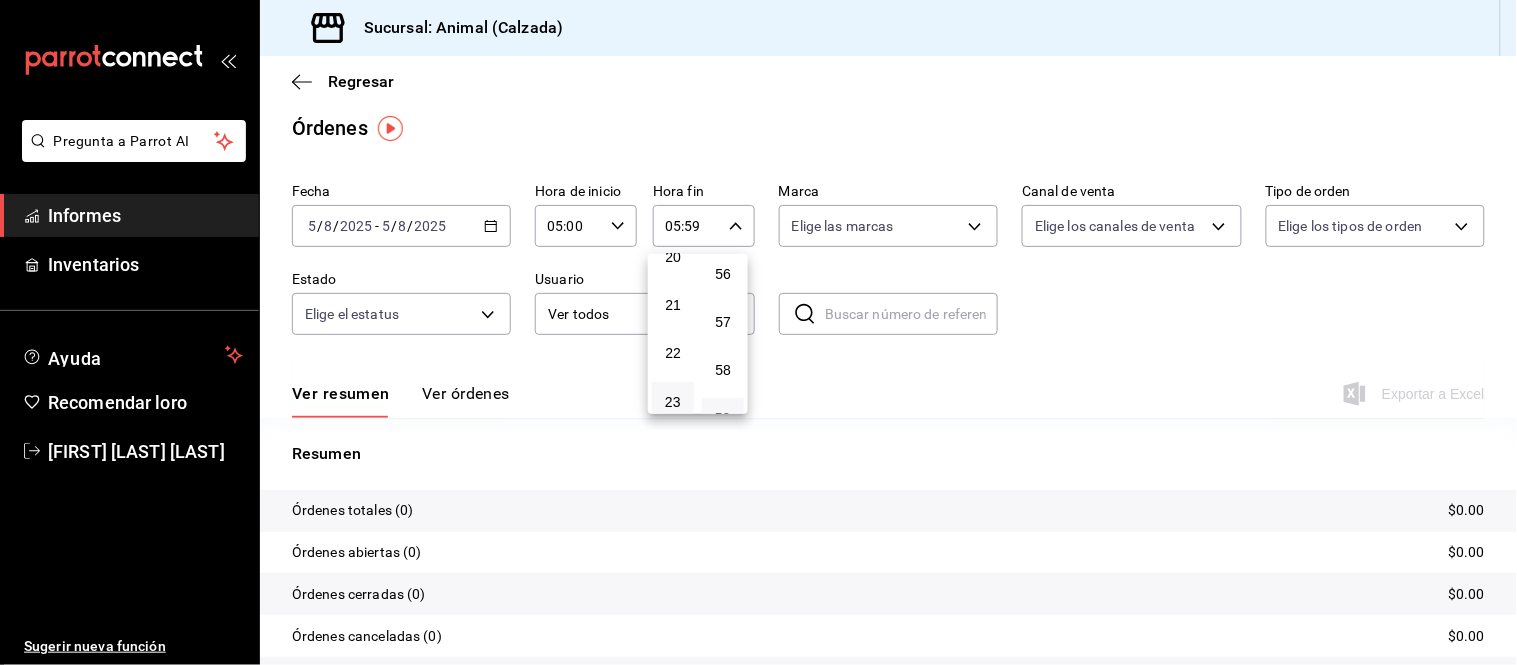 click on "23" at bounding box center [673, 402] 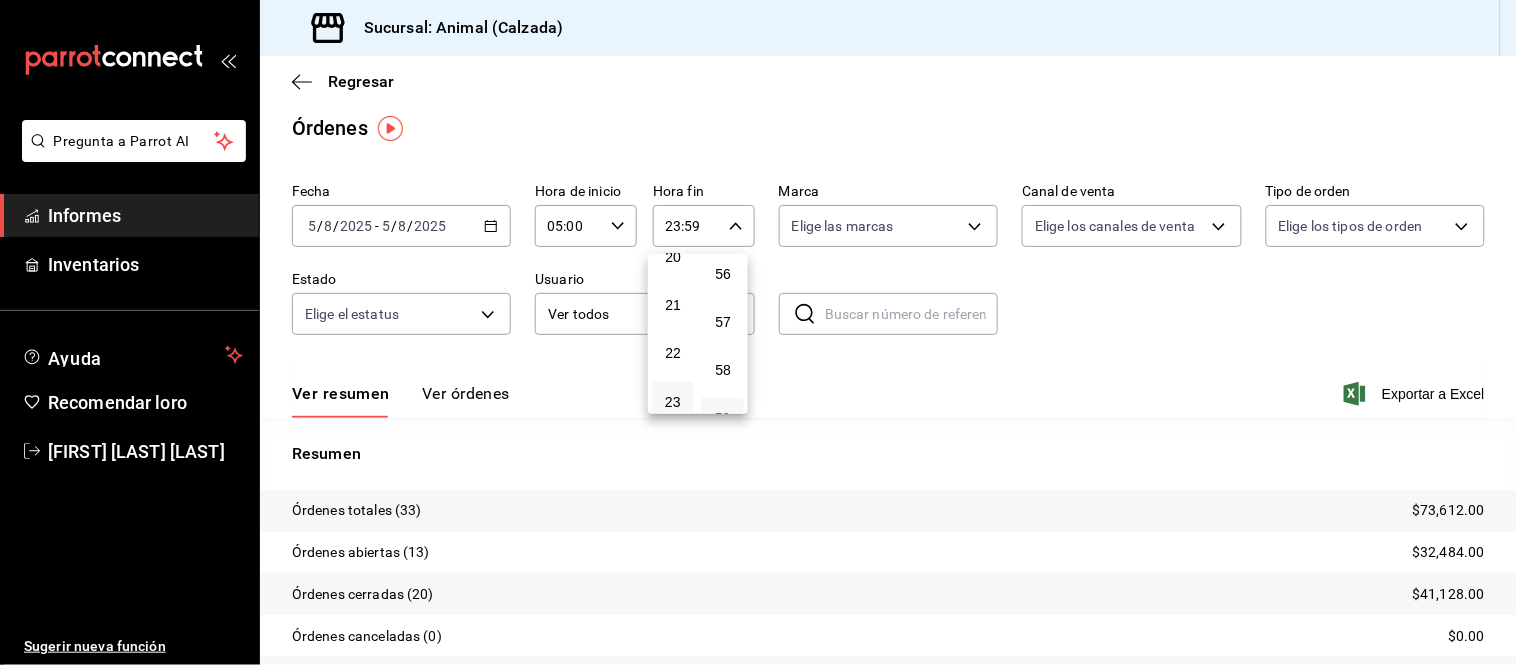 click at bounding box center (758, 332) 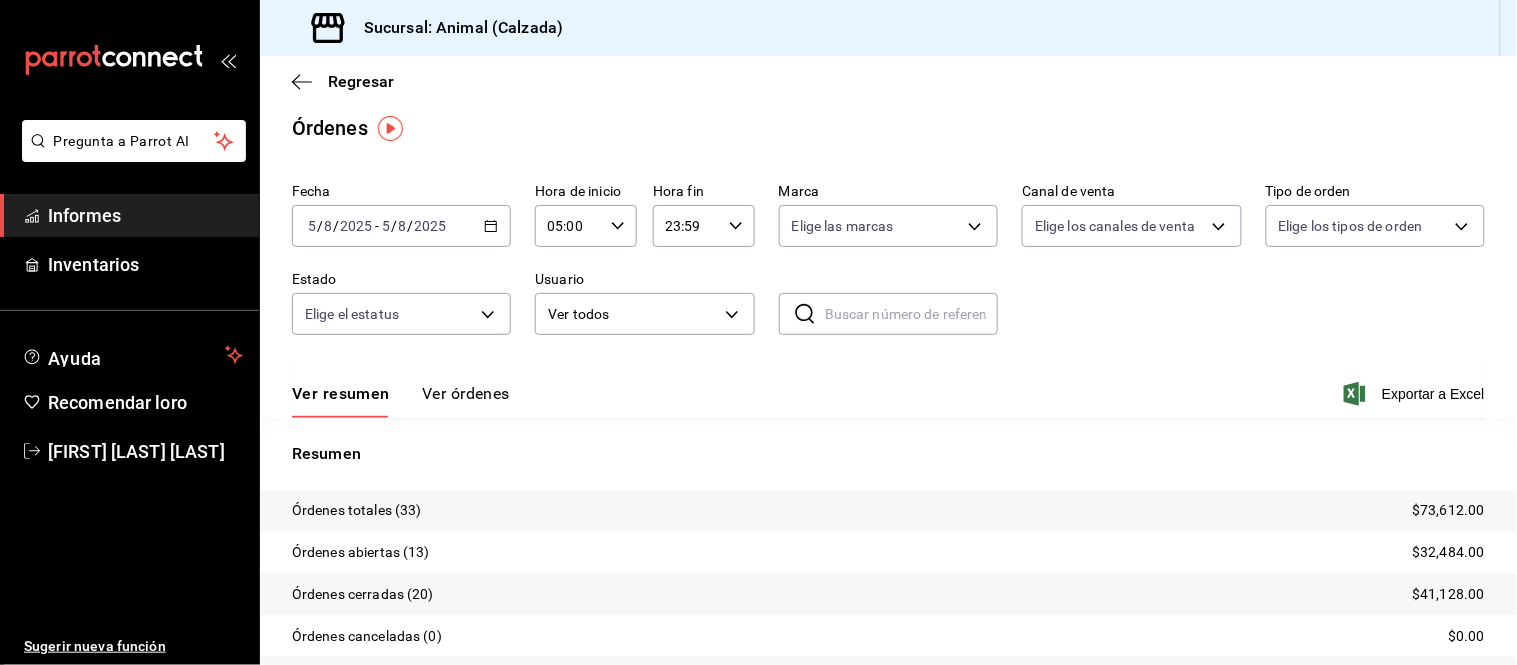 click on "Ver resumen Ver órdenes Exportar a Excel" at bounding box center (888, 388) 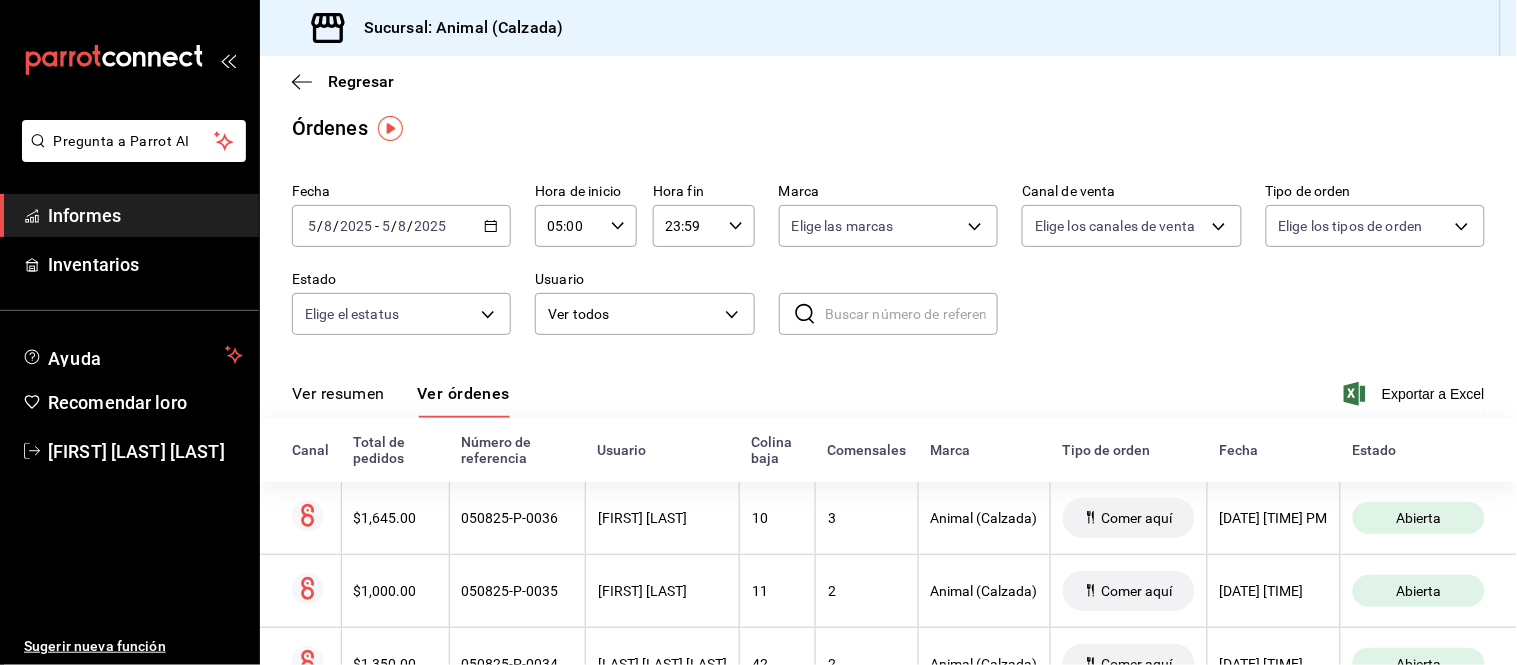 click on "Ver resumen" at bounding box center (338, 393) 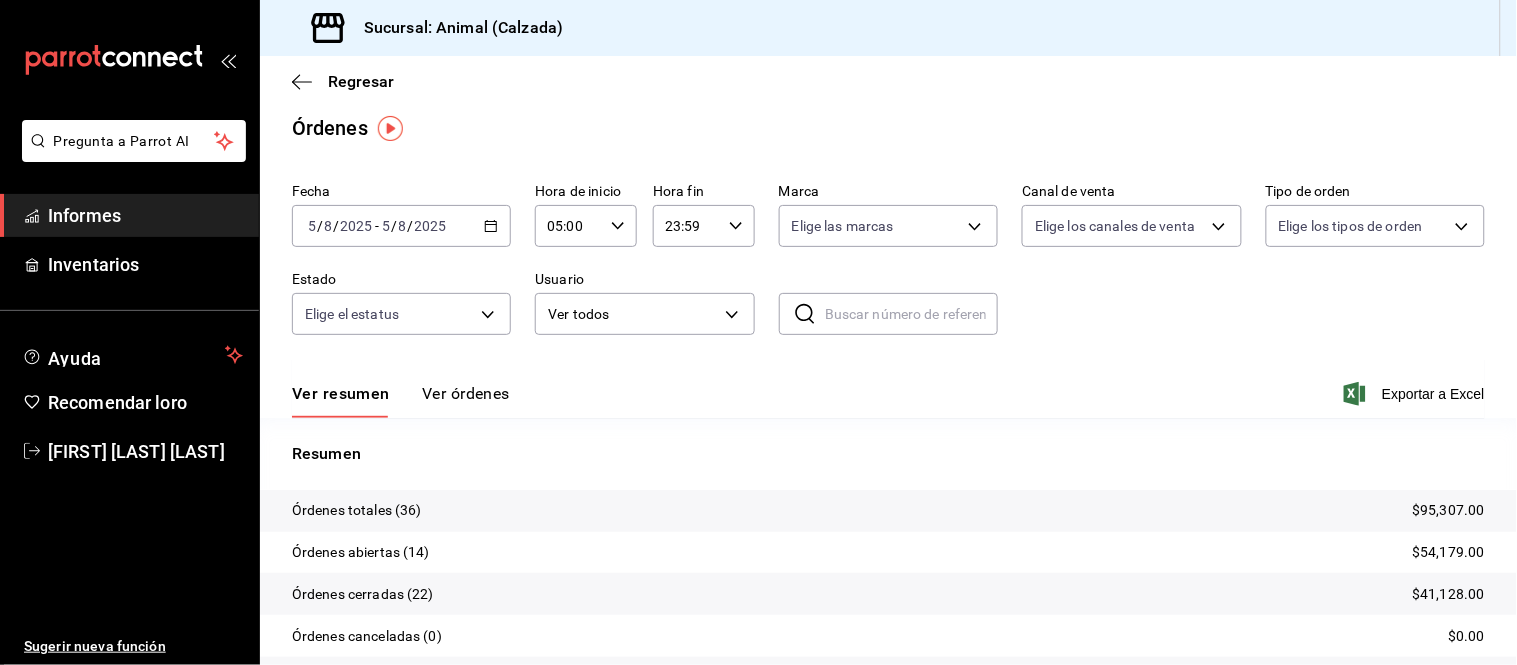 click on "Ver órdenes" at bounding box center (466, 393) 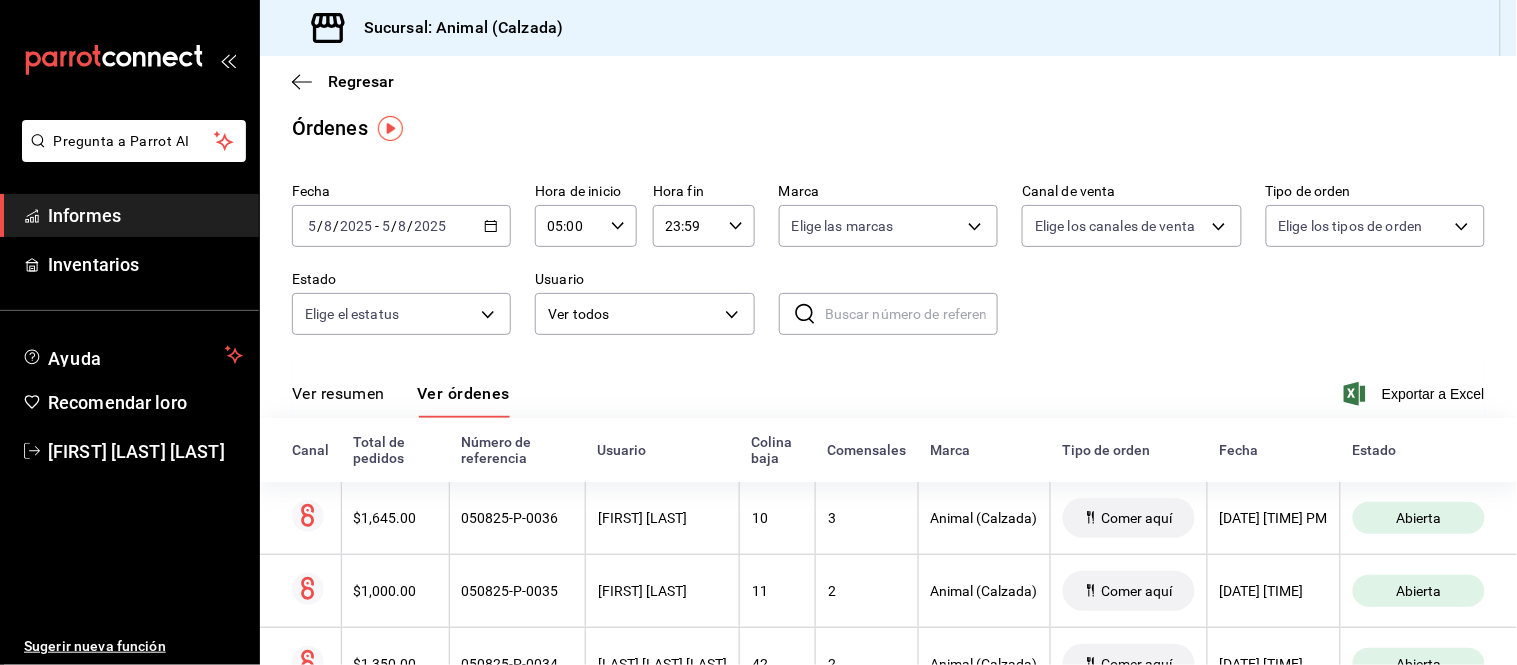 click on "Ver resumen Ver órdenes Exportar a Excel" at bounding box center (888, 388) 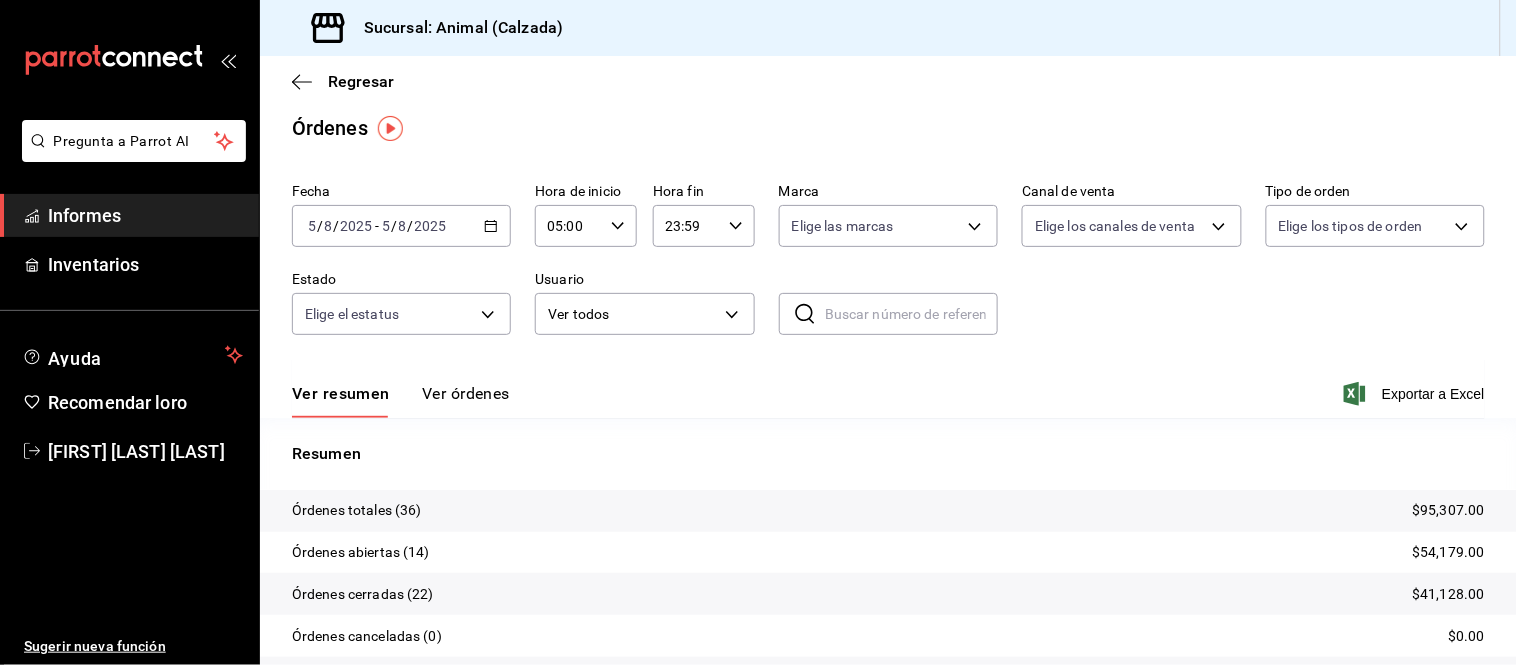 click on "Ver órdenes" at bounding box center (466, 393) 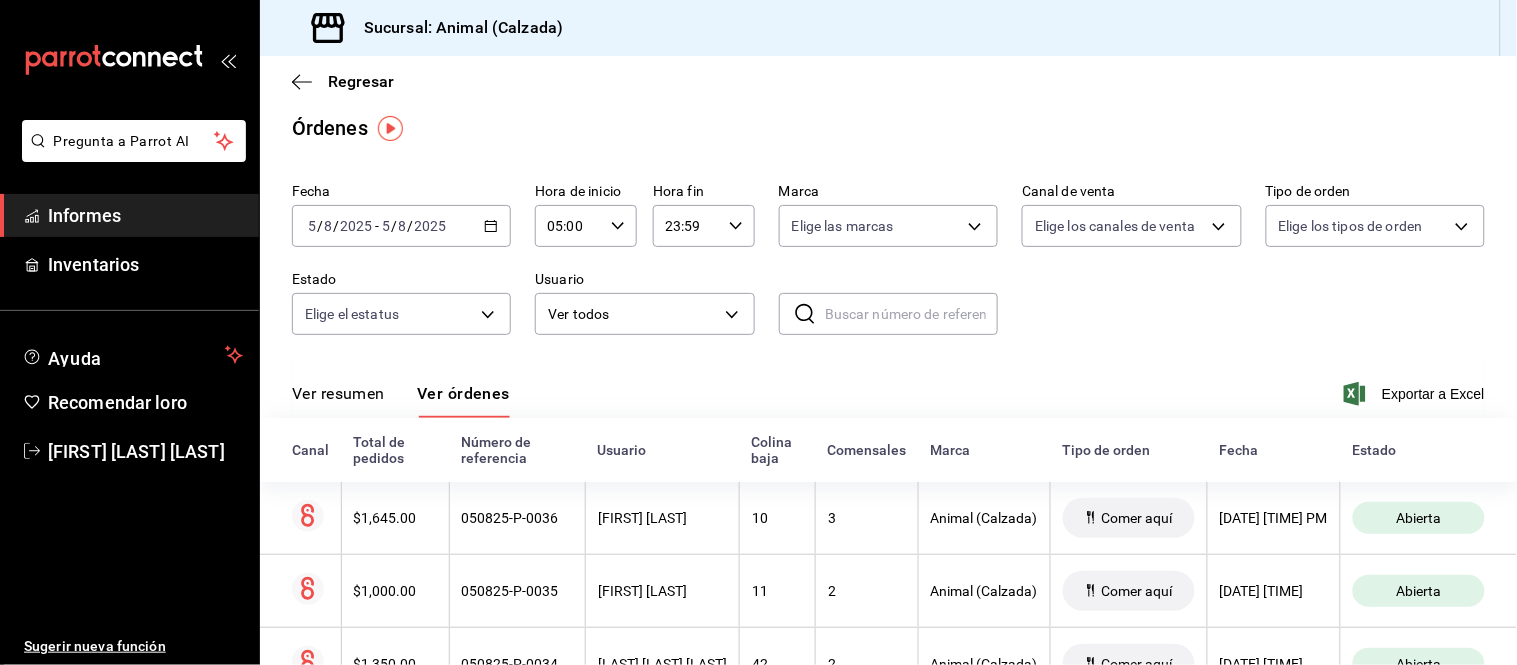 click on "Ver resumen" at bounding box center (338, 400) 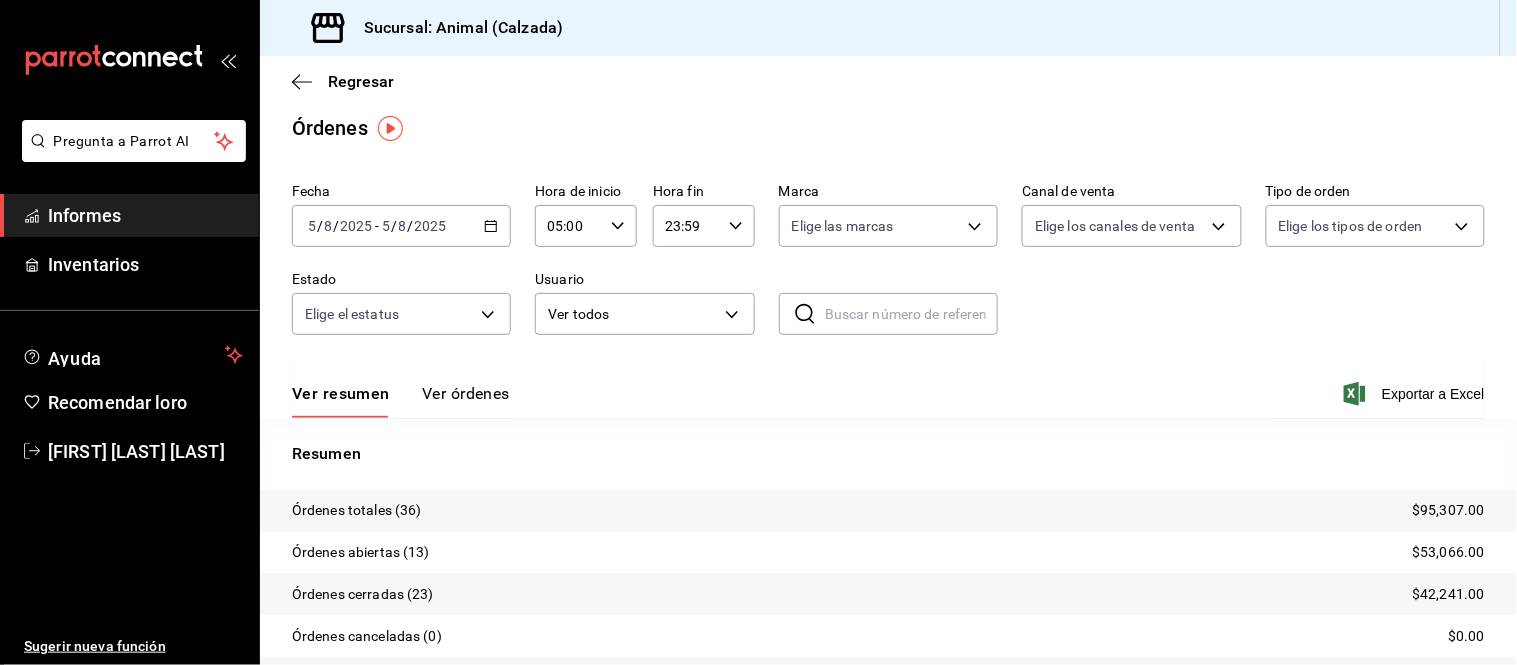 click on "Ver órdenes" at bounding box center [466, 393] 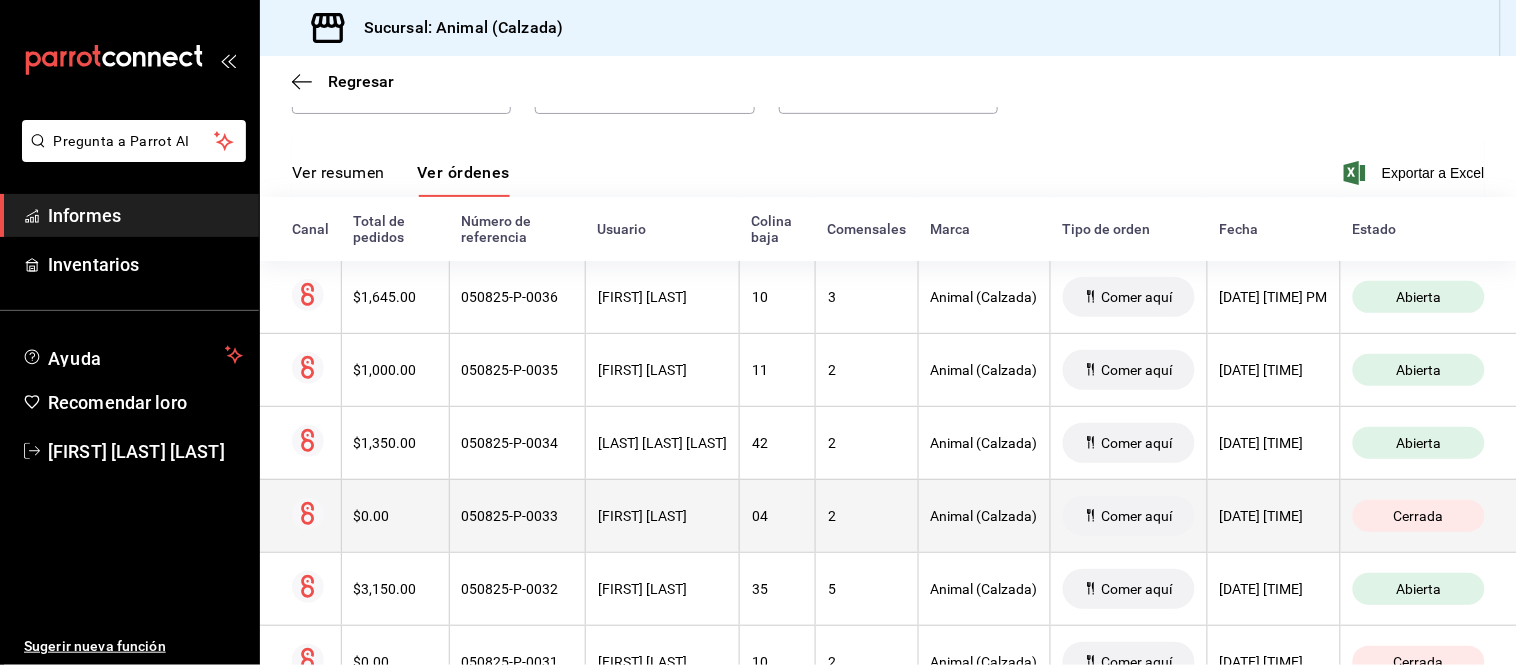 scroll, scrollTop: 232, scrollLeft: 0, axis: vertical 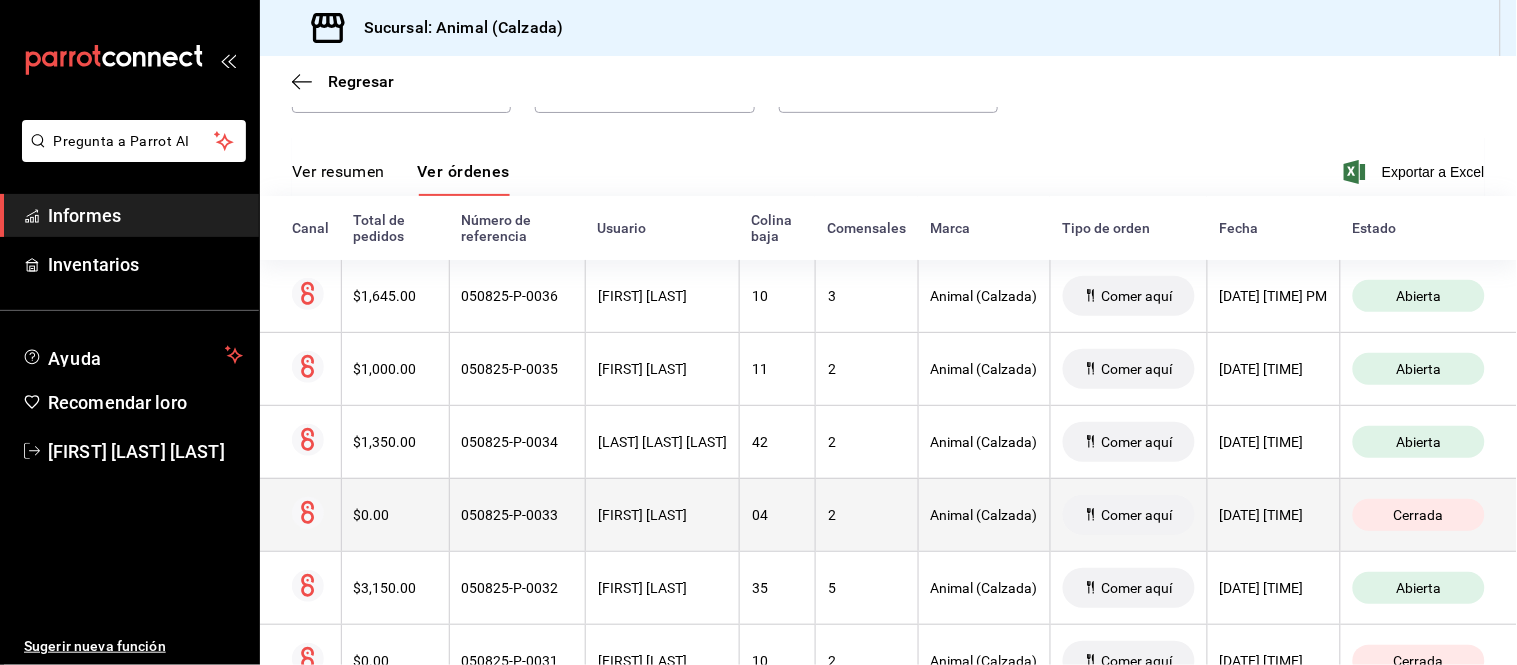 click on "[FIRST] [LAST]" at bounding box center (663, 514) 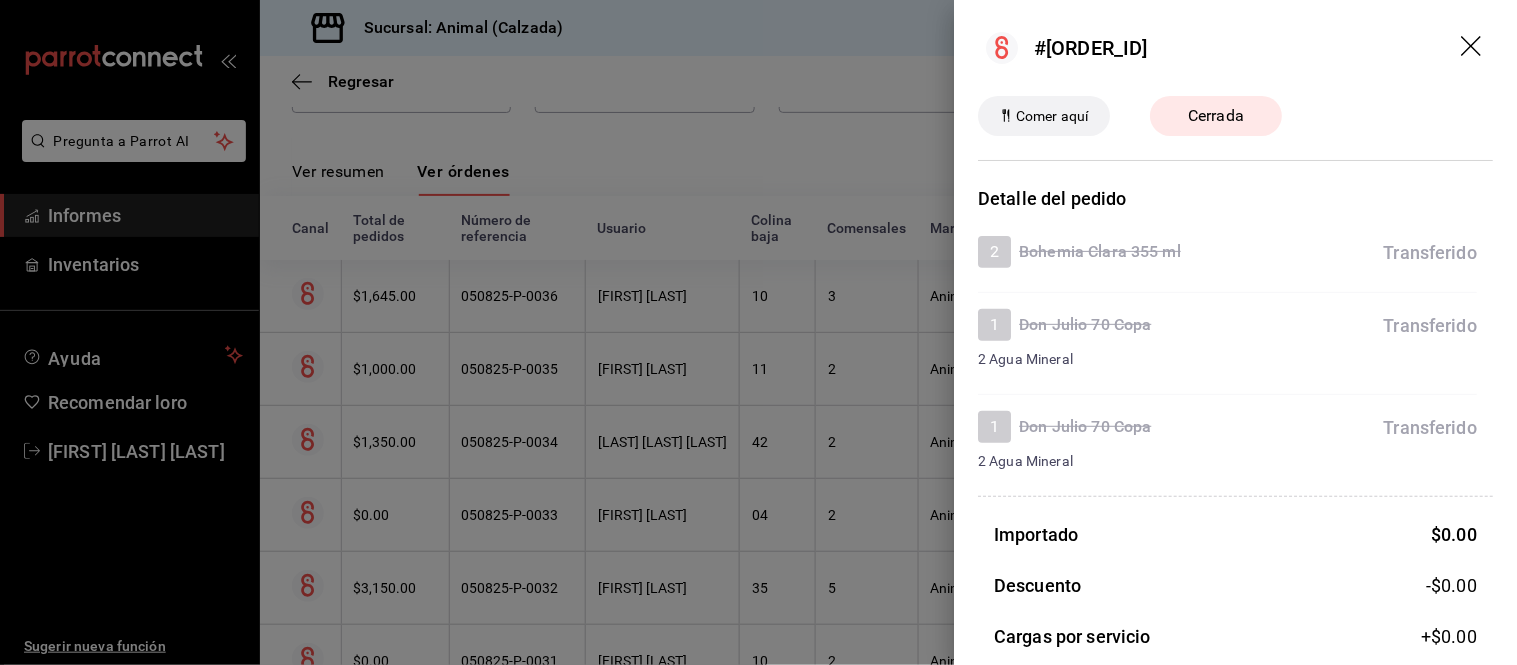 click at bounding box center [758, 332] 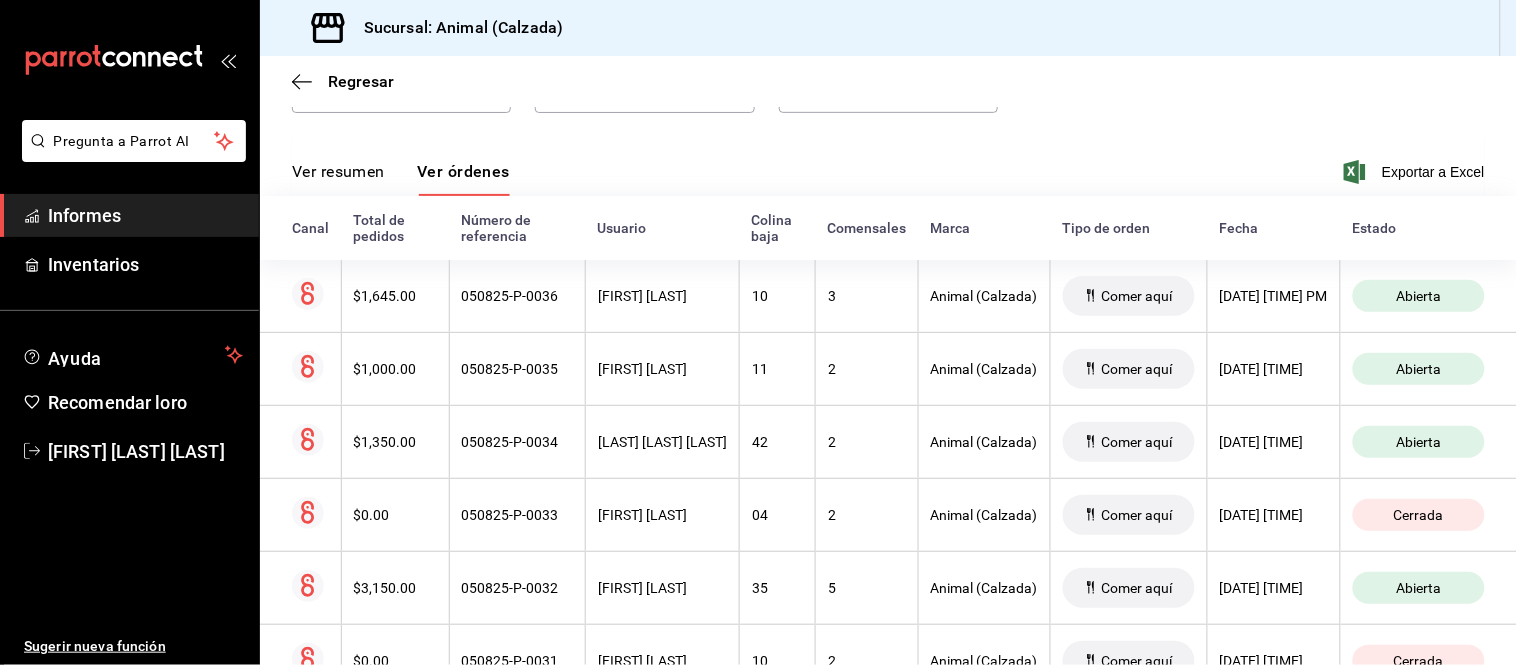 click on "Ver resumen" at bounding box center [338, 171] 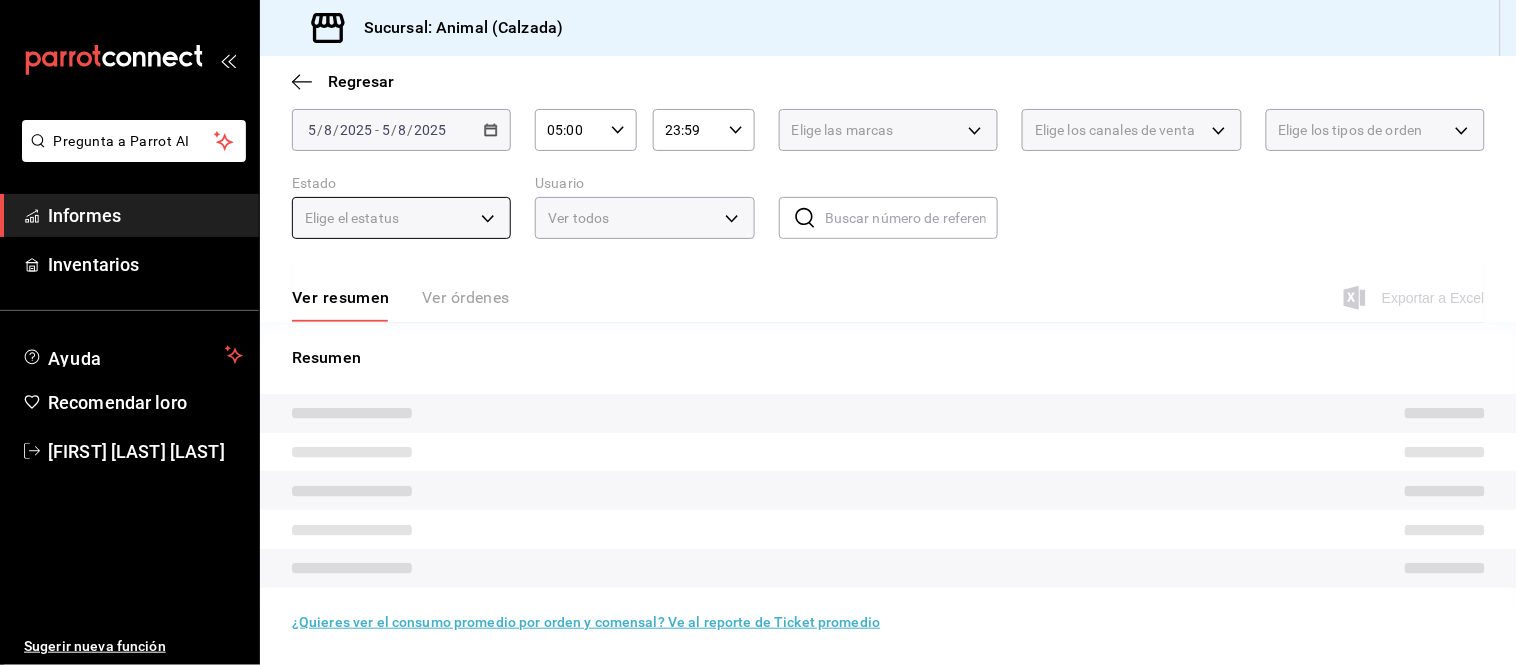 scroll, scrollTop: 121, scrollLeft: 0, axis: vertical 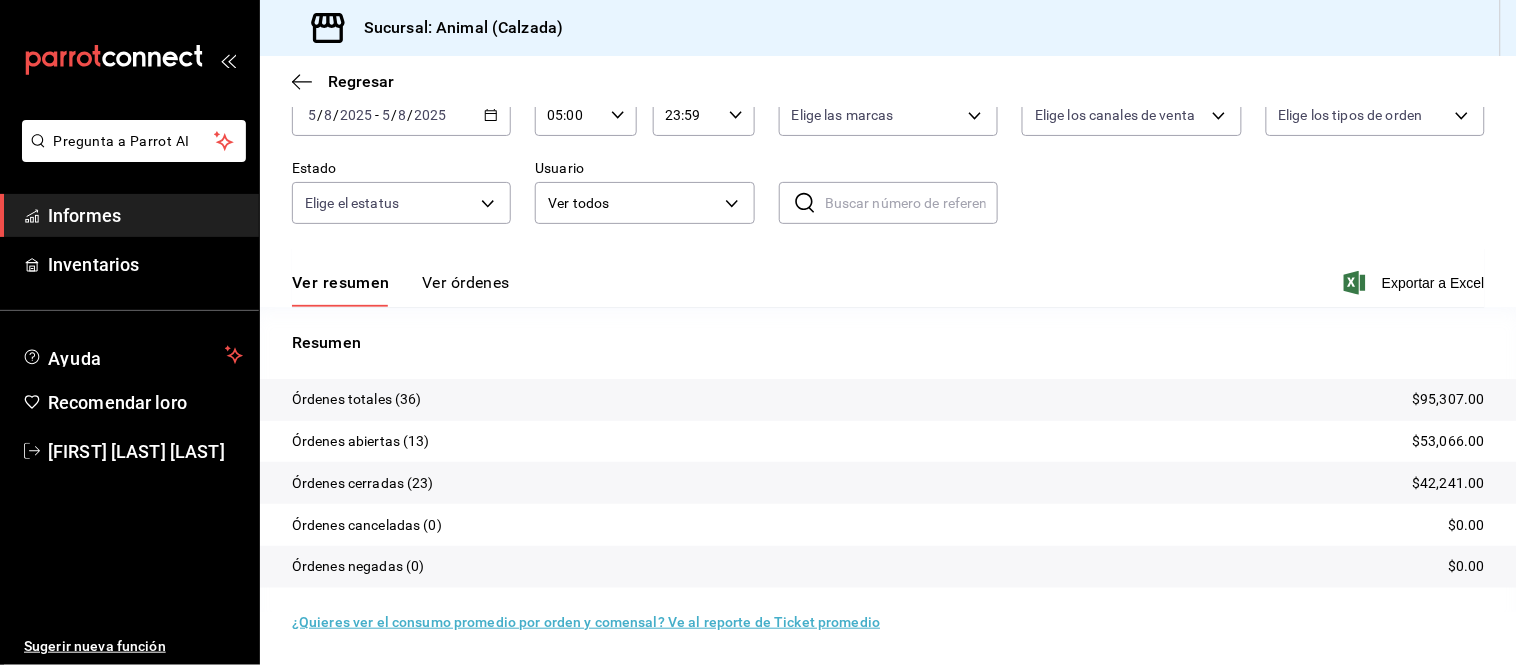 click on "Ver órdenes" at bounding box center [466, 282] 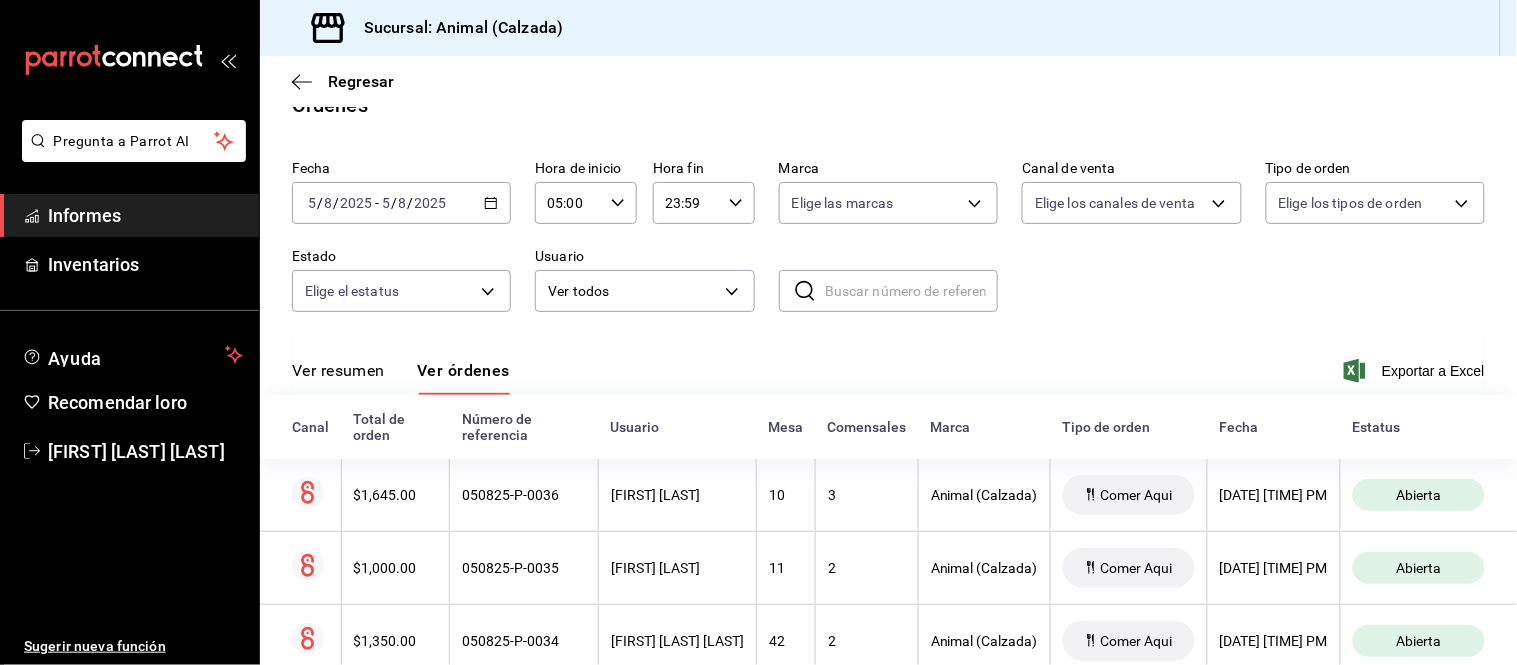 scroll, scrollTop: 121, scrollLeft: 0, axis: vertical 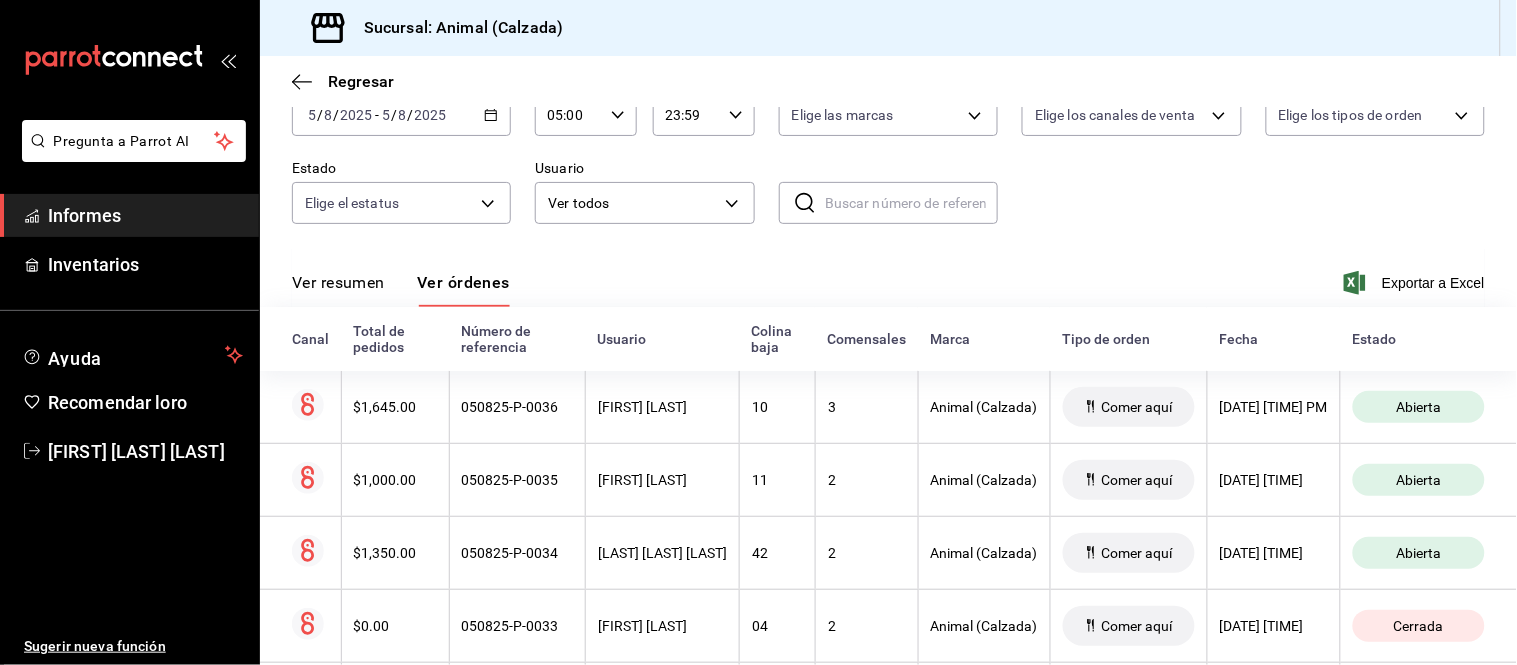 click on "Ver resumen" at bounding box center [338, 282] 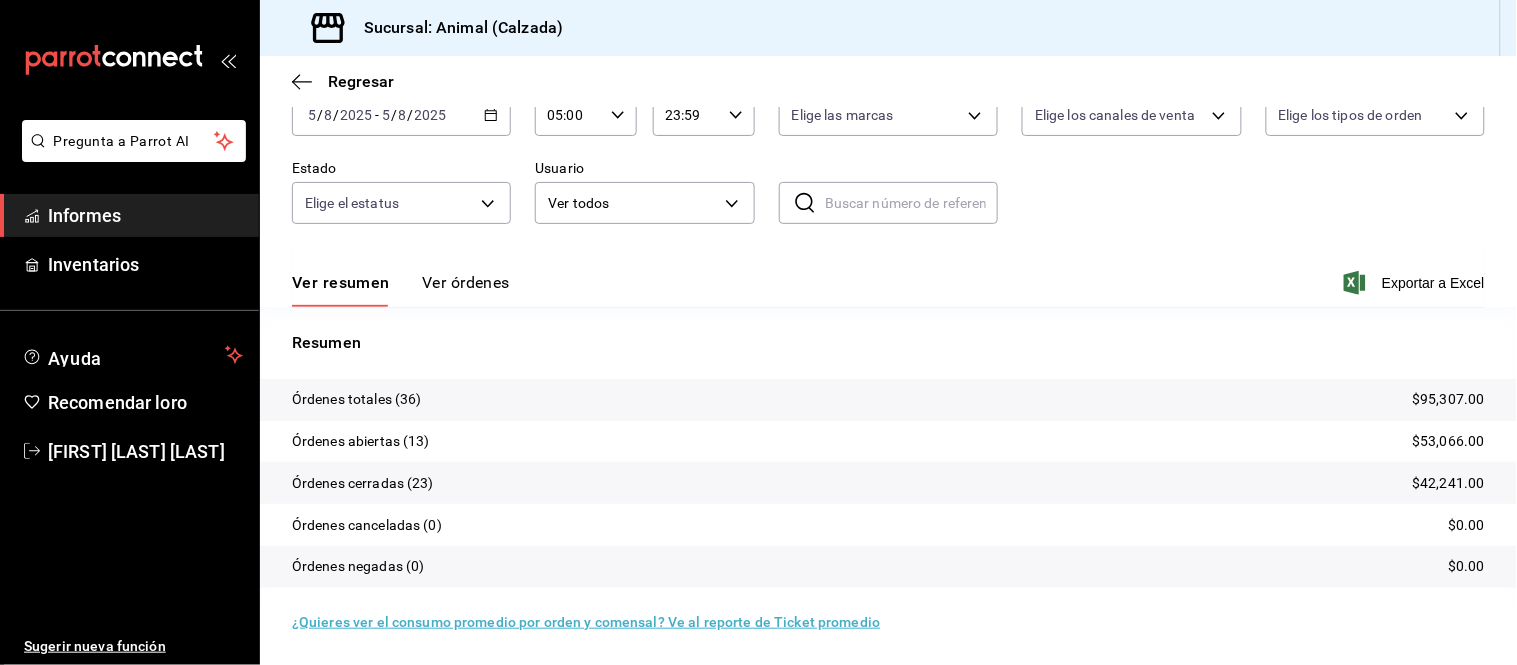 click on "Ver órdenes" at bounding box center [466, 282] 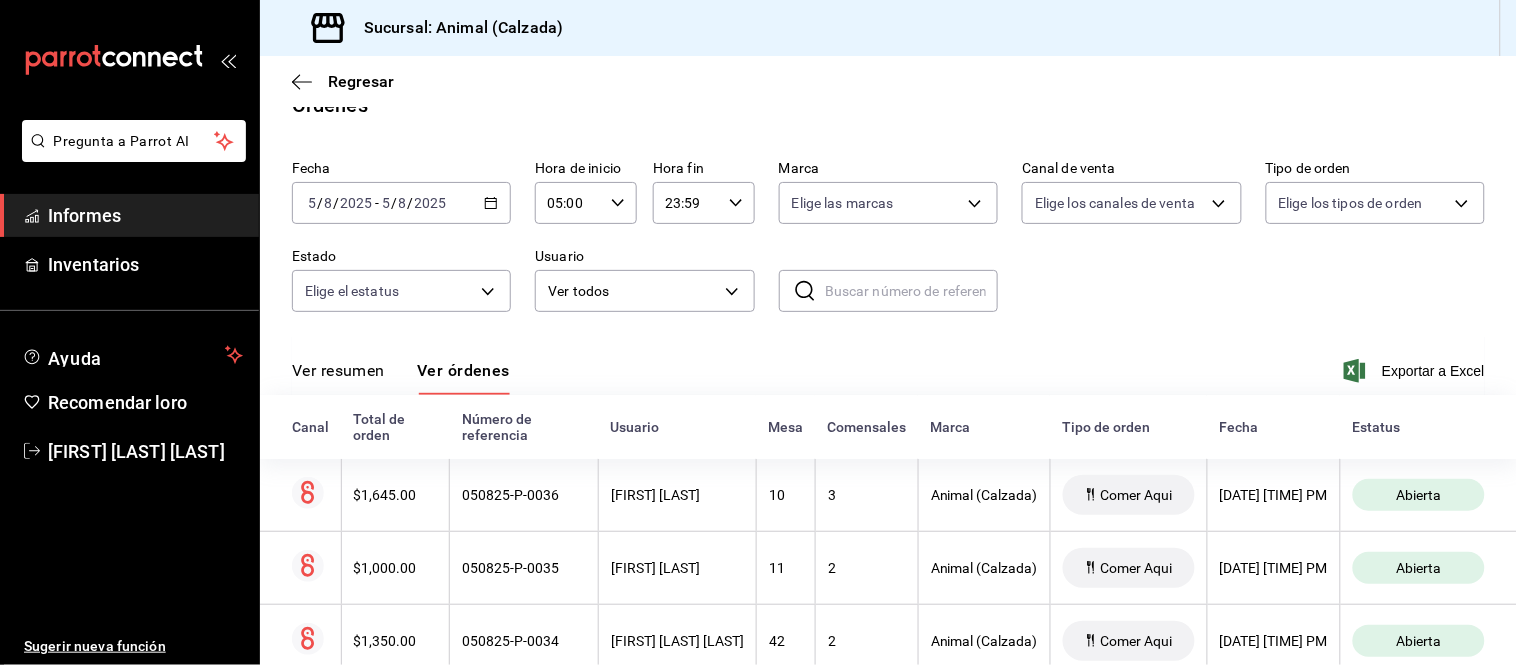 scroll, scrollTop: 121, scrollLeft: 0, axis: vertical 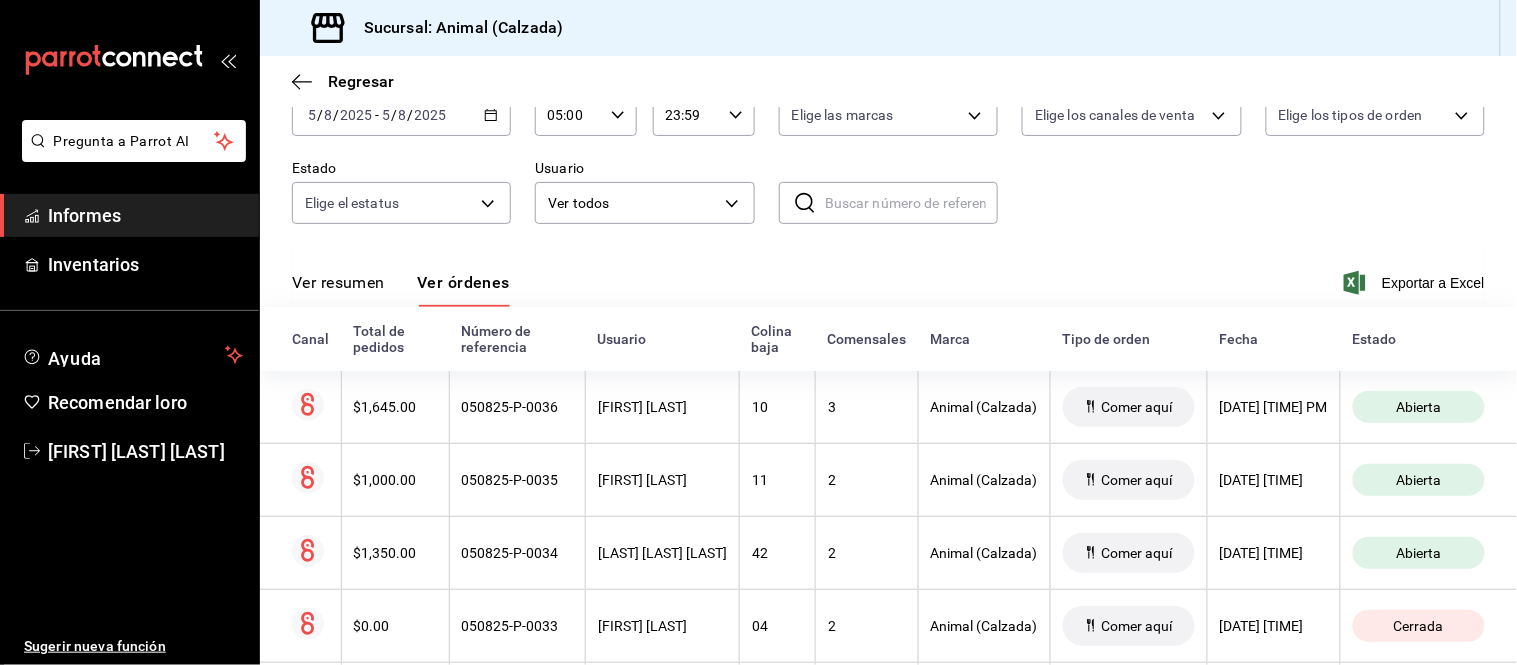 click on "Ver resumen" at bounding box center [338, 289] 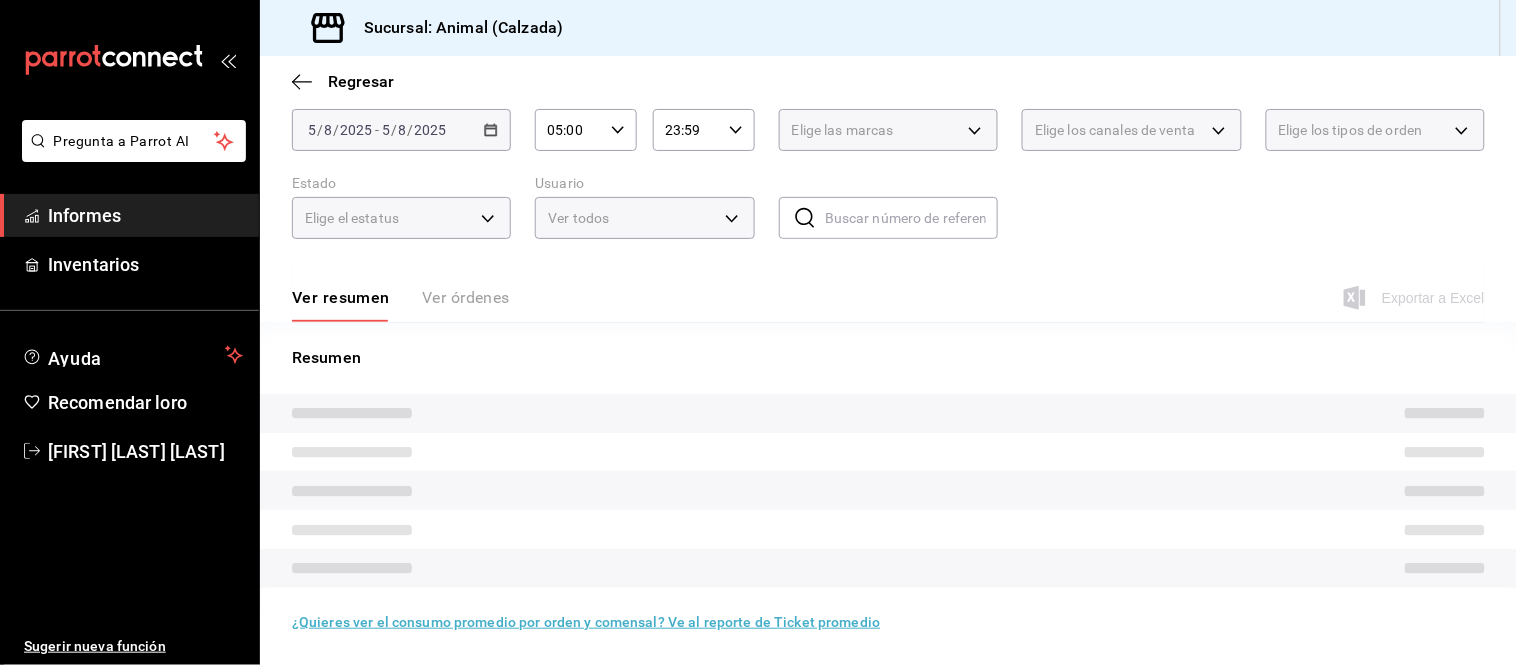 scroll, scrollTop: 121, scrollLeft: 0, axis: vertical 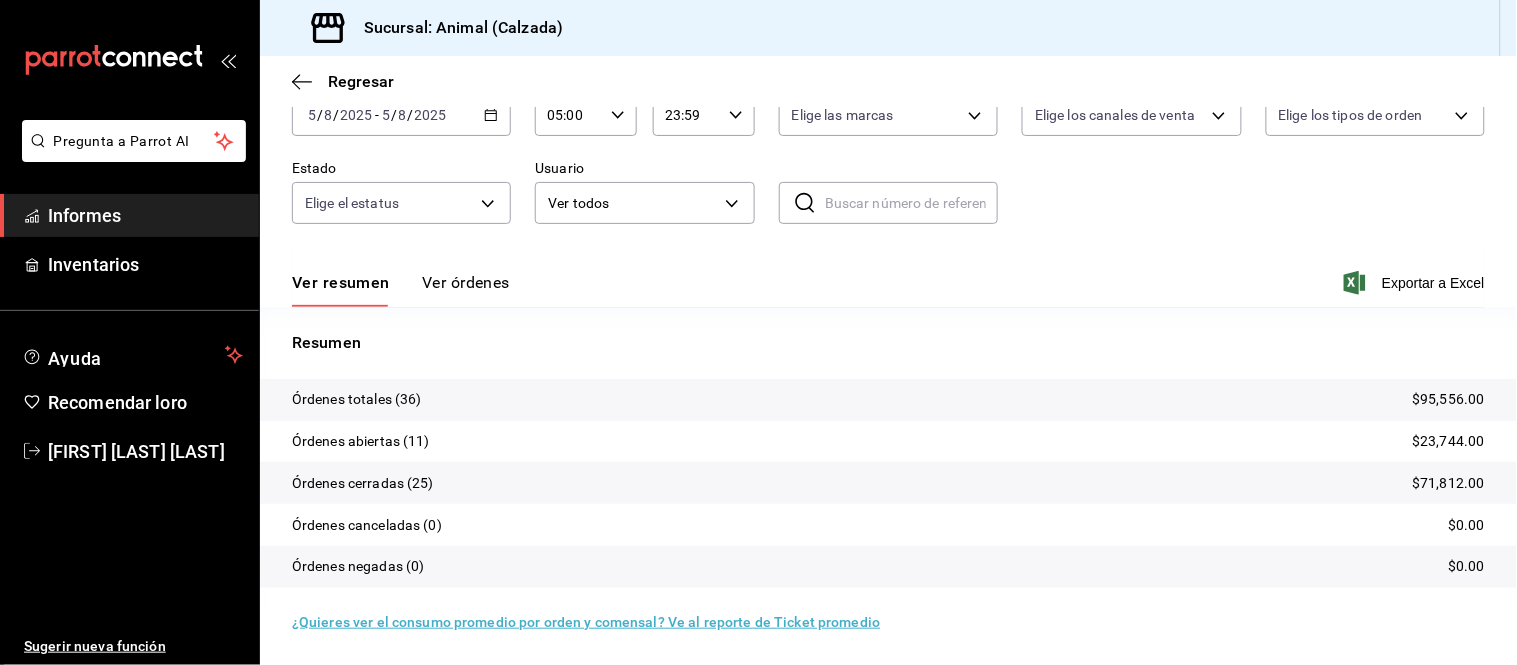 click on "Ver órdenes" at bounding box center (466, 282) 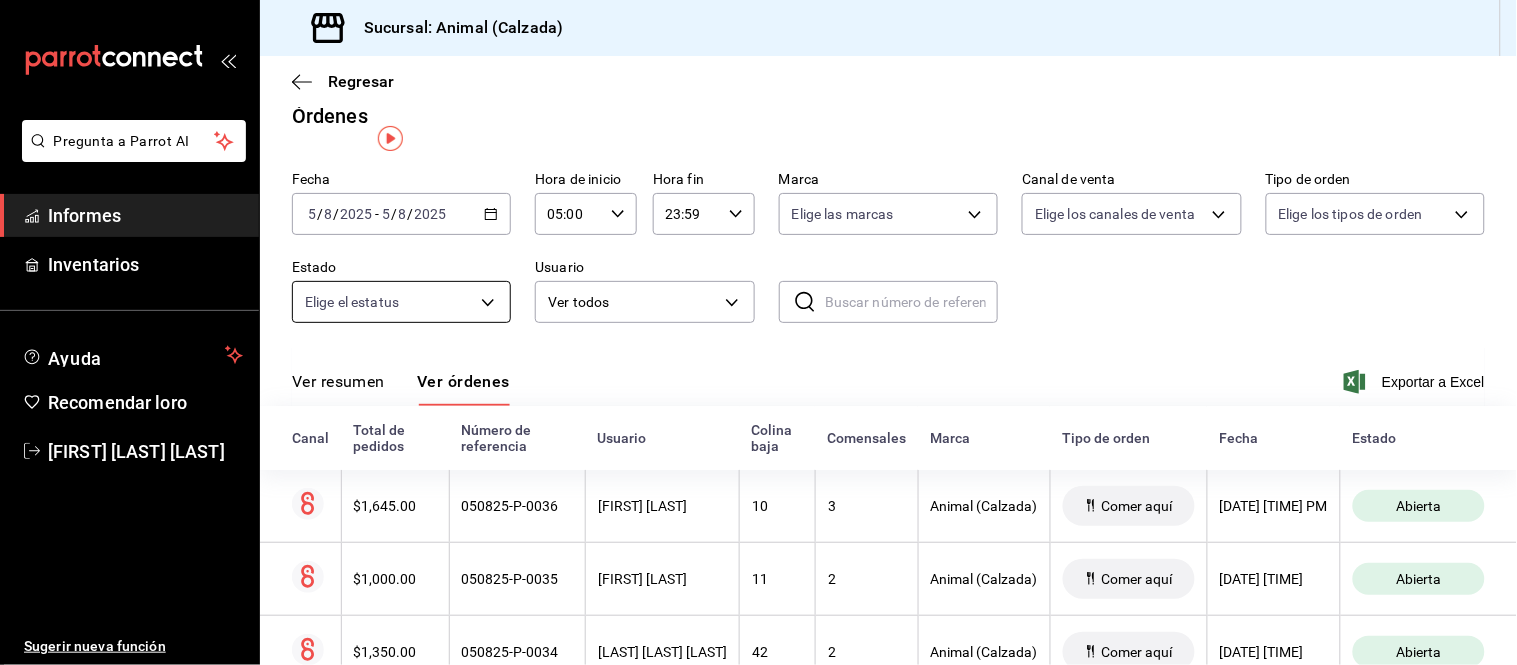 scroll, scrollTop: 0, scrollLeft: 0, axis: both 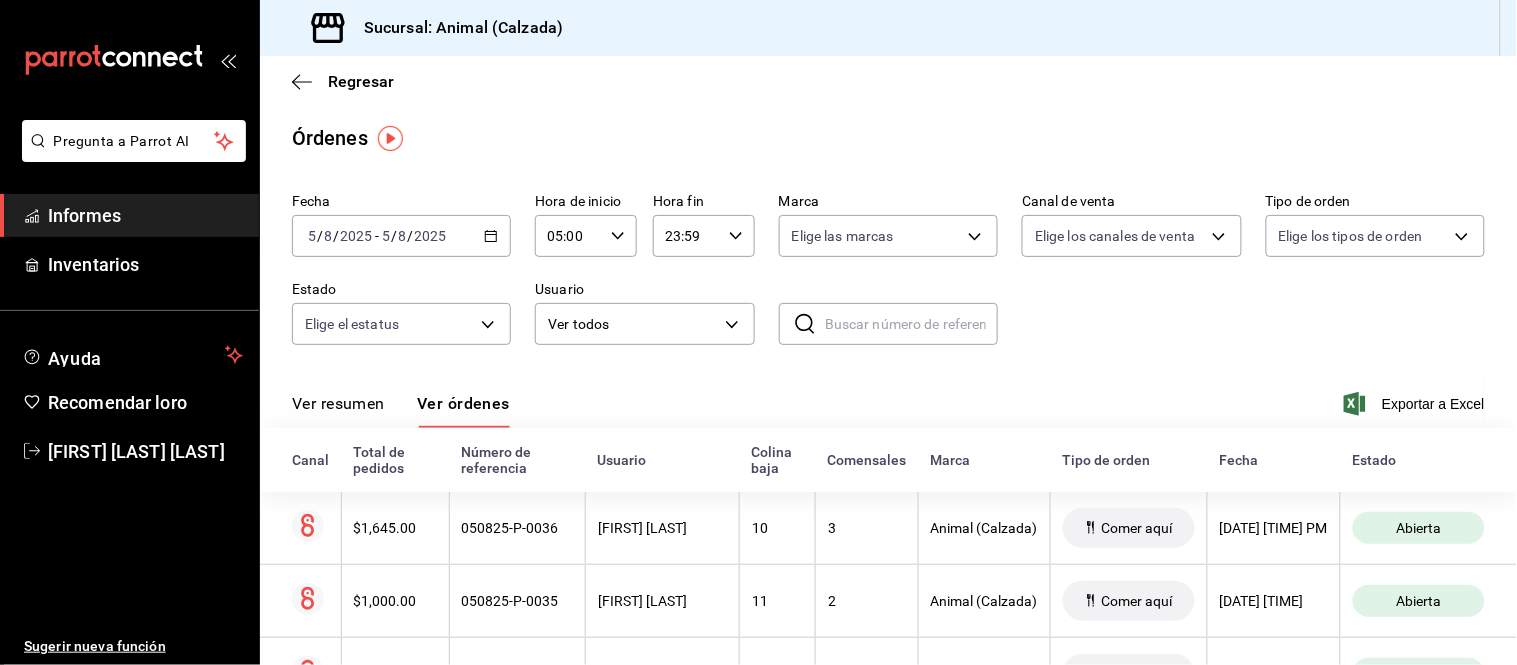 click on "Ver resumen" at bounding box center [338, 403] 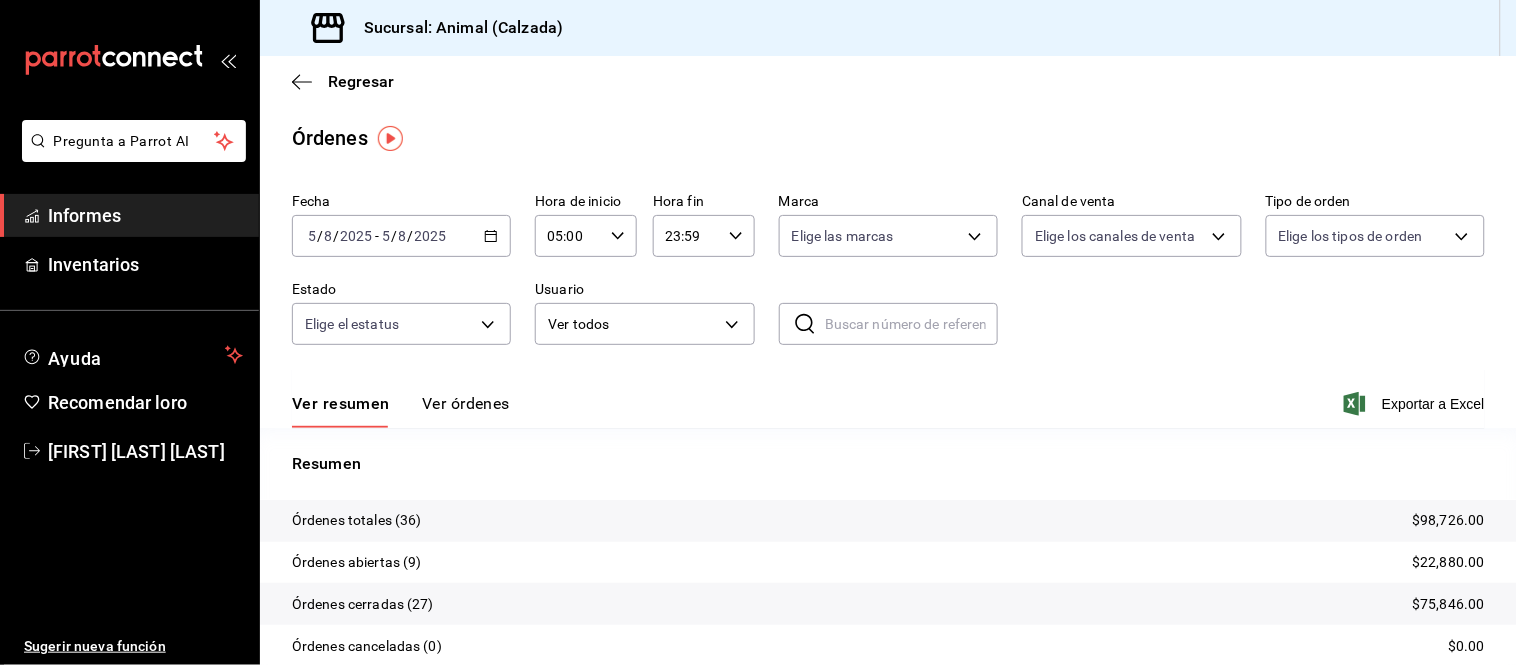 click on "Ver órdenes" at bounding box center (466, 403) 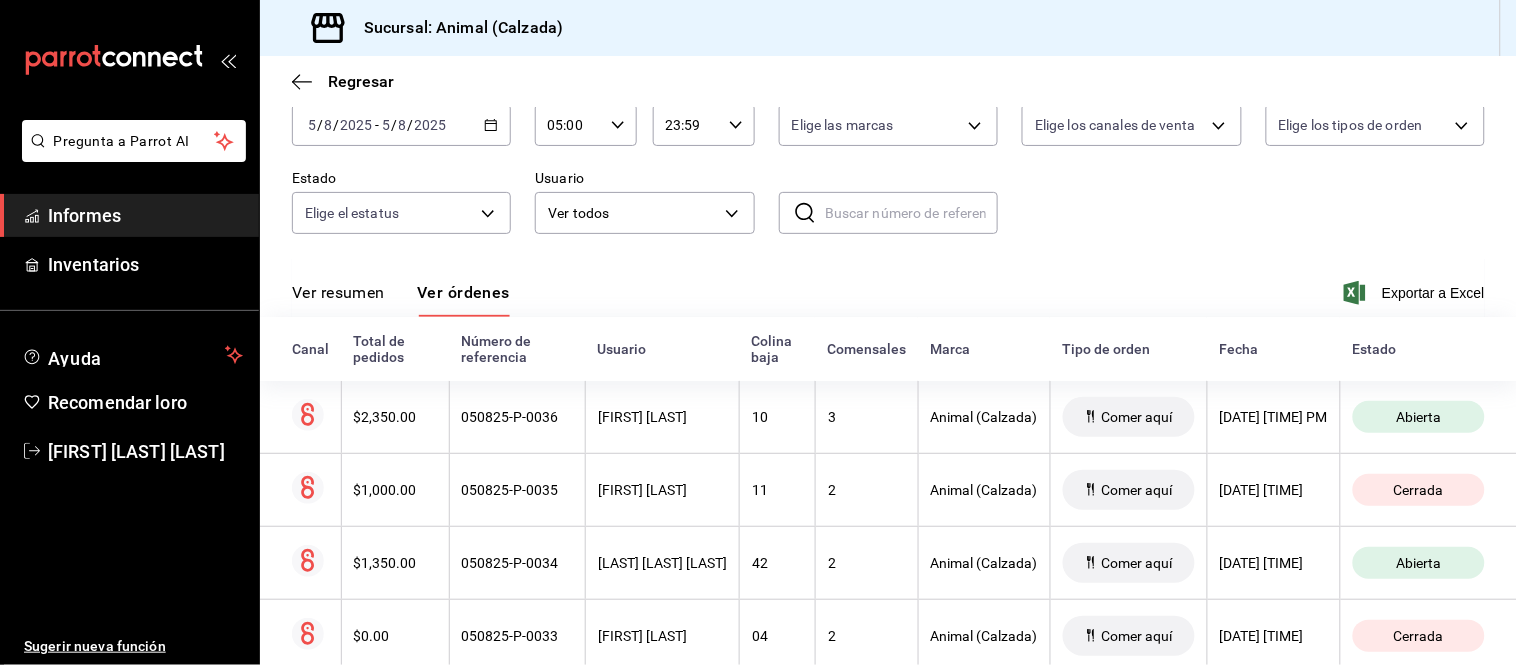 click on "Ver resumen" at bounding box center [338, 292] 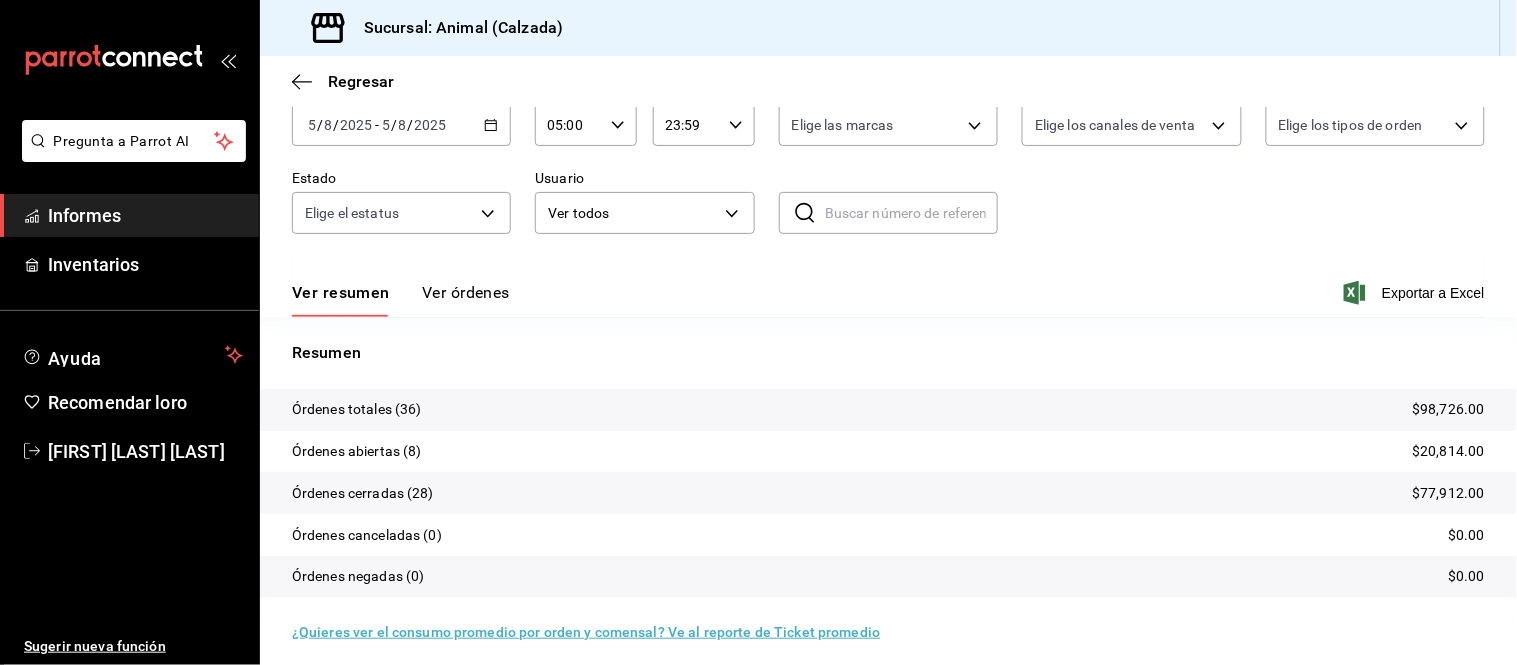 click on "Ver órdenes" at bounding box center (466, 299) 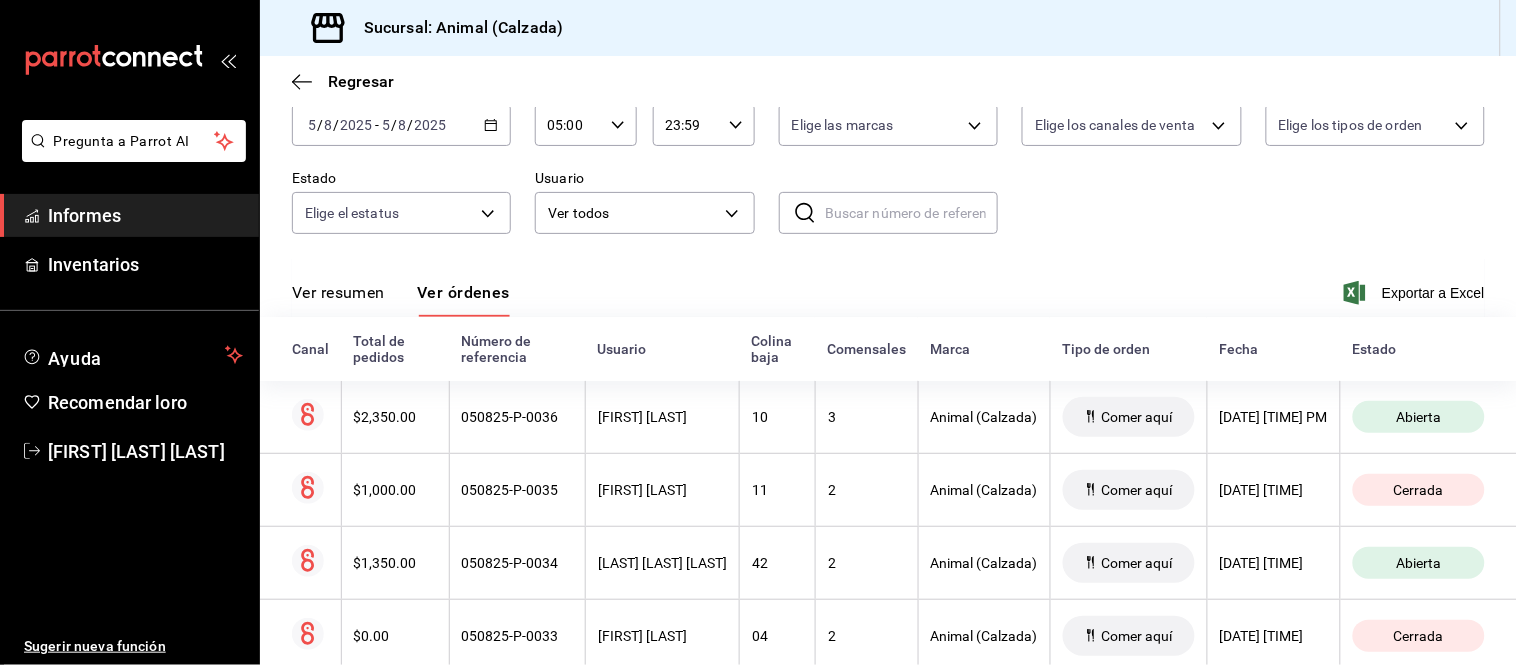 click on "Ver resumen" at bounding box center (338, 299) 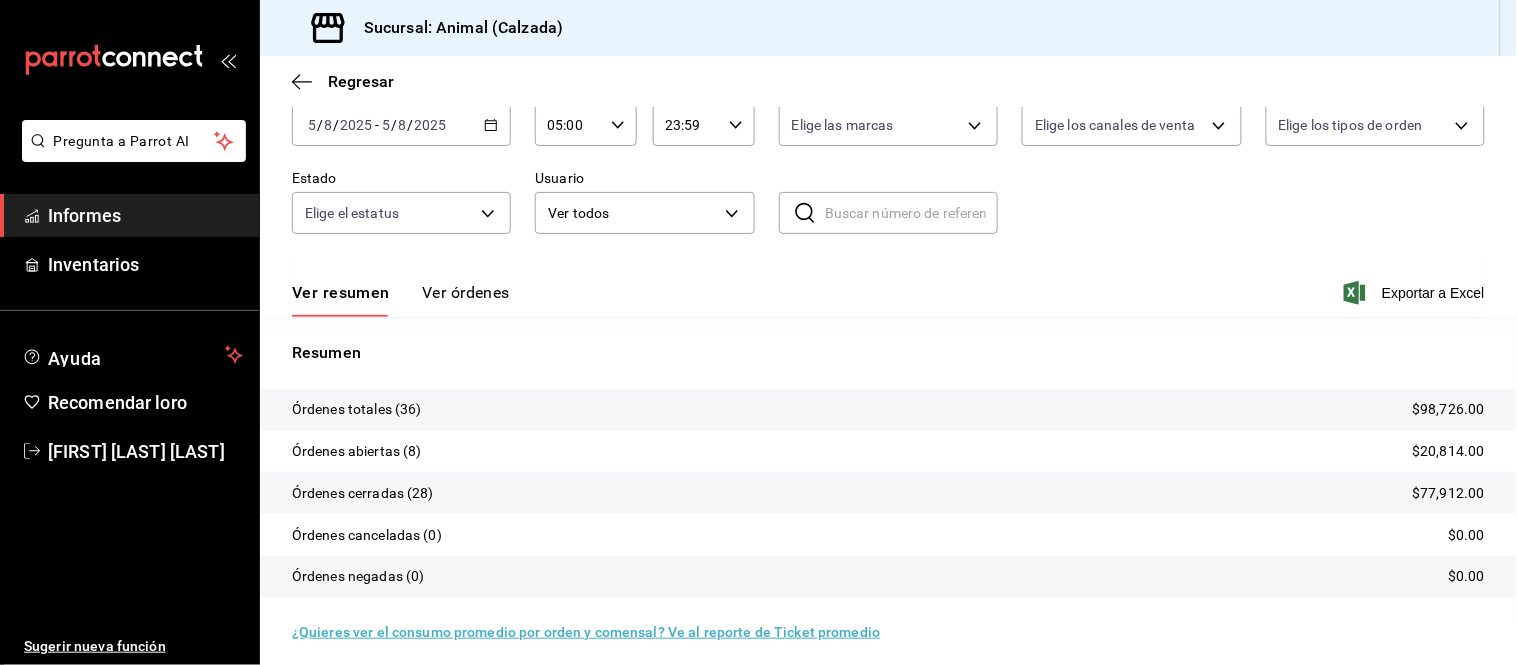 click on "Ver órdenes" at bounding box center [466, 292] 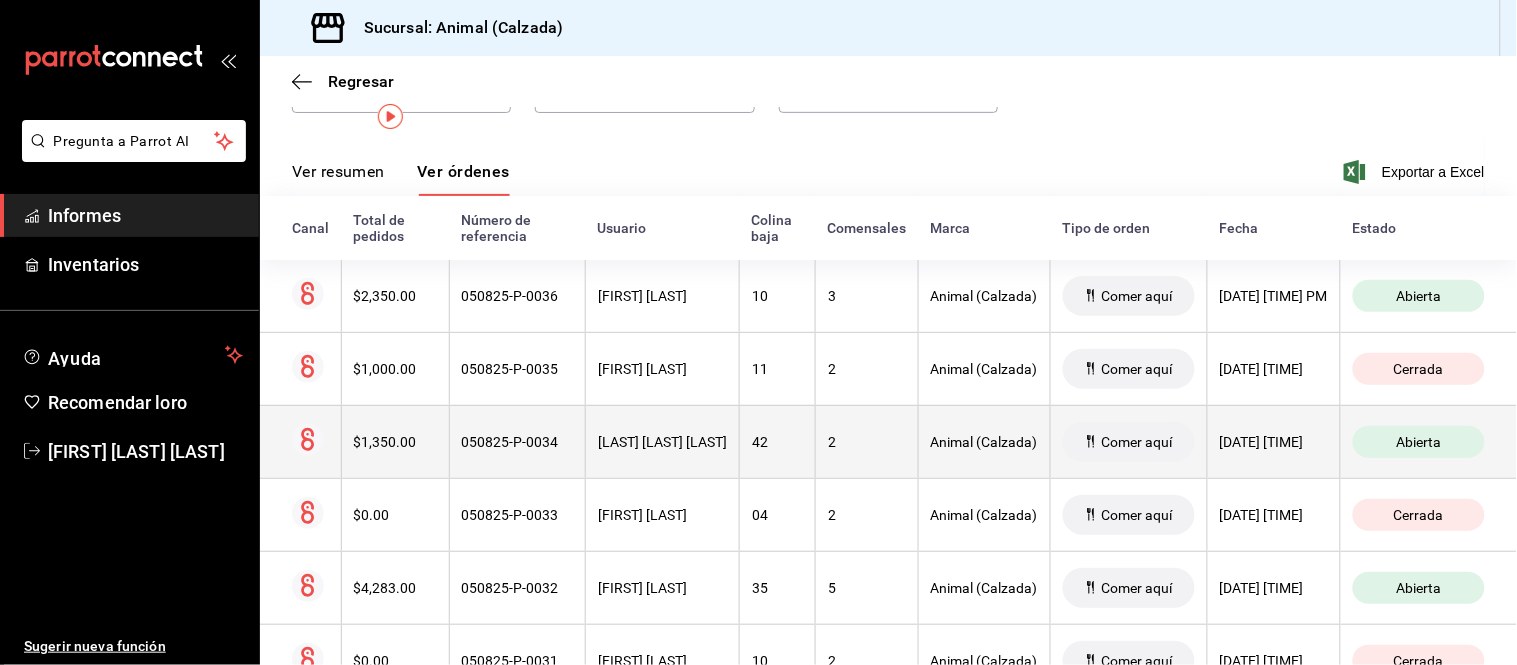 scroll, scrollTop: 0, scrollLeft: 0, axis: both 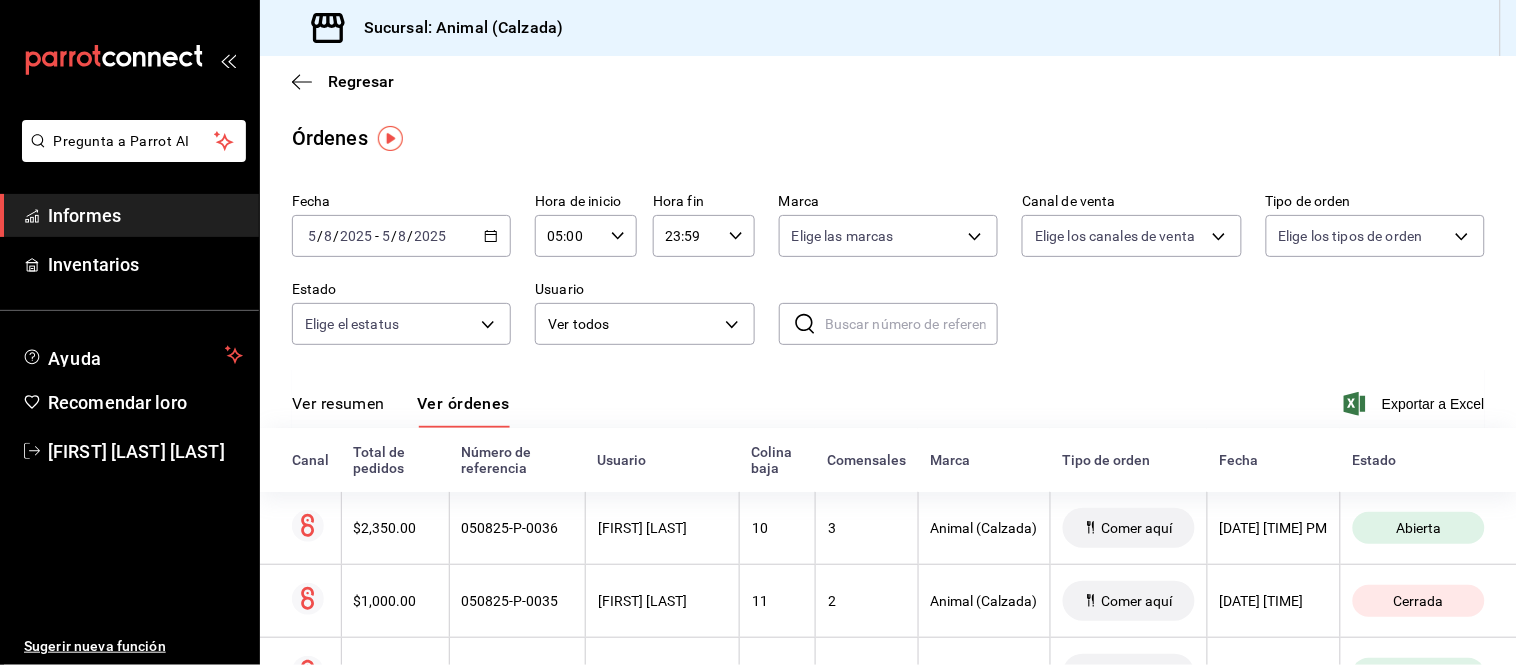 click on "Ver resumen" at bounding box center (338, 403) 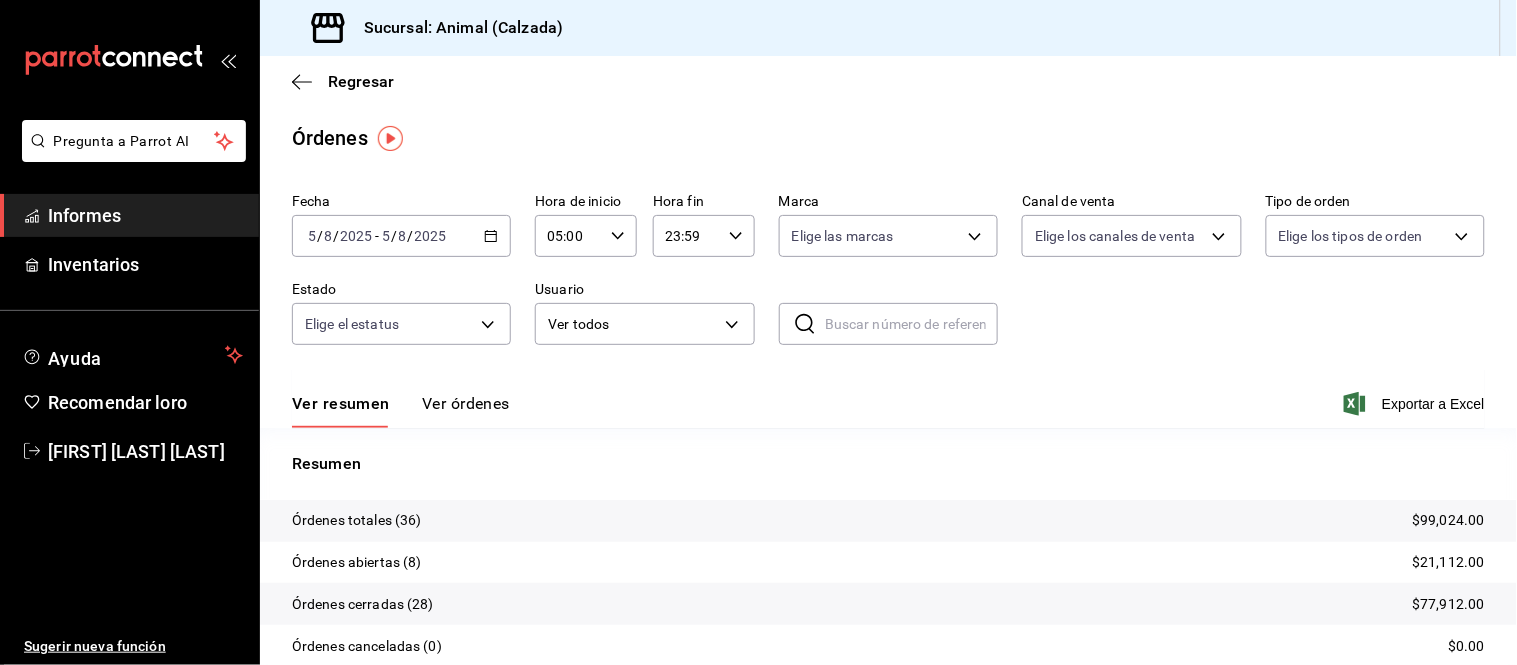 click on "Ver órdenes" at bounding box center [466, 403] 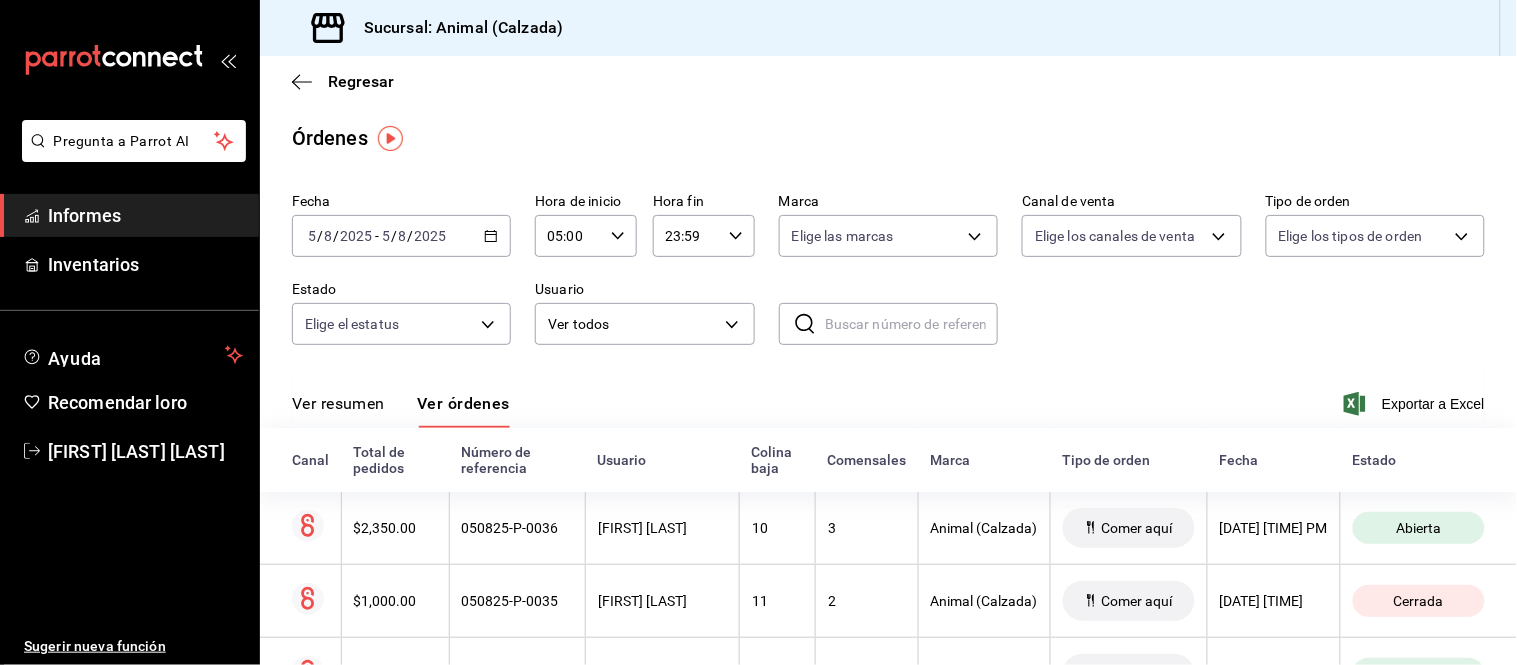 click on "Ver resumen" at bounding box center (338, 403) 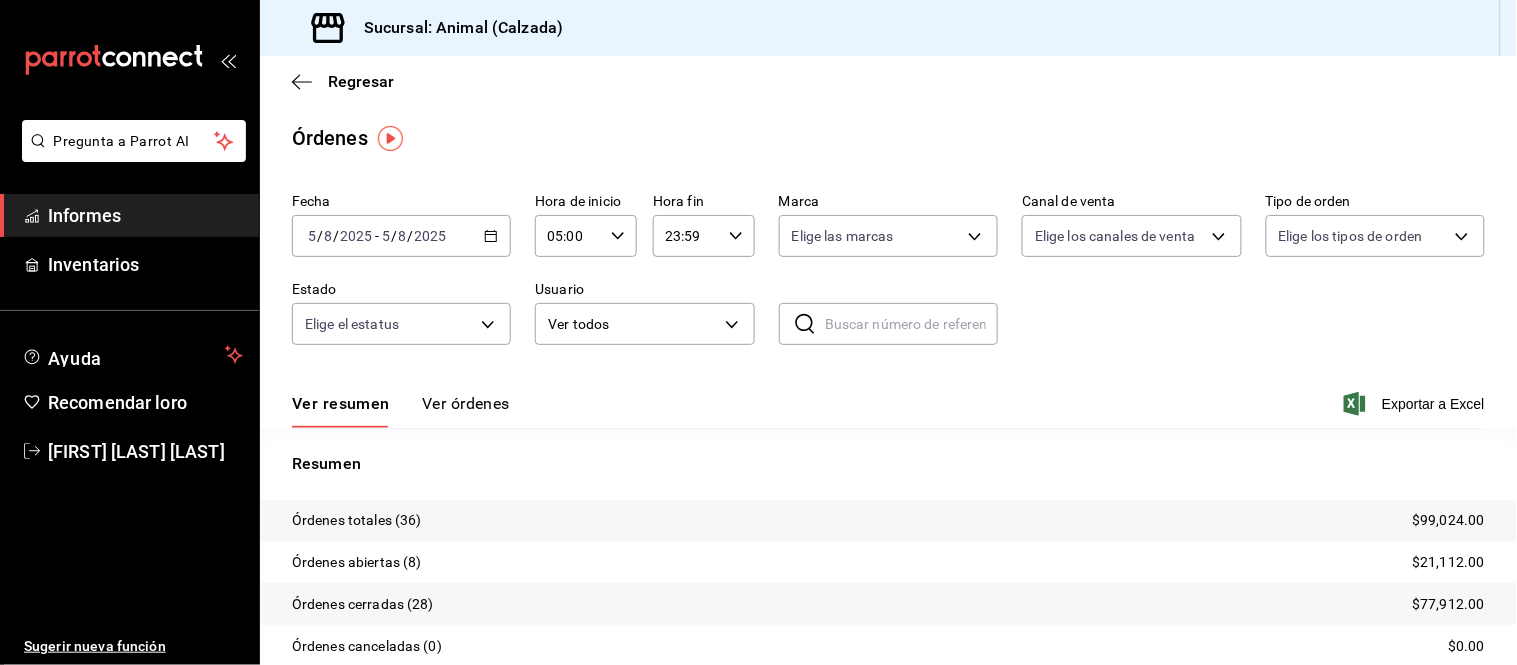 click on "Ver órdenes" at bounding box center (466, 403) 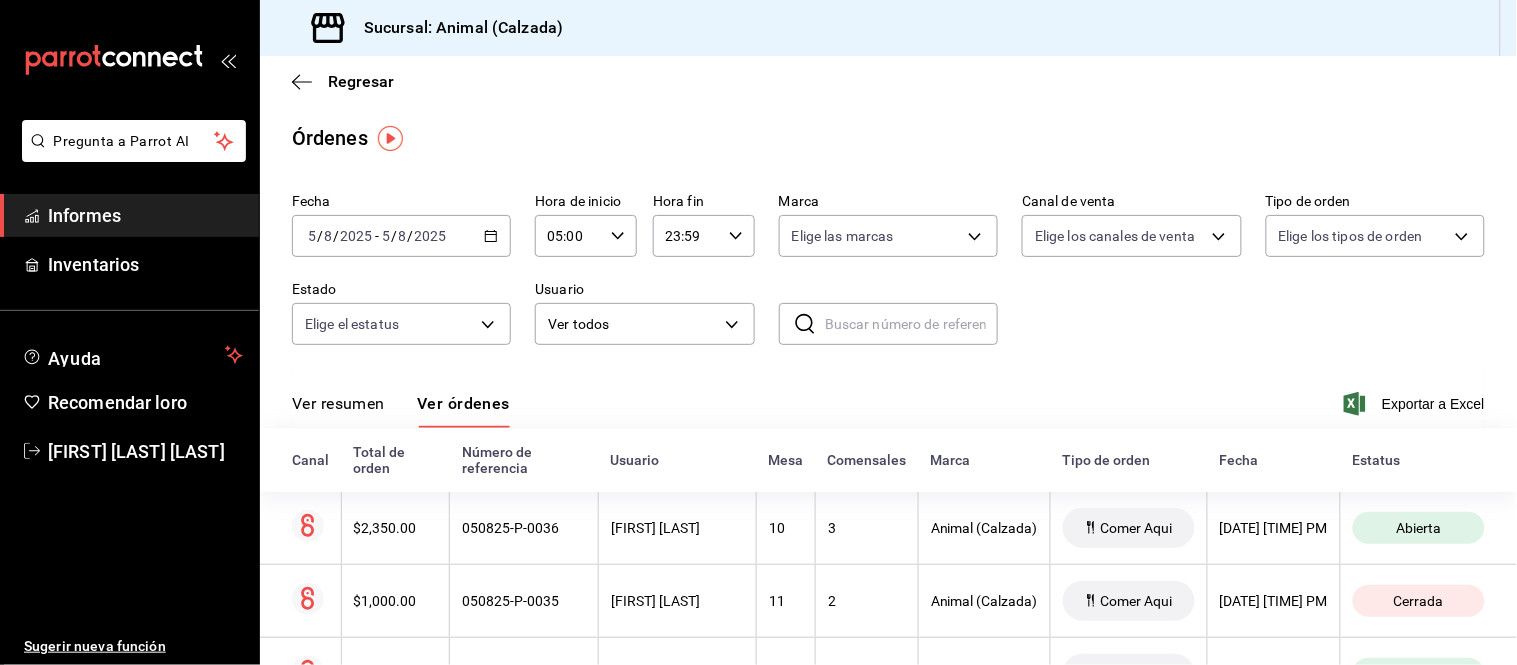 drag, startPoint x: 376, startPoint y: 405, endPoint x: 373, endPoint y: 383, distance: 22.203604 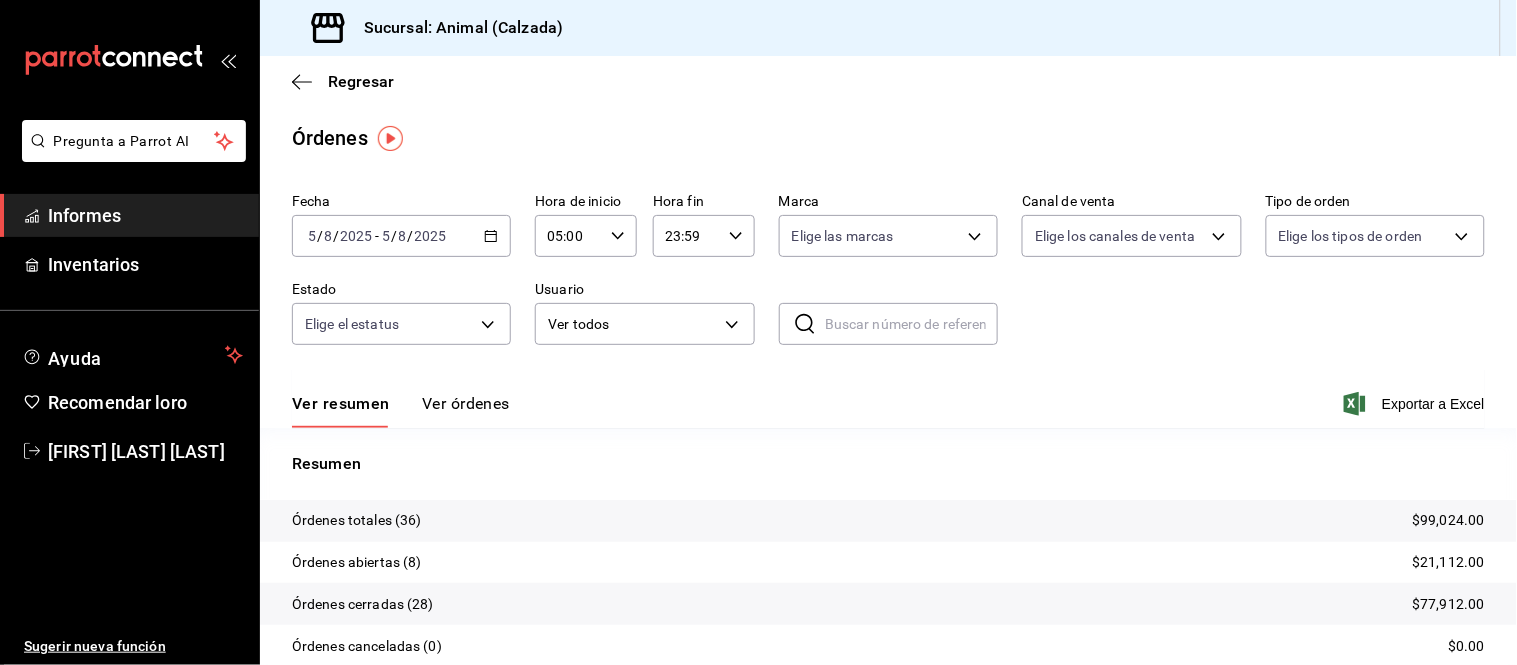 click on "Ver órdenes" at bounding box center (466, 403) 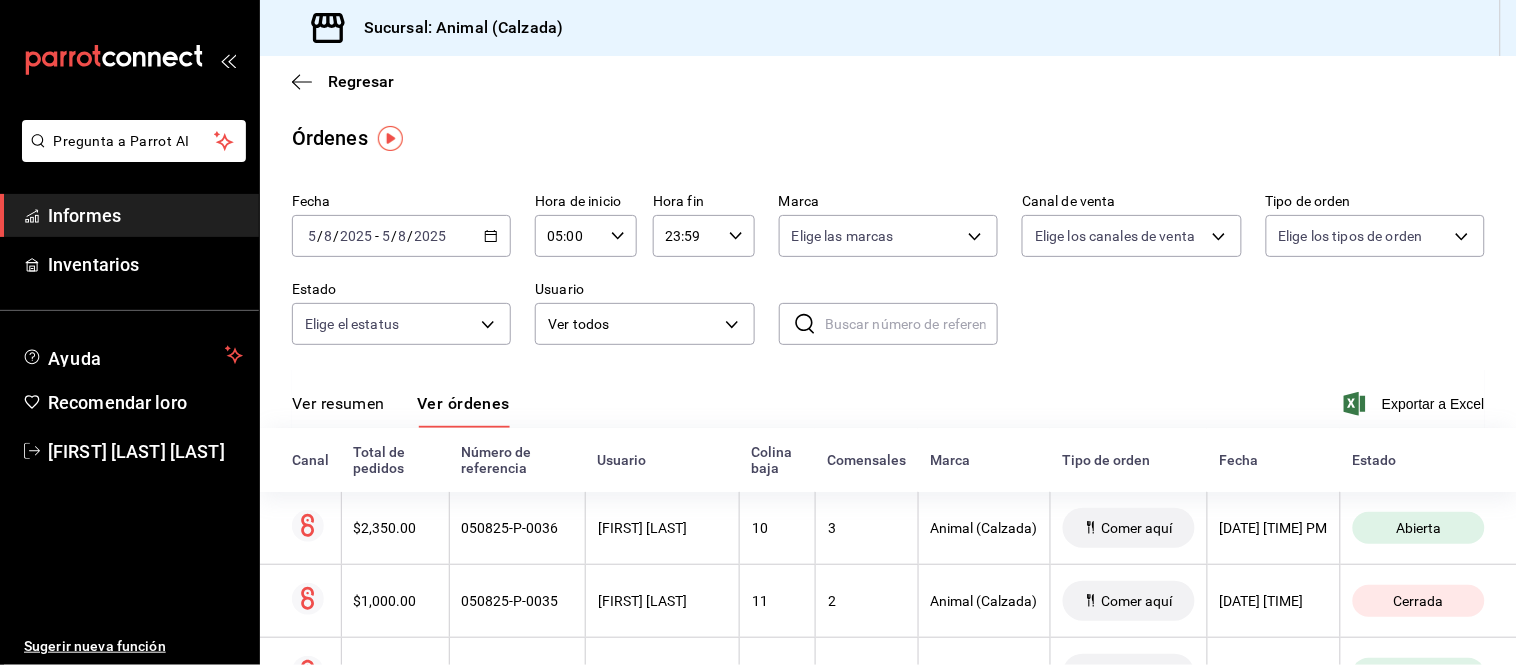 click on "Ver resumen" at bounding box center (338, 410) 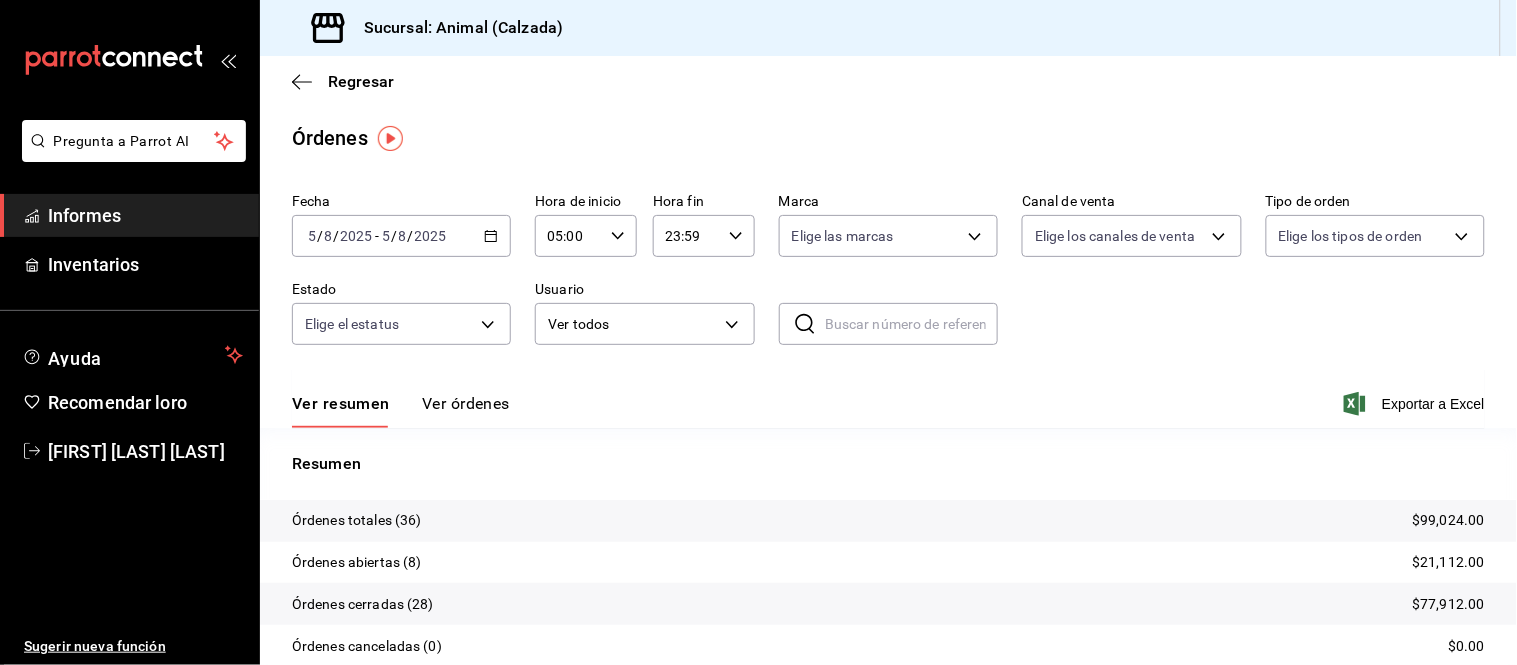 click on "Ver órdenes" at bounding box center (466, 403) 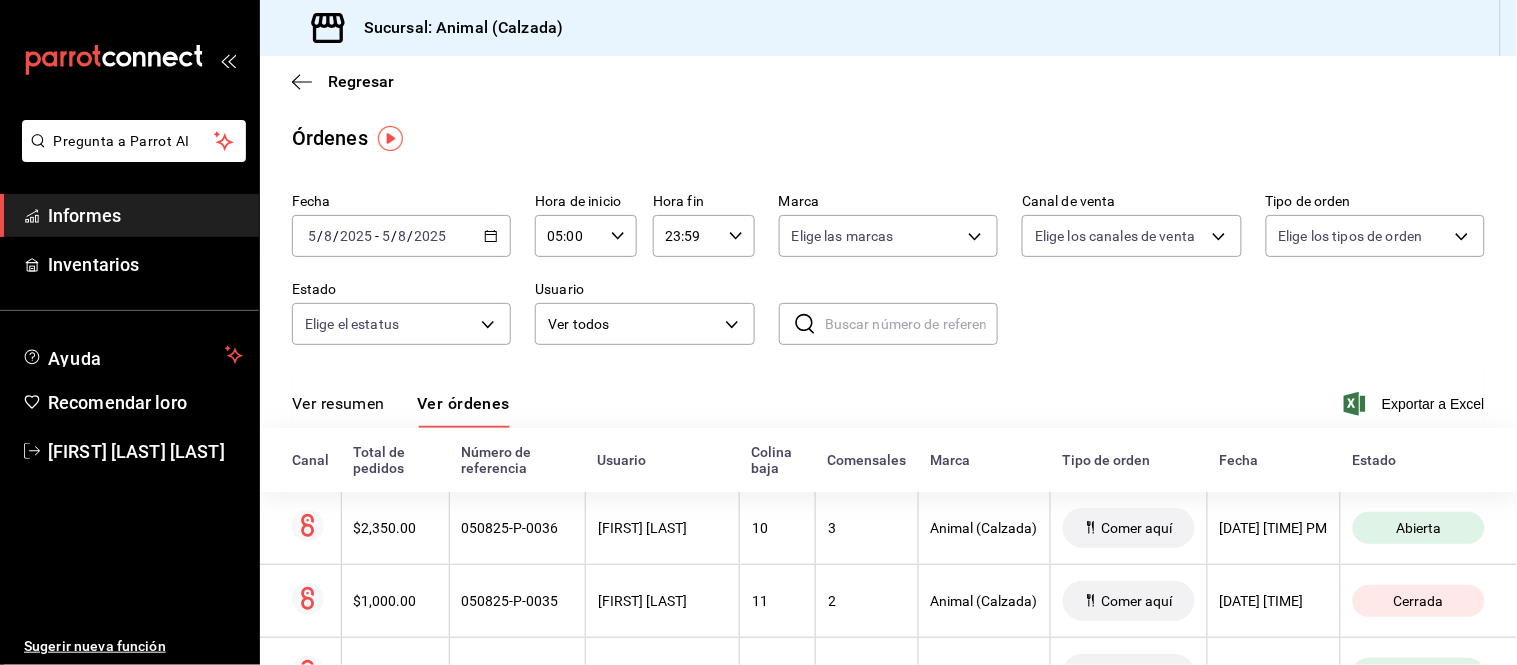click on "Ver resumen Ver órdenes" at bounding box center (401, 410) 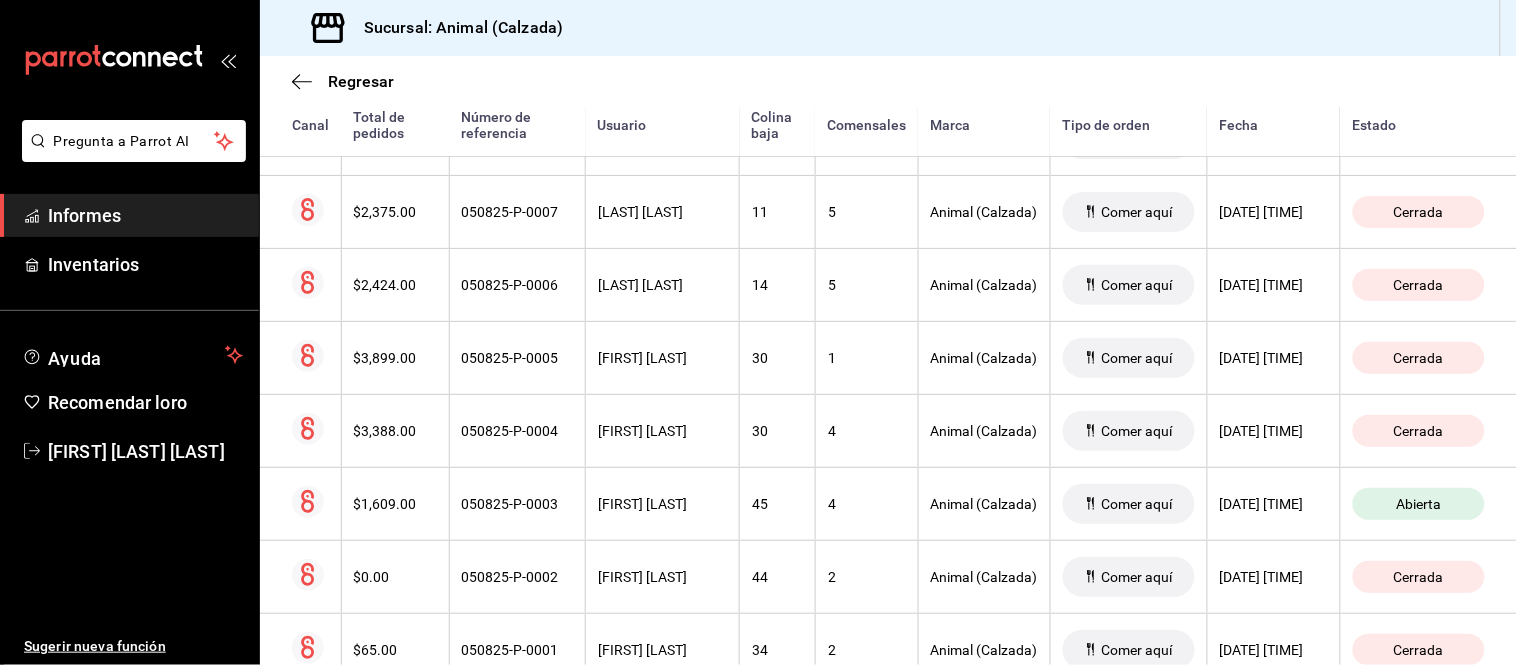 scroll, scrollTop: 2553, scrollLeft: 0, axis: vertical 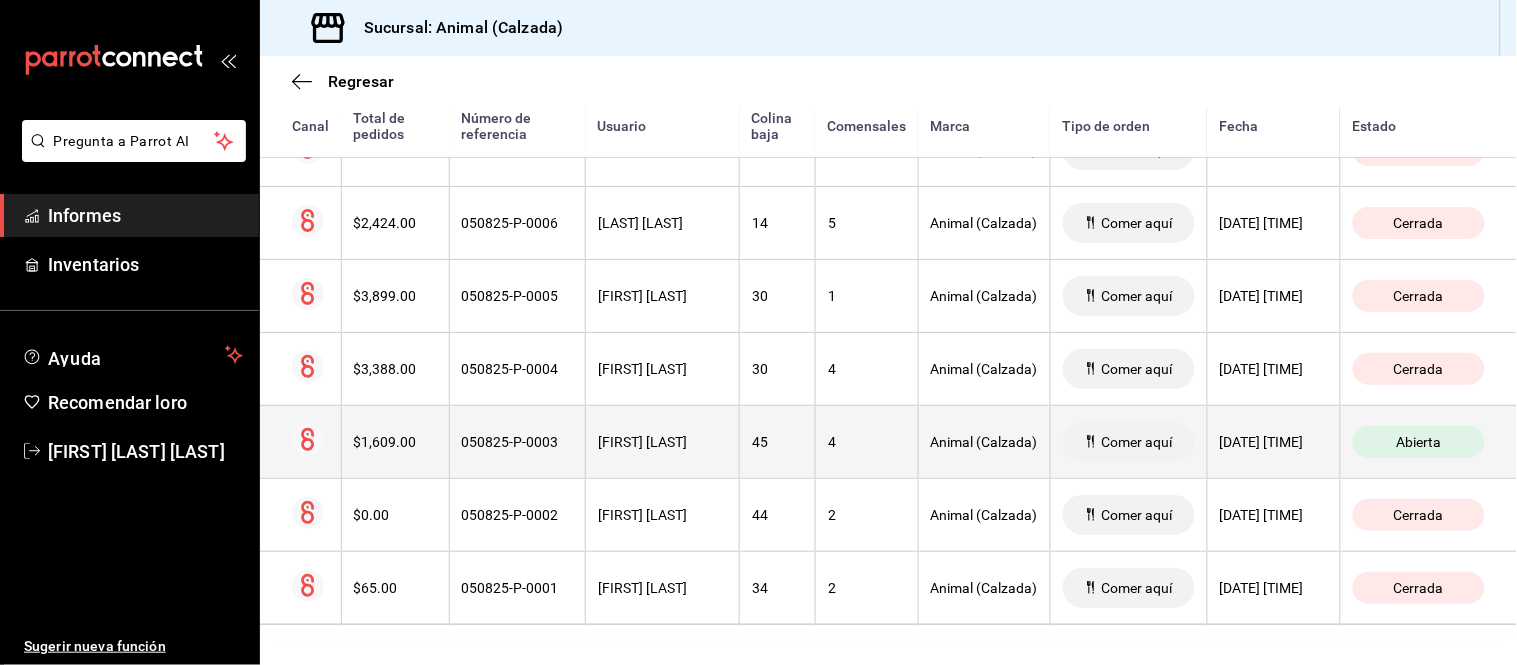 click on "4" at bounding box center (867, 442) 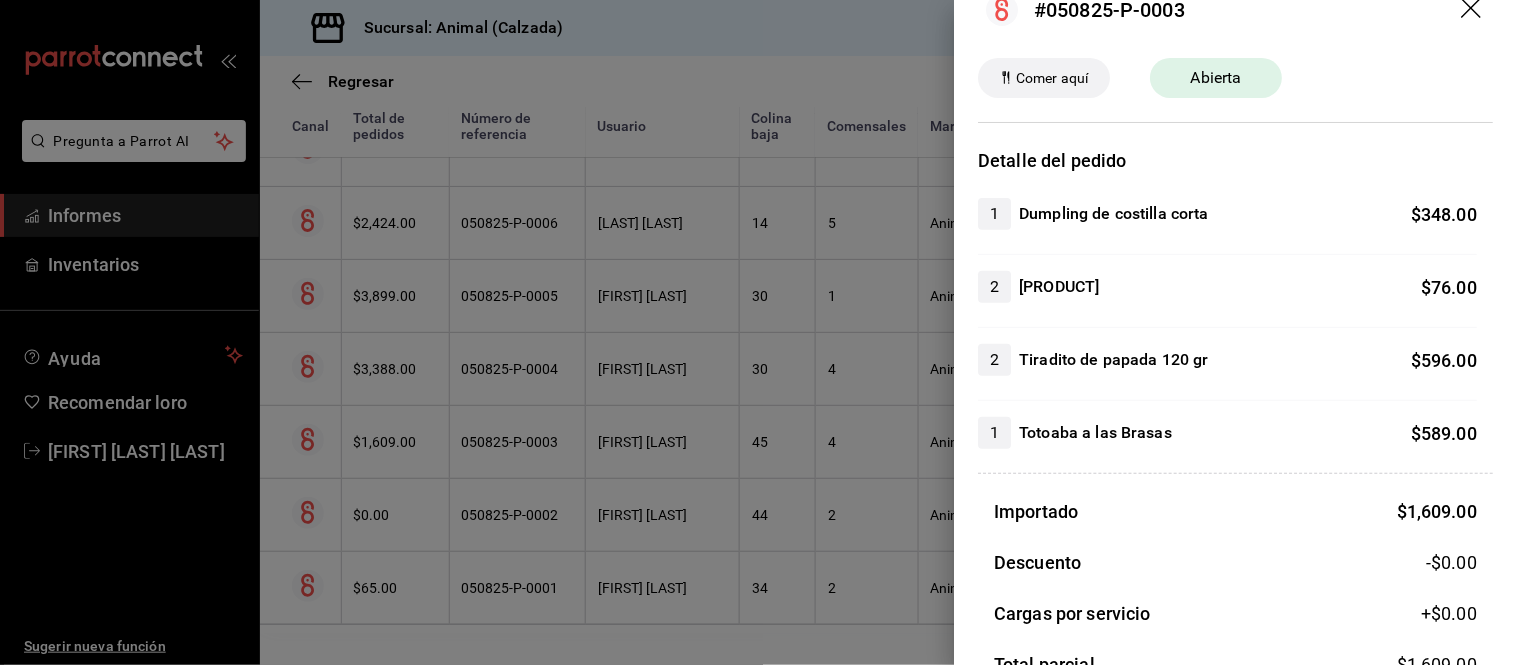 scroll, scrollTop: 0, scrollLeft: 0, axis: both 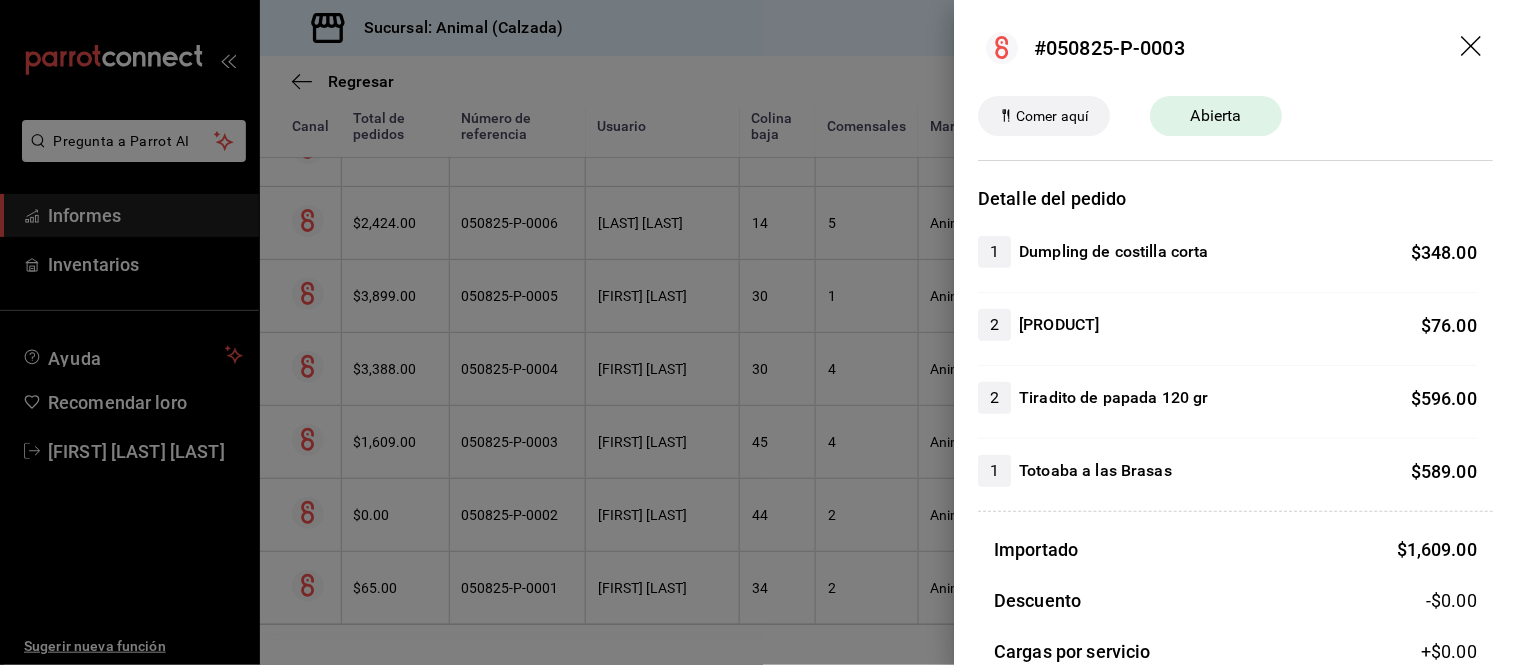 click at bounding box center (758, 332) 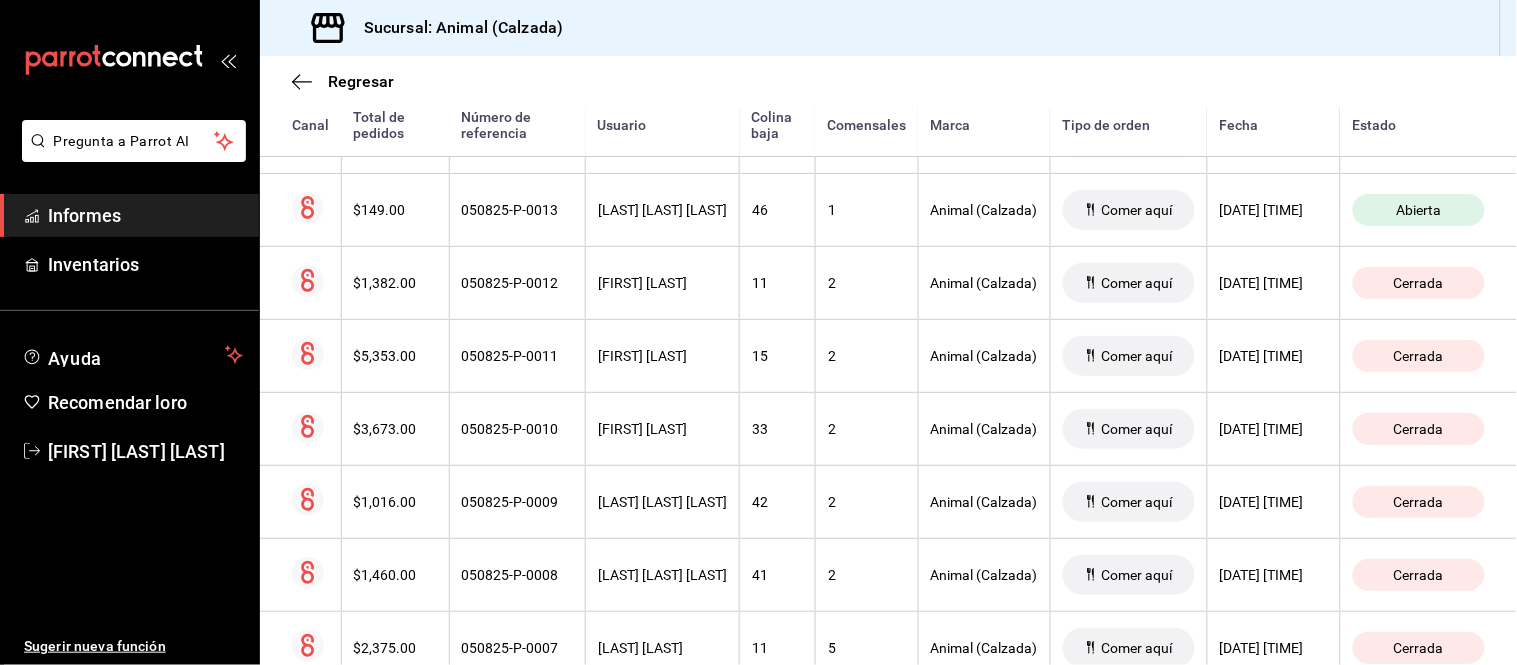 scroll, scrollTop: 1997, scrollLeft: 0, axis: vertical 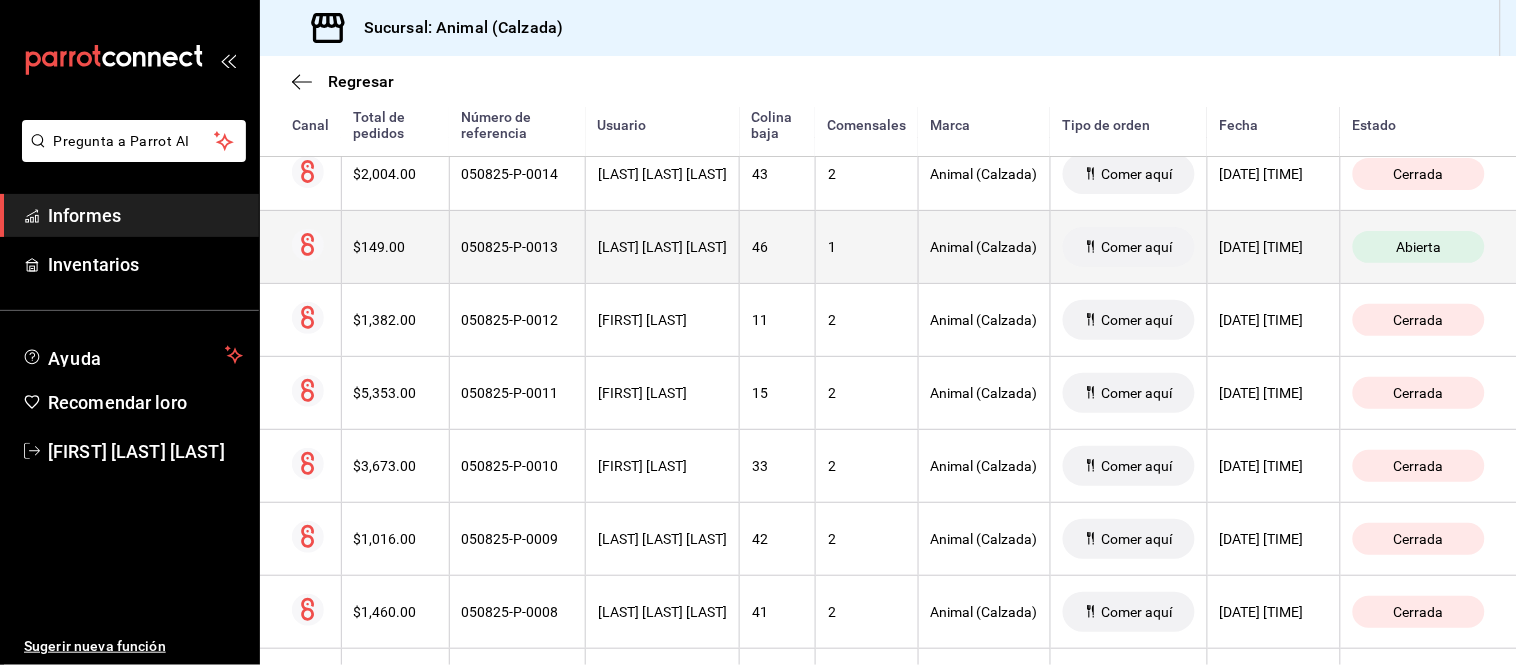 click on "[LAST] [LAST] [LAST]" at bounding box center (662, 247) 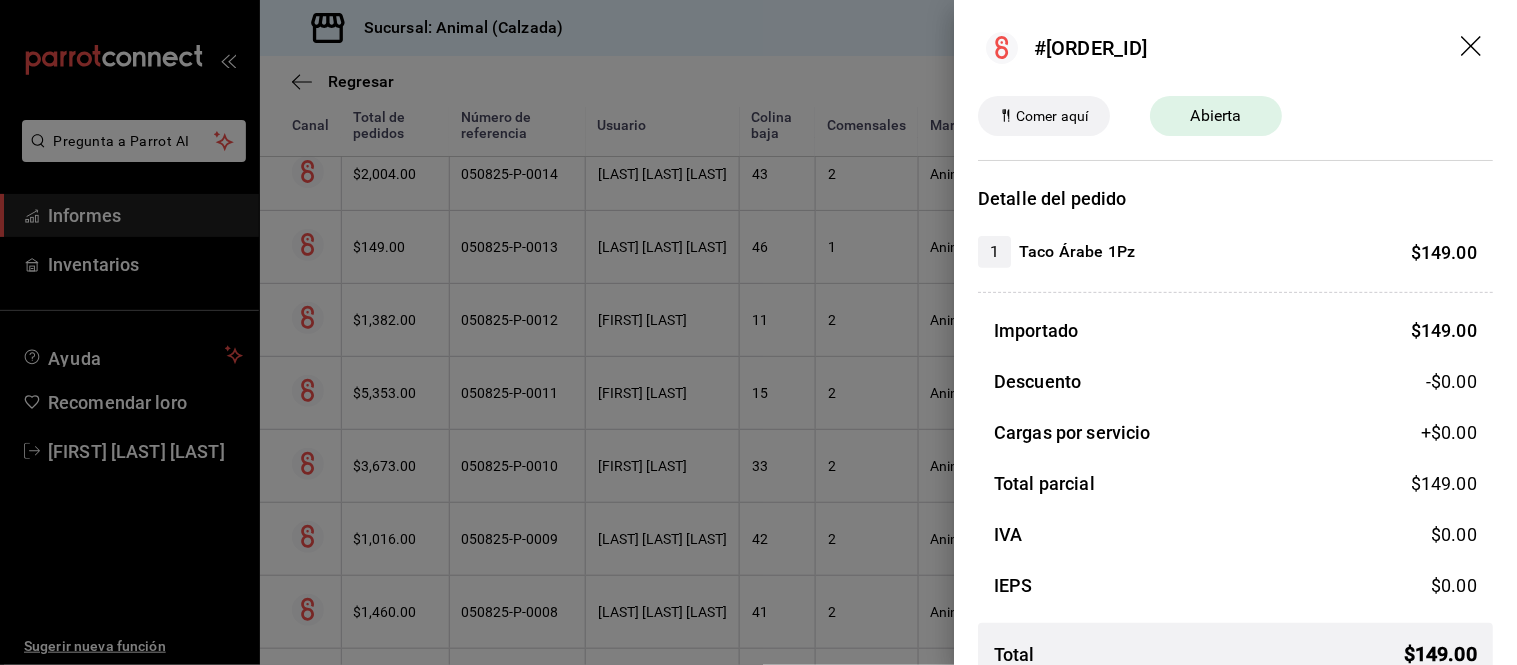 click at bounding box center [758, 332] 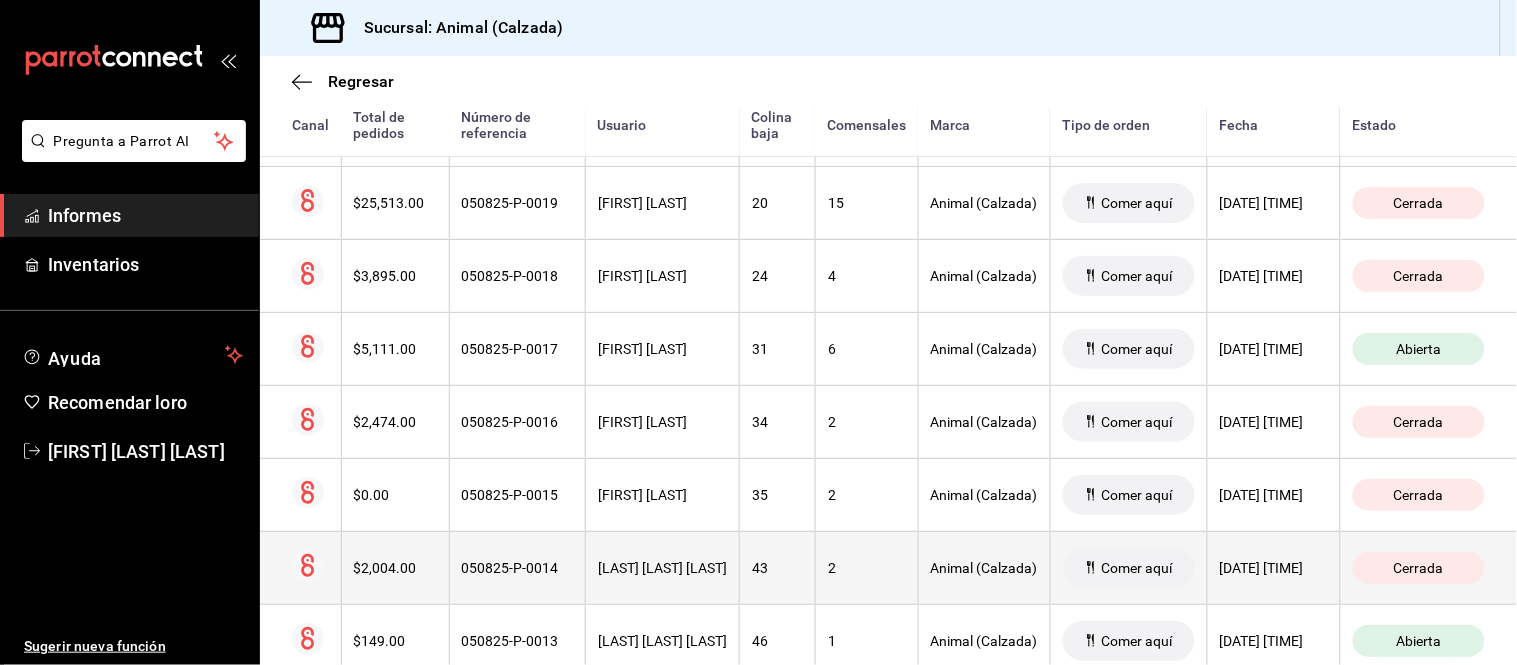 scroll, scrollTop: 1553, scrollLeft: 0, axis: vertical 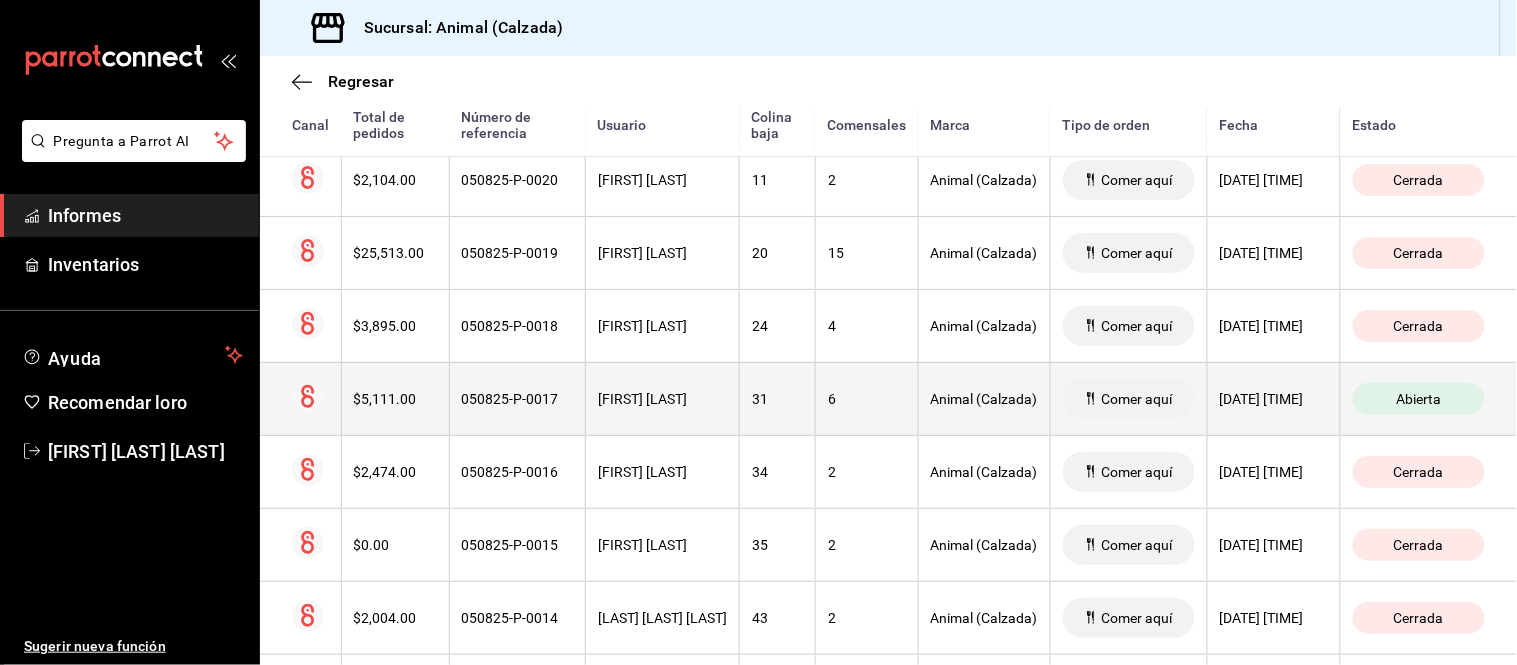 click on "31" at bounding box center (778, 398) 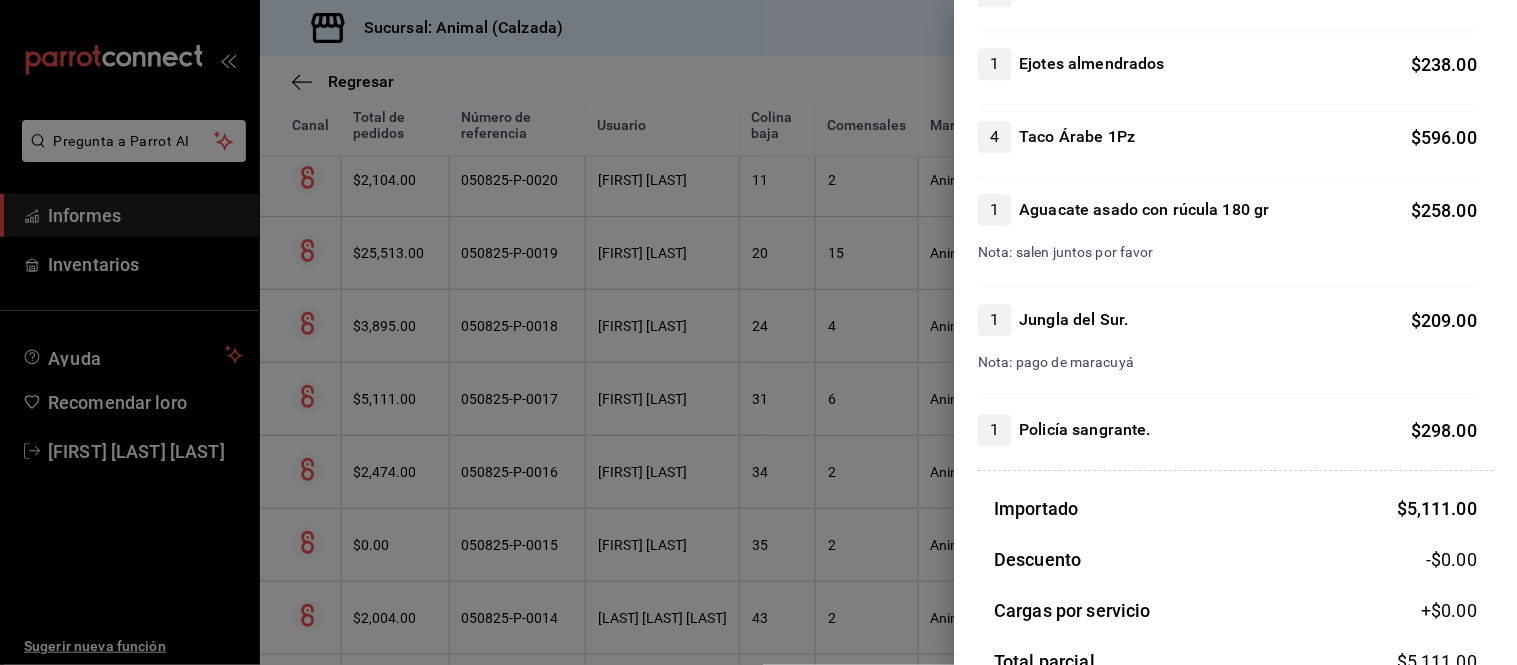 scroll, scrollTop: 1555, scrollLeft: 0, axis: vertical 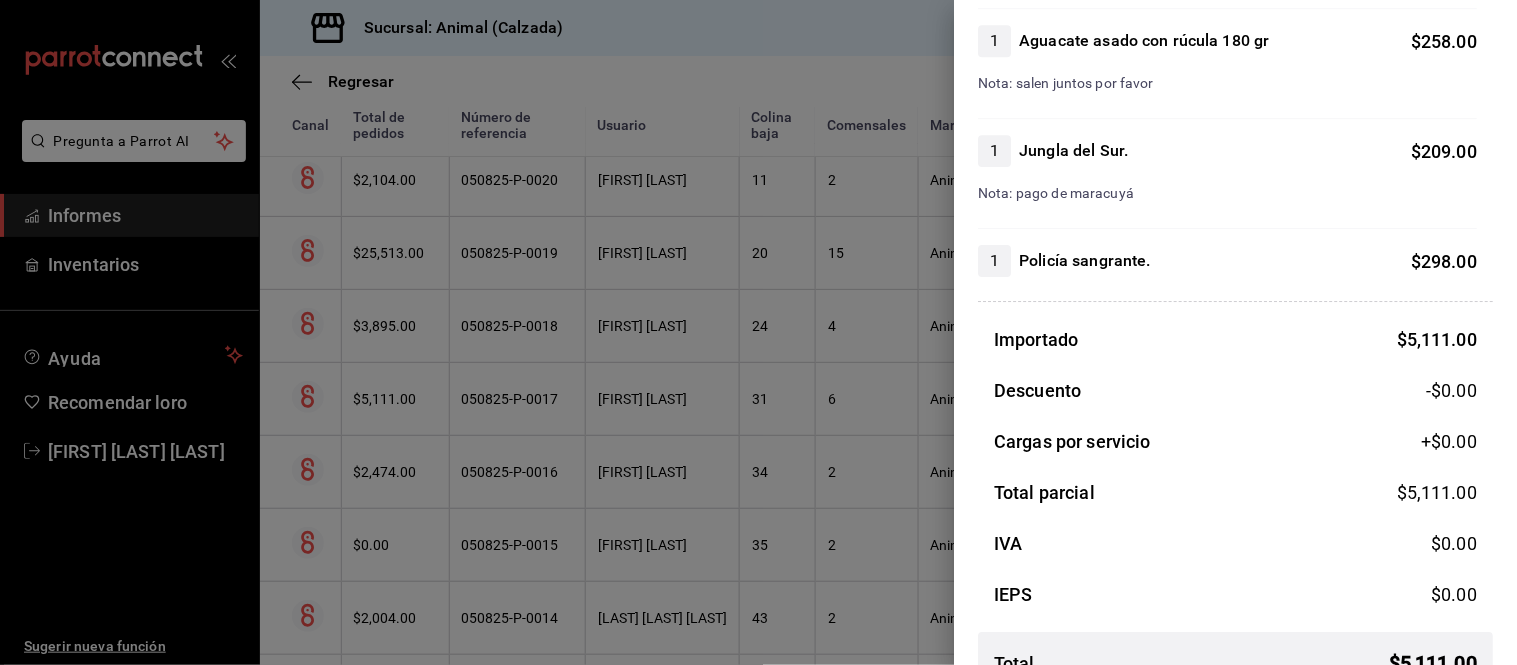click at bounding box center (758, 332) 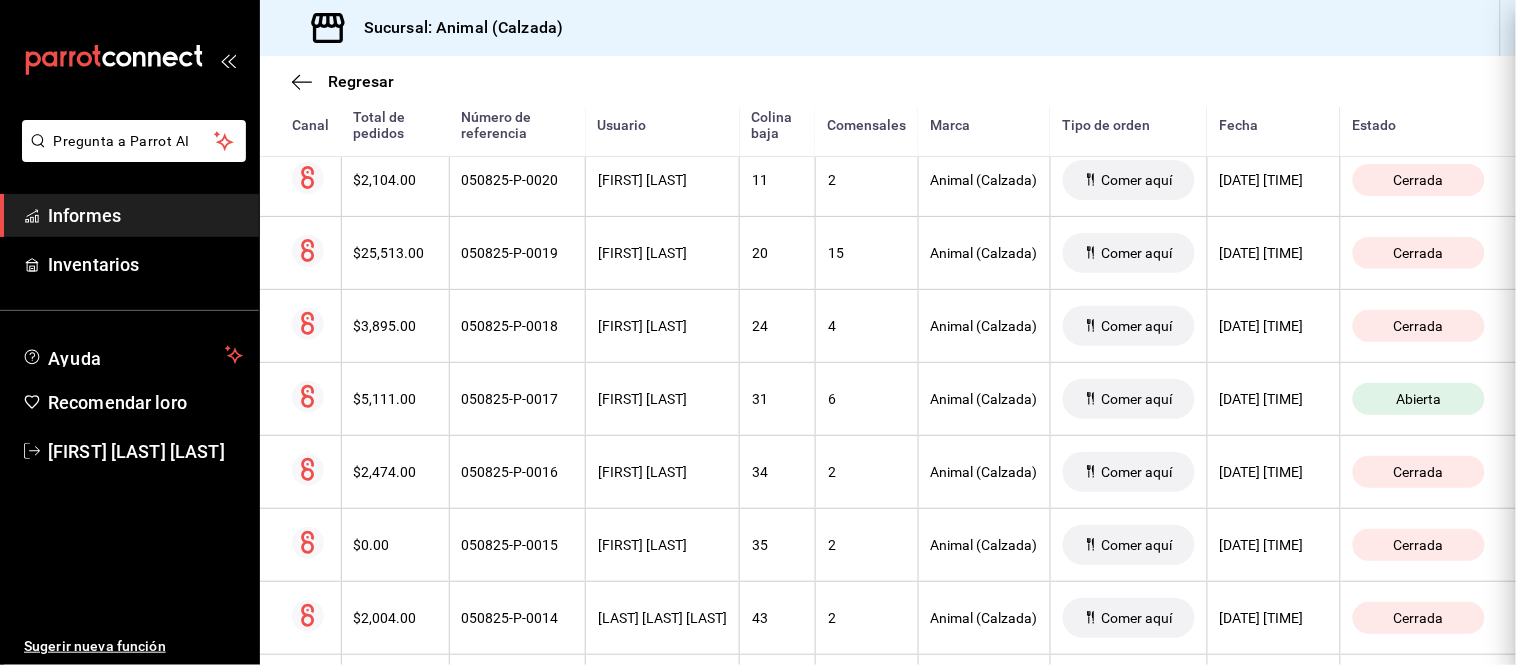 scroll, scrollTop: 0, scrollLeft: 0, axis: both 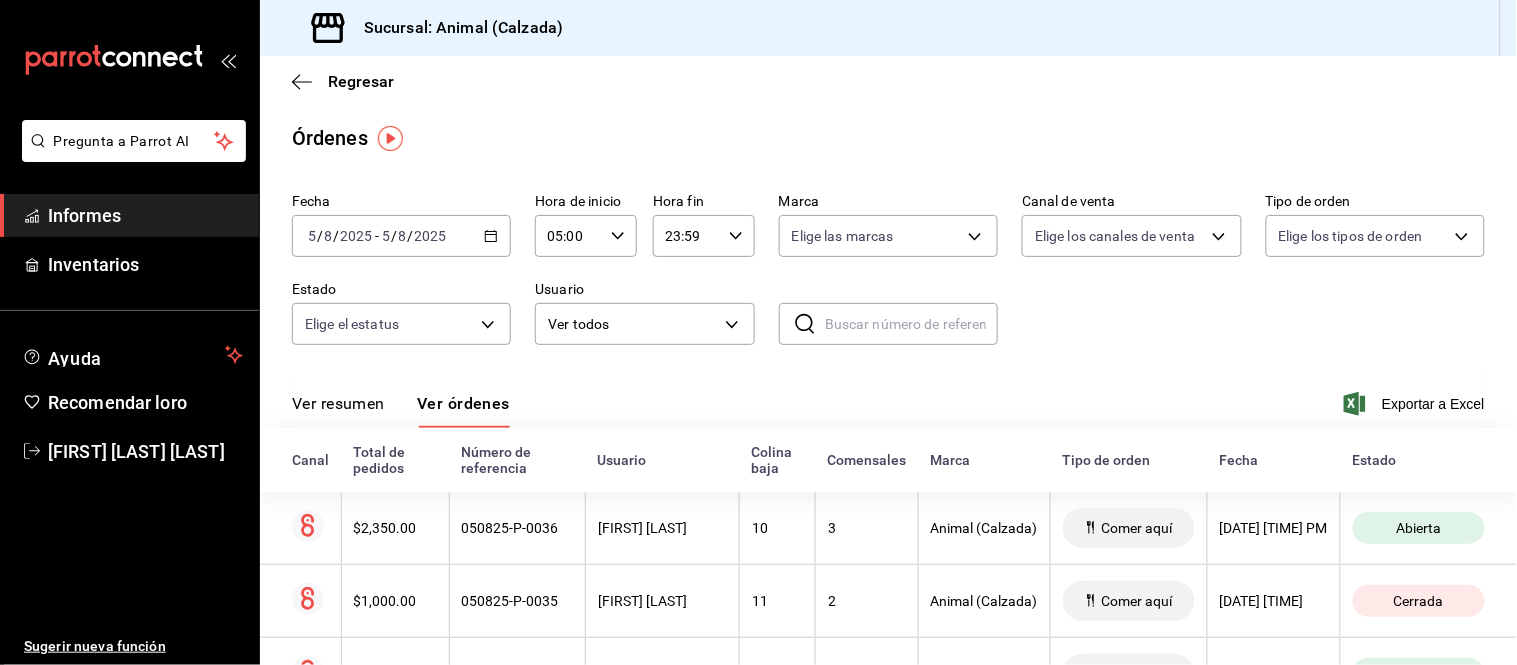 click on "Ver resumen" at bounding box center [338, 403] 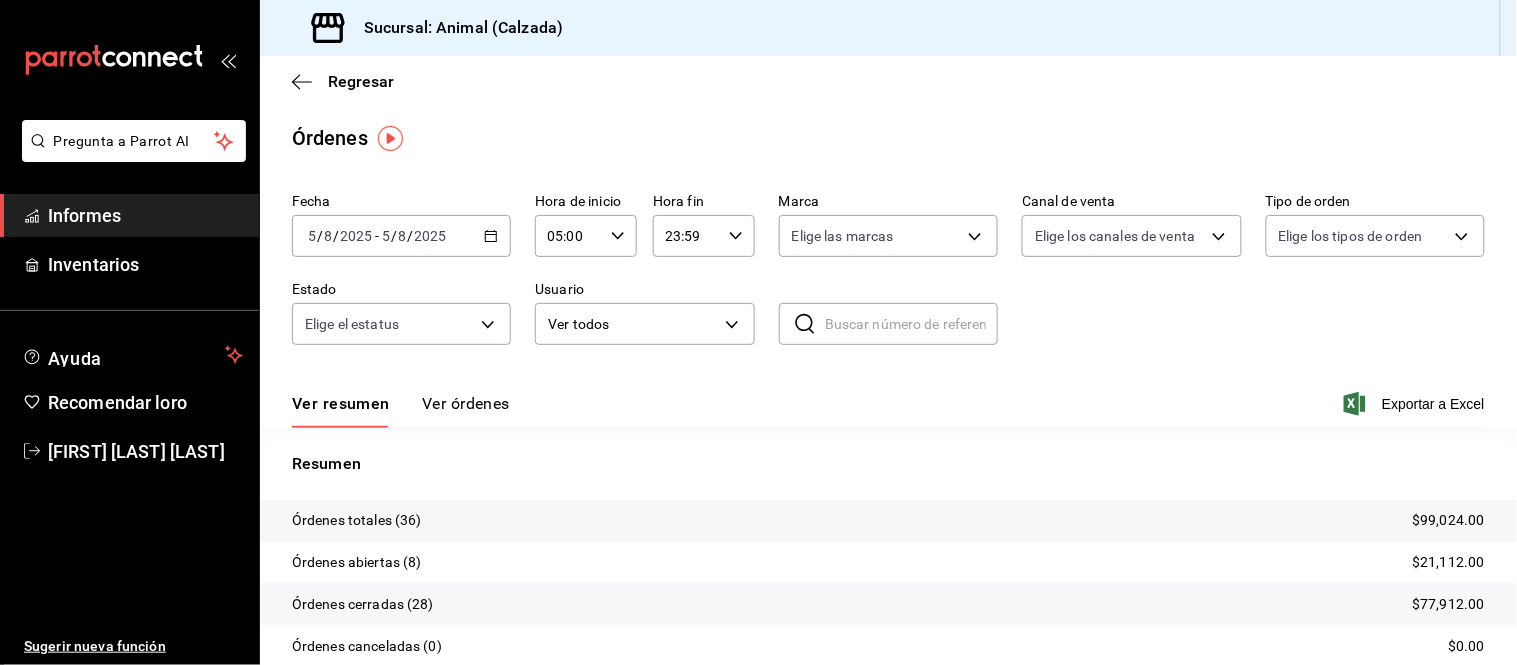 click on "Ver órdenes" at bounding box center (466, 403) 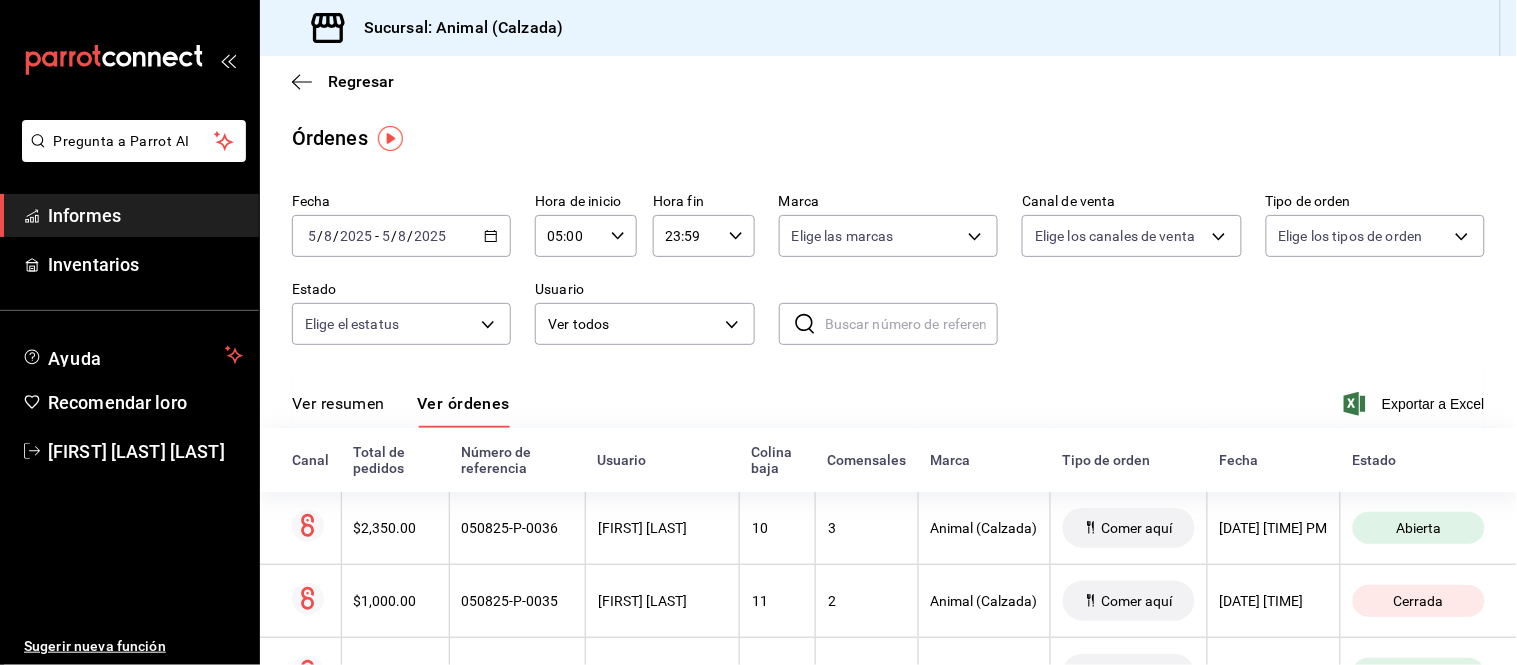 click on "Ver resumen" at bounding box center [338, 410] 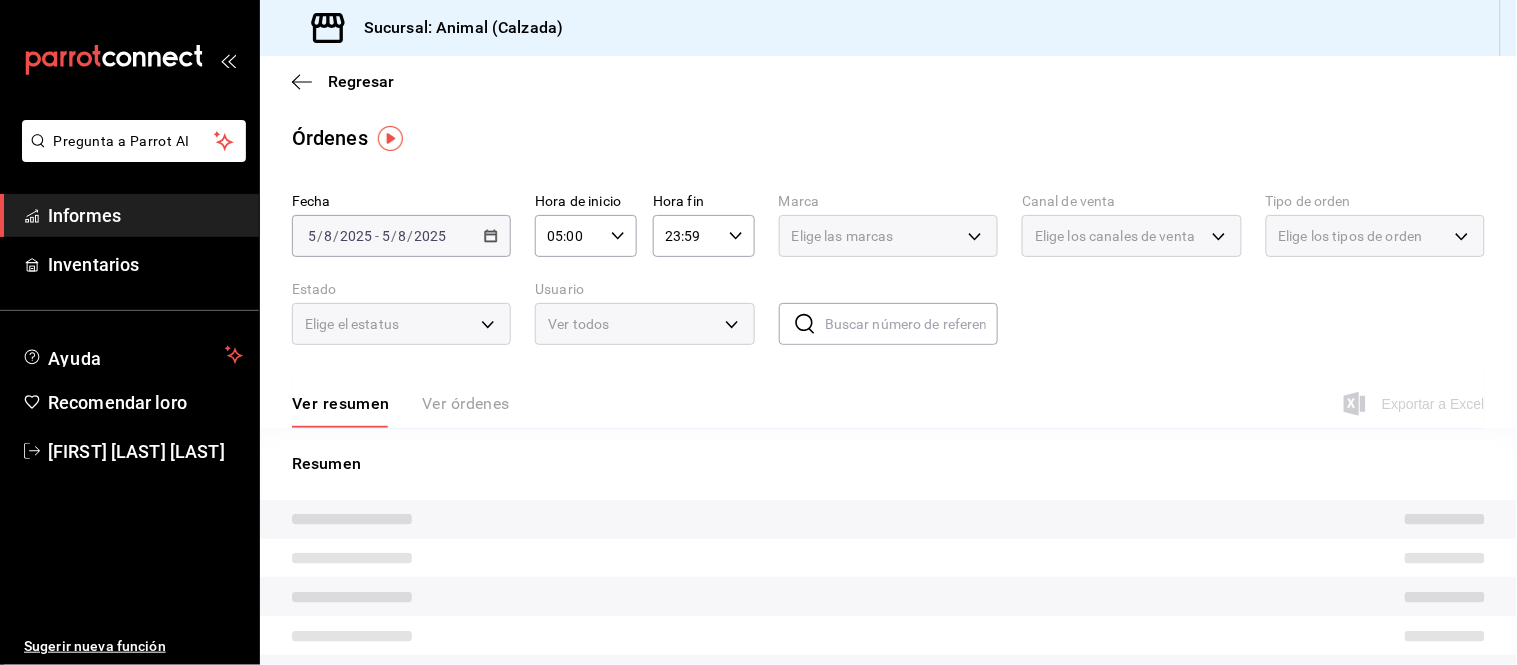 click on "Ver resumen Ver órdenes" at bounding box center (401, 410) 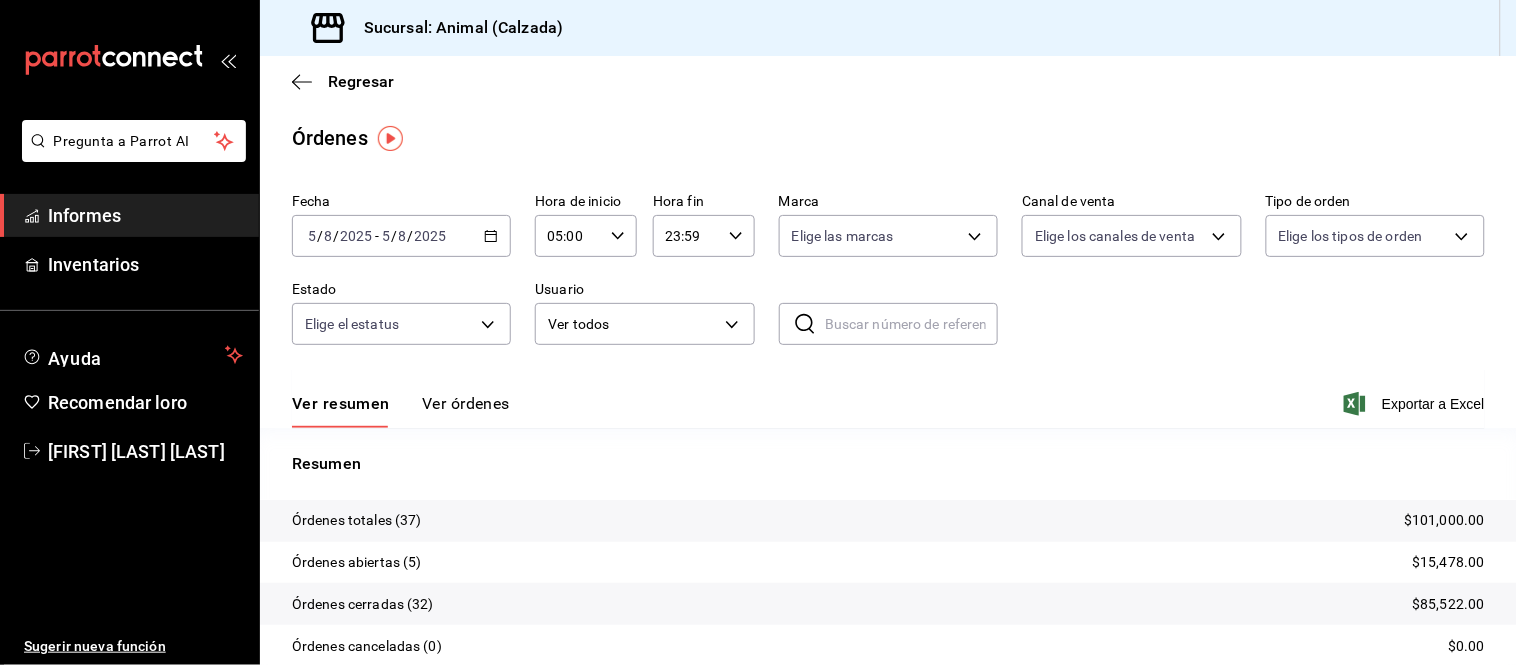 click on "Ver órdenes" at bounding box center [466, 403] 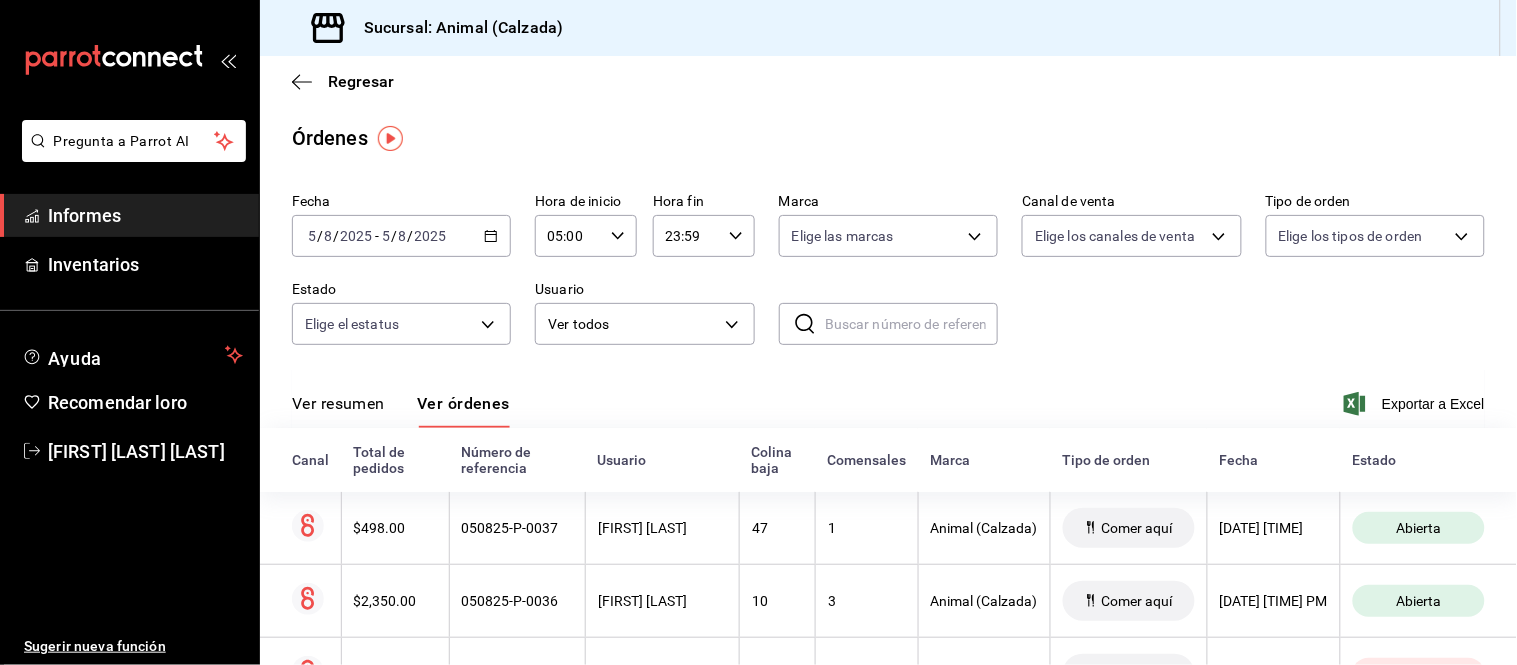 click on "Ver resumen Ver órdenes" at bounding box center [401, 410] 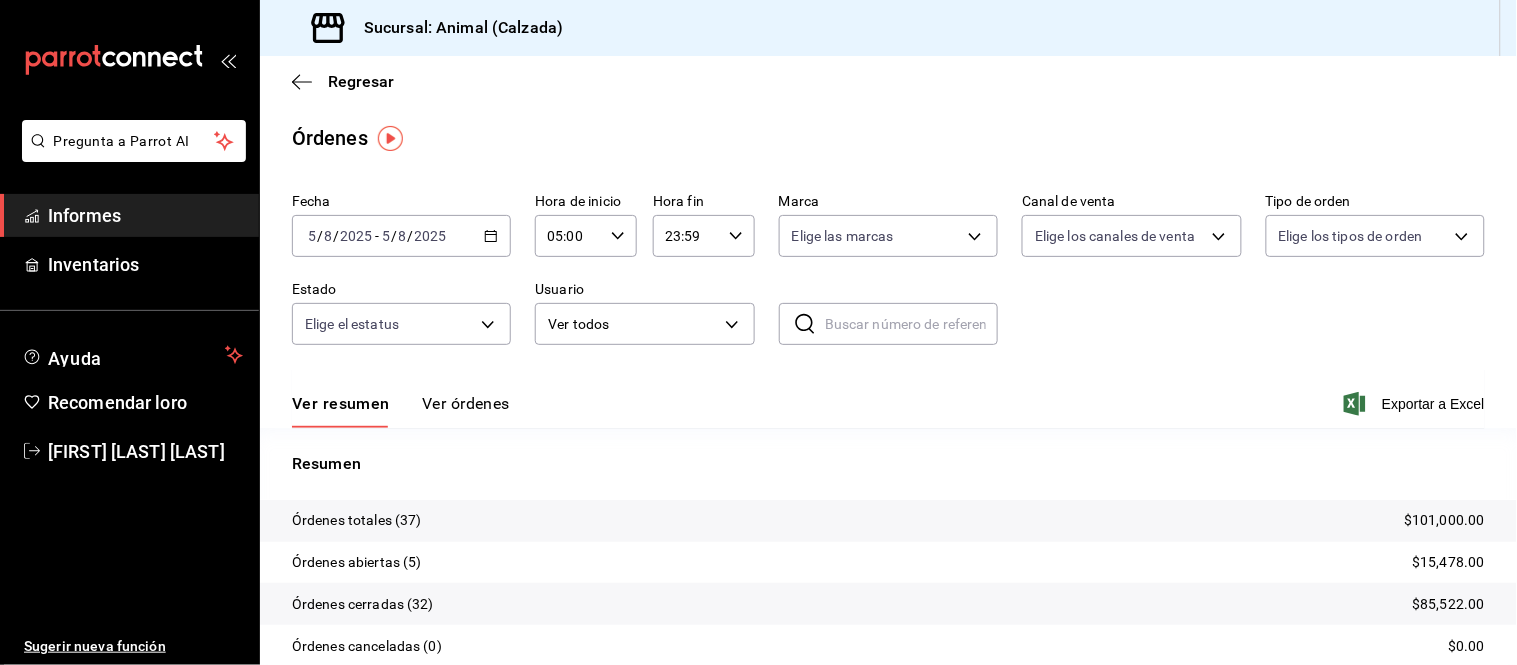 click on "Ver órdenes" at bounding box center [466, 403] 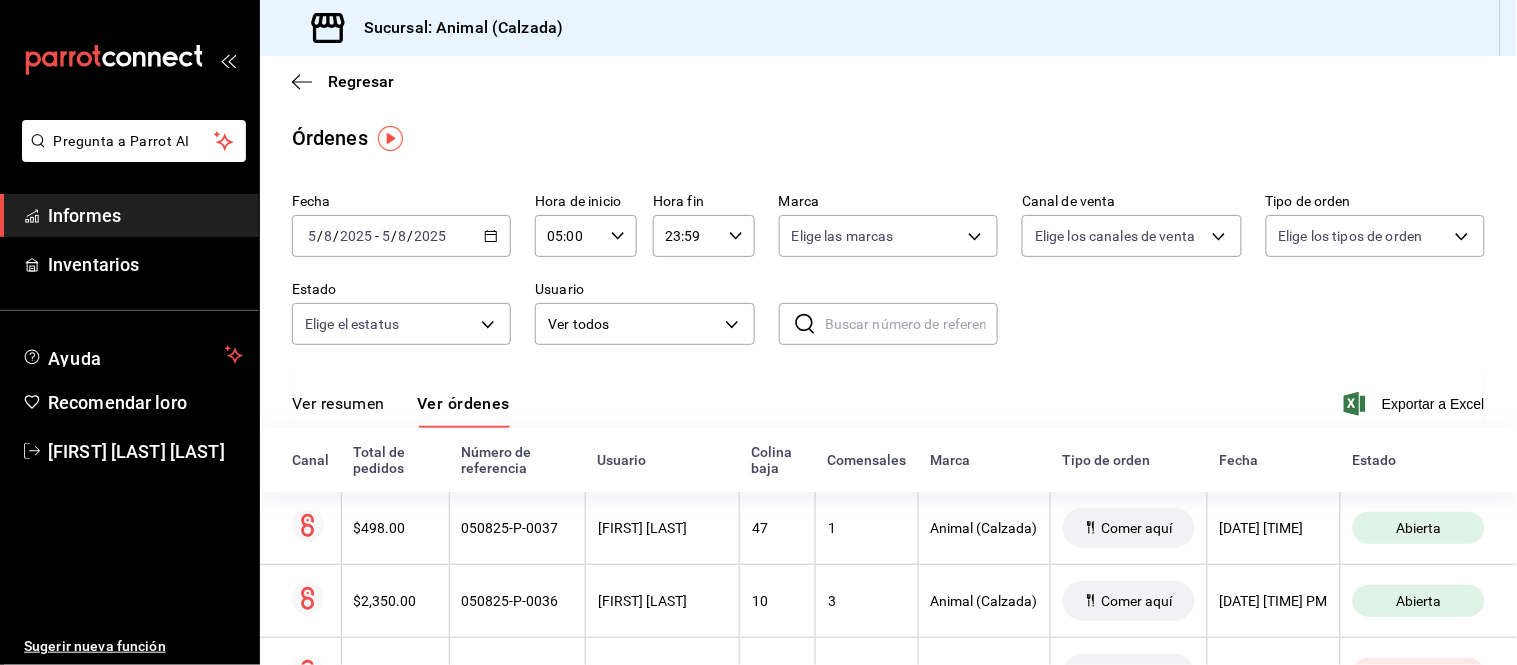 click on "Ver resumen" at bounding box center (338, 403) 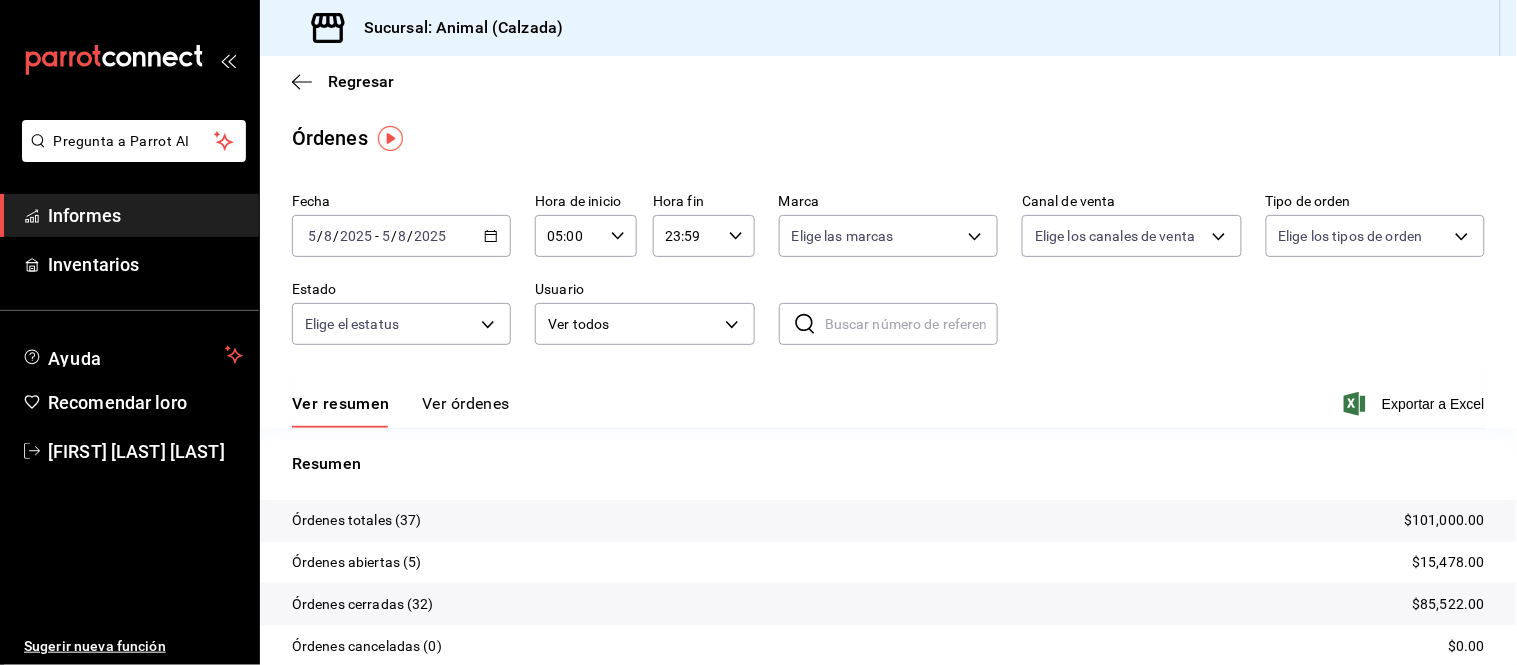 click on "Ver órdenes" at bounding box center [466, 403] 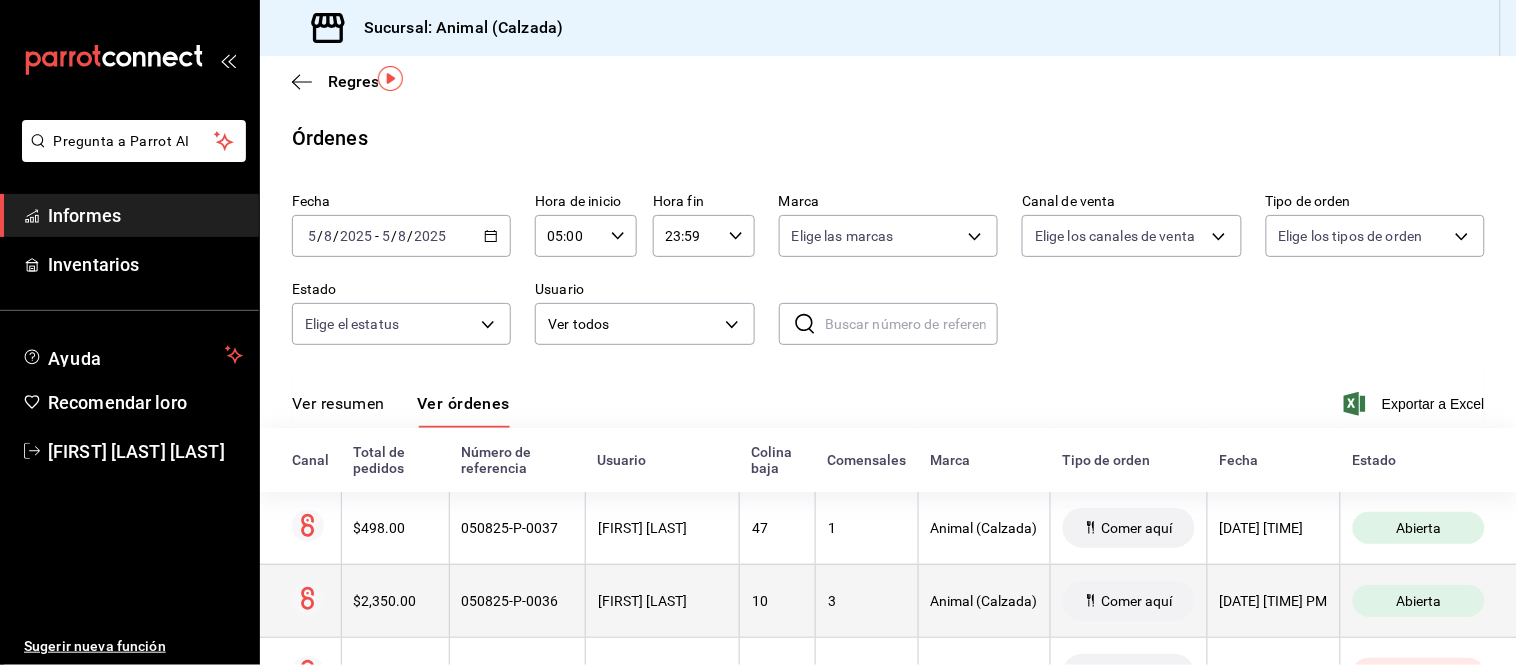 scroll, scrollTop: 111, scrollLeft: 0, axis: vertical 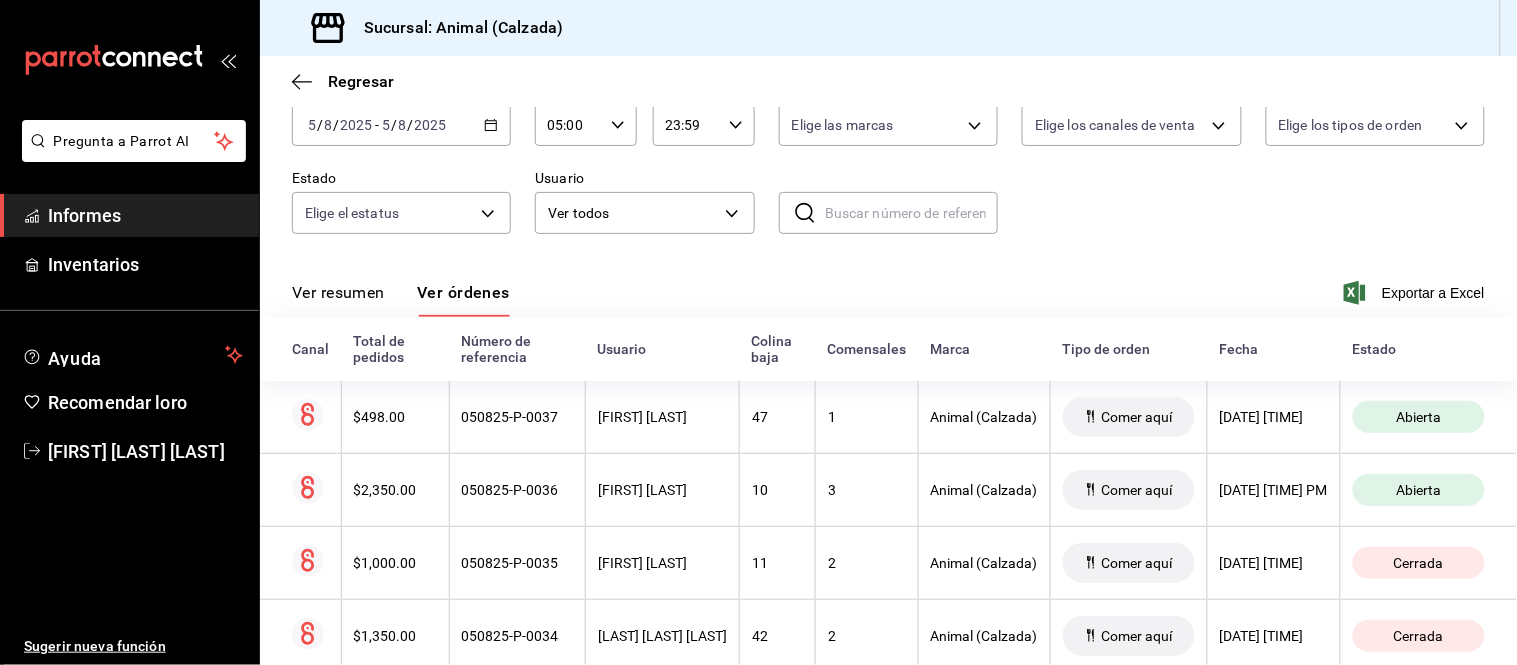 click on "Ver resumen" at bounding box center (338, 299) 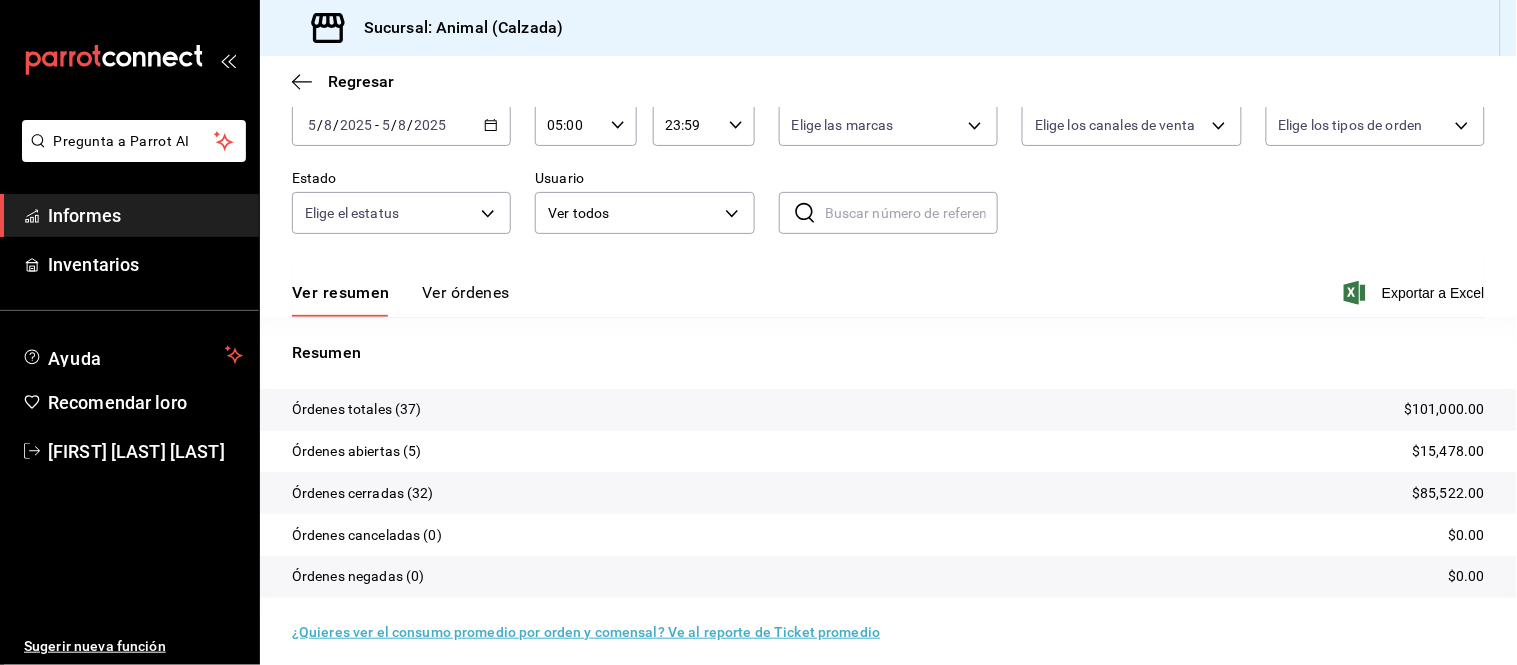 click on "Ver órdenes" at bounding box center [466, 292] 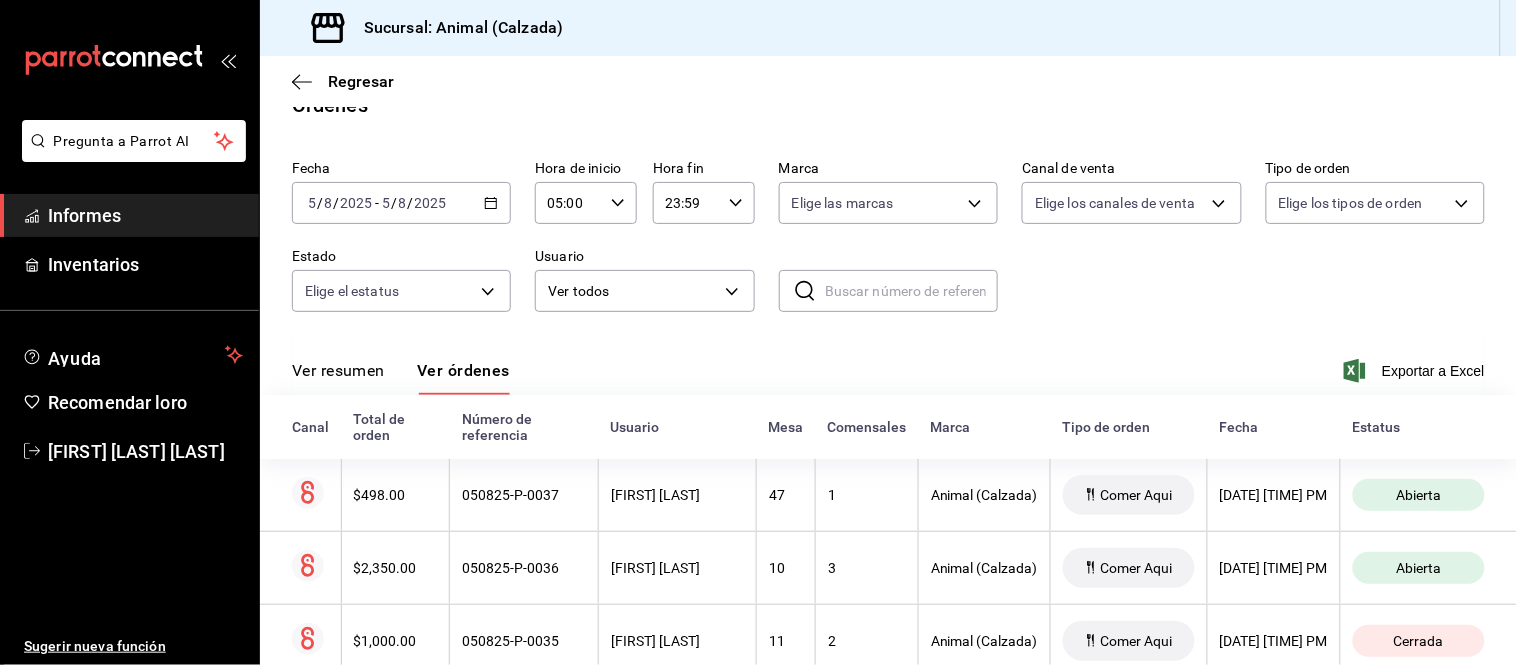scroll, scrollTop: 111, scrollLeft: 0, axis: vertical 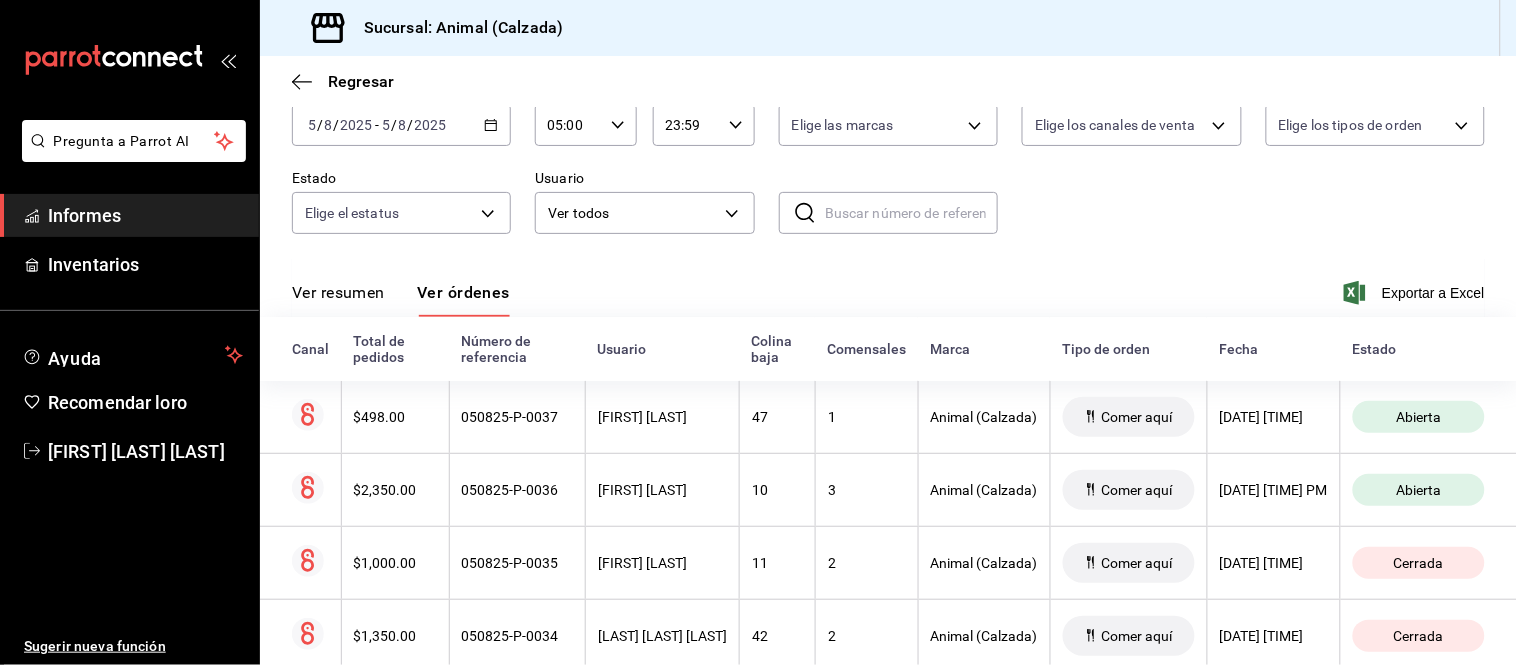 click on "Ver resumen" at bounding box center [338, 299] 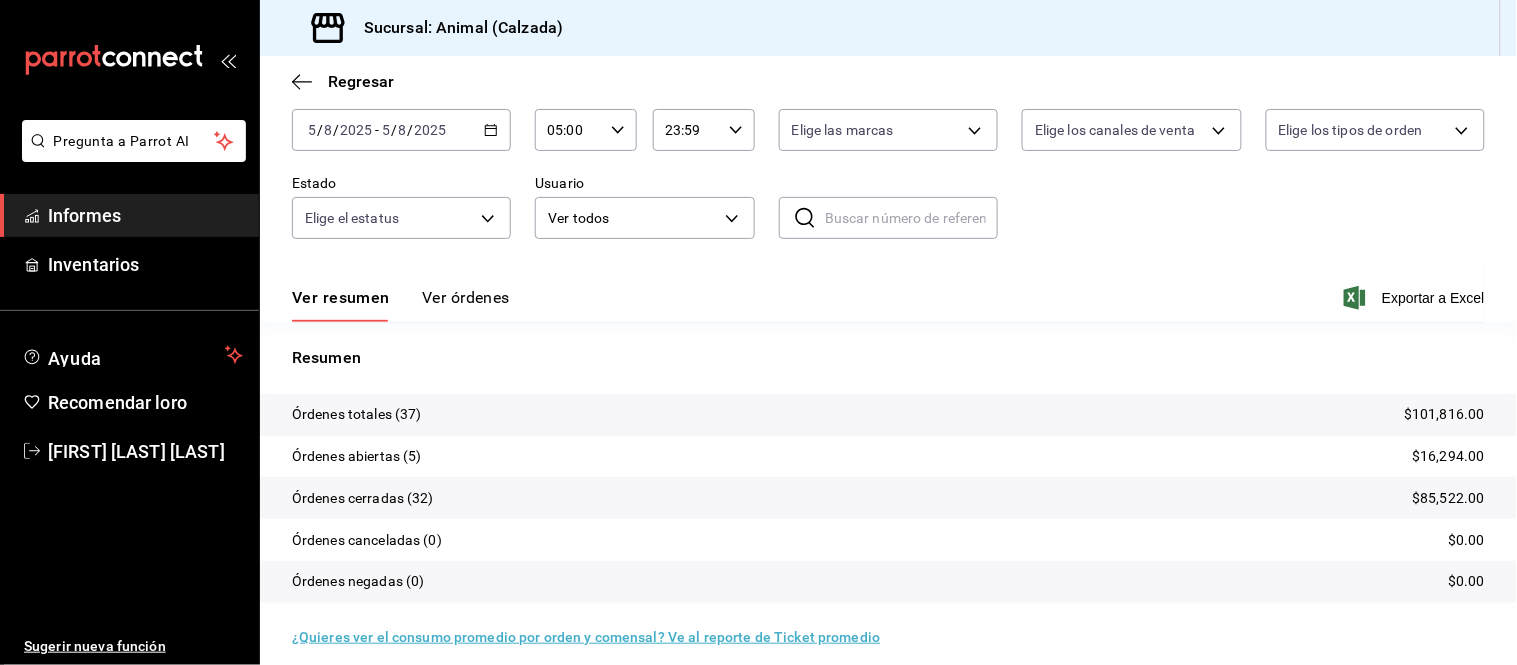 scroll, scrollTop: 111, scrollLeft: 0, axis: vertical 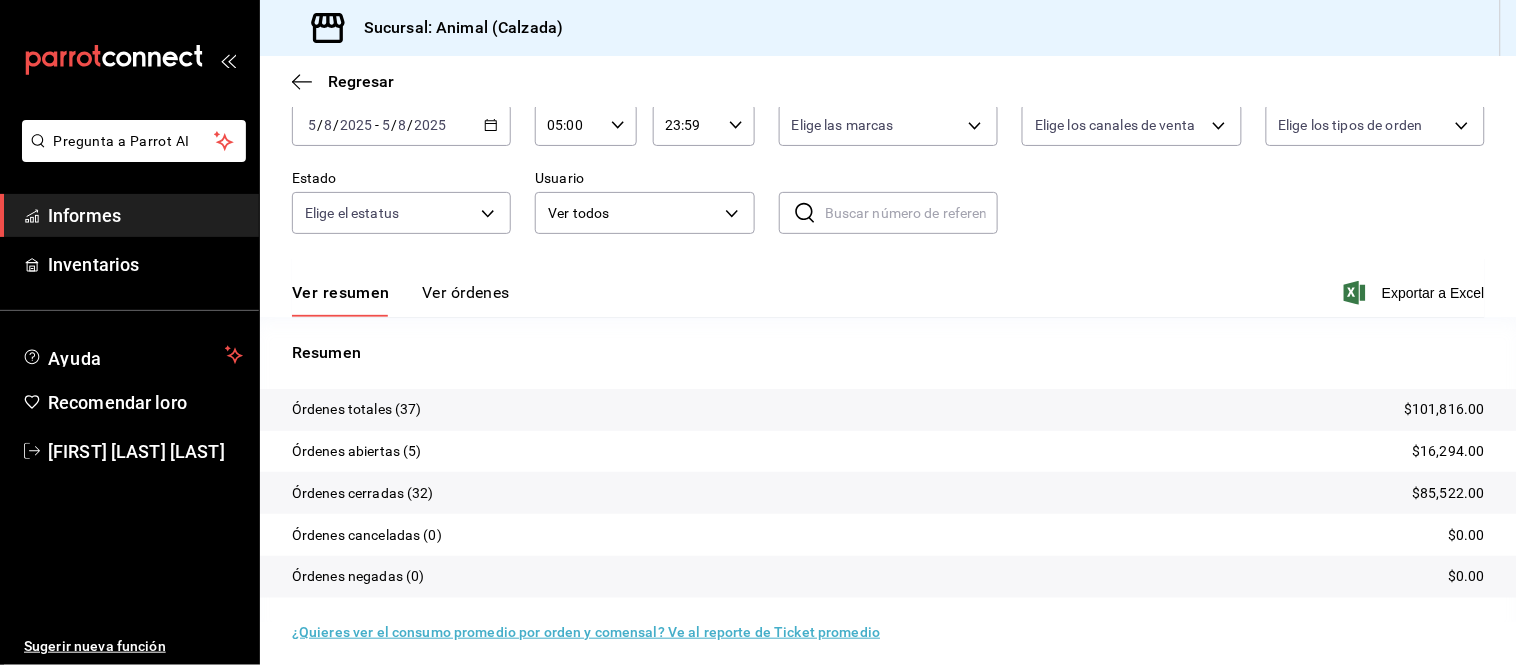 click on "Ver órdenes" at bounding box center [466, 292] 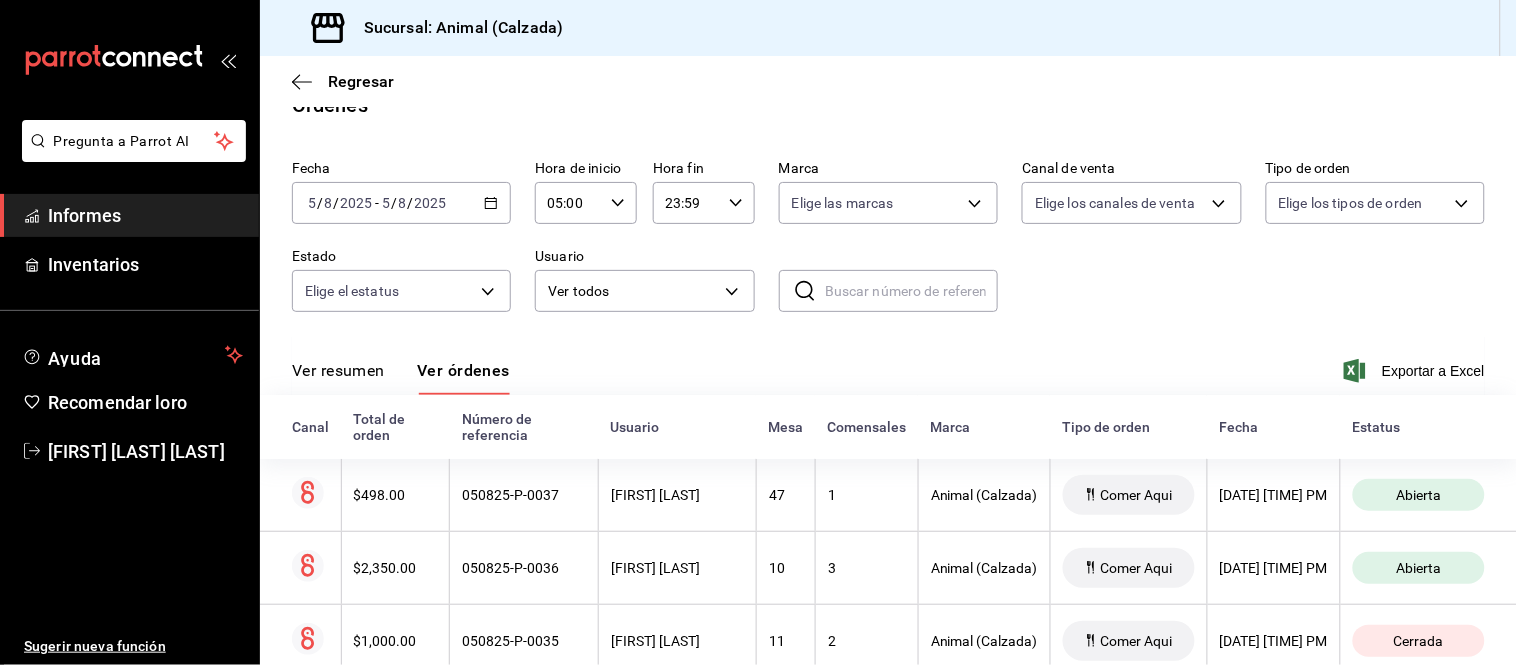 scroll, scrollTop: 111, scrollLeft: 0, axis: vertical 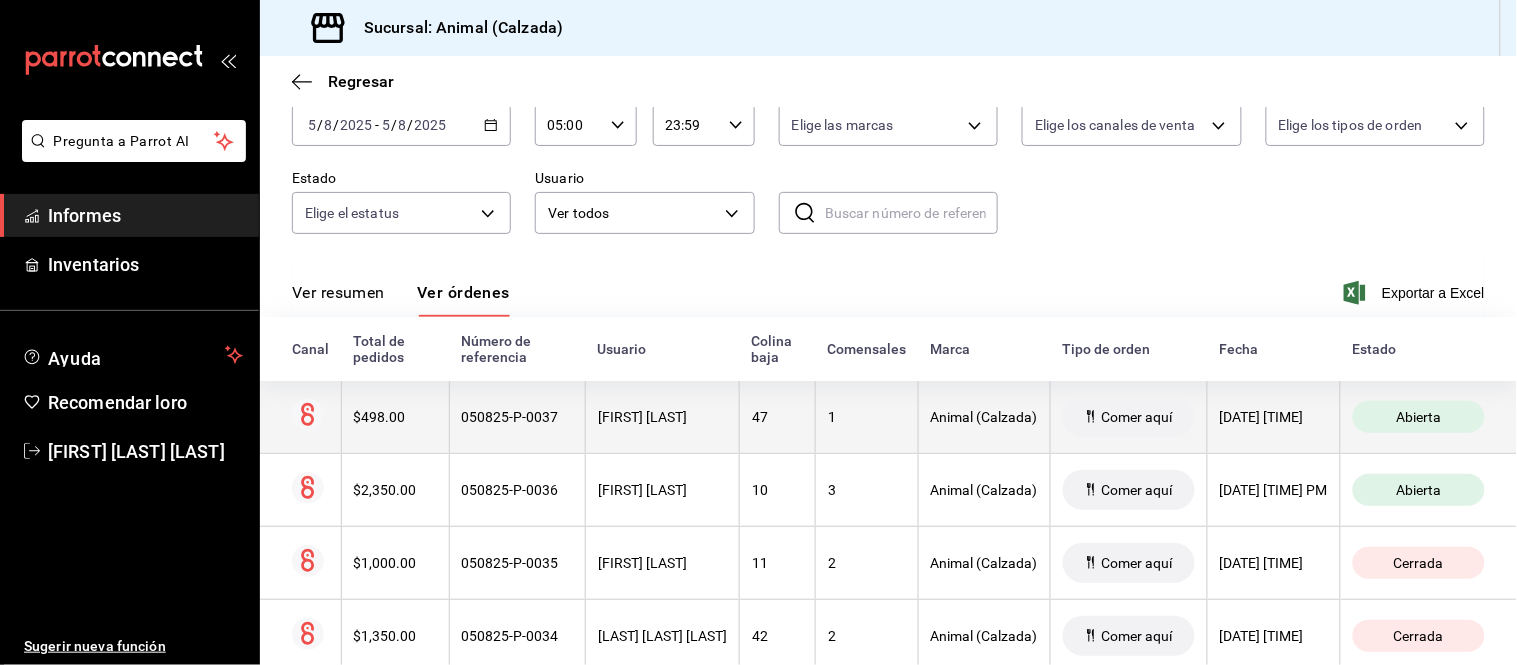 click on "1" at bounding box center [832, 417] 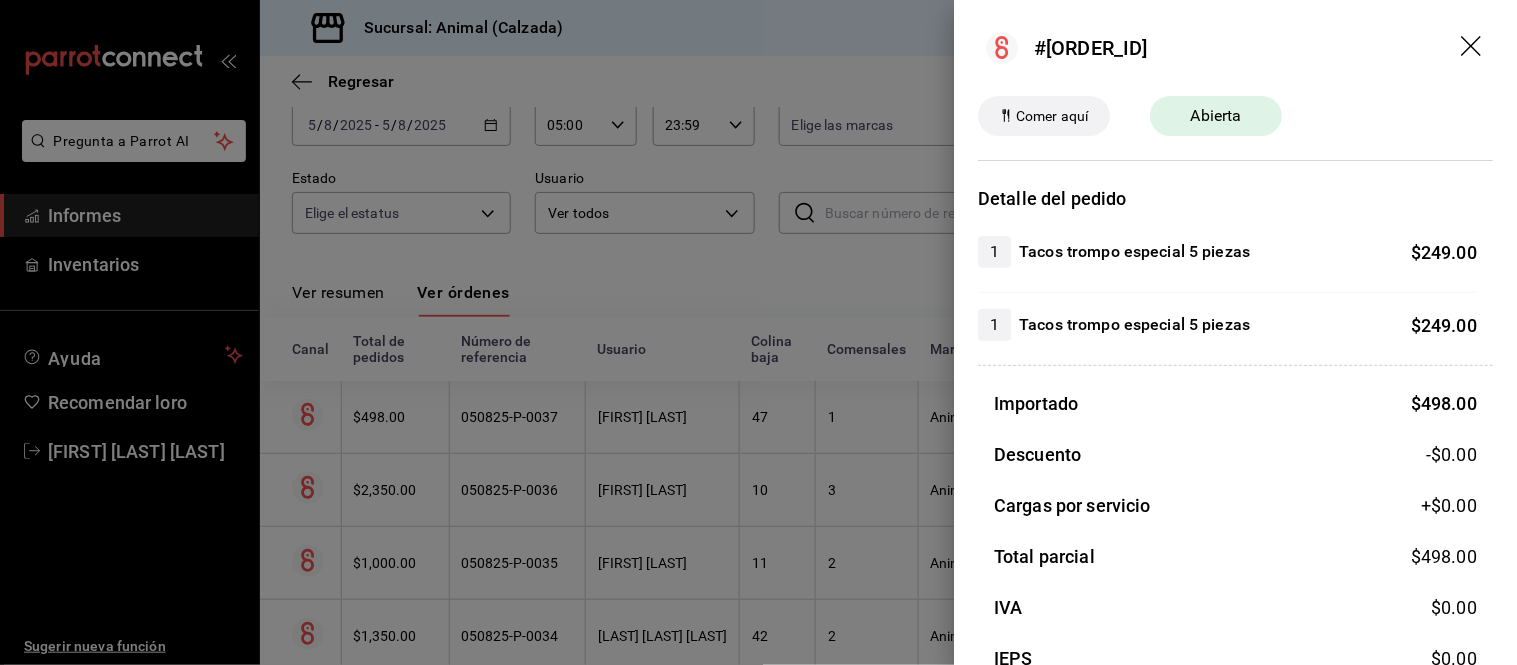 click at bounding box center [758, 332] 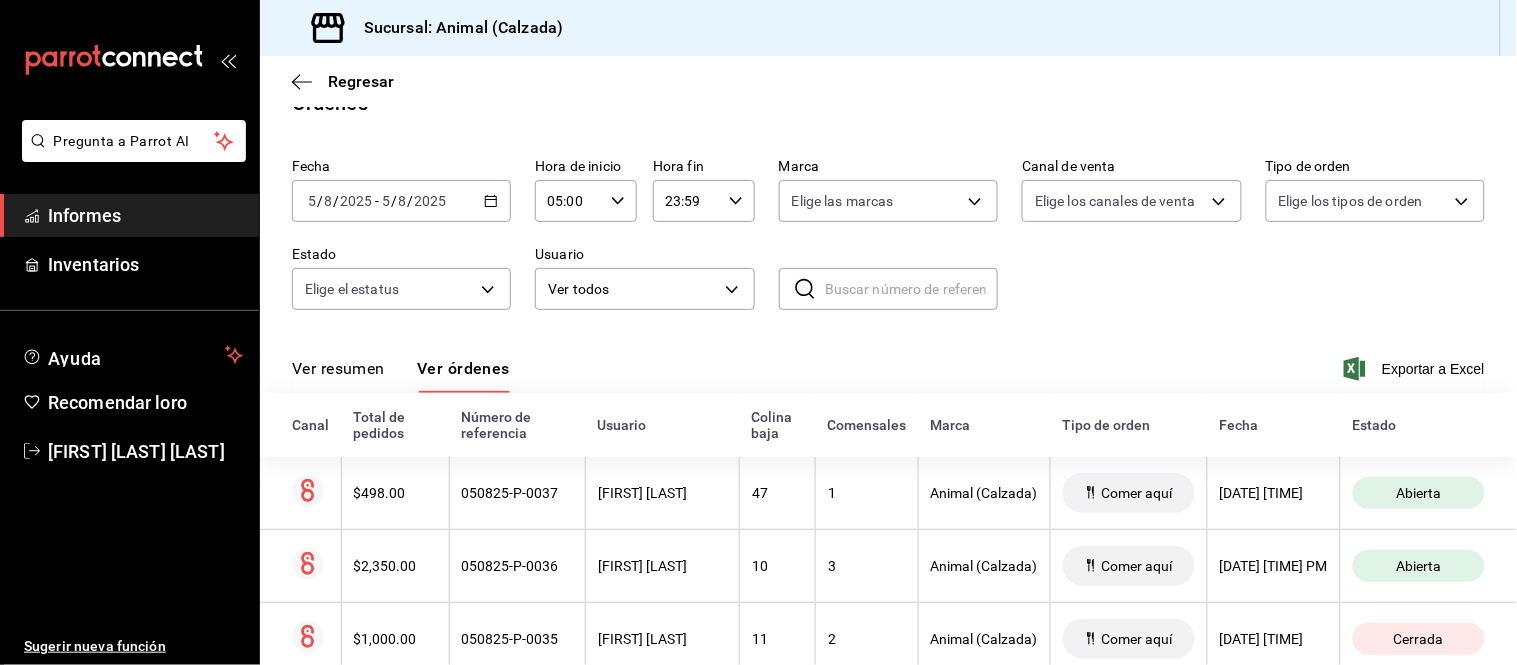 scroll, scrollTop: 0, scrollLeft: 0, axis: both 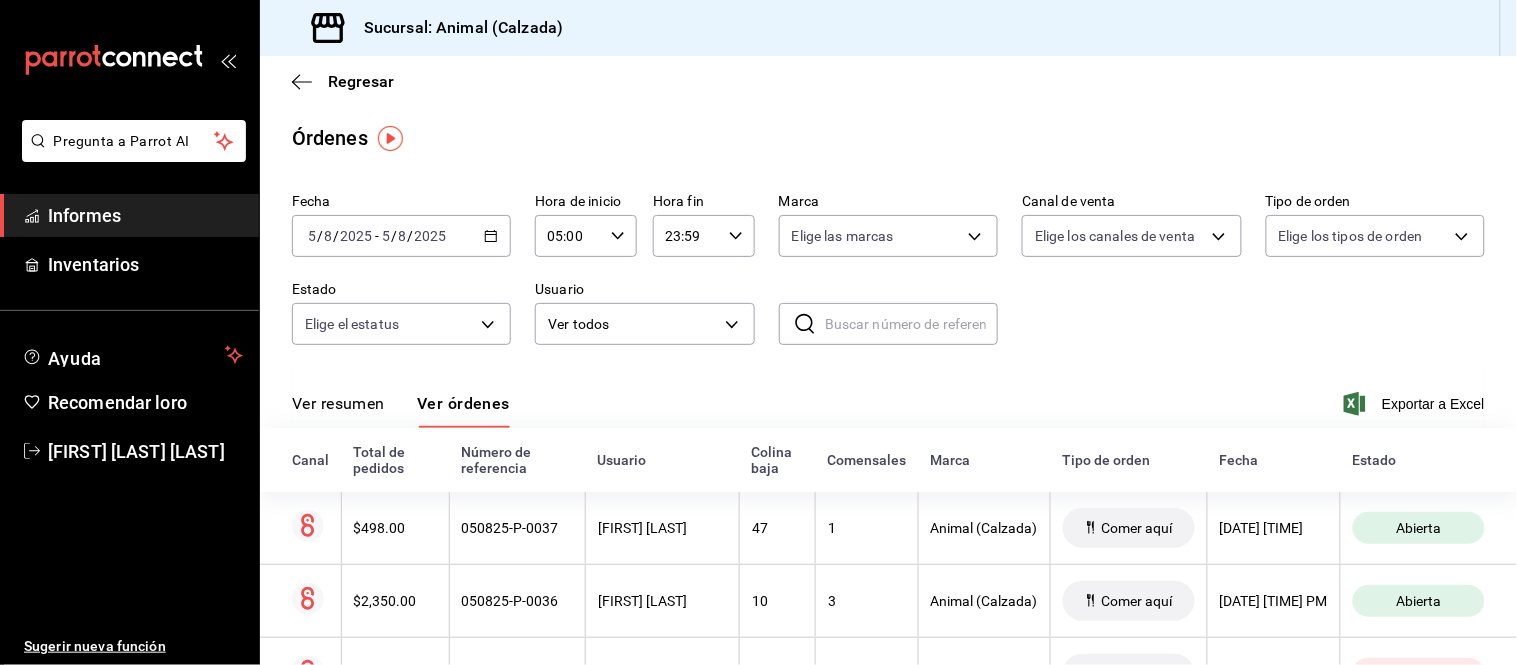 click on "Ver resumen" at bounding box center [338, 403] 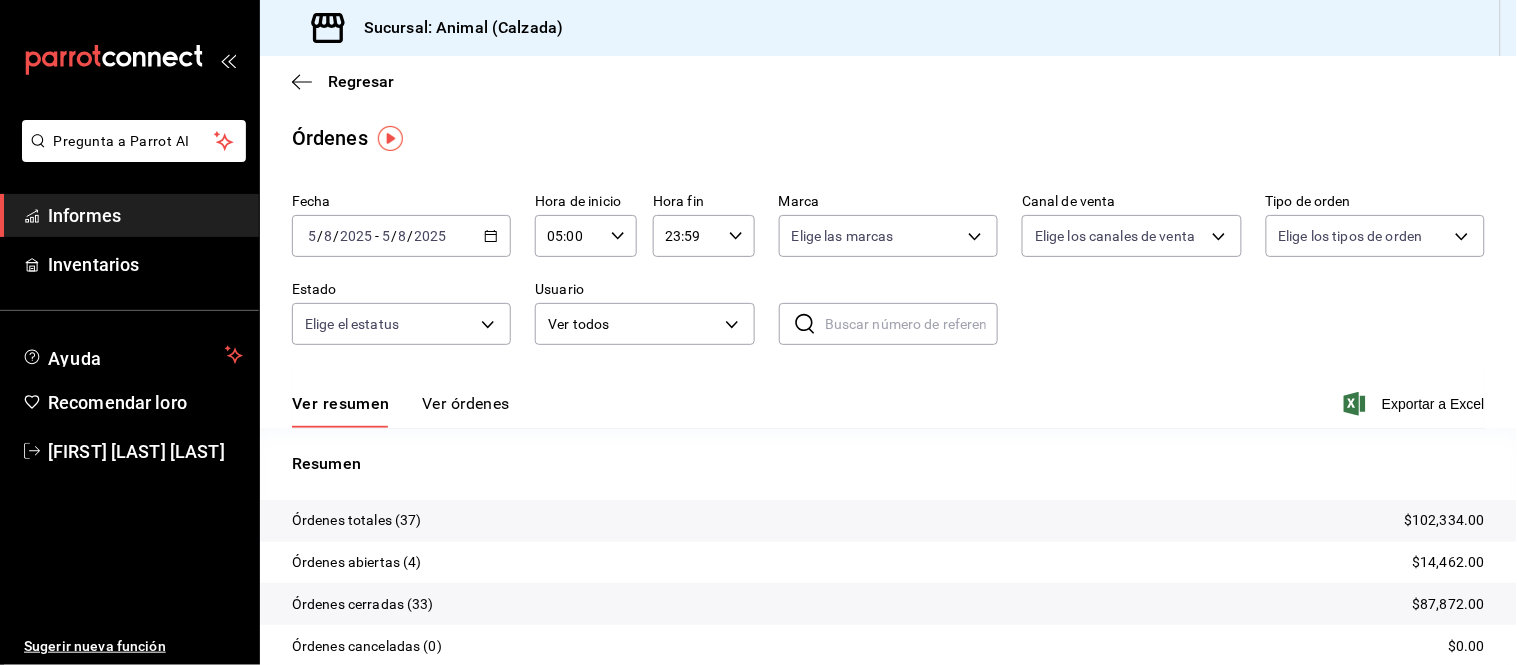 click on "Ver órdenes" at bounding box center [466, 403] 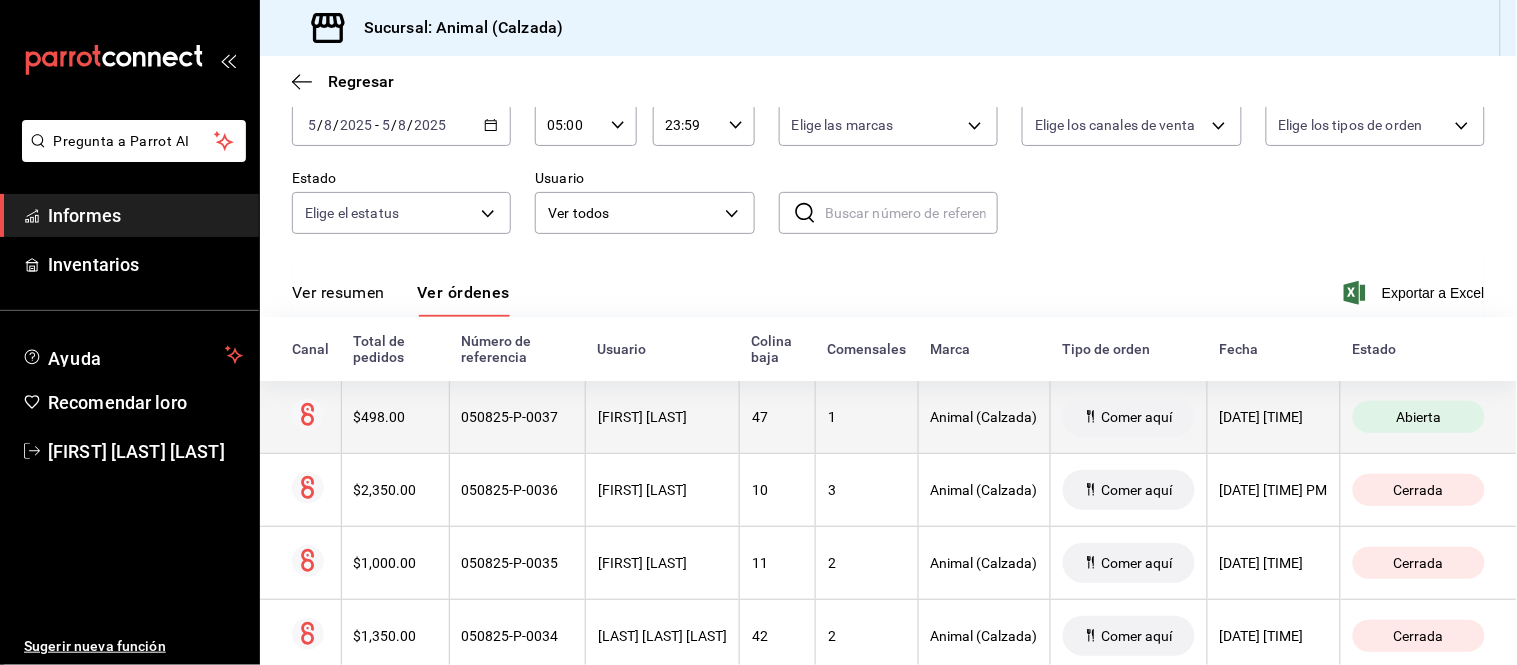 scroll, scrollTop: 222, scrollLeft: 0, axis: vertical 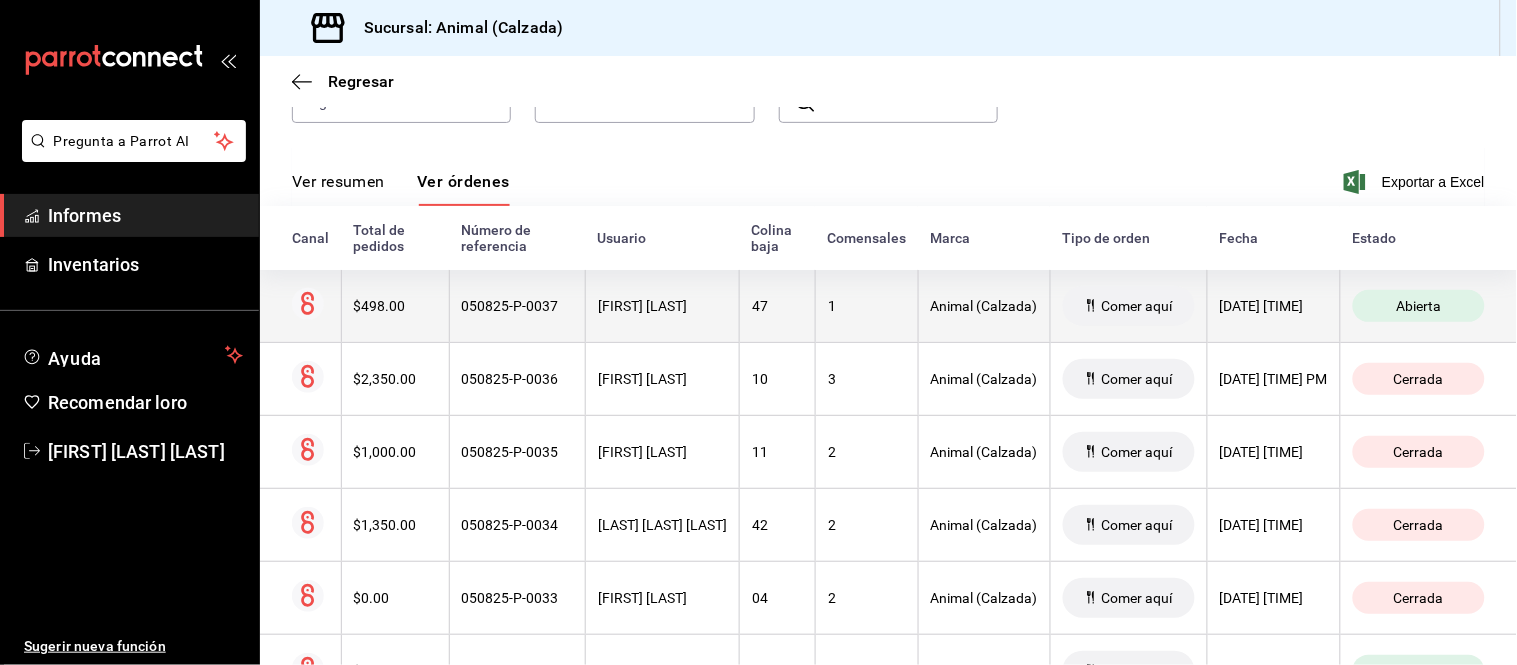 click on "[FIRST] [LAST]" at bounding box center [663, 306] 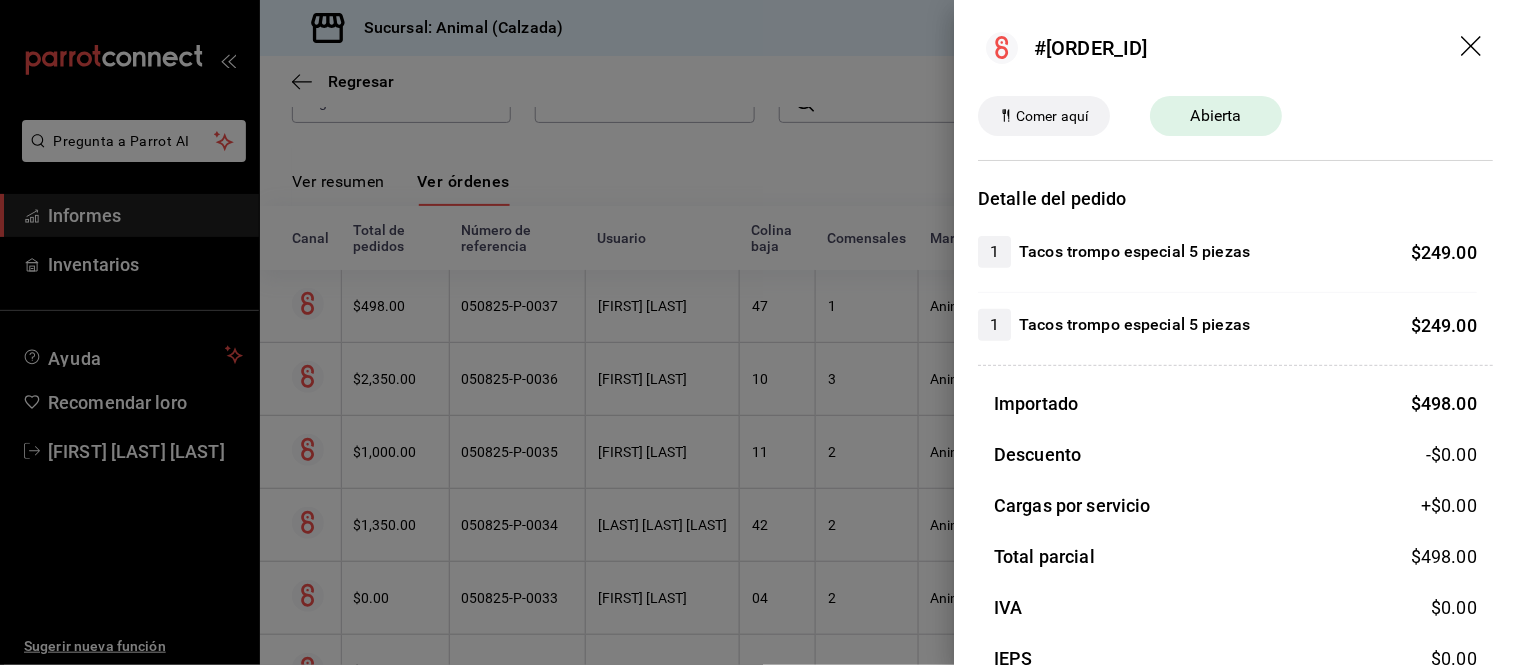 click at bounding box center (758, 332) 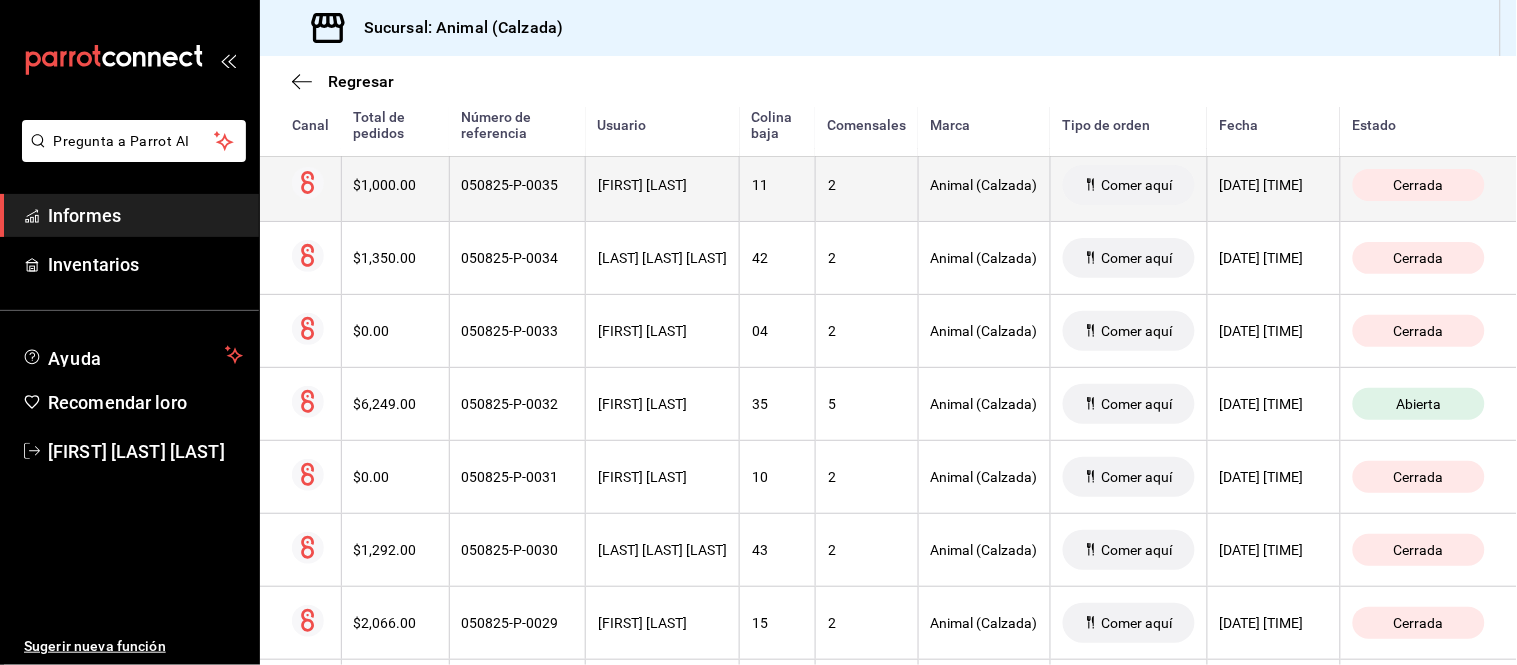 scroll, scrollTop: 555, scrollLeft: 0, axis: vertical 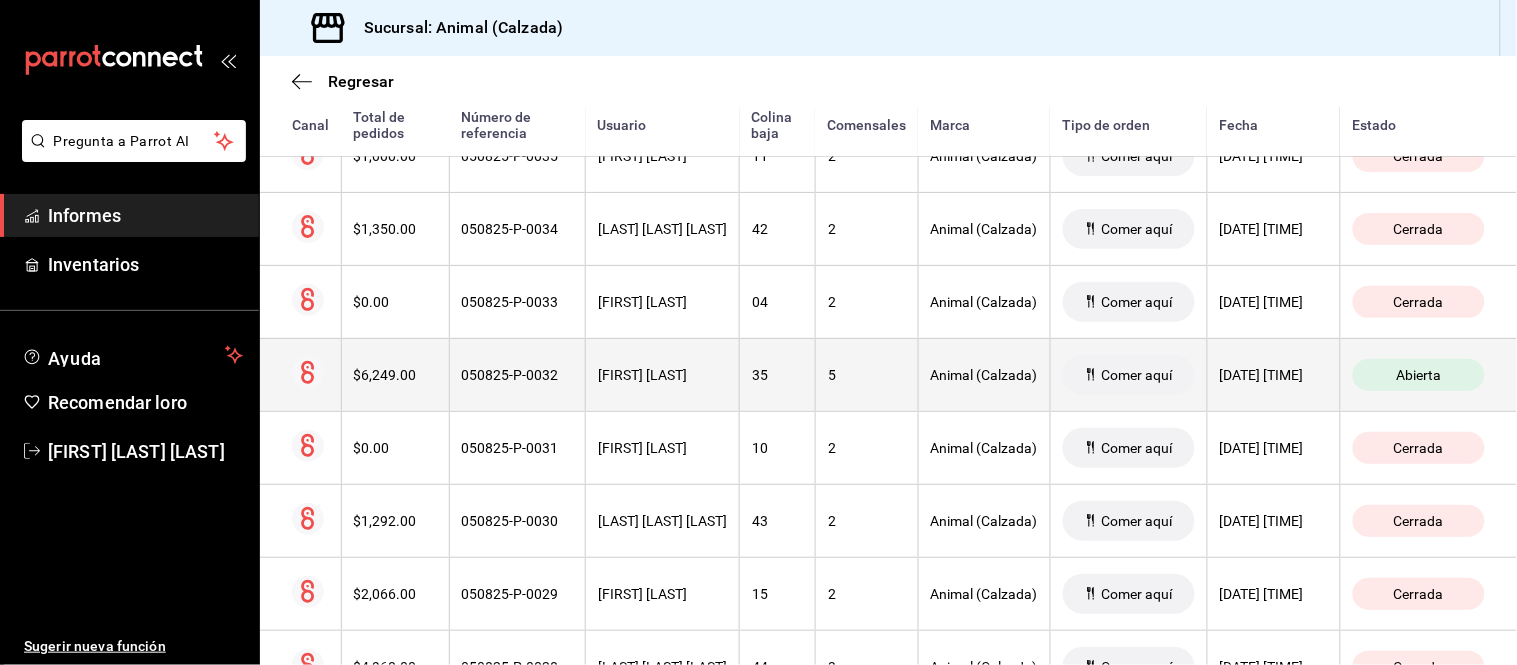 click on "[FIRST] [LAST]" at bounding box center (642, 375) 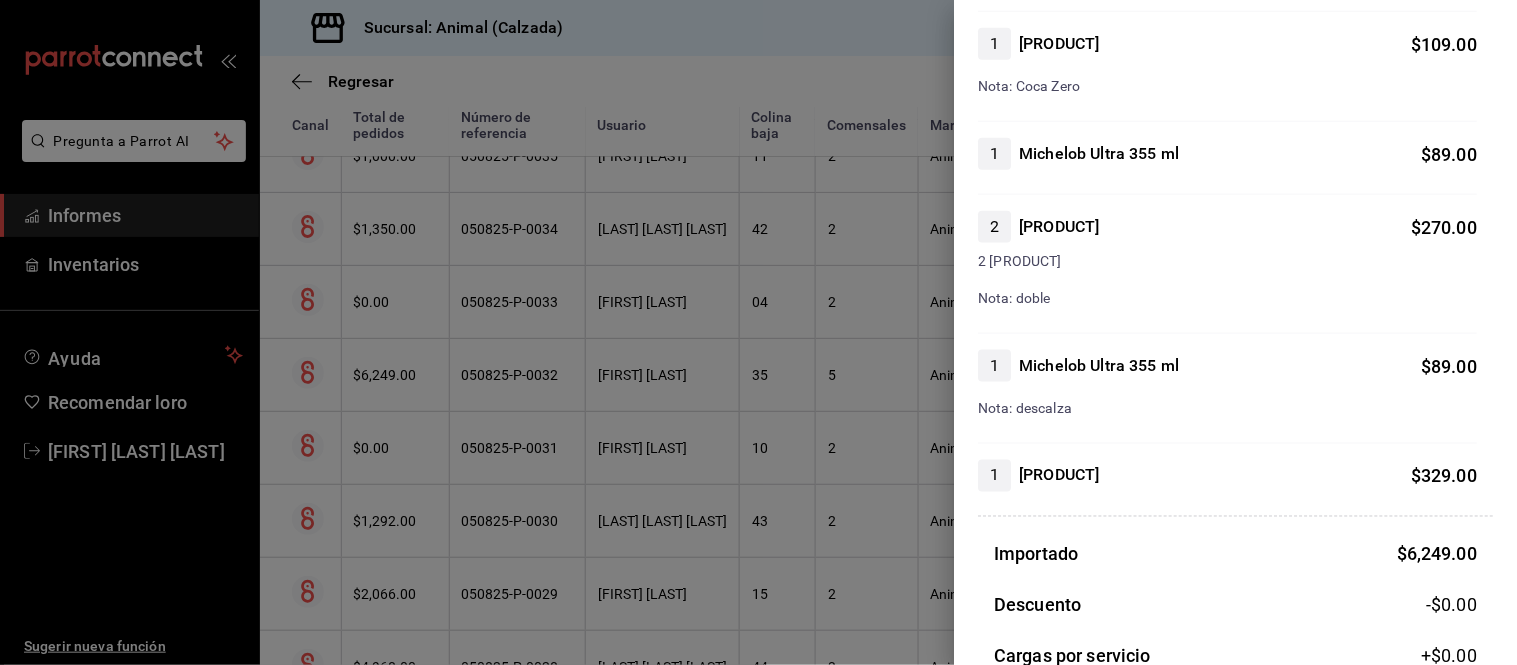 scroll, scrollTop: 2555, scrollLeft: 0, axis: vertical 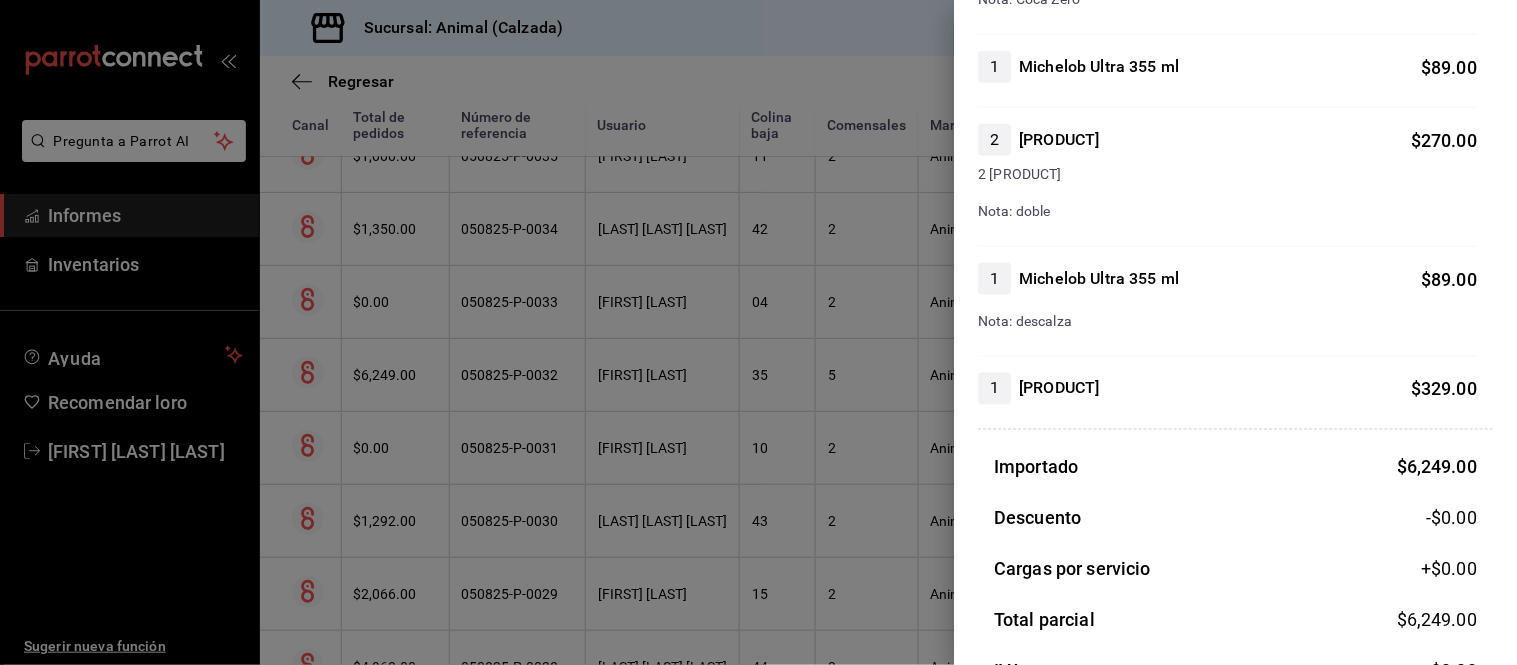 click at bounding box center (758, 332) 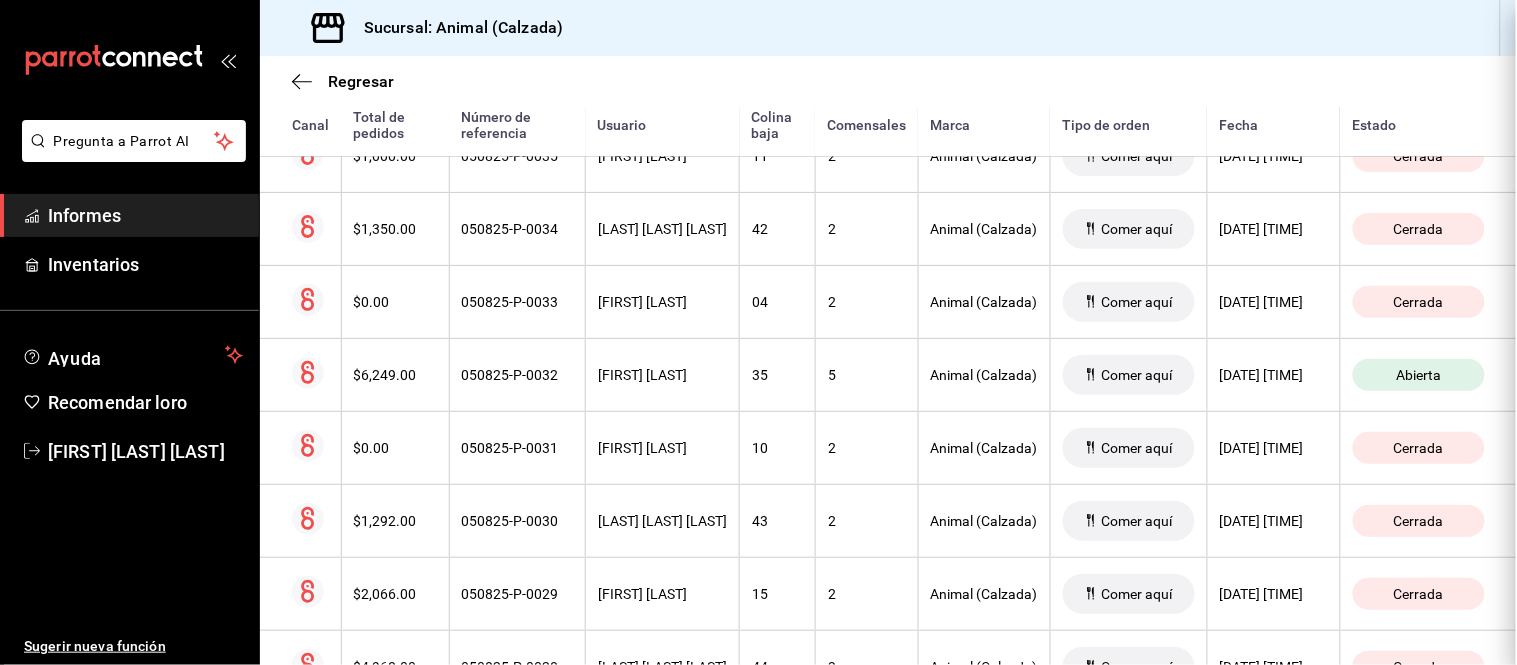 scroll, scrollTop: 0, scrollLeft: 0, axis: both 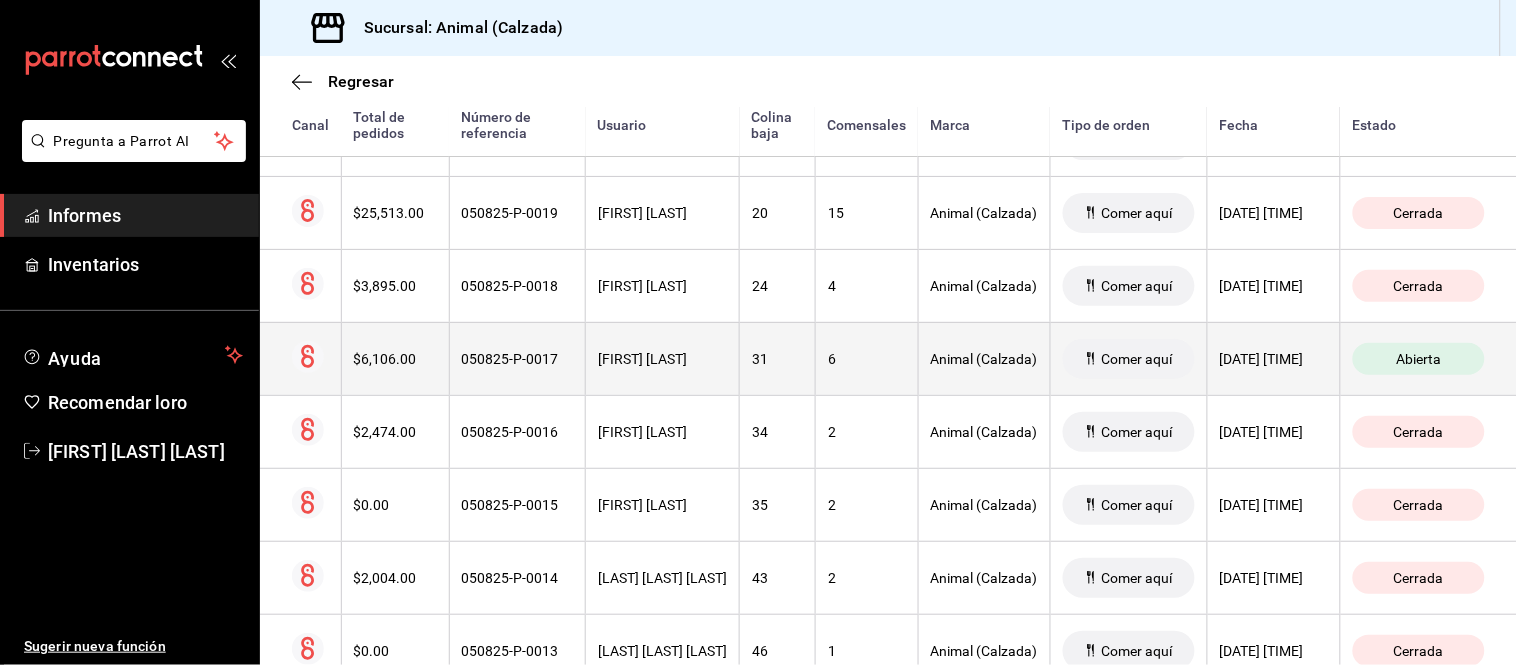 click on "31" at bounding box center (778, 358) 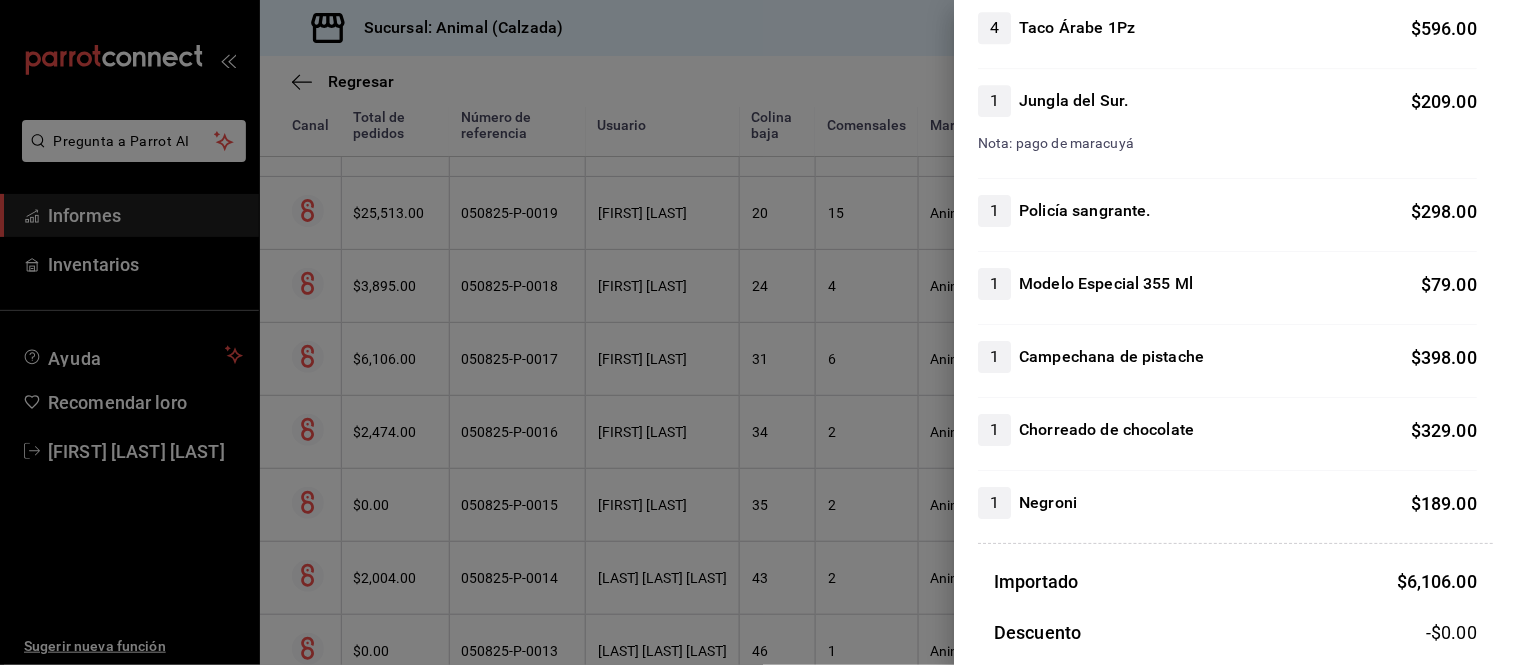 scroll, scrollTop: 1666, scrollLeft: 0, axis: vertical 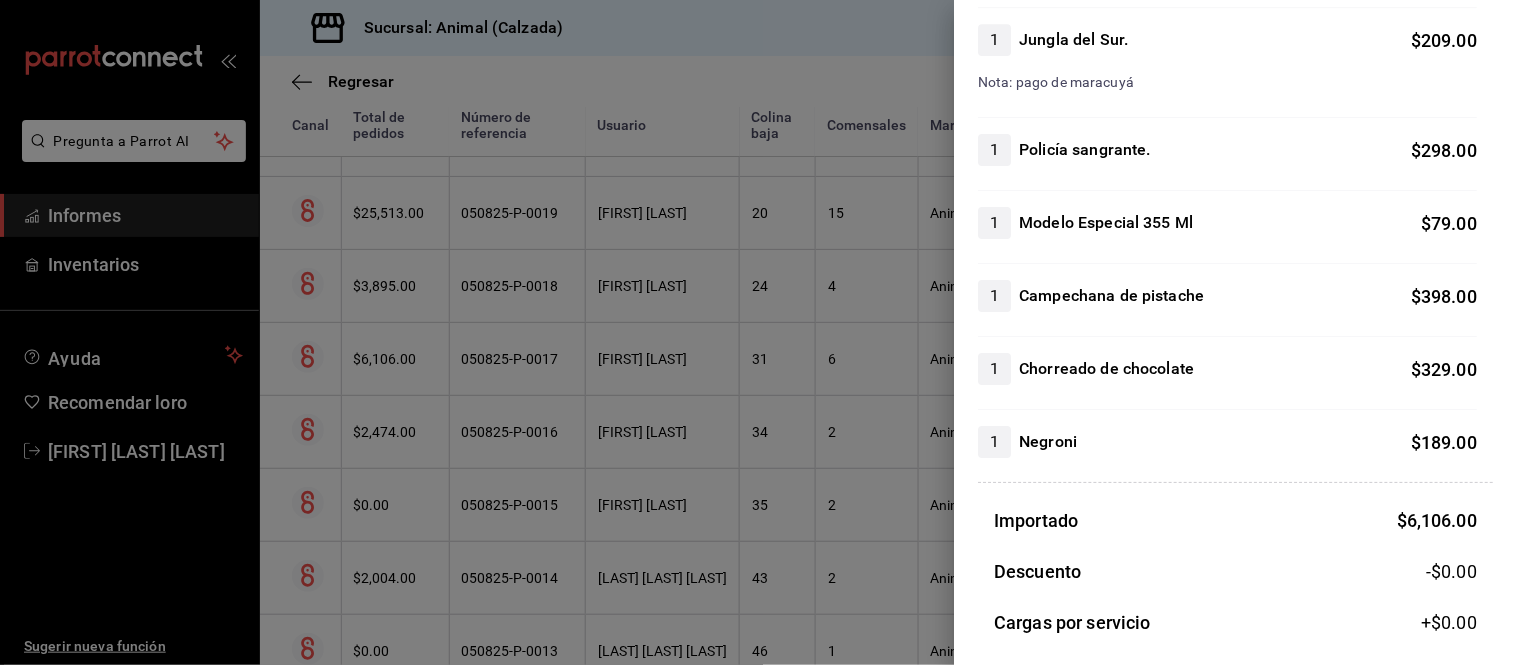 click at bounding box center (758, 332) 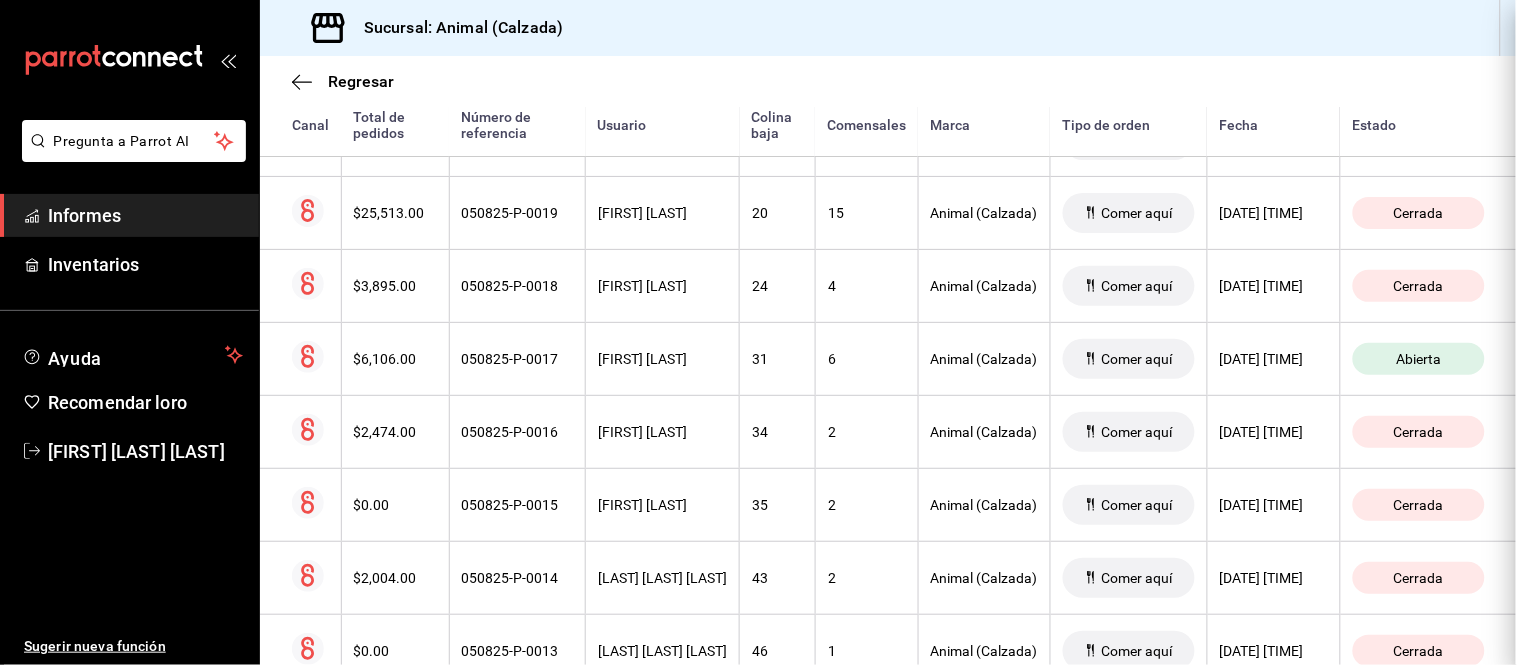 scroll, scrollTop: 0, scrollLeft: 0, axis: both 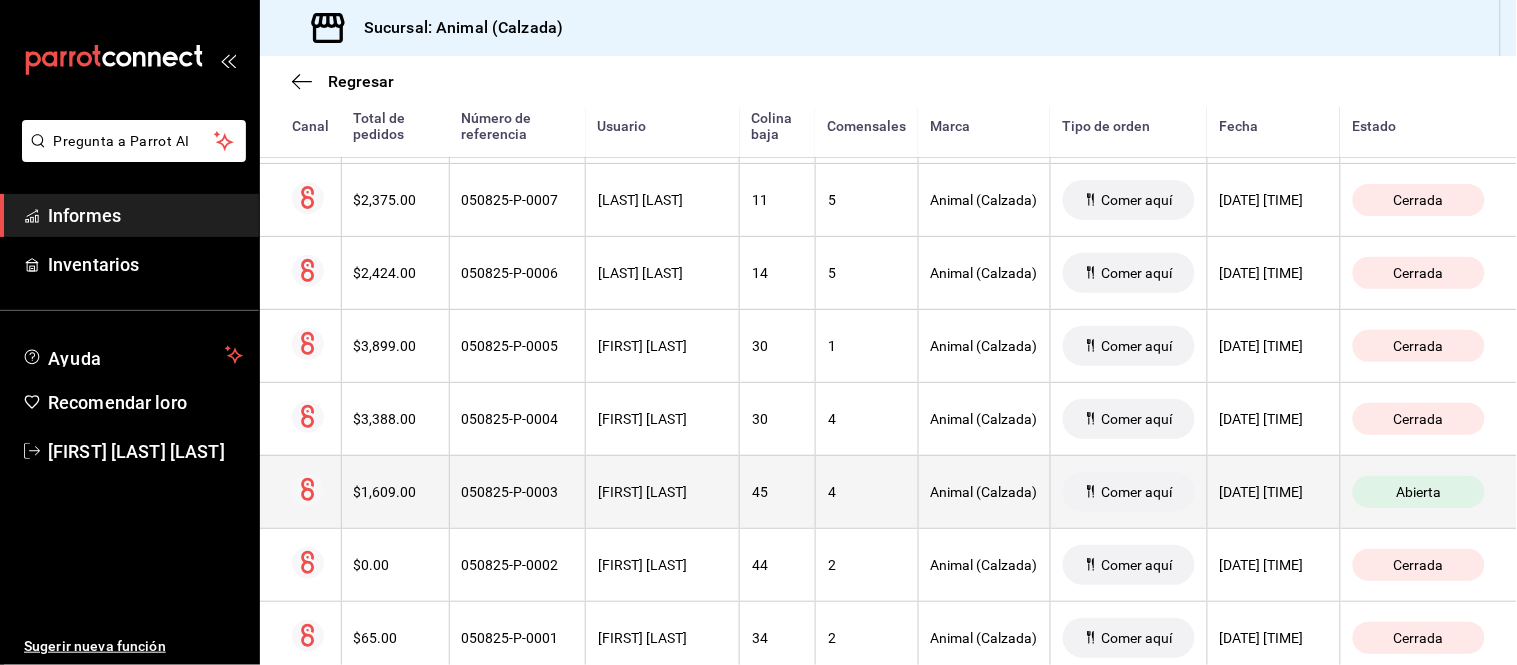 click on "4" at bounding box center [867, 492] 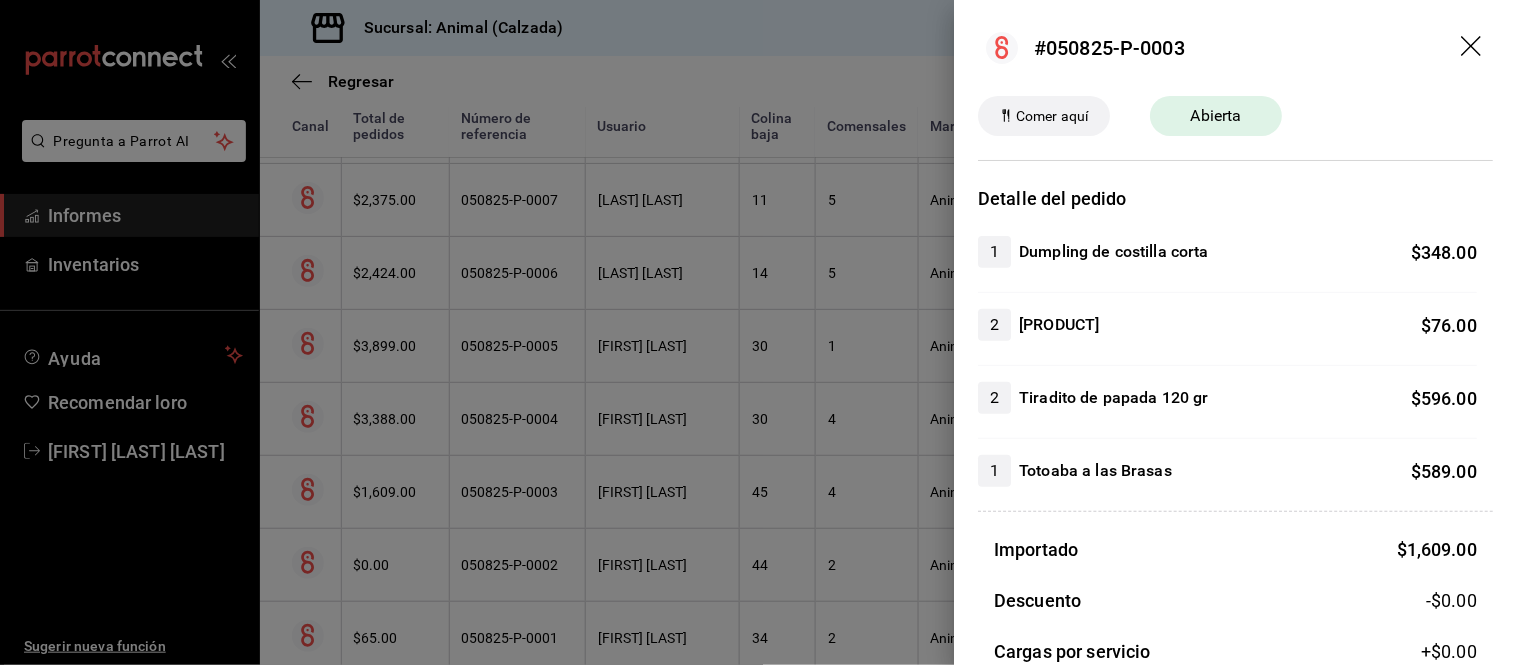 click at bounding box center (758, 332) 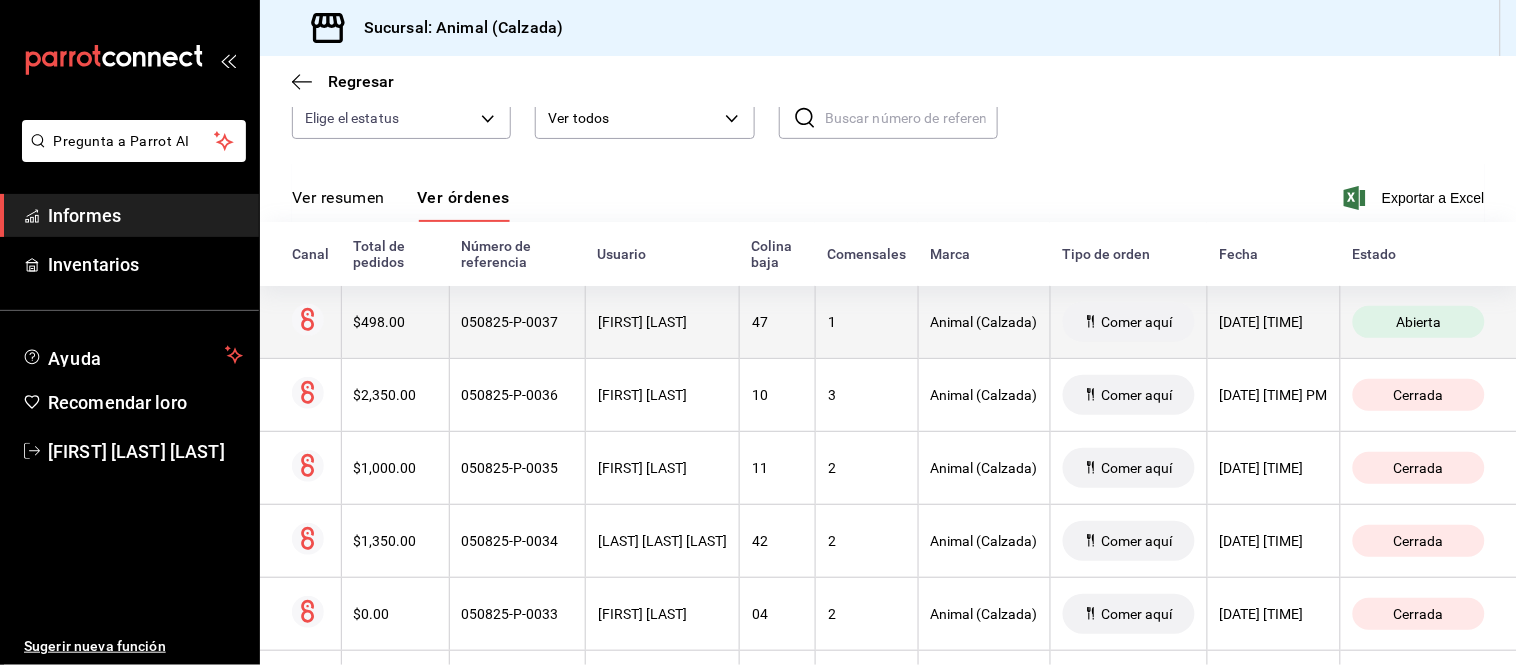 scroll, scrollTop: 182, scrollLeft: 0, axis: vertical 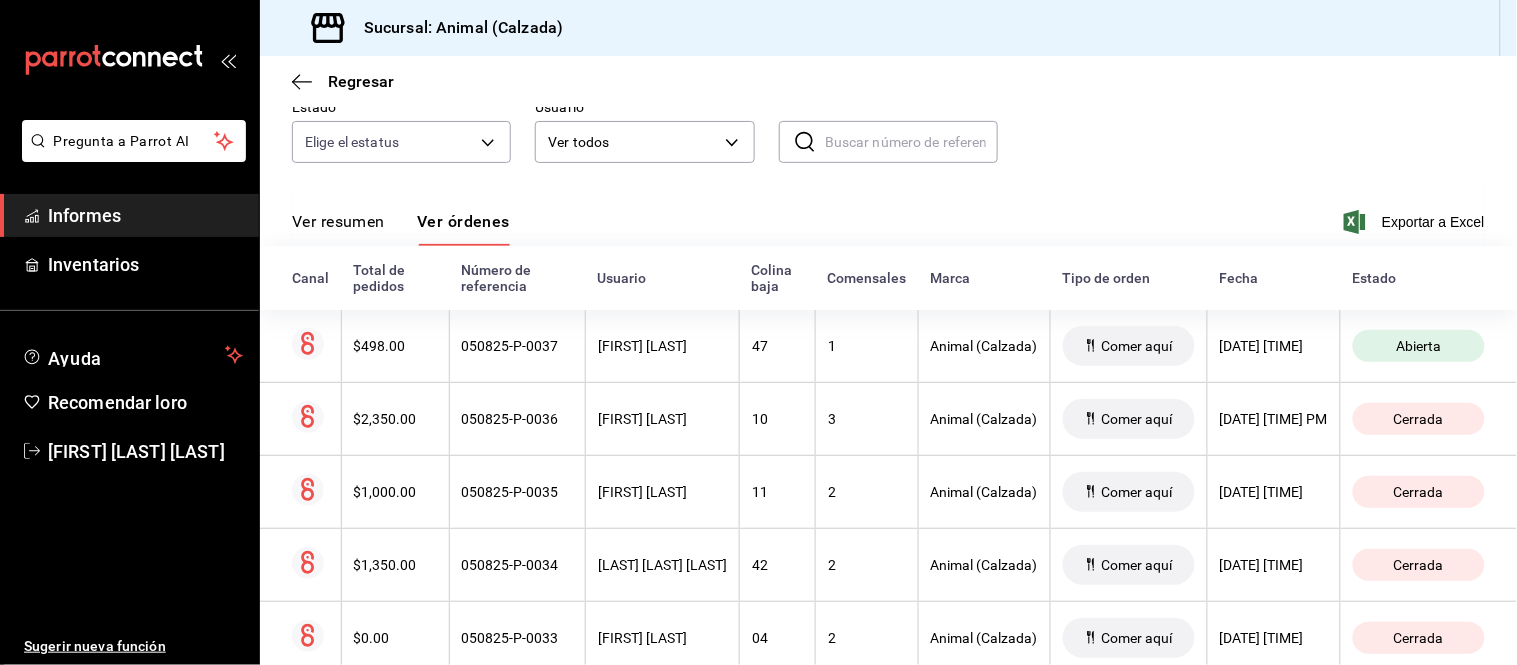 click on "Ver resumen" at bounding box center (338, 221) 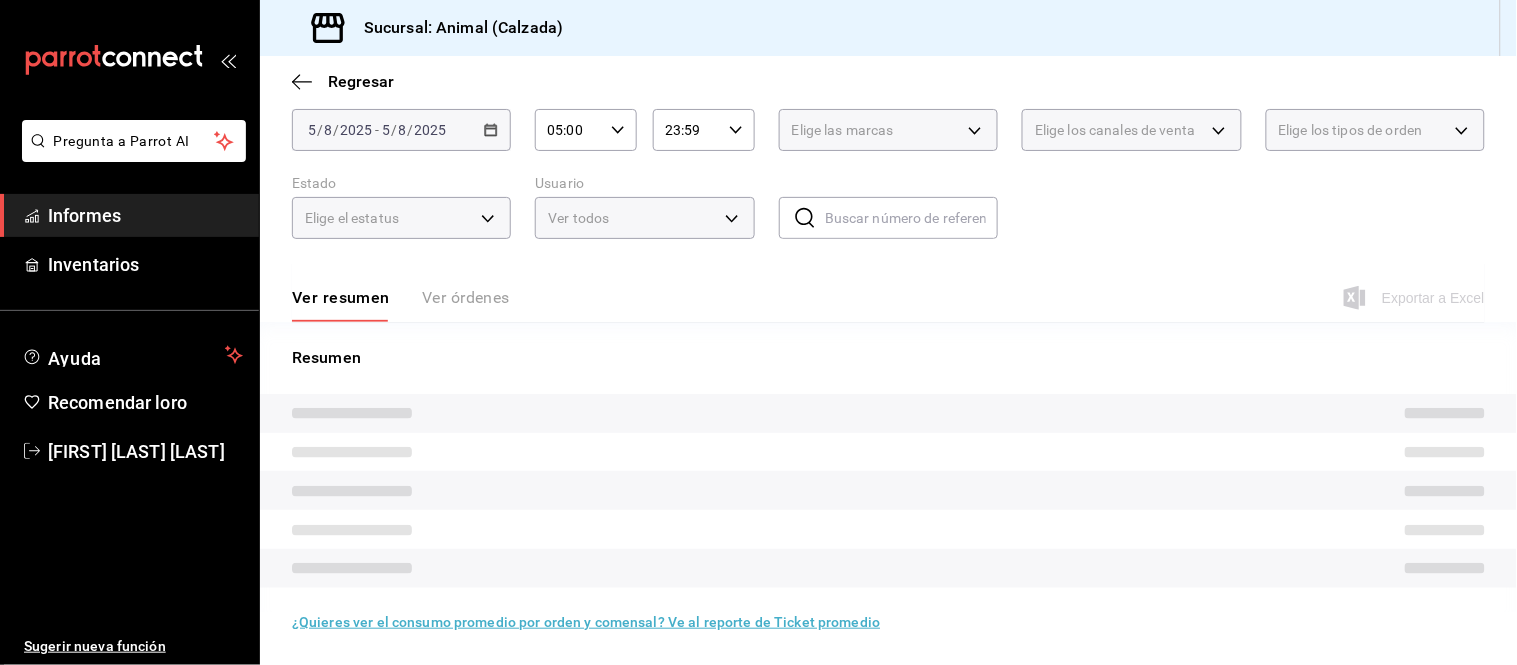 scroll, scrollTop: 121, scrollLeft: 0, axis: vertical 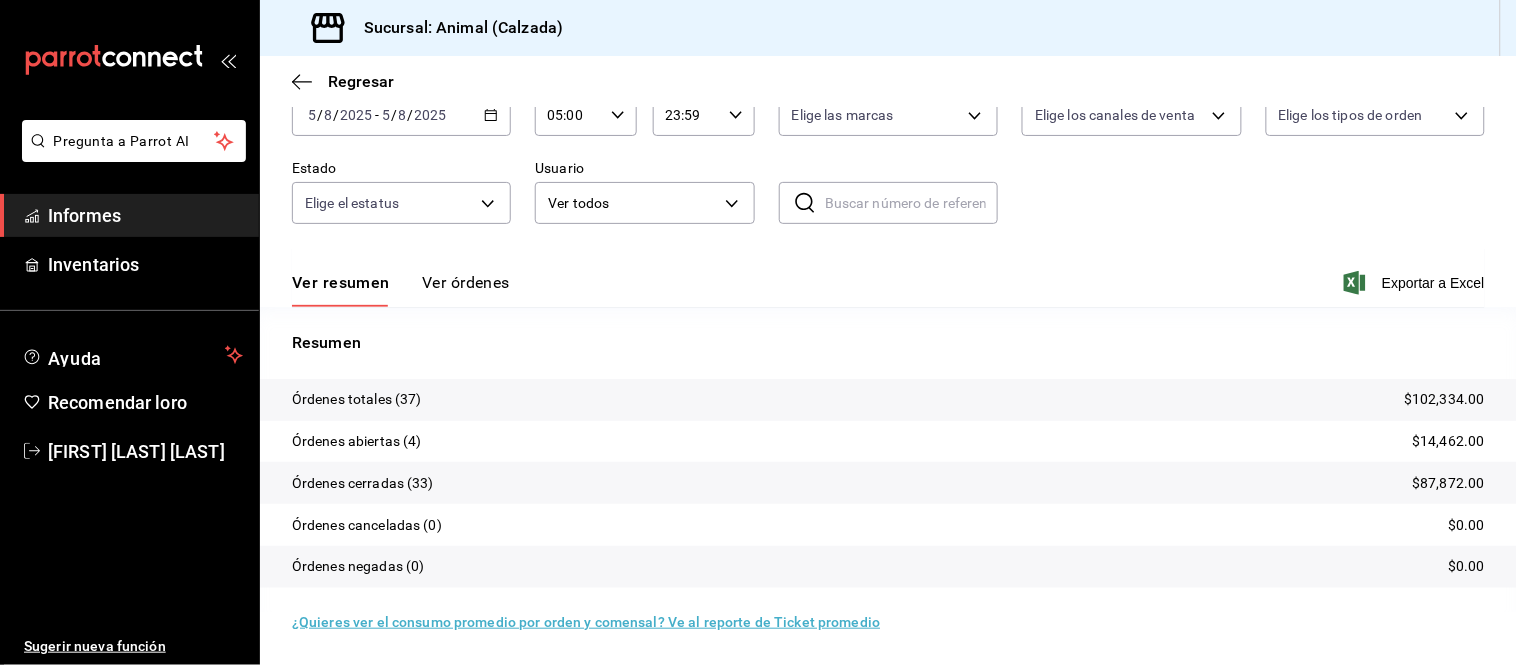 click on "Ver órdenes" at bounding box center (466, 282) 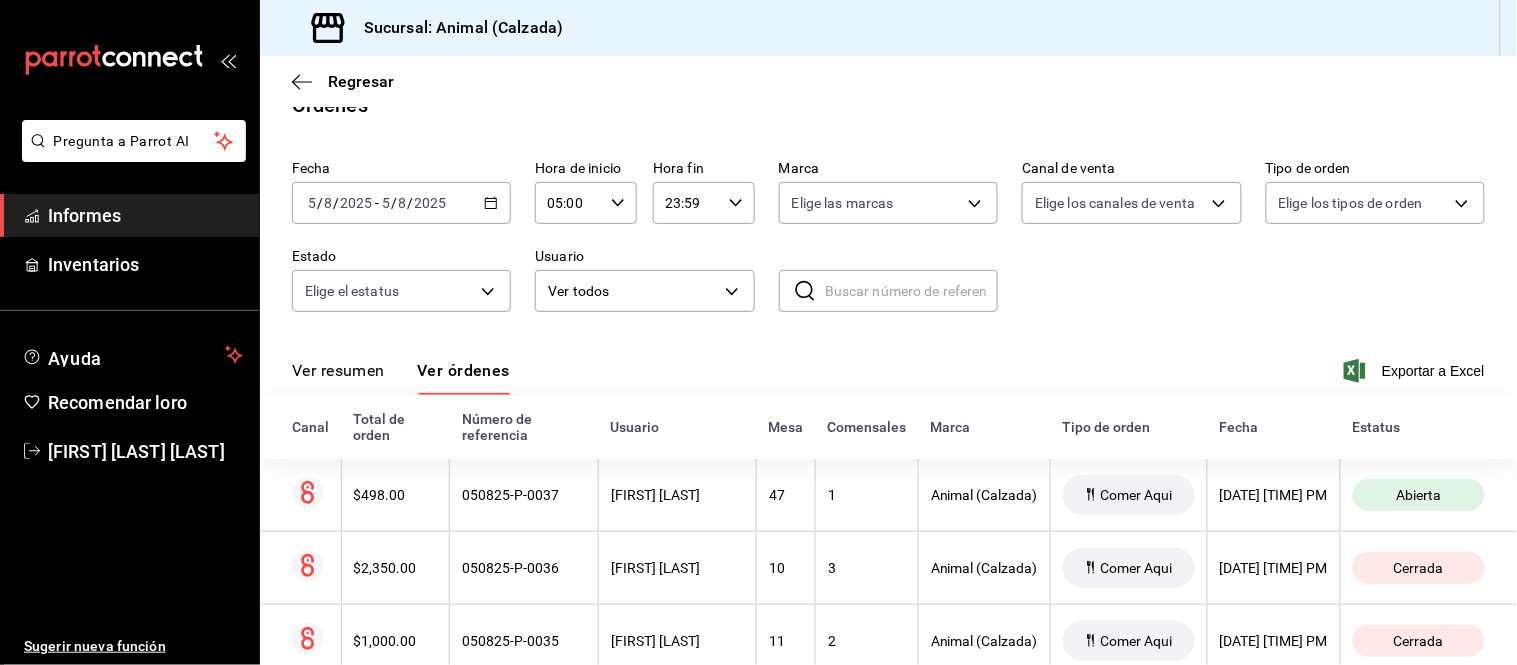 scroll, scrollTop: 121, scrollLeft: 0, axis: vertical 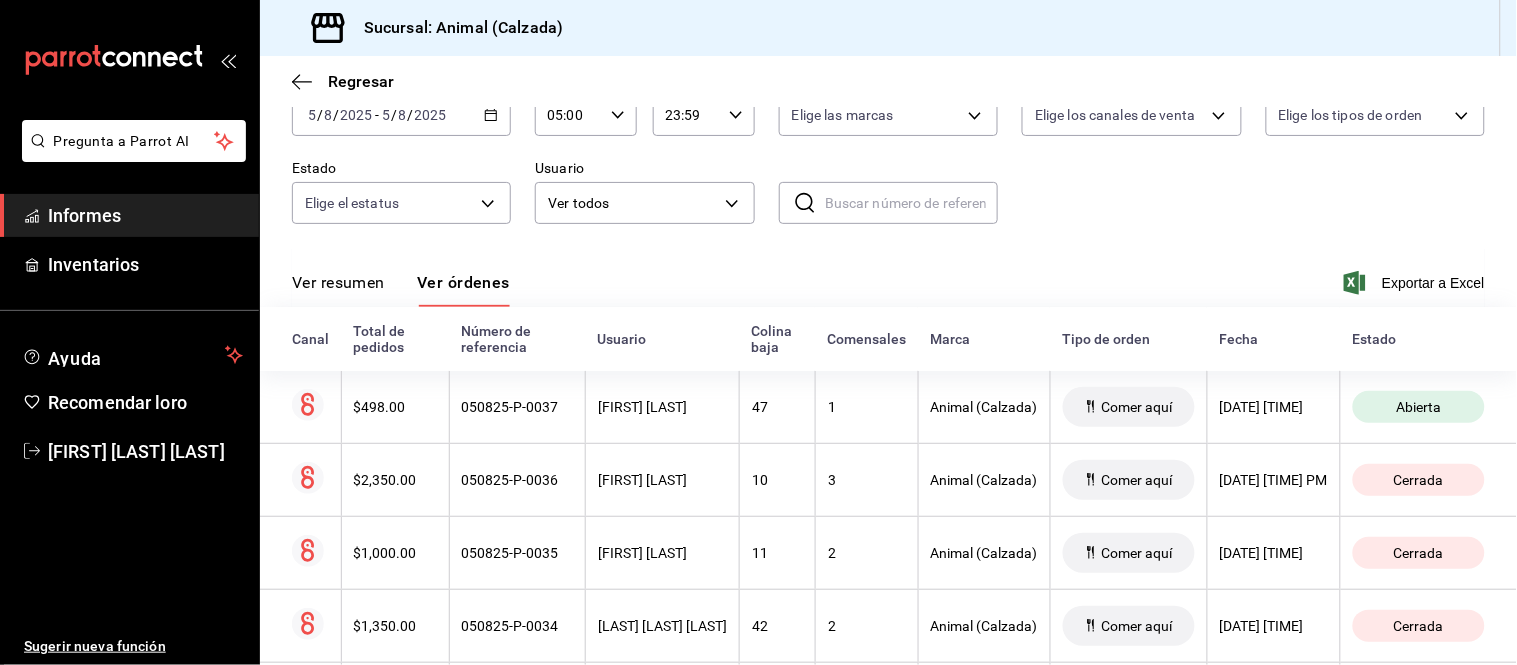 click on "Ver resumen" at bounding box center [338, 282] 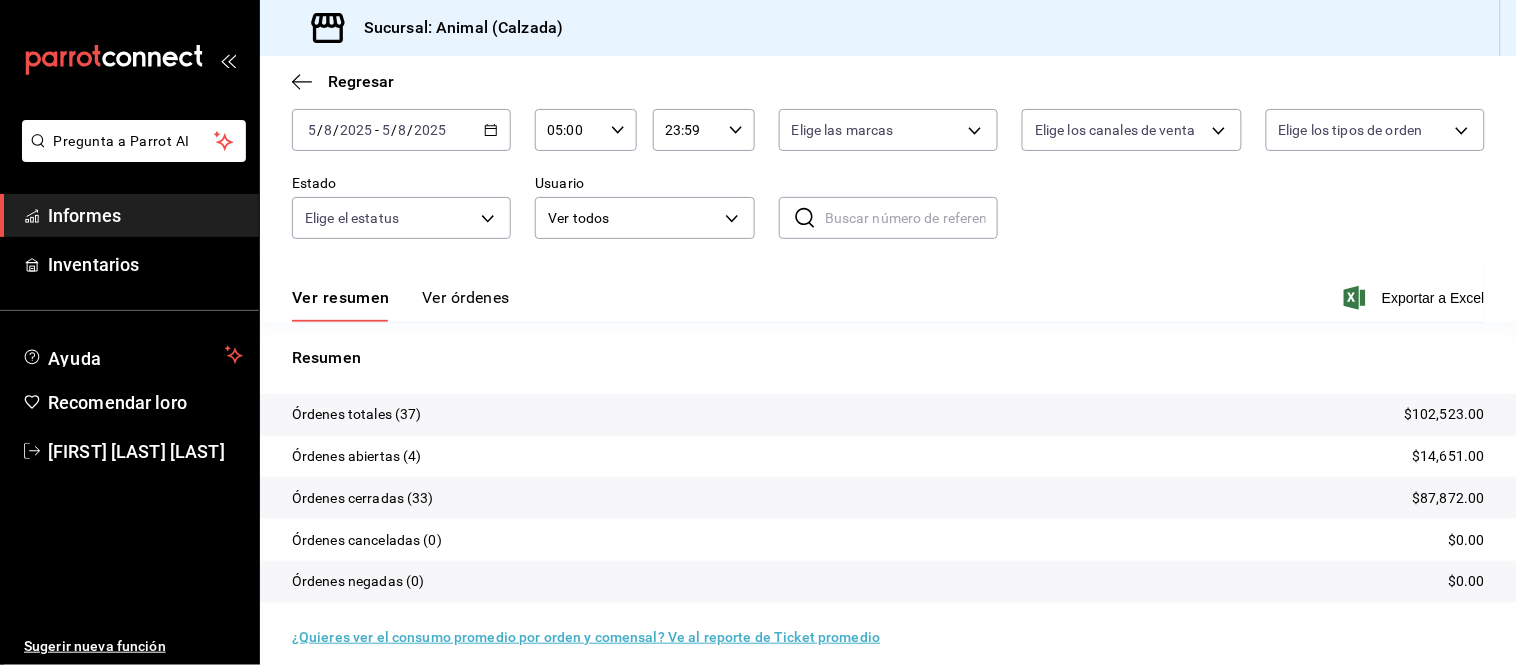 scroll, scrollTop: 121, scrollLeft: 0, axis: vertical 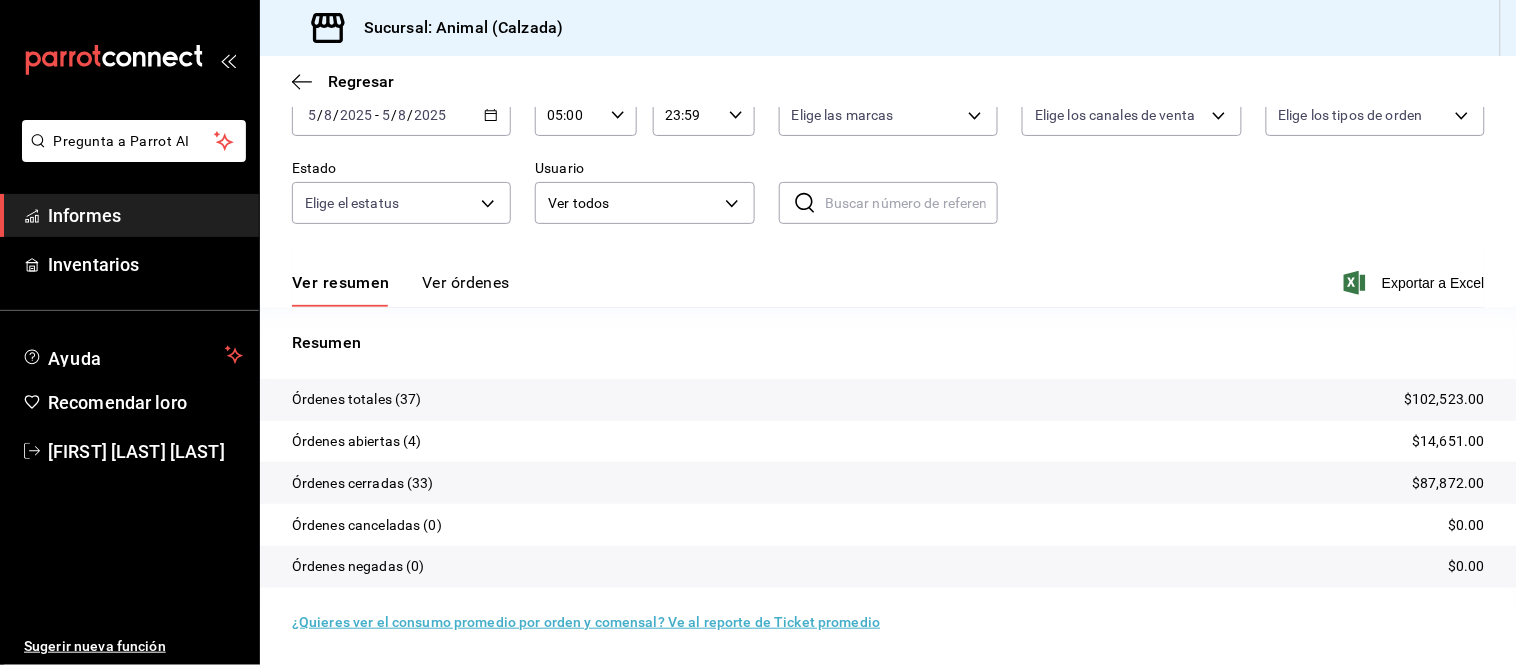 click on "Ver órdenes" at bounding box center (466, 282) 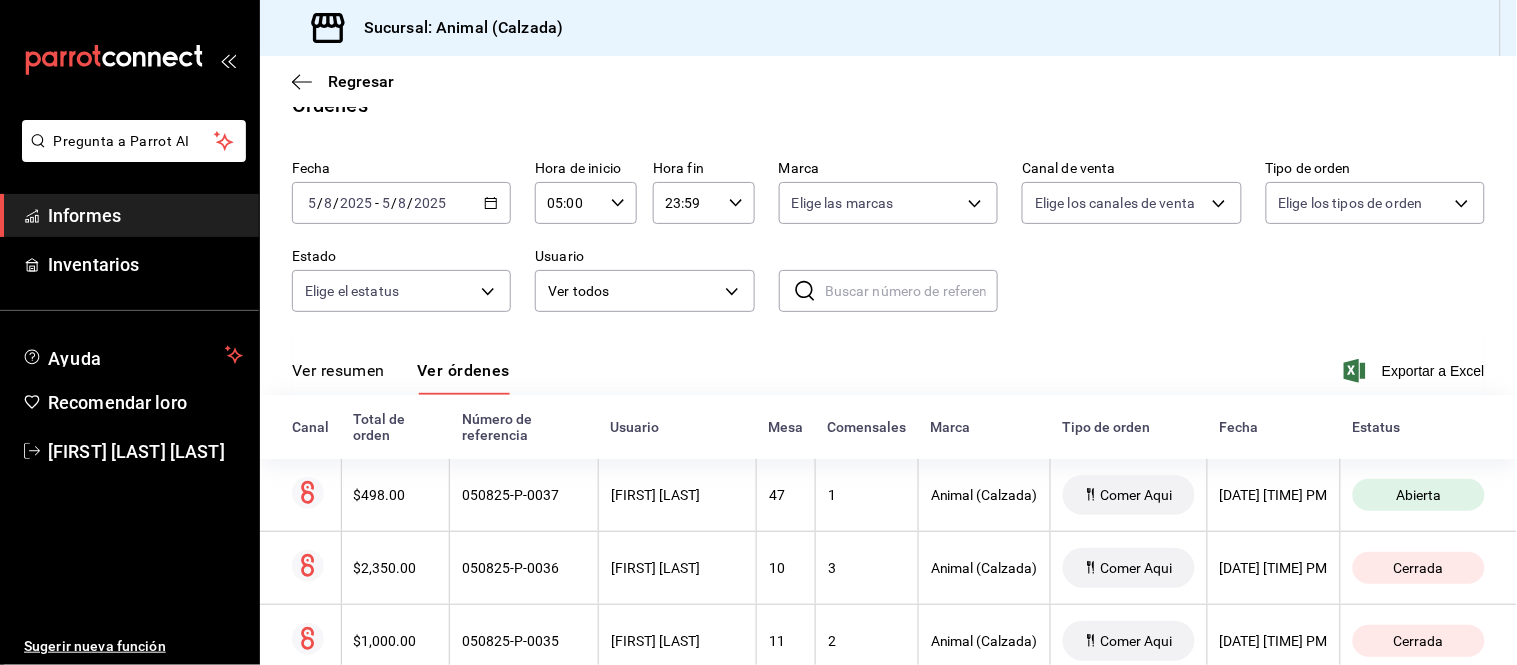 scroll, scrollTop: 121, scrollLeft: 0, axis: vertical 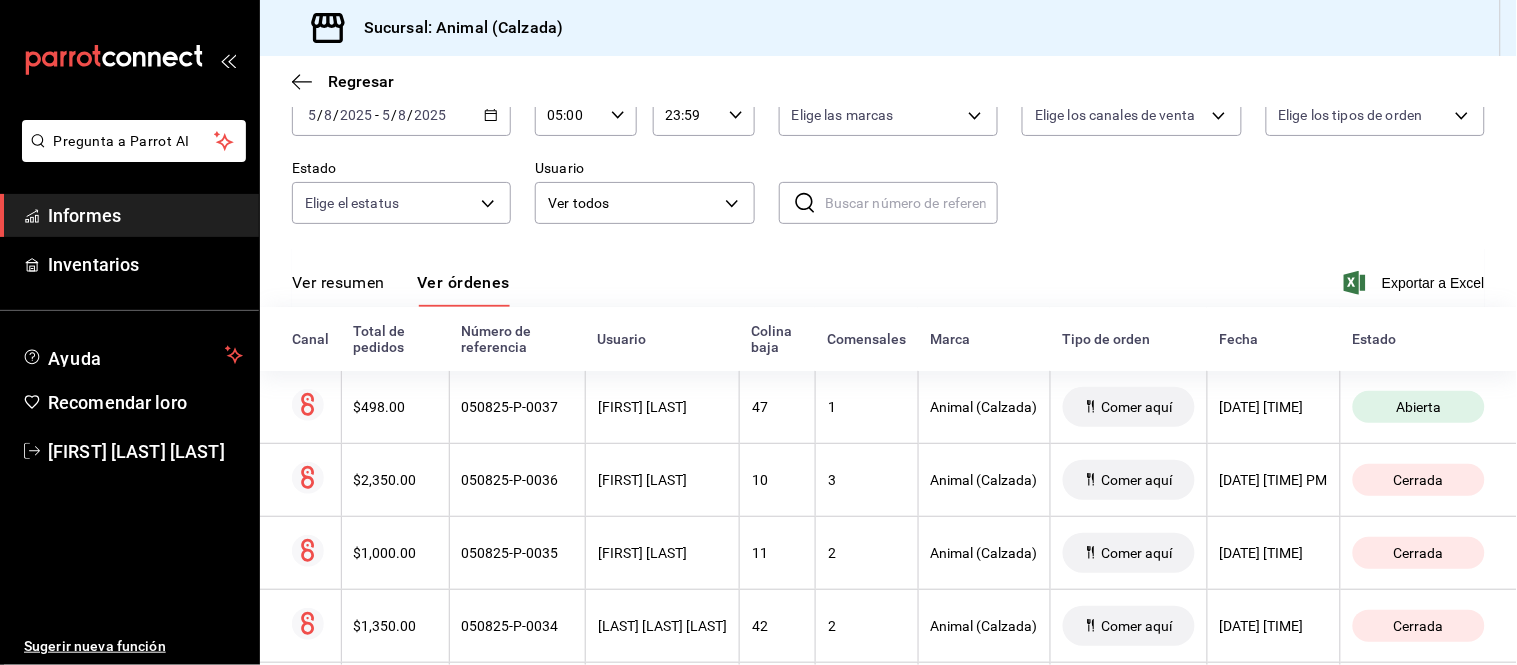 click on "Ver resumen" at bounding box center [338, 289] 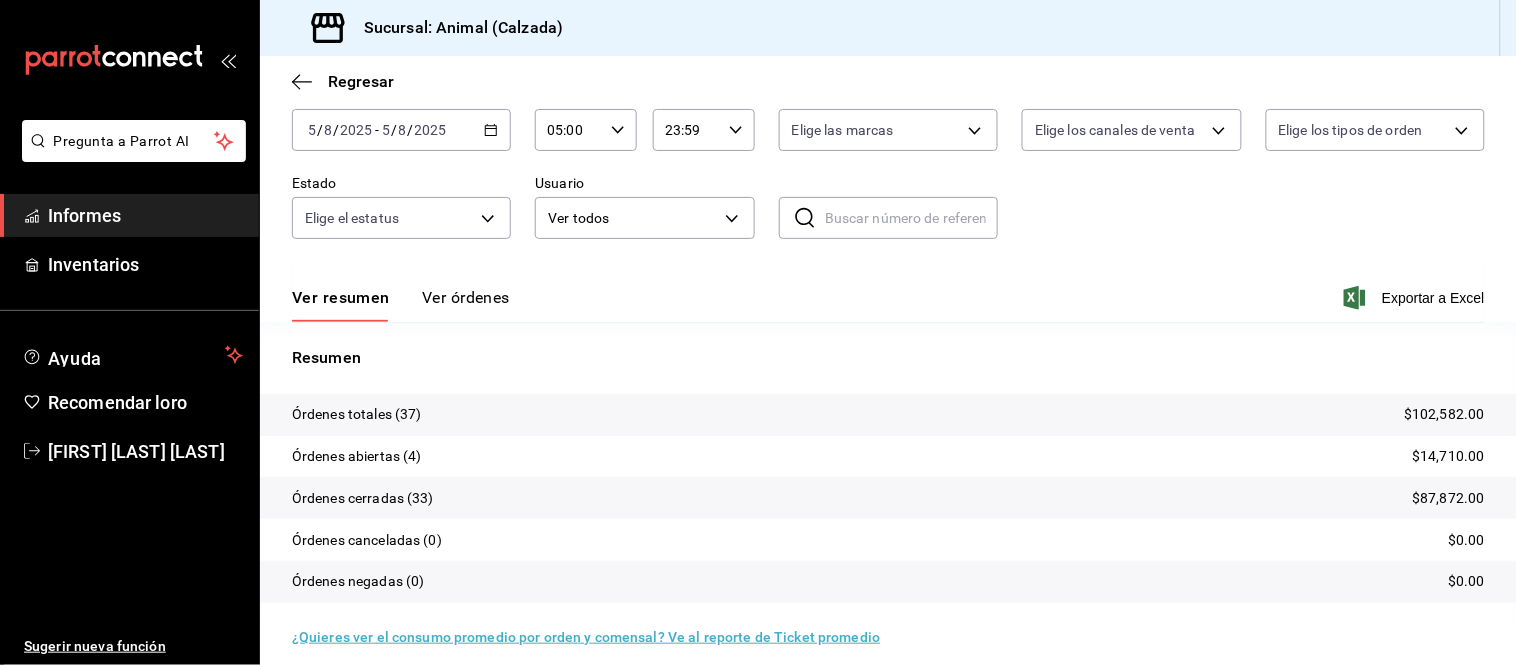 scroll, scrollTop: 121, scrollLeft: 0, axis: vertical 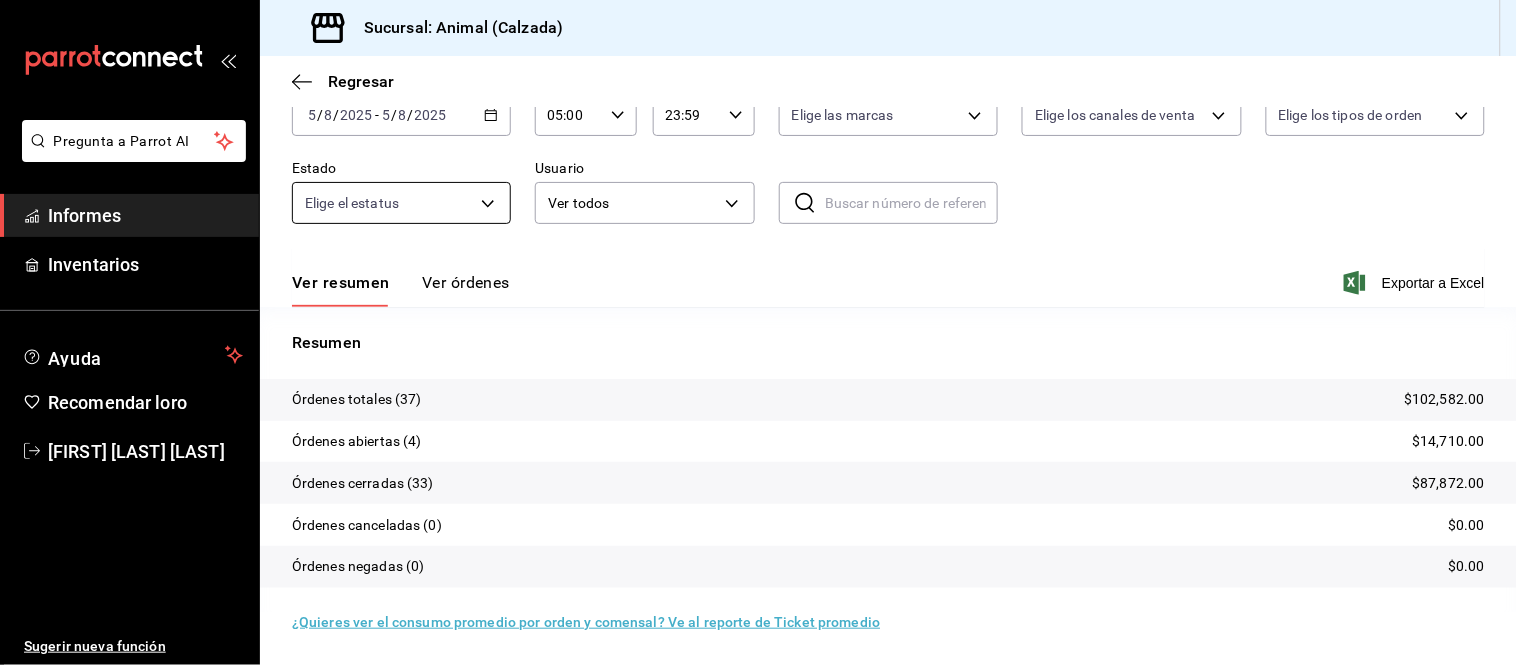 drag, startPoint x: 454, startPoint y: 274, endPoint x: 442, endPoint y: 270, distance: 12.649111 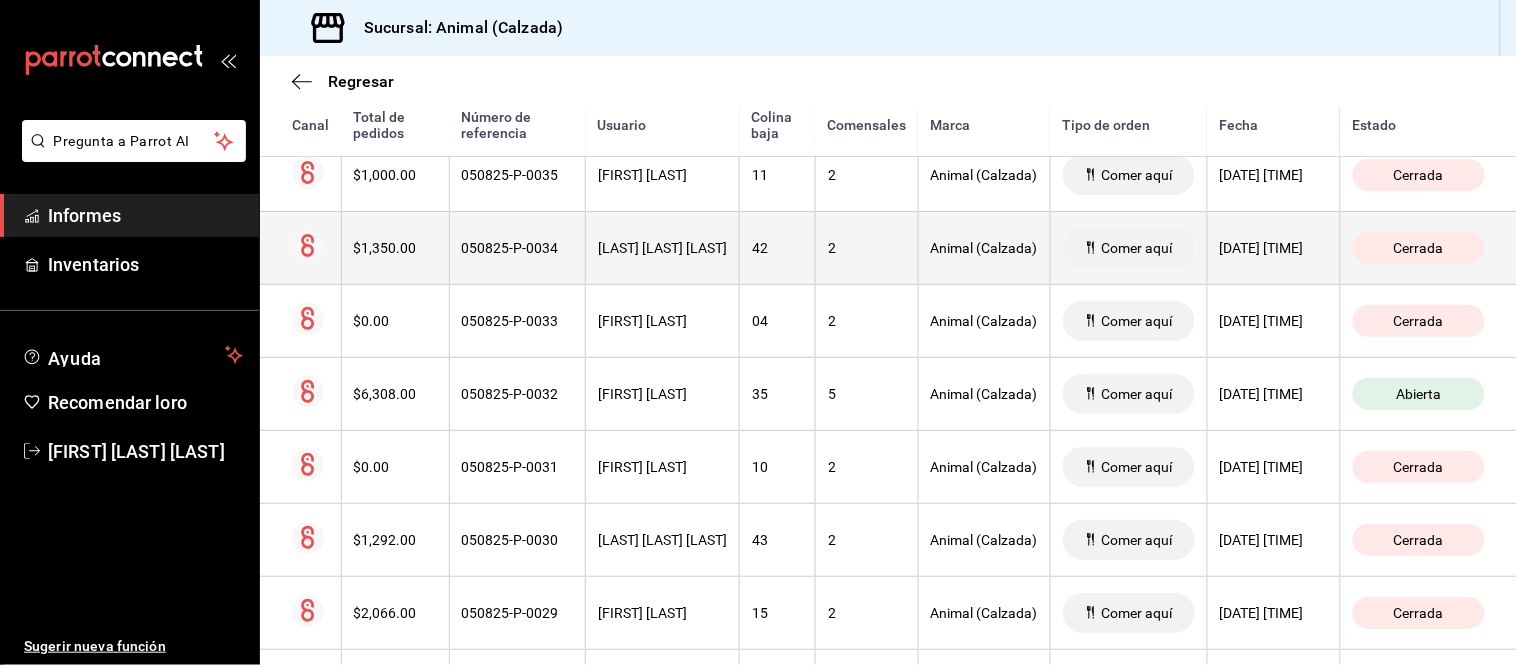 scroll, scrollTop: 565, scrollLeft: 0, axis: vertical 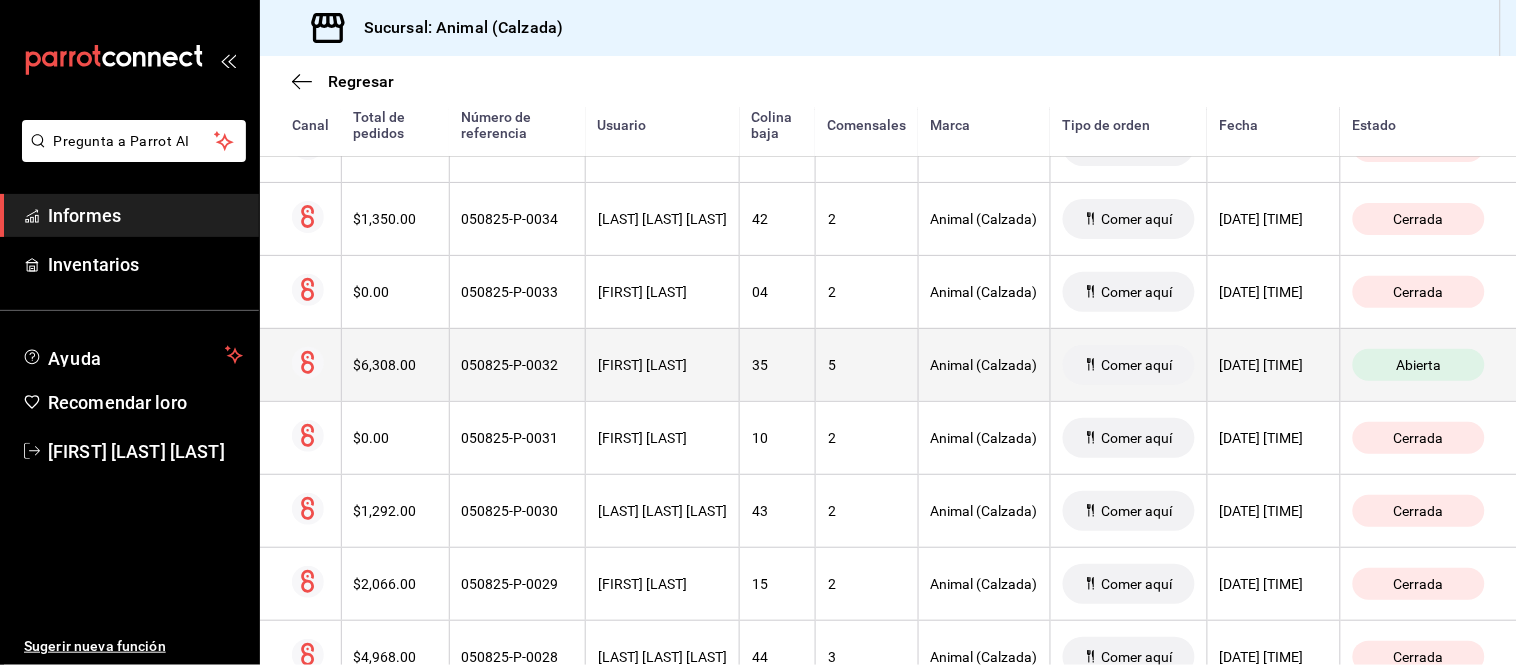 click on "35" at bounding box center [778, 364] 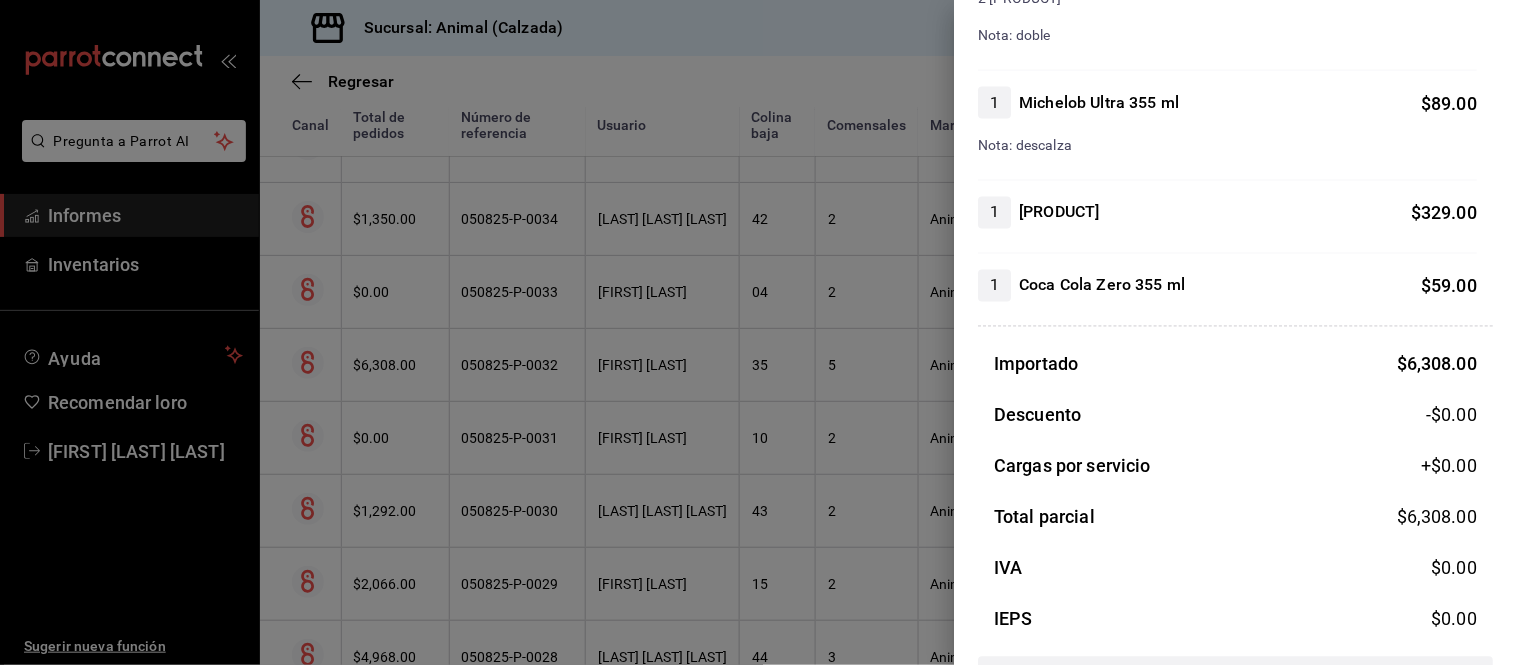 scroll, scrollTop: 2692, scrollLeft: 0, axis: vertical 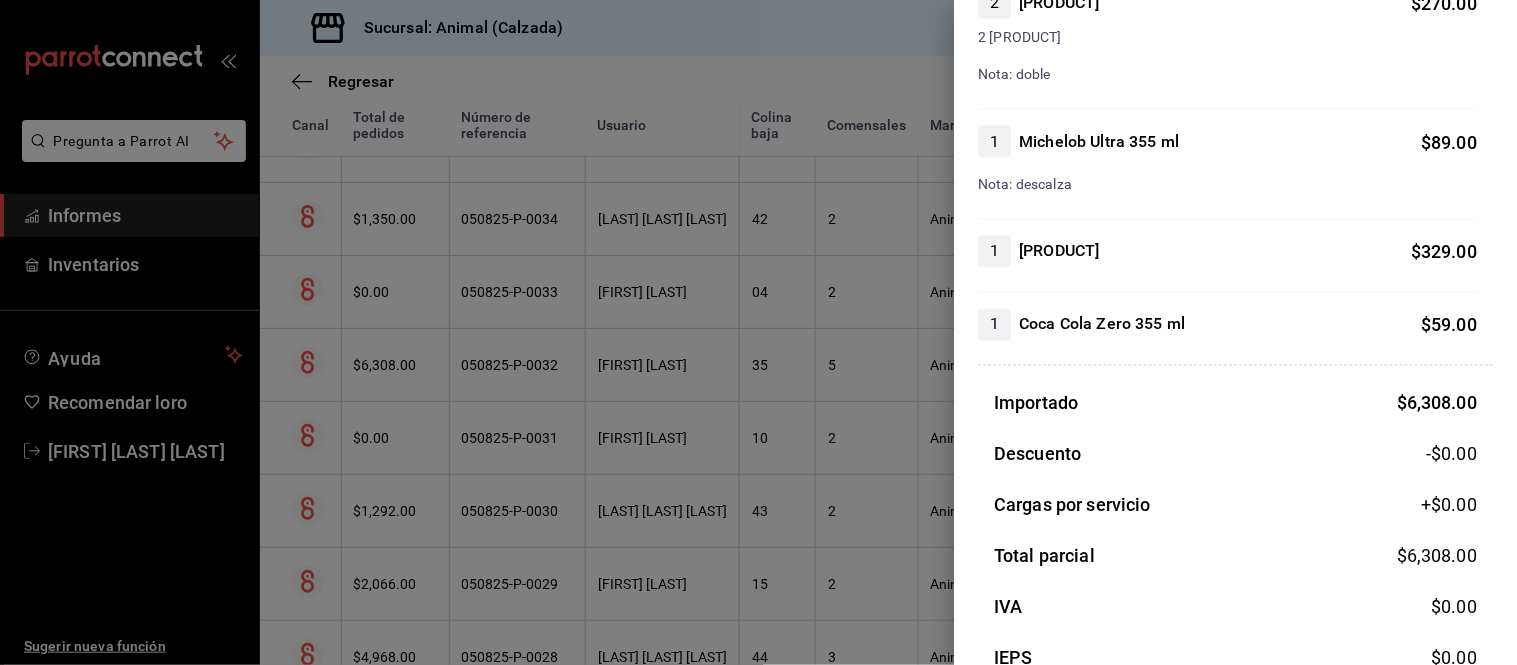 click at bounding box center (758, 332) 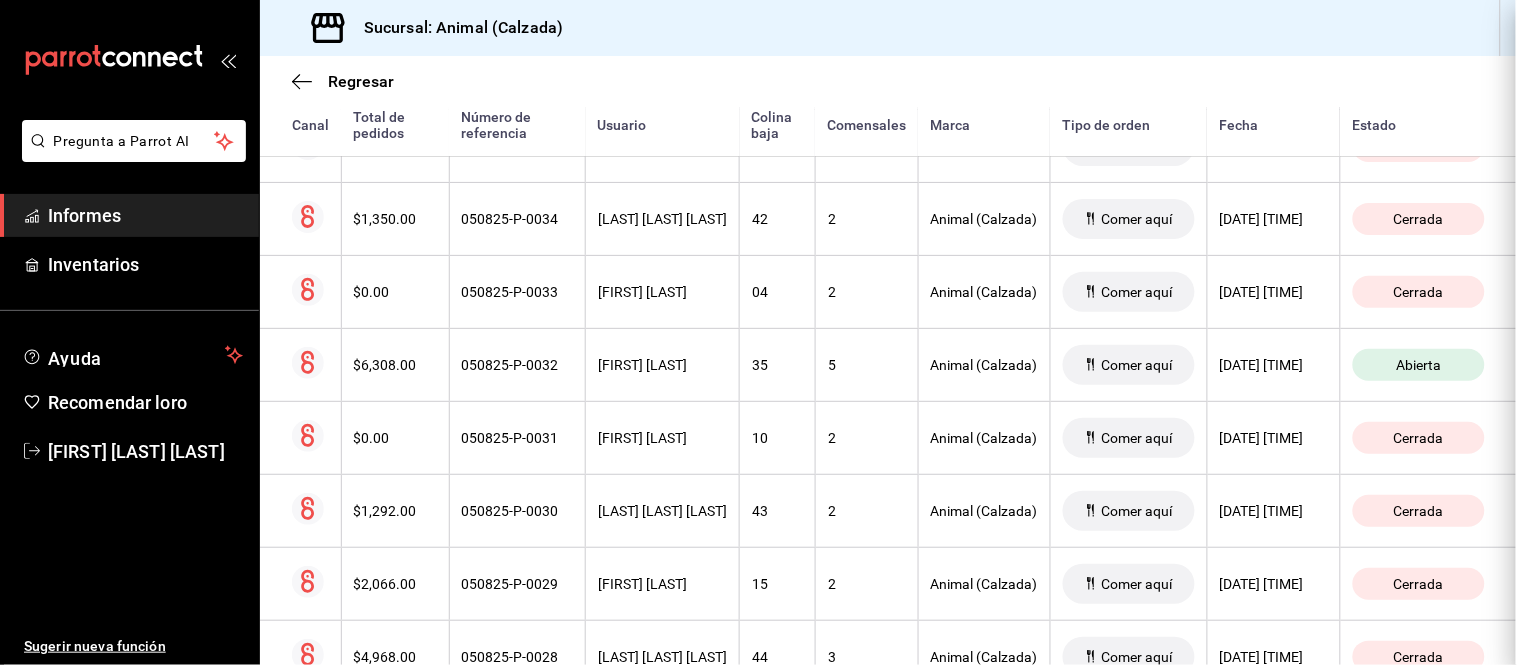 scroll, scrollTop: 0, scrollLeft: 0, axis: both 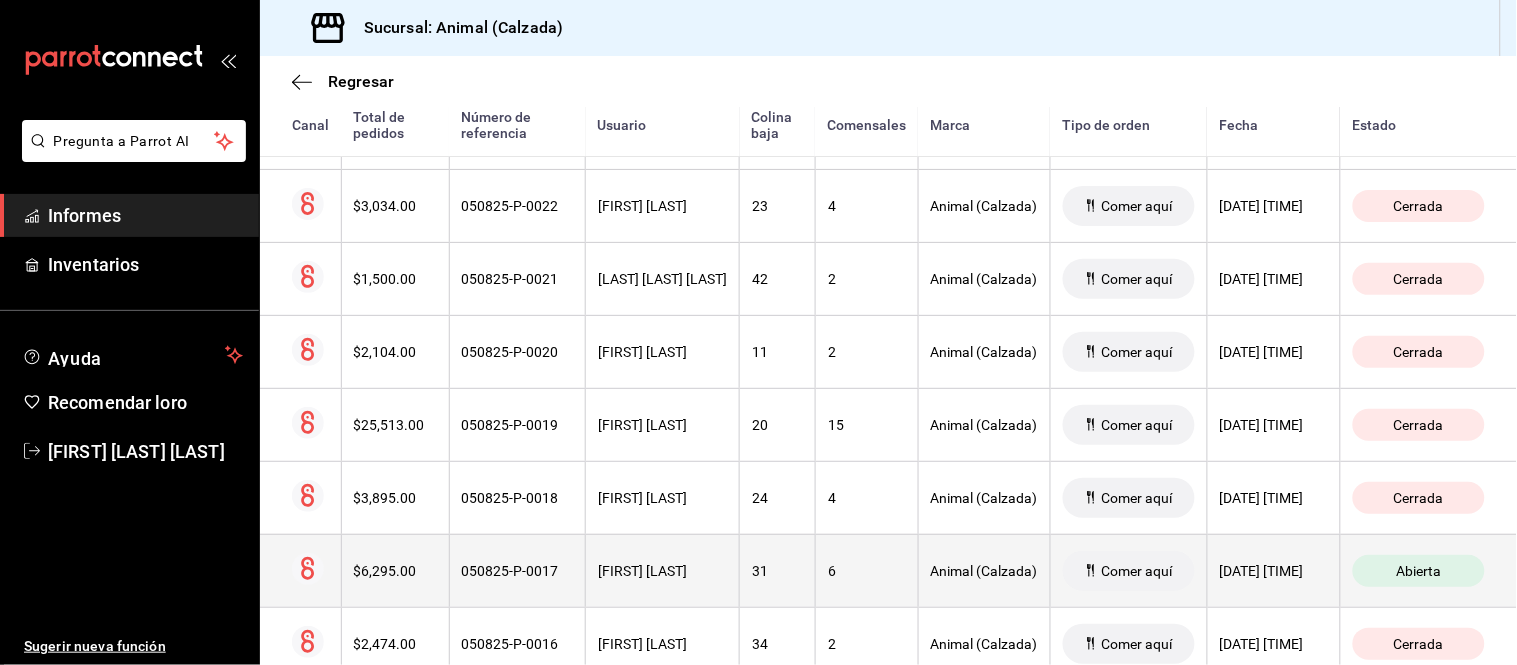 click on "31" at bounding box center [778, 570] 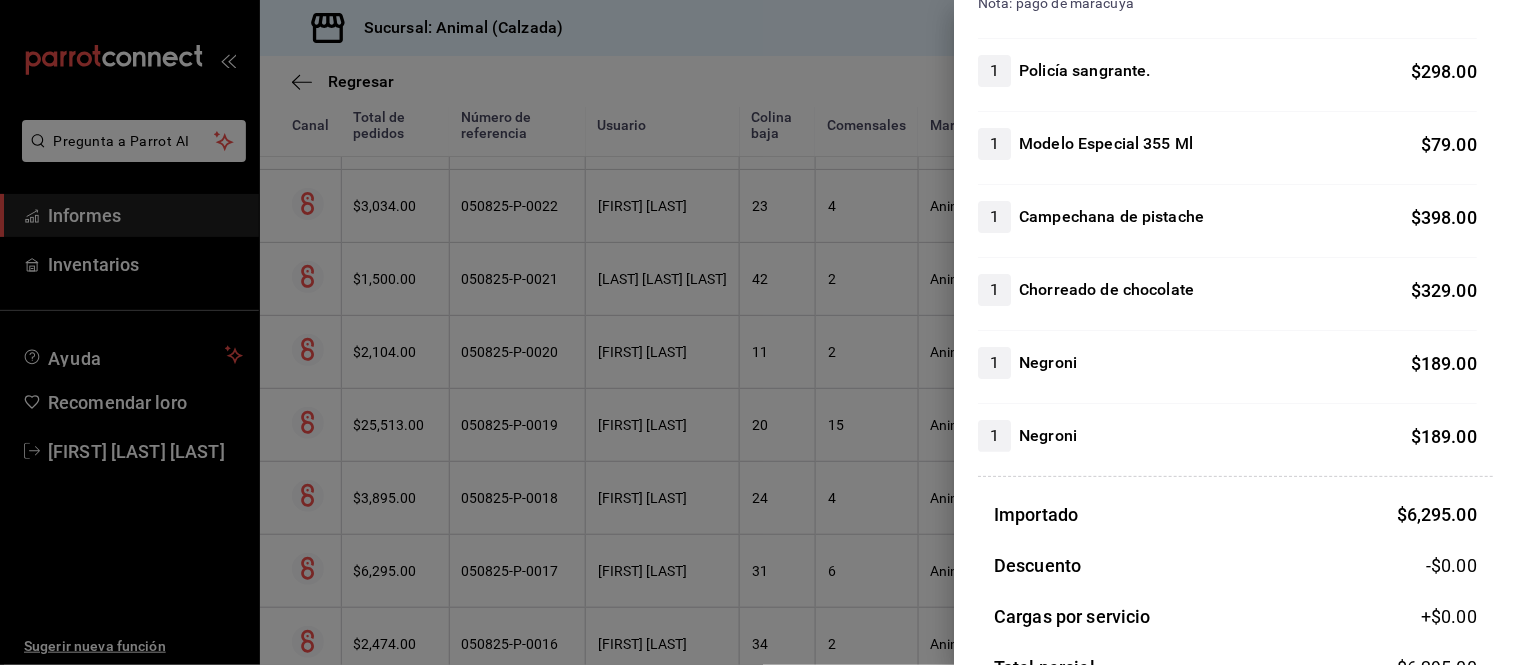 scroll, scrollTop: 1744, scrollLeft: 0, axis: vertical 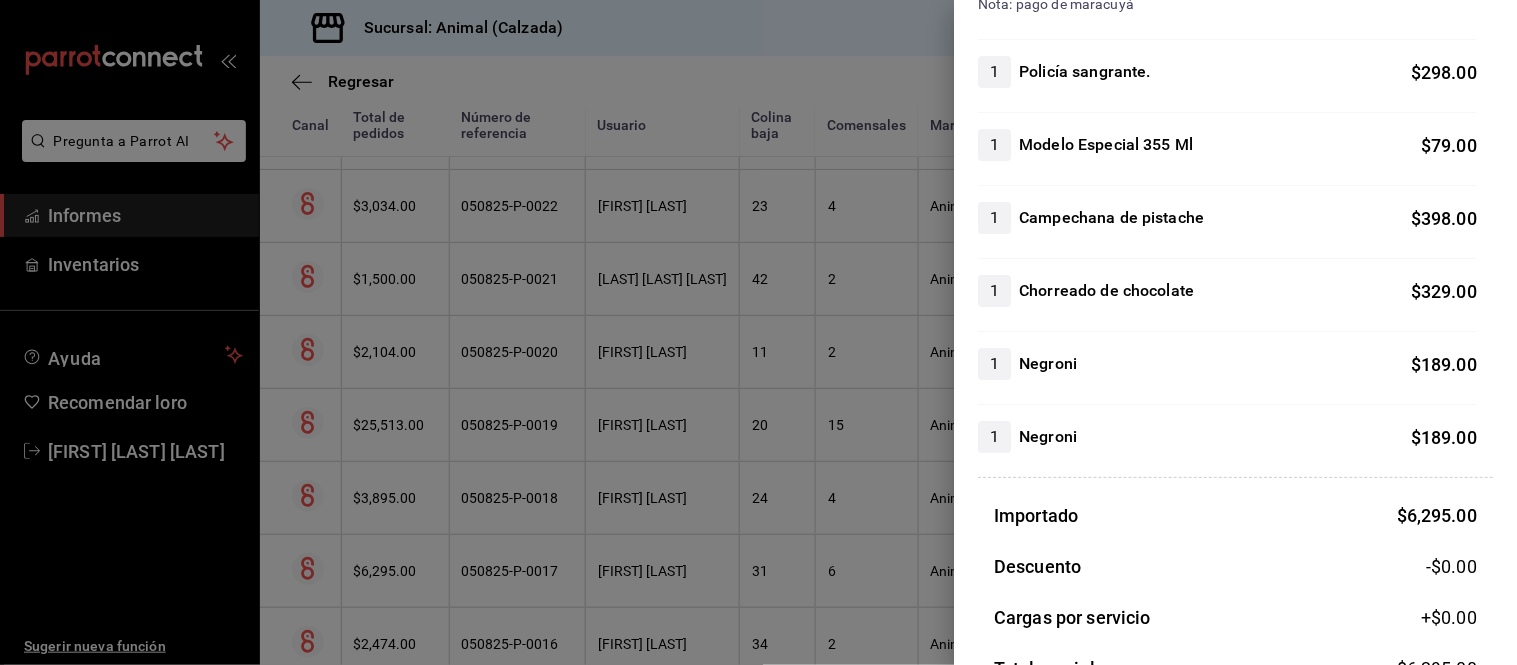 drag, startPoint x: 787, startPoint y: 538, endPoint x: 762, endPoint y: 491, distance: 53.235325 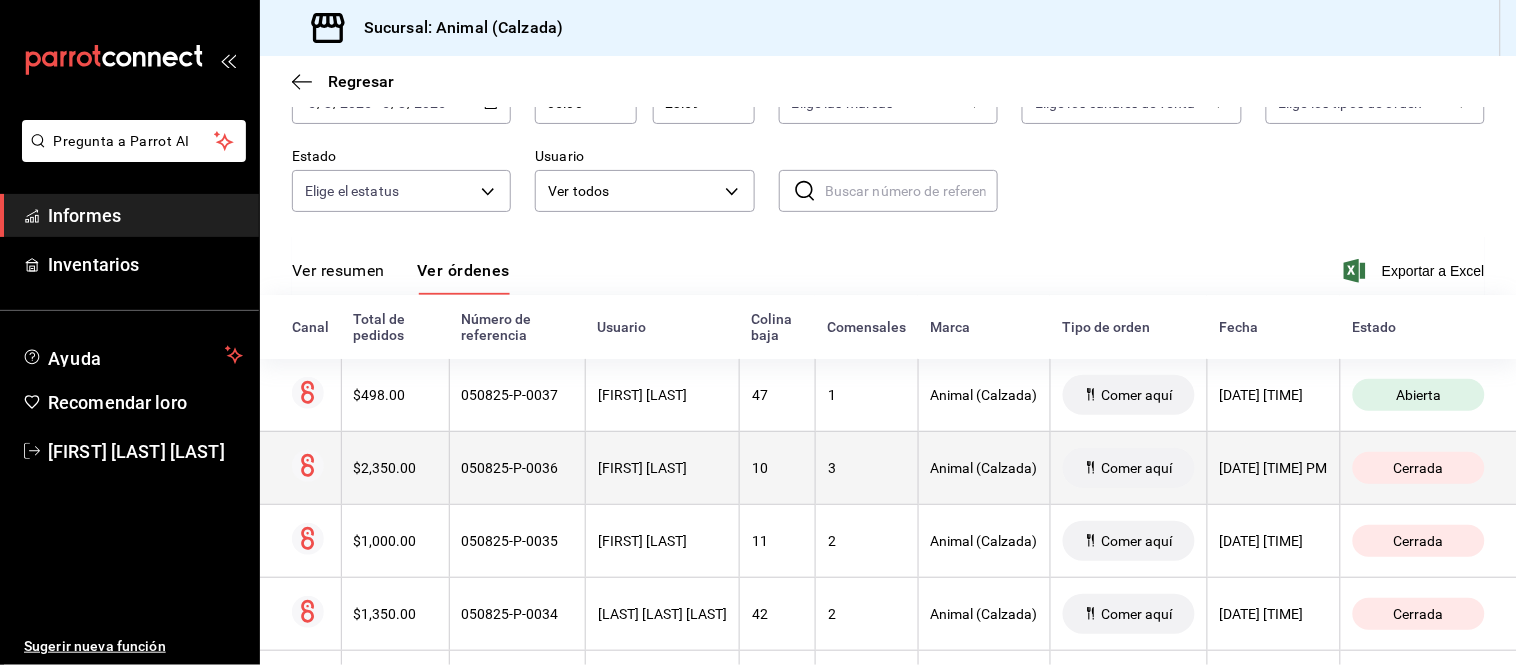 scroll, scrollTop: 121, scrollLeft: 0, axis: vertical 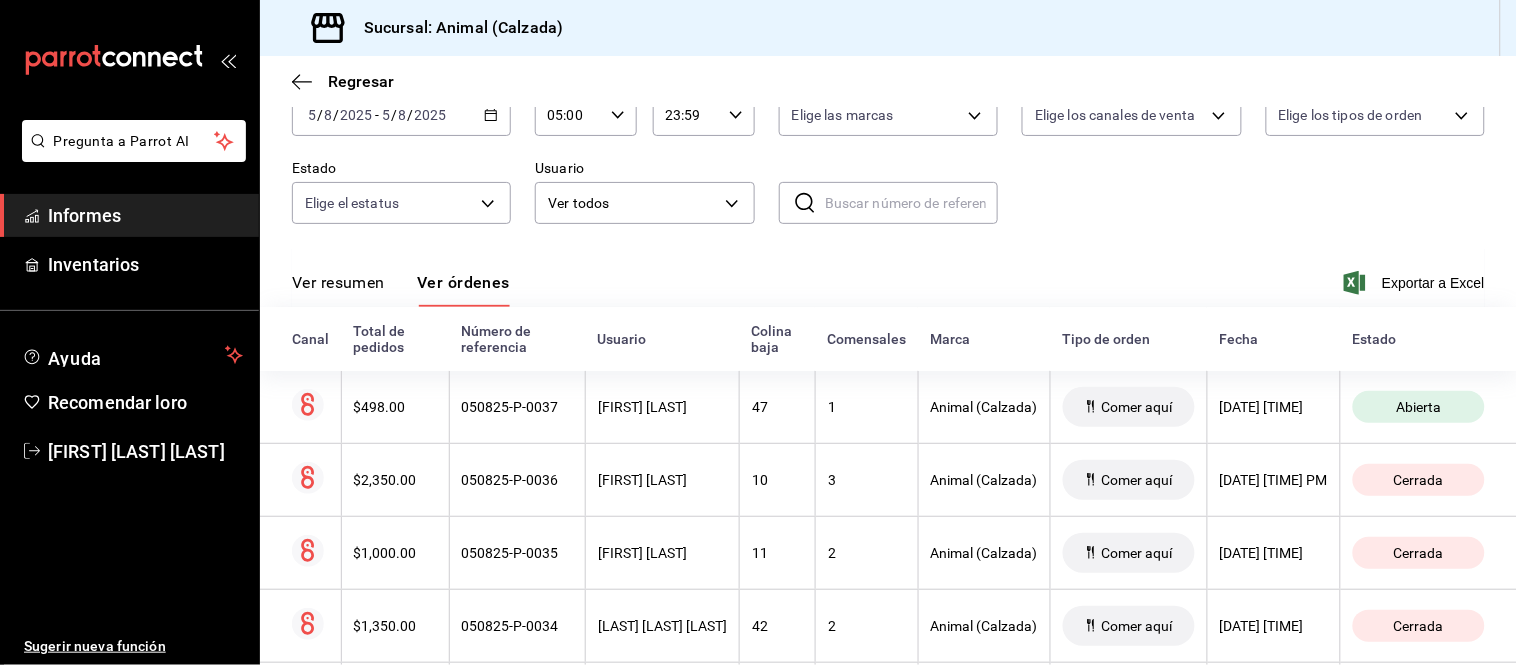 click on "Ver resumen" at bounding box center (338, 282) 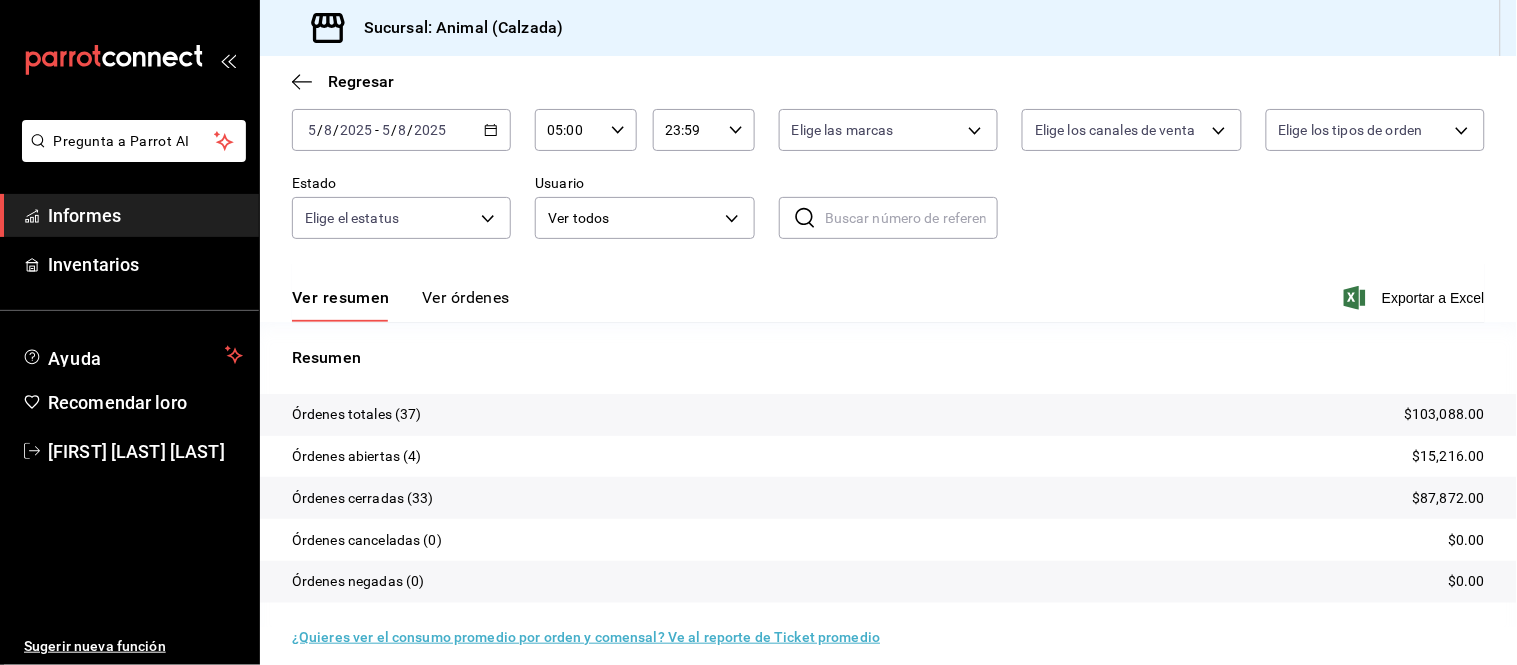 scroll, scrollTop: 121, scrollLeft: 0, axis: vertical 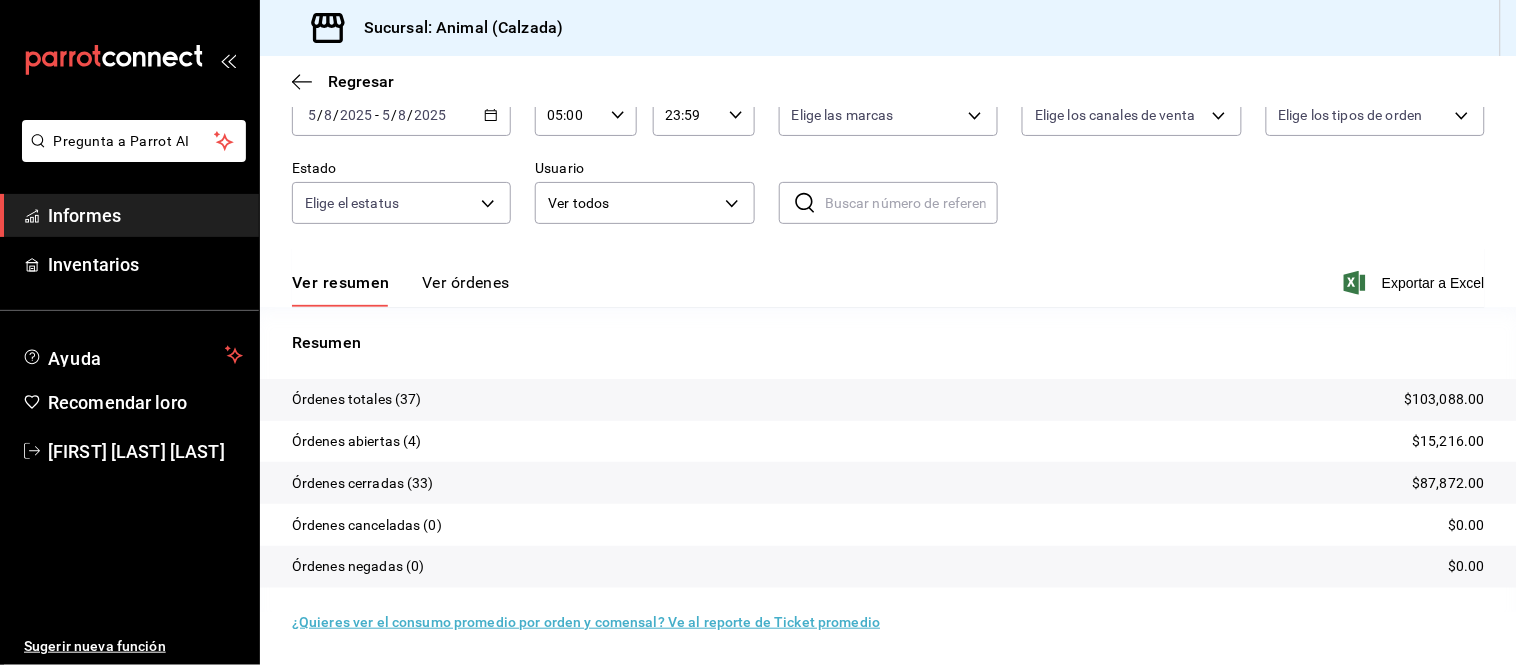 click on "Ver órdenes" at bounding box center (466, 289) 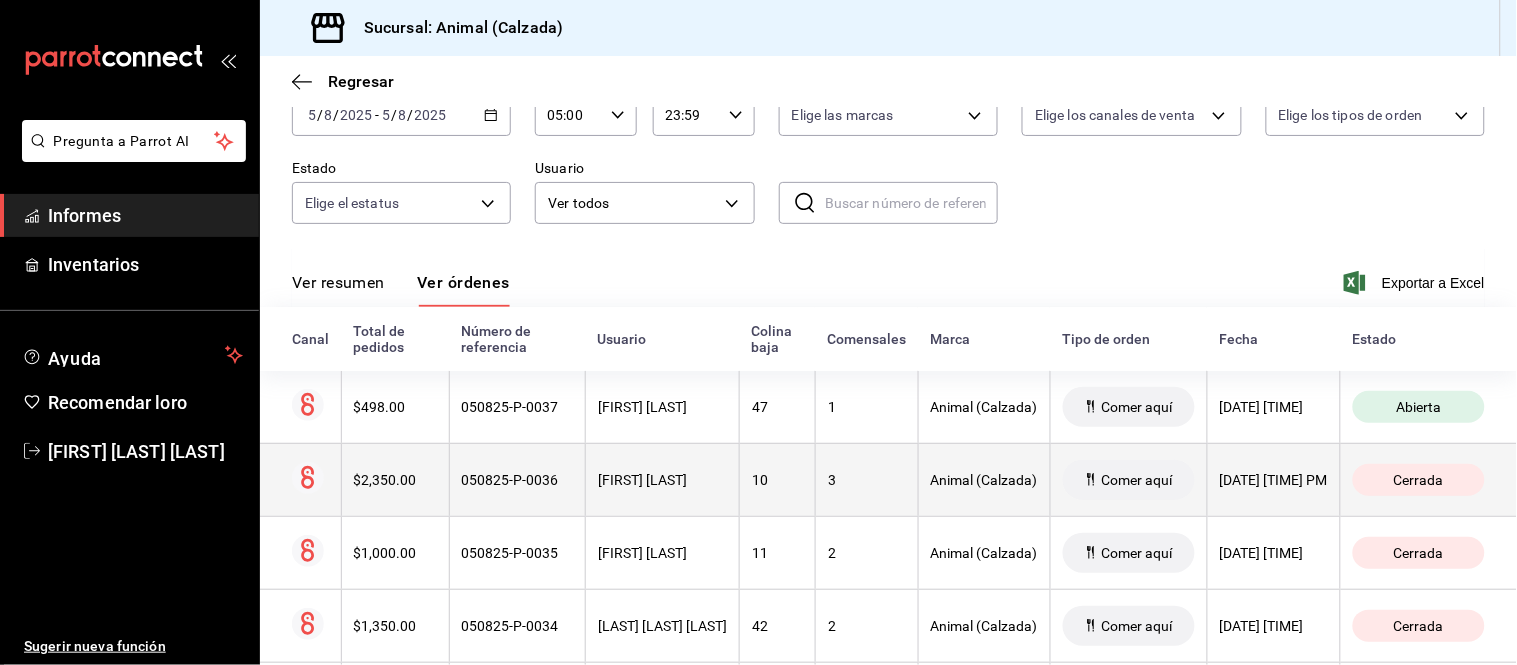 scroll, scrollTop: 232, scrollLeft: 0, axis: vertical 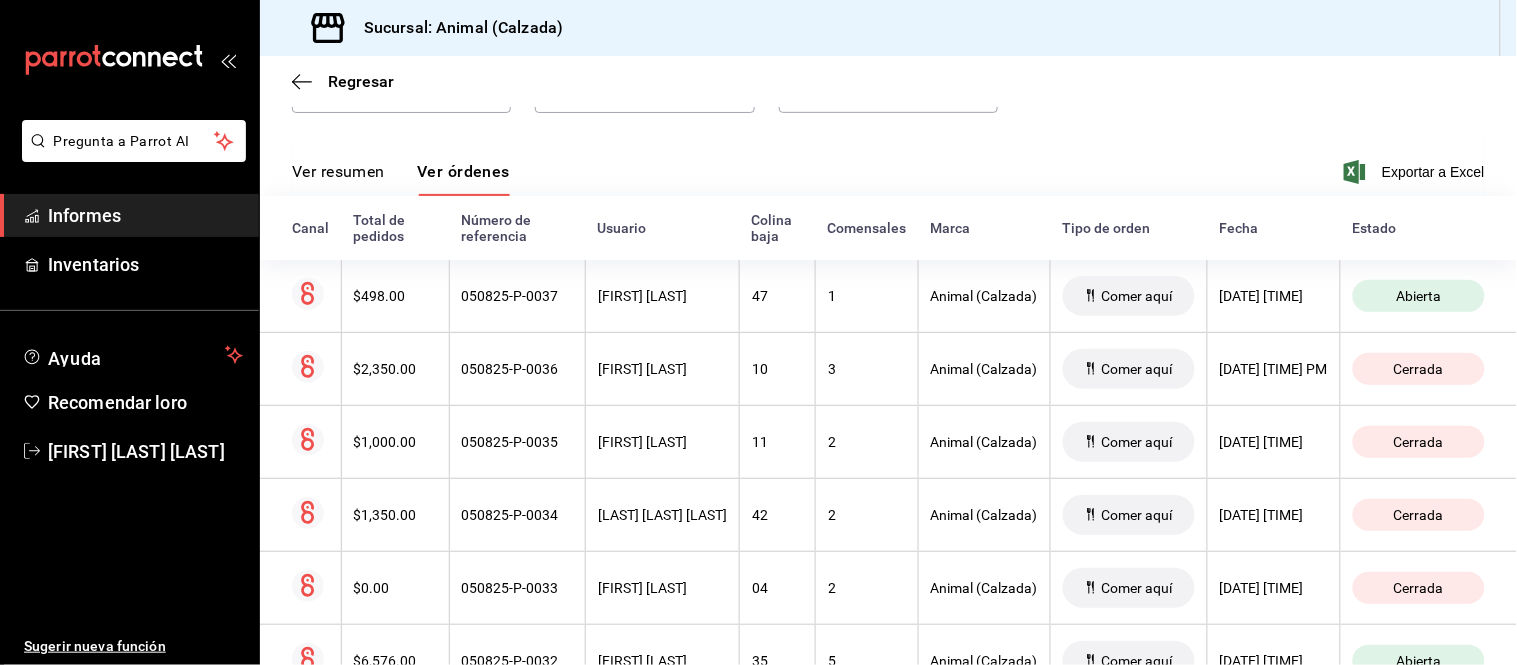 click on "Ver resumen" at bounding box center [338, 178] 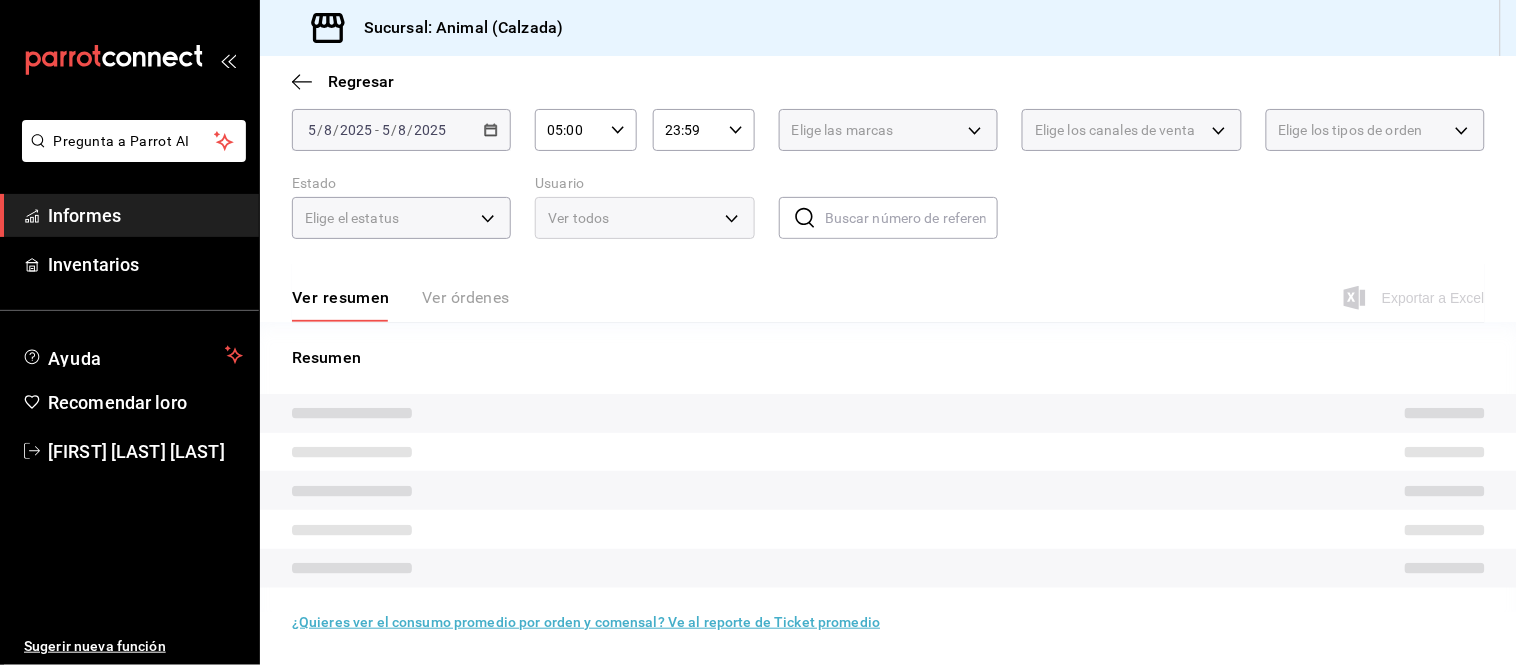 scroll, scrollTop: 121, scrollLeft: 0, axis: vertical 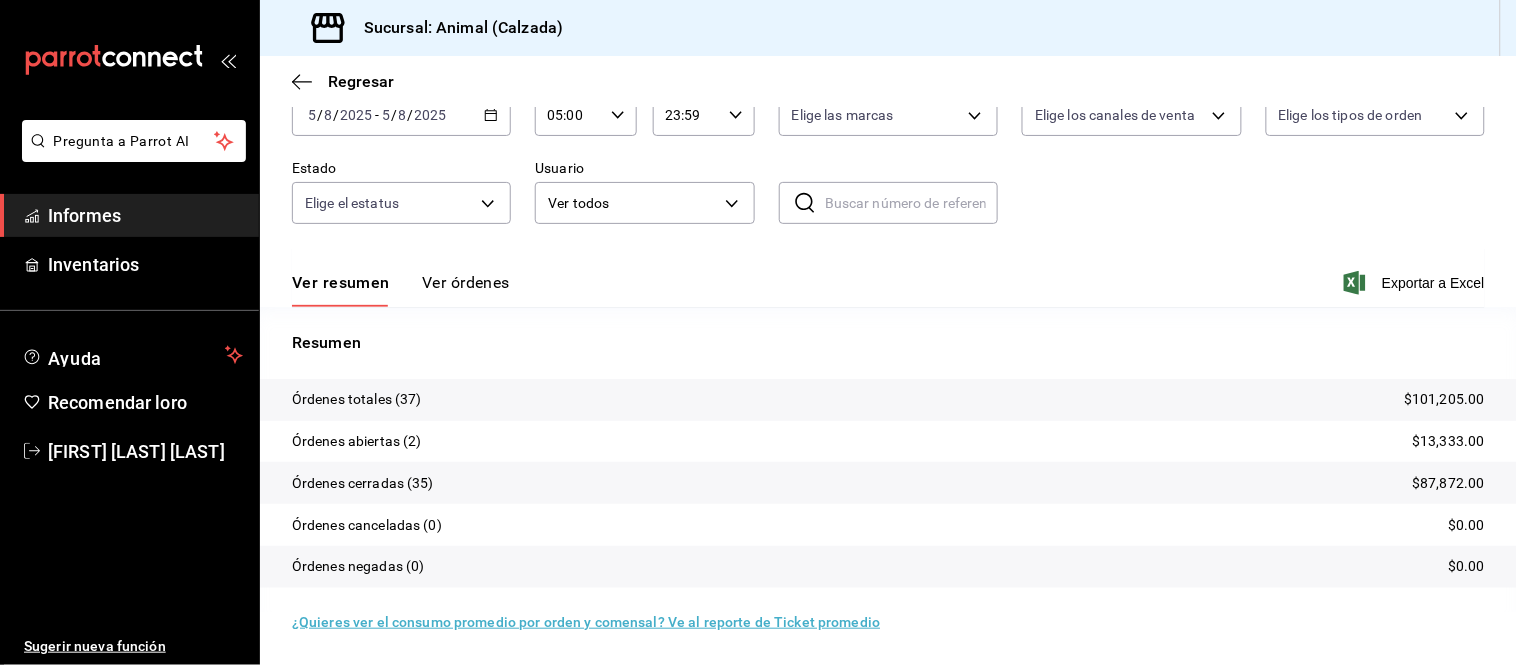 click on "Ver órdenes" at bounding box center (466, 289) 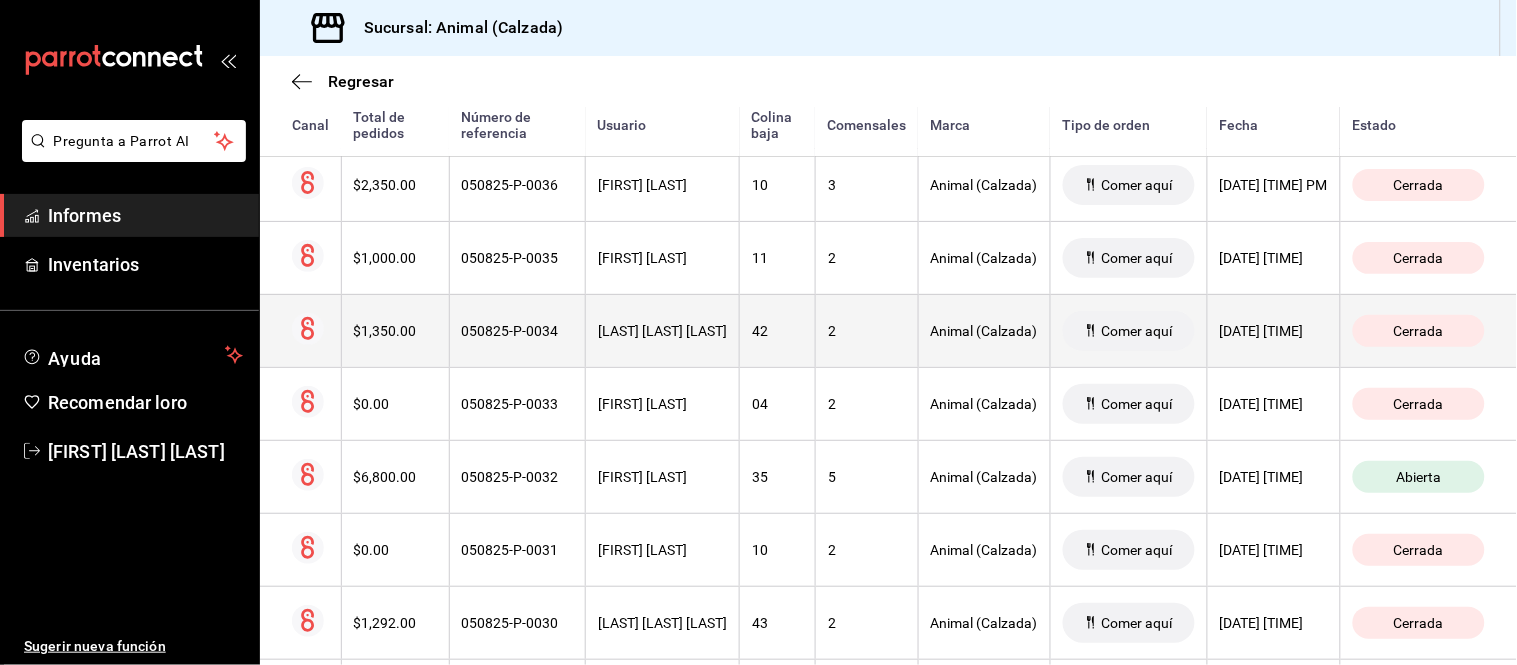 scroll, scrollTop: 454, scrollLeft: 0, axis: vertical 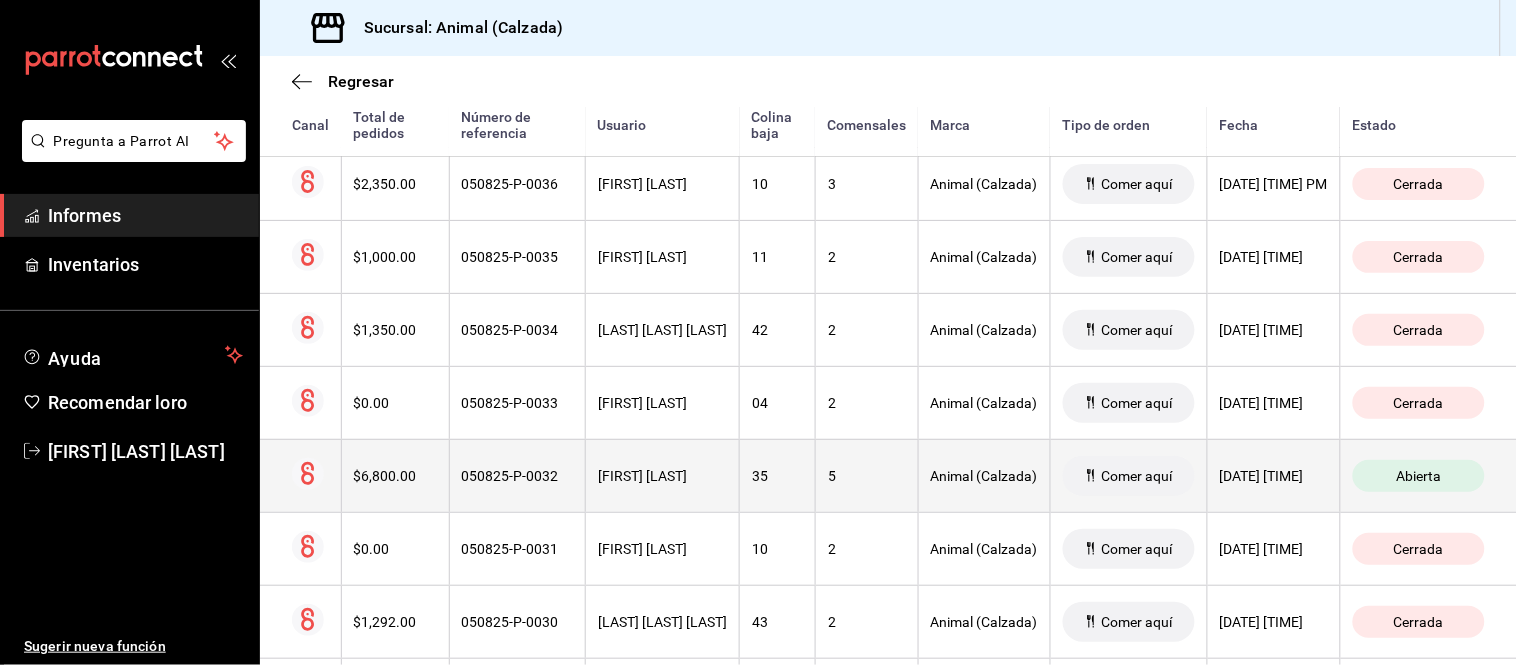 click on "Animal (Calzada)" at bounding box center [984, 475] 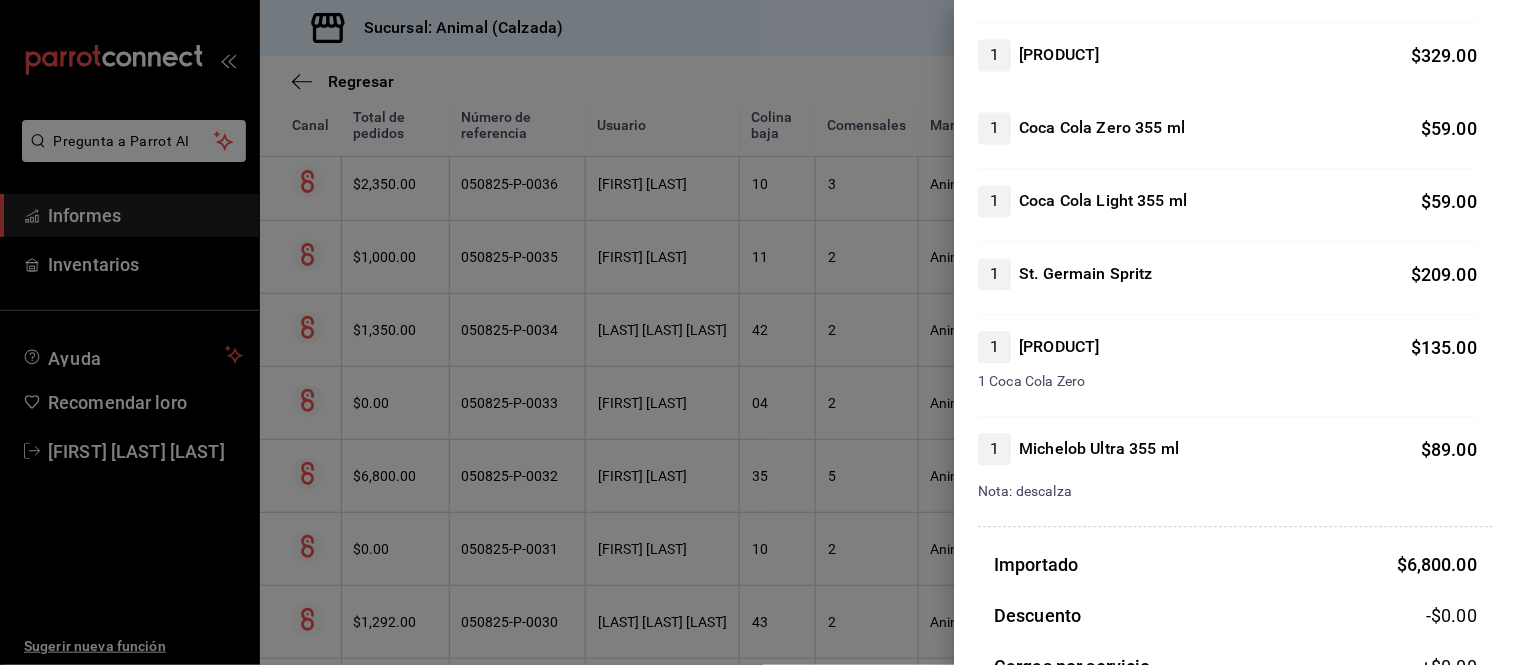 scroll, scrollTop: 2777, scrollLeft: 0, axis: vertical 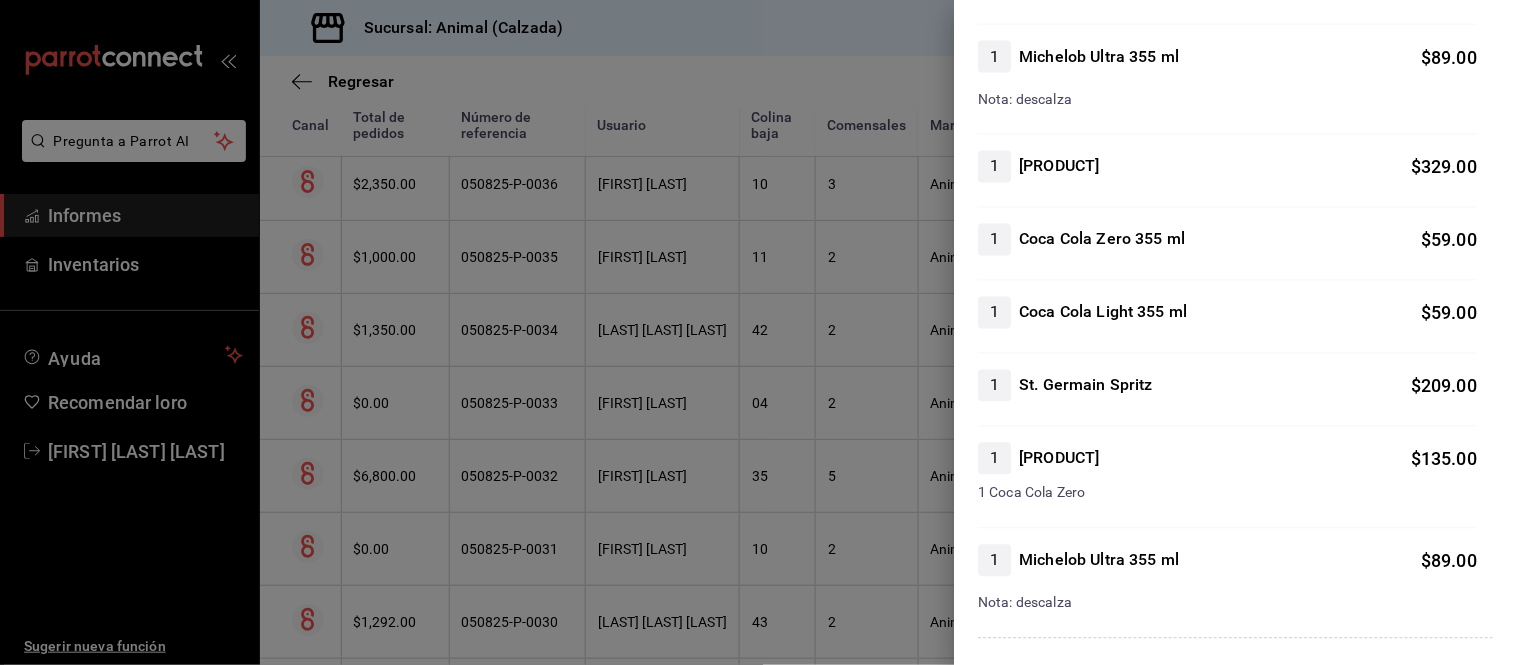 click at bounding box center (758, 332) 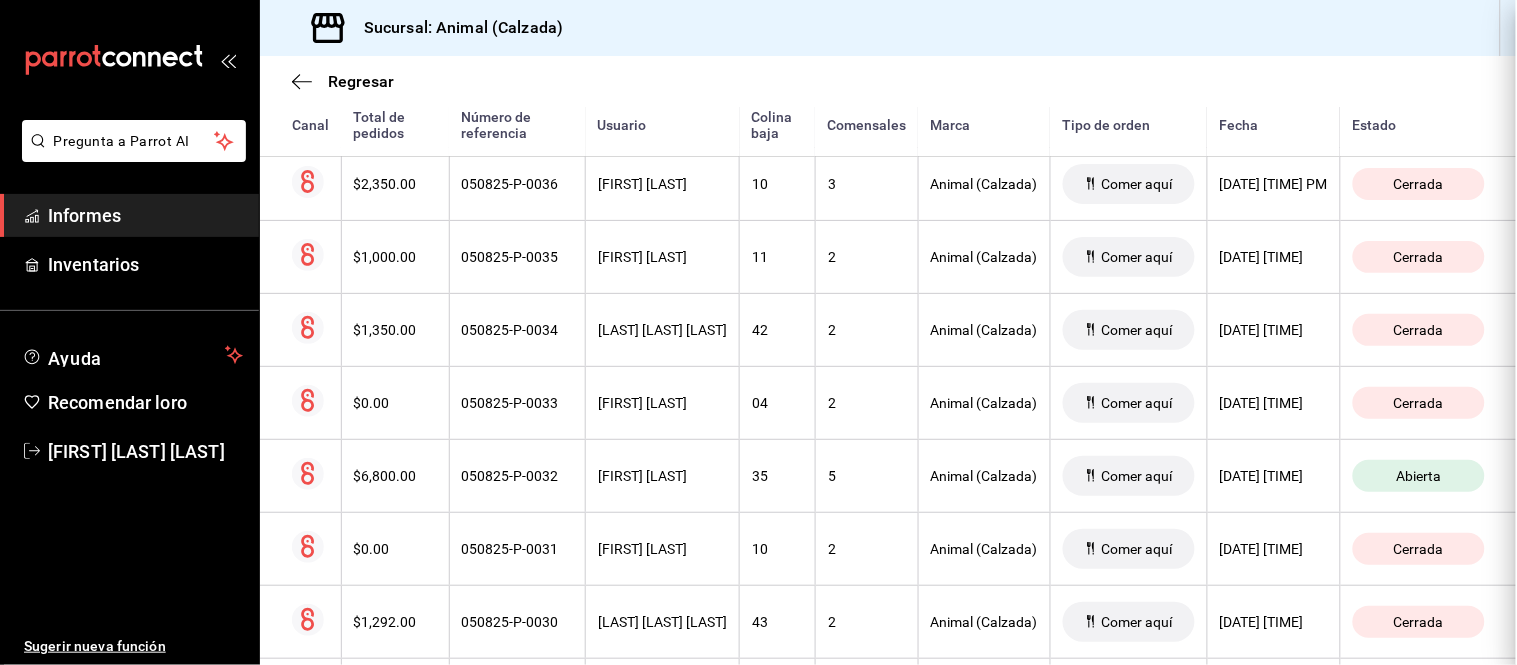 scroll, scrollTop: 0, scrollLeft: 0, axis: both 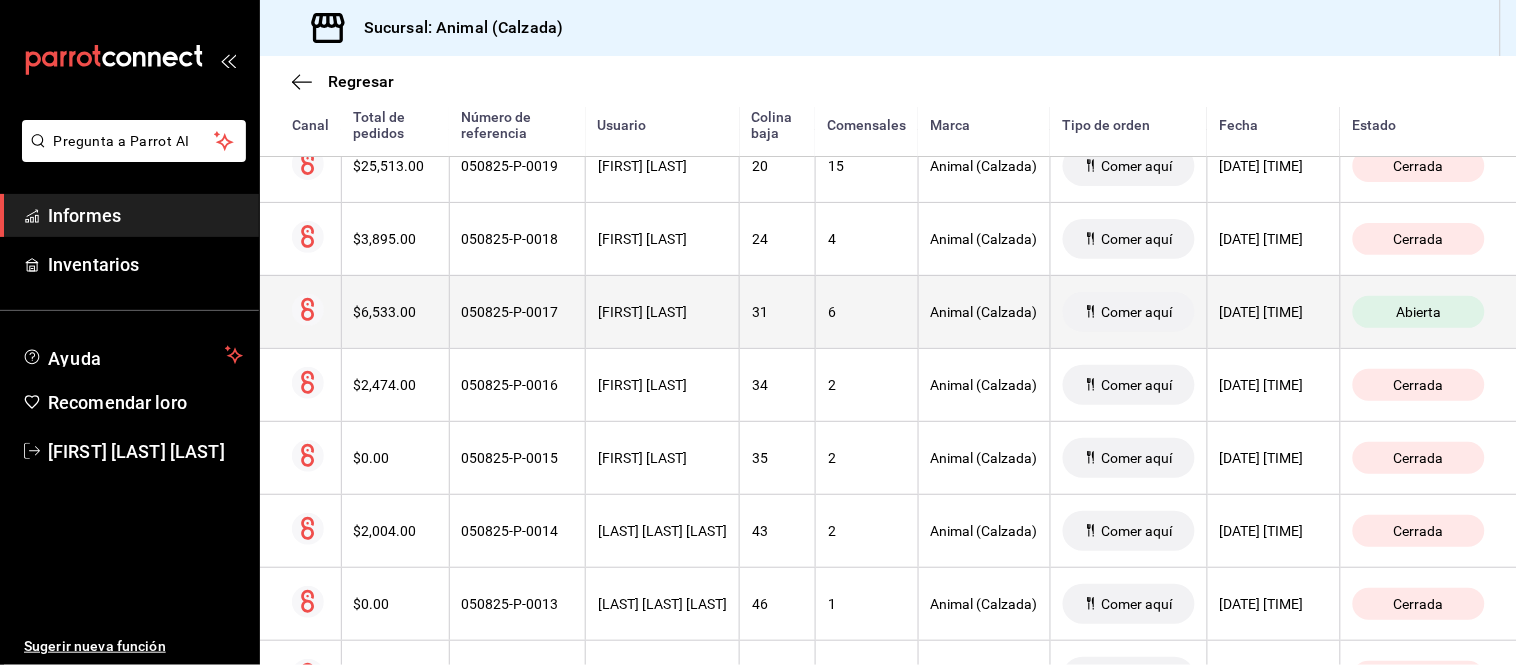 click on "[FIRST] [LAST]" at bounding box center [663, 311] 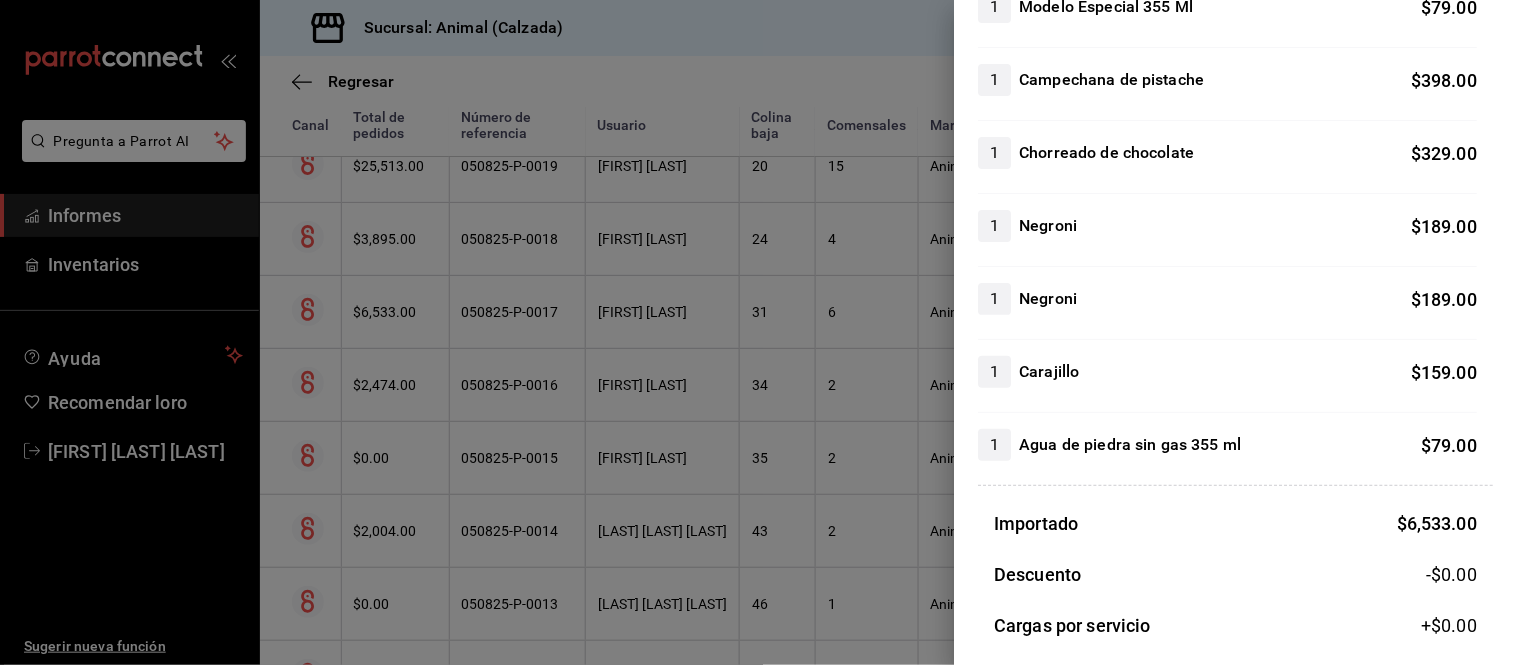 scroll, scrollTop: 1888, scrollLeft: 0, axis: vertical 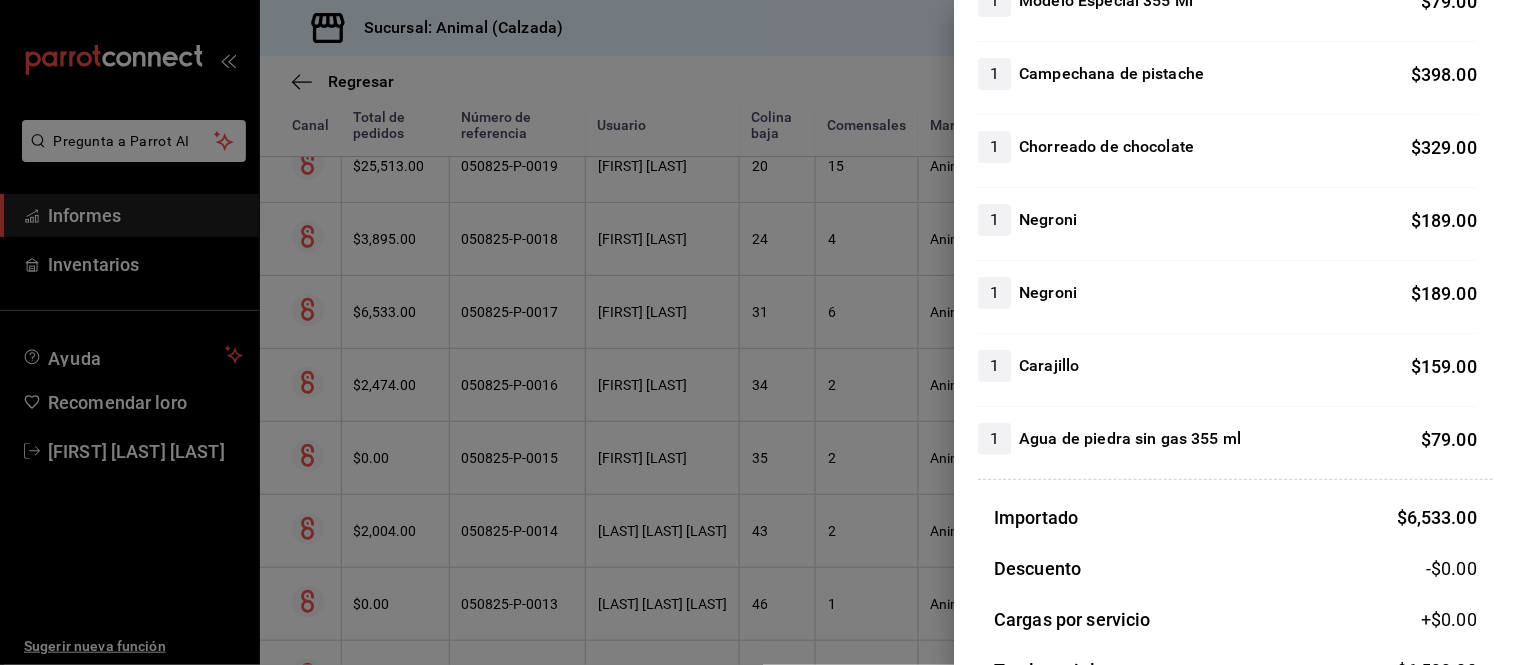click at bounding box center [758, 332] 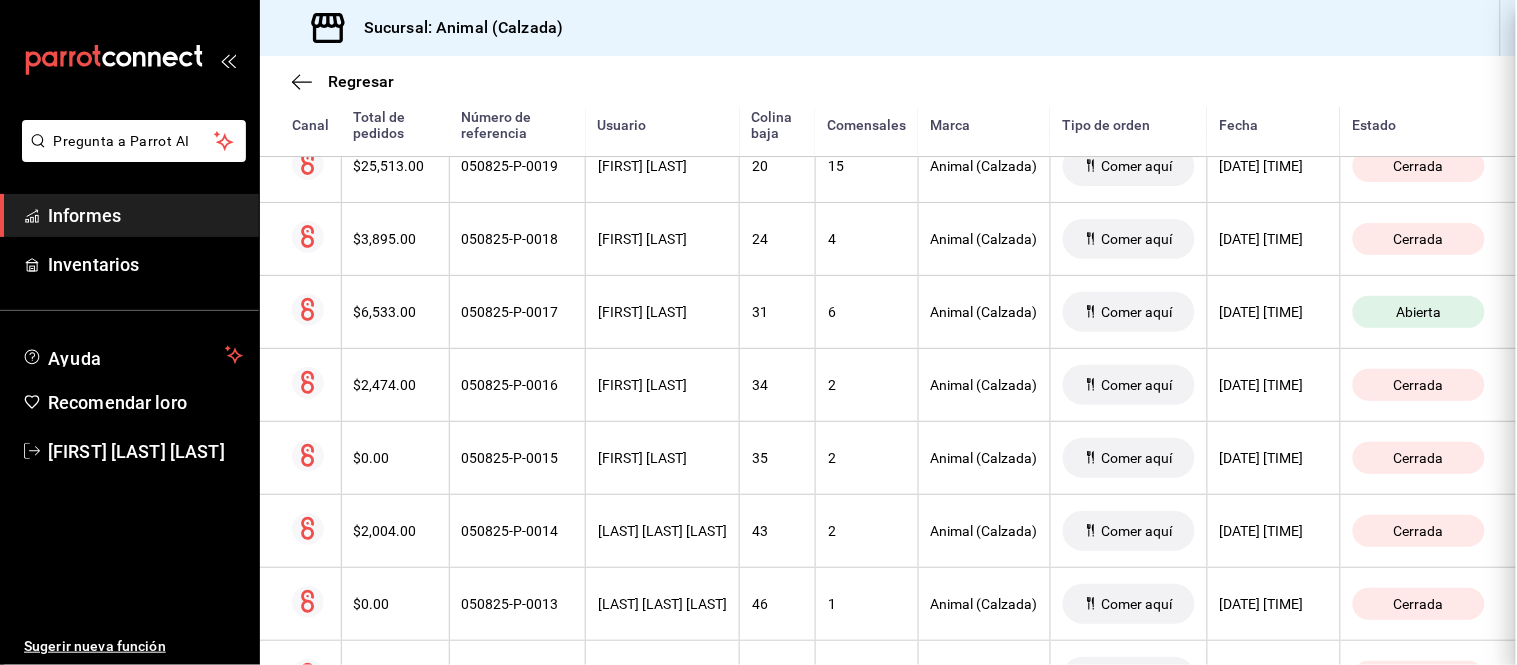 scroll, scrollTop: 0, scrollLeft: 0, axis: both 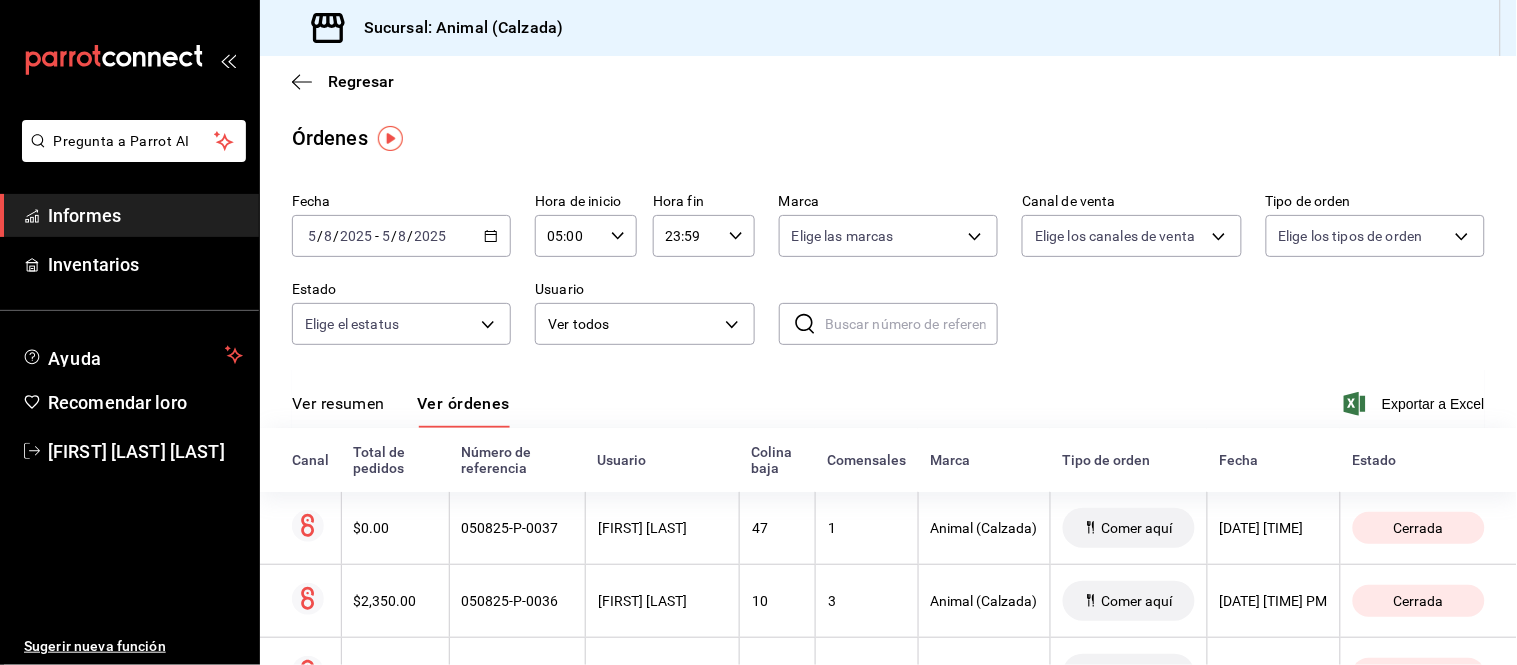 click on "Ver resumen Ver órdenes" at bounding box center [401, 410] 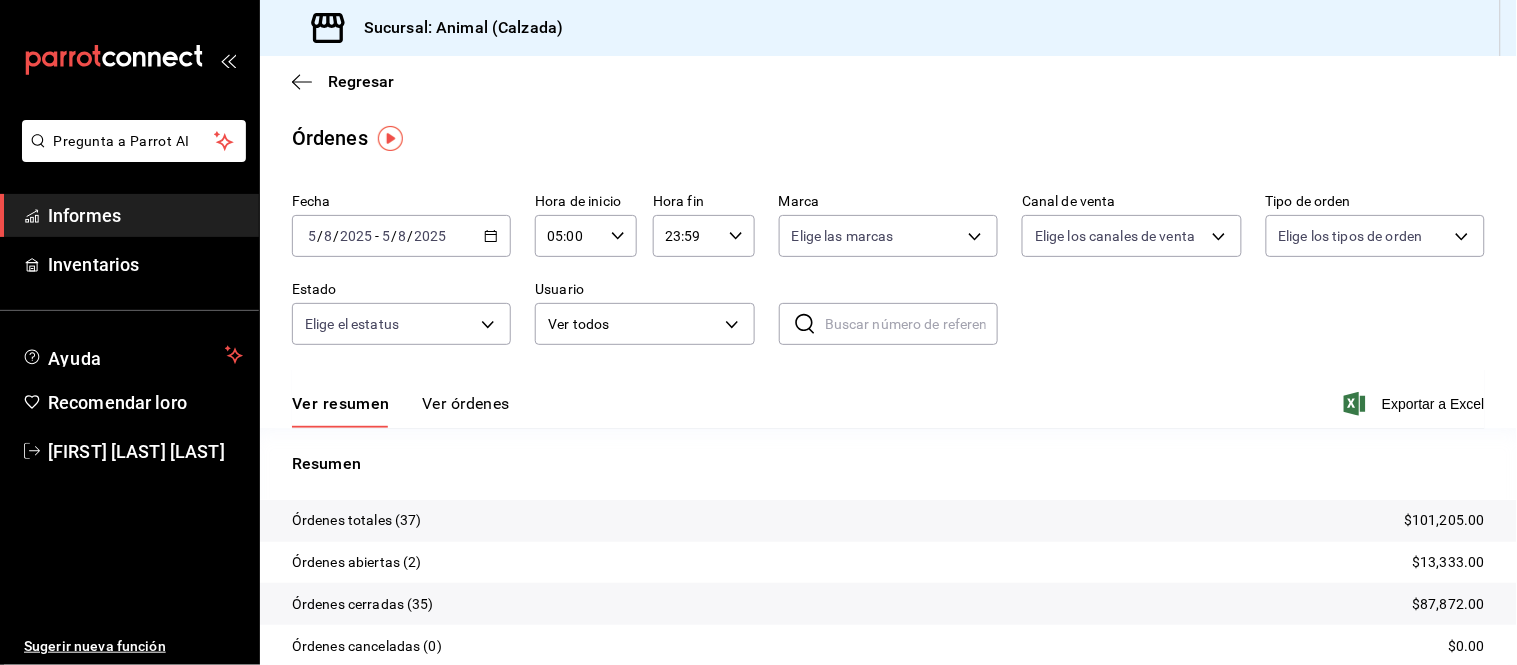 click on "Ver órdenes" at bounding box center [466, 403] 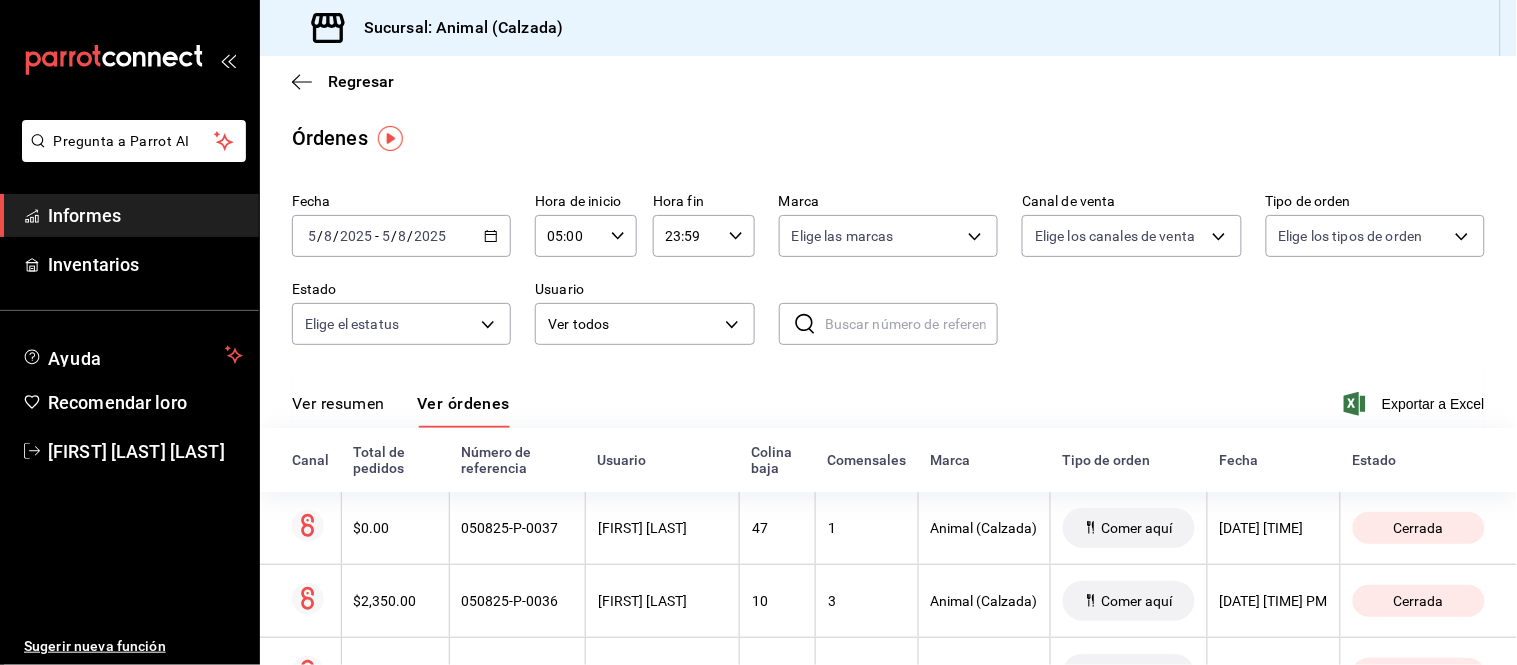 click on "Ver resumen" at bounding box center (338, 403) 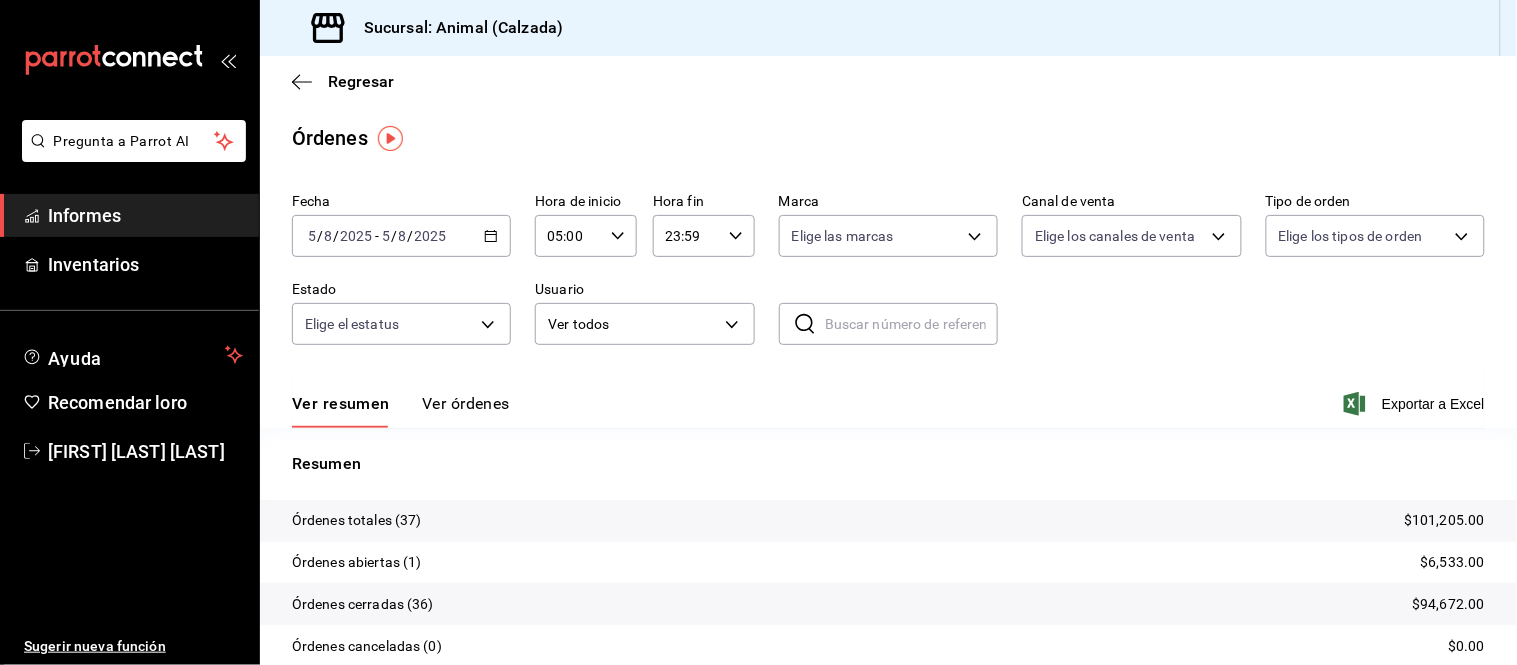 click on "2025-08-05 5 / 8 / 2025 - 2025-08-05 5 / 8 / 2025" at bounding box center [401, 236] 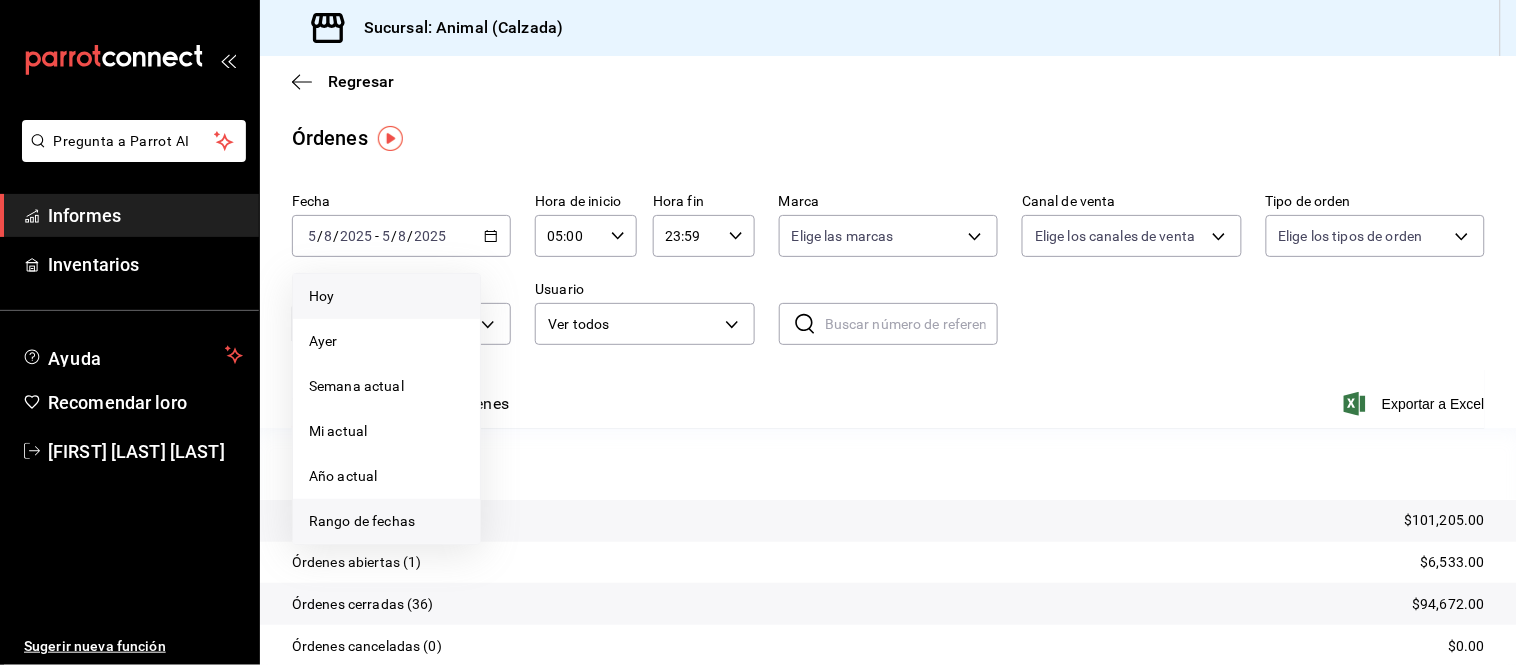 click on "Rango de fechas" at bounding box center [362, 521] 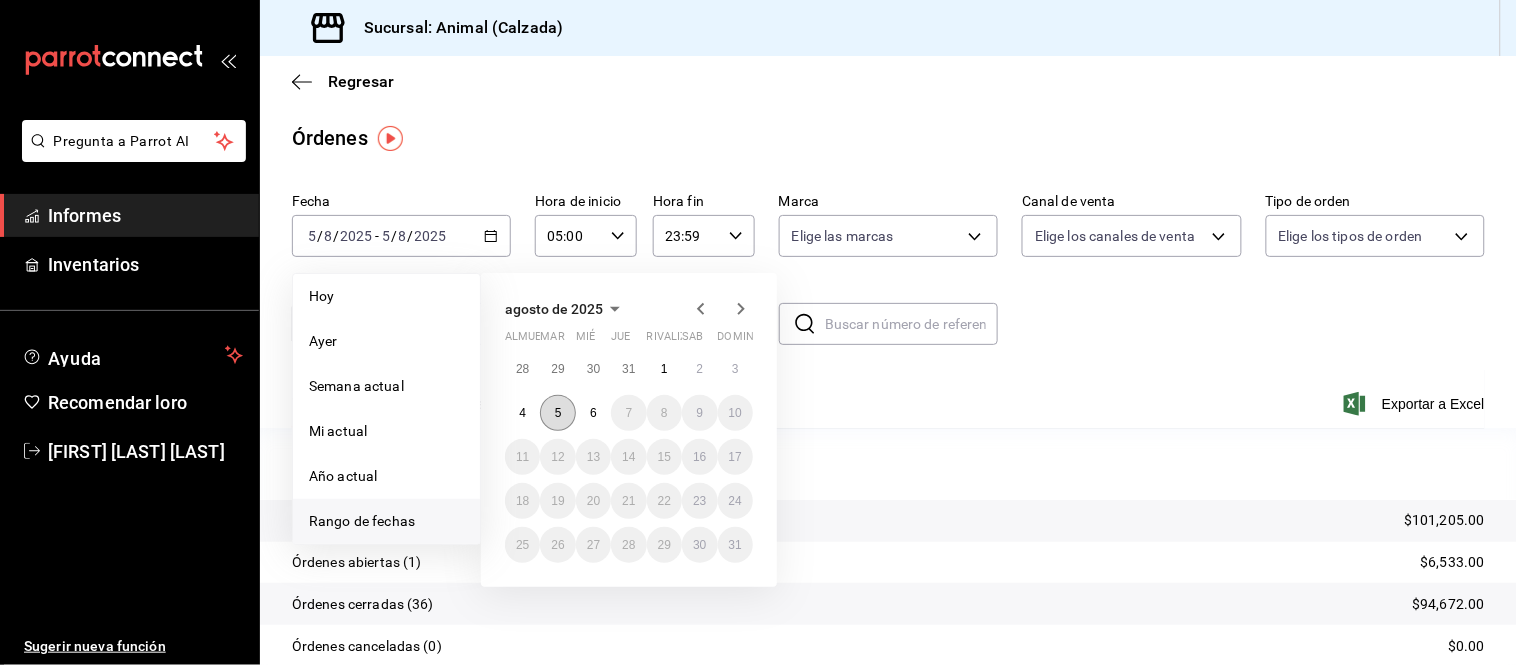 click on "5" at bounding box center (557, 413) 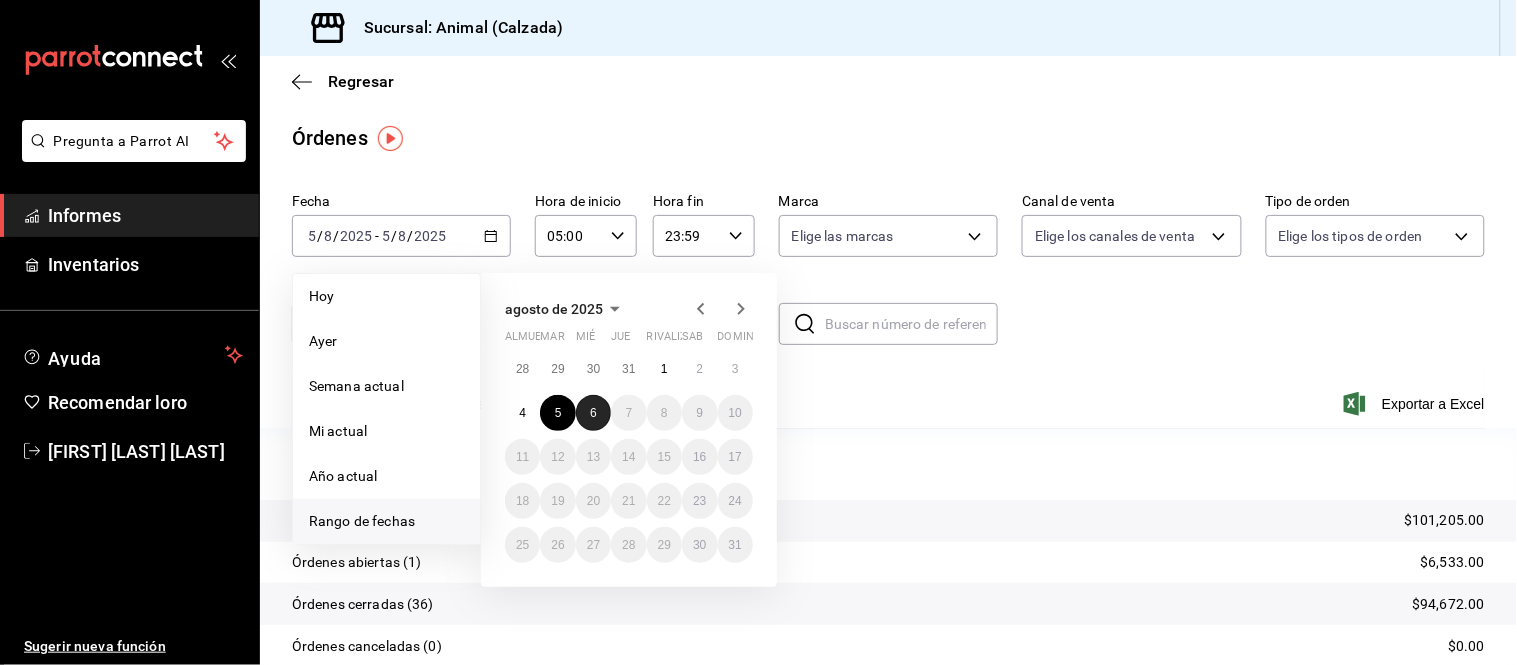 click on "6" at bounding box center (593, 413) 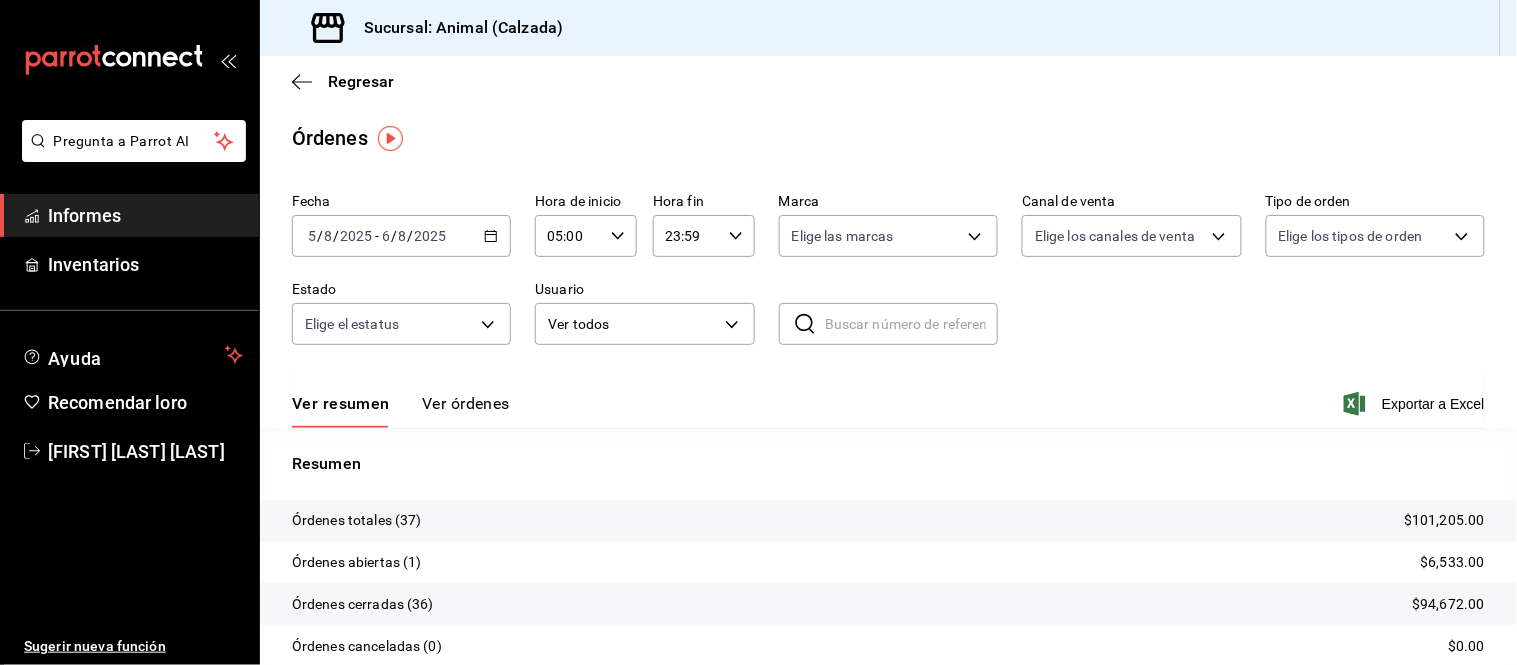 click on "Ver órdenes" at bounding box center [466, 403] 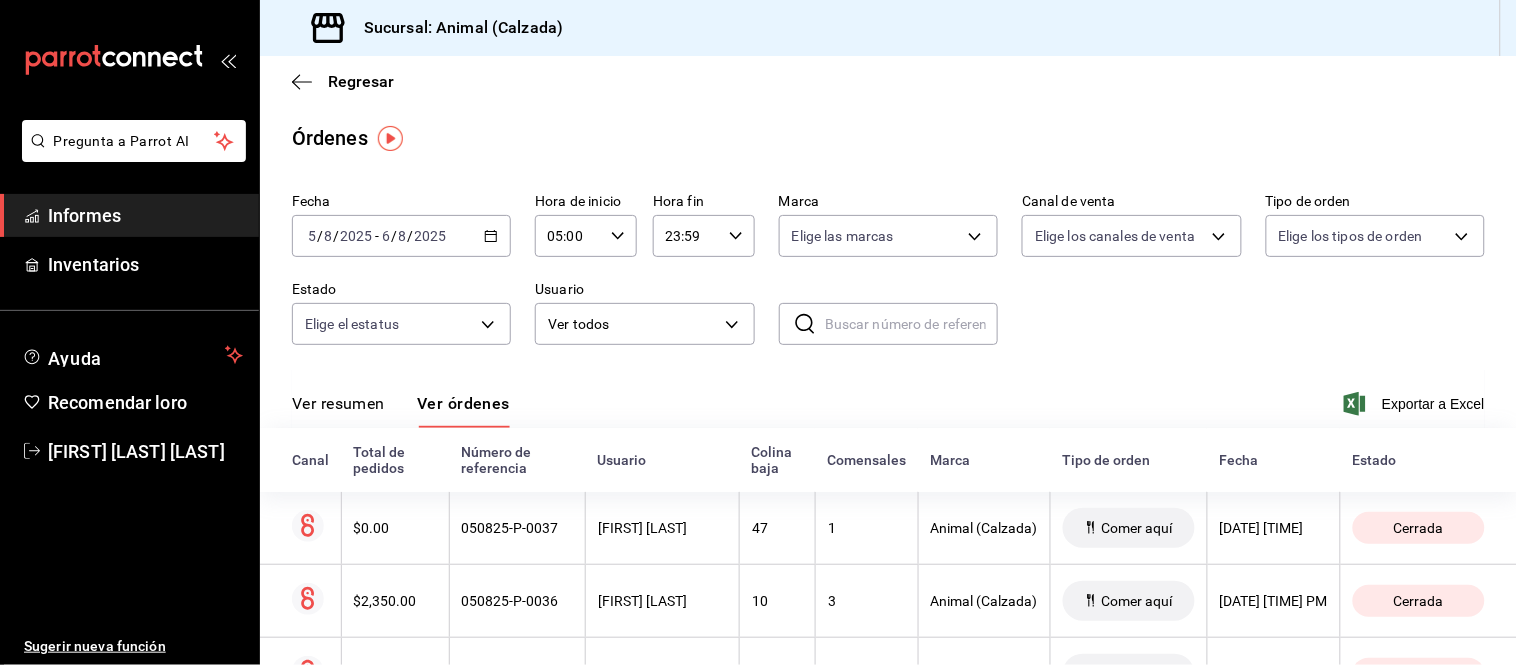 click on "Ver resumen" at bounding box center (338, 403) 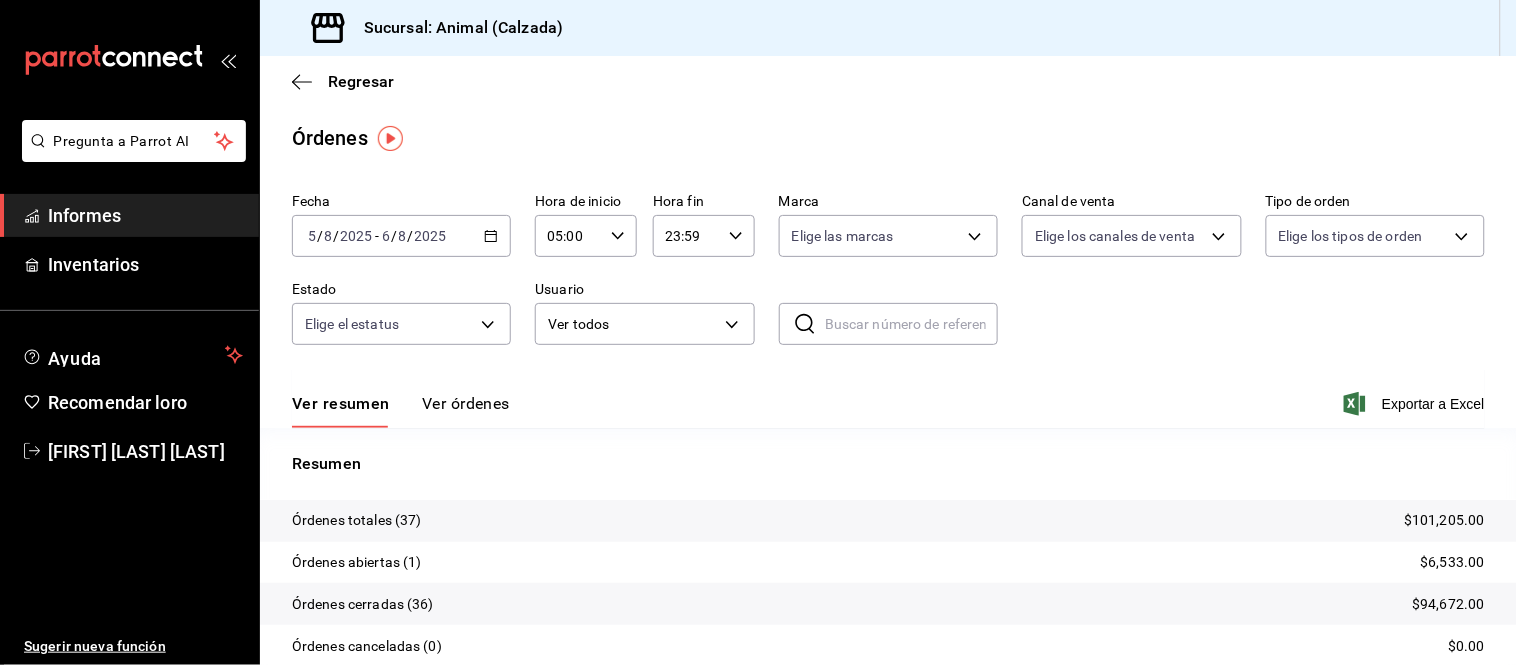 drag, startPoint x: 485, startPoint y: 403, endPoint x: 494, endPoint y: 370, distance: 34.20526 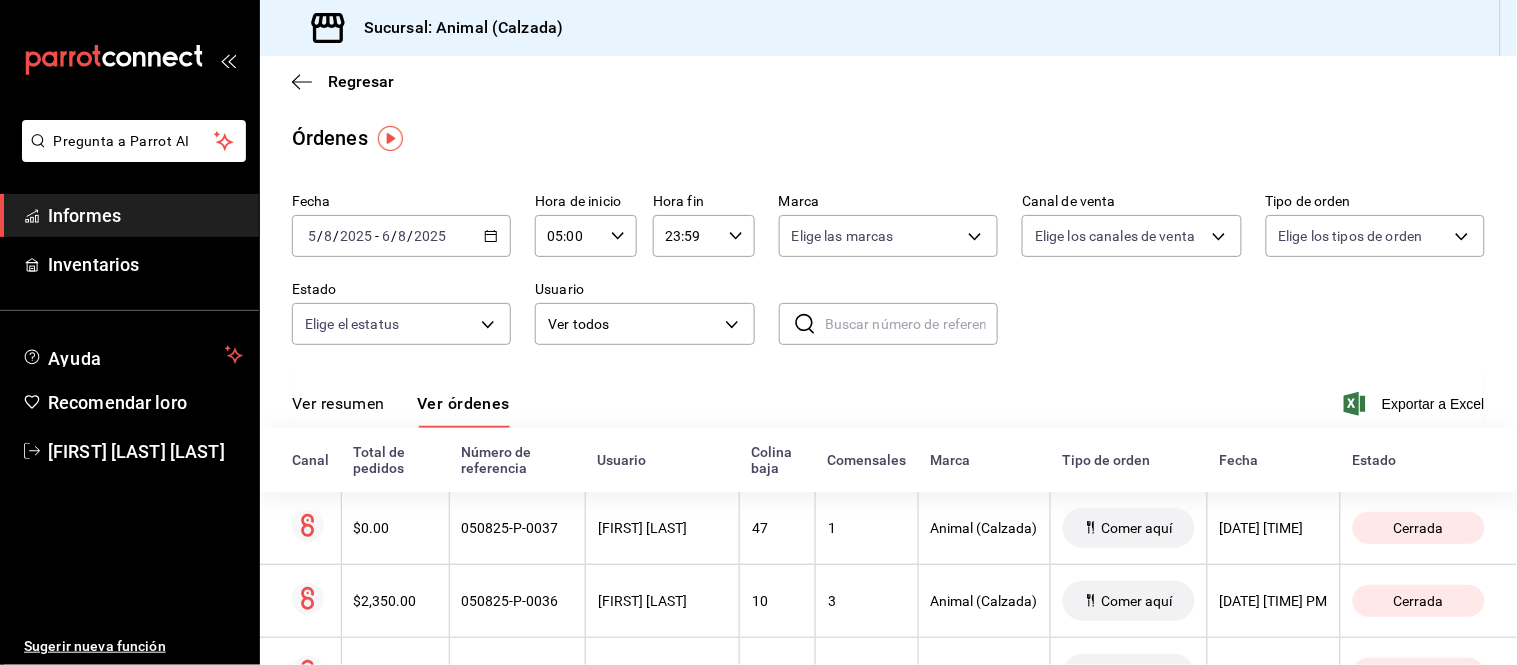 click on "Ver resumen" at bounding box center (338, 403) 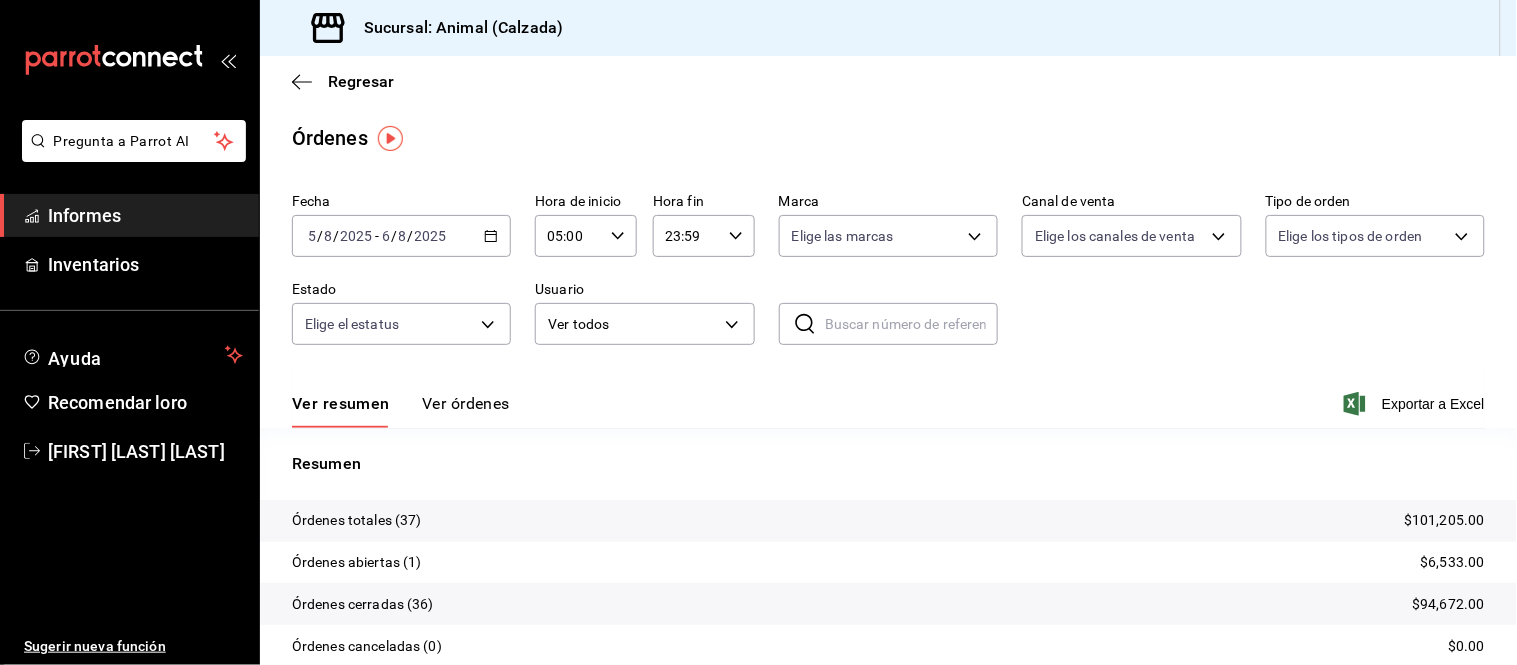 click on "Ver resumen Ver órdenes Exportar a Excel" at bounding box center (888, 398) 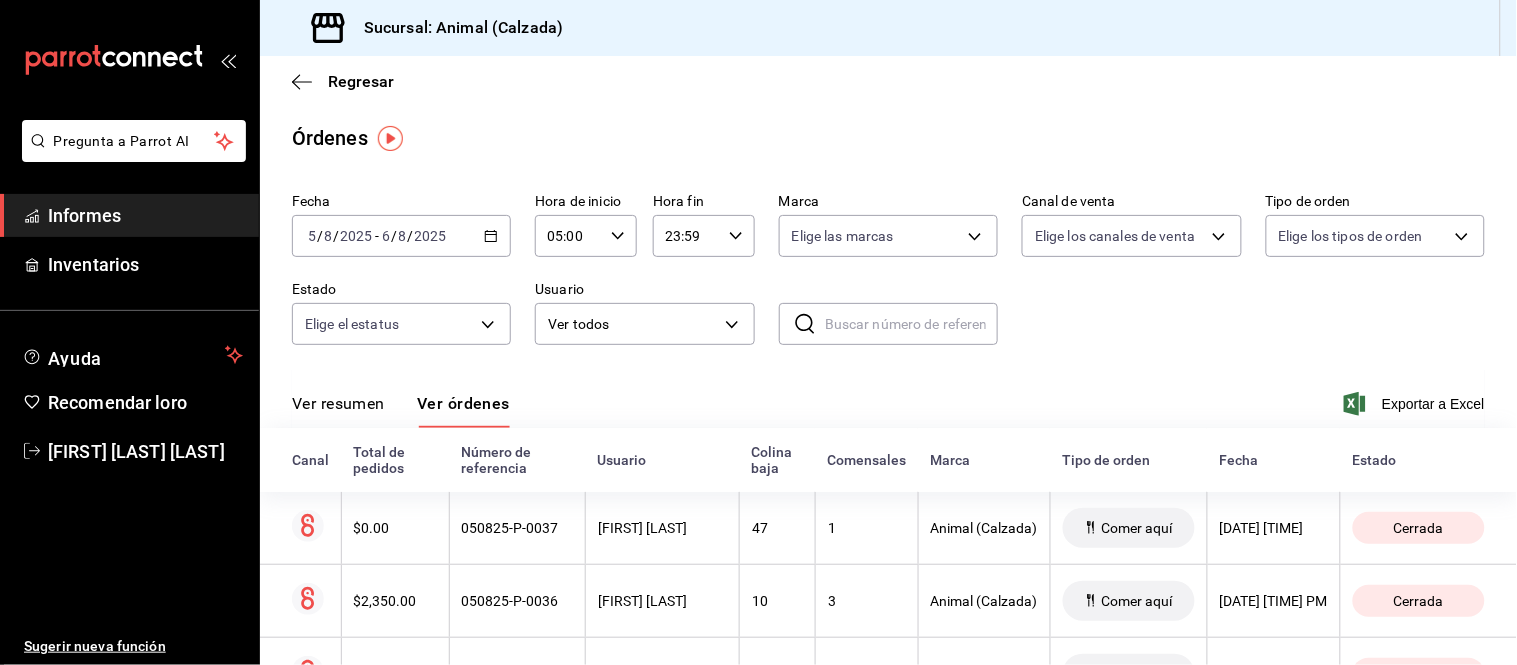 click on "Ver resumen" at bounding box center [338, 403] 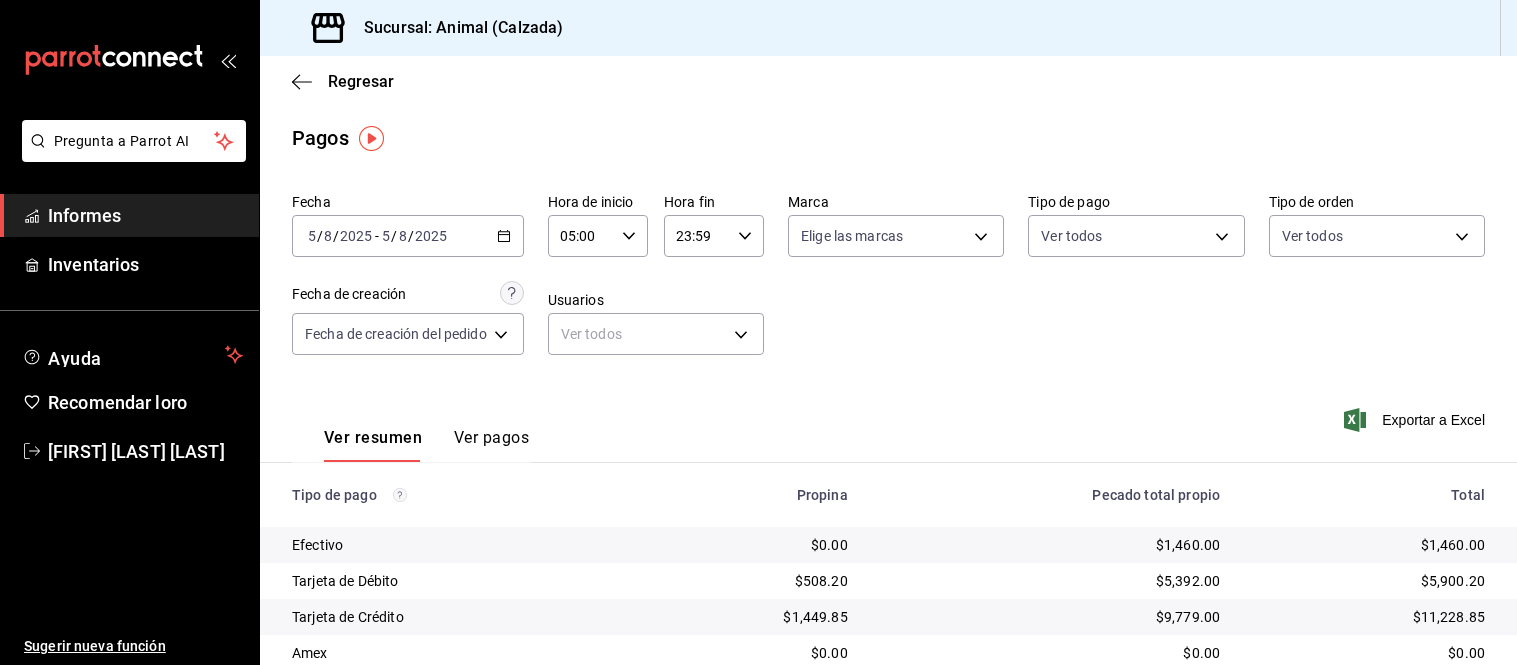 scroll, scrollTop: 0, scrollLeft: 0, axis: both 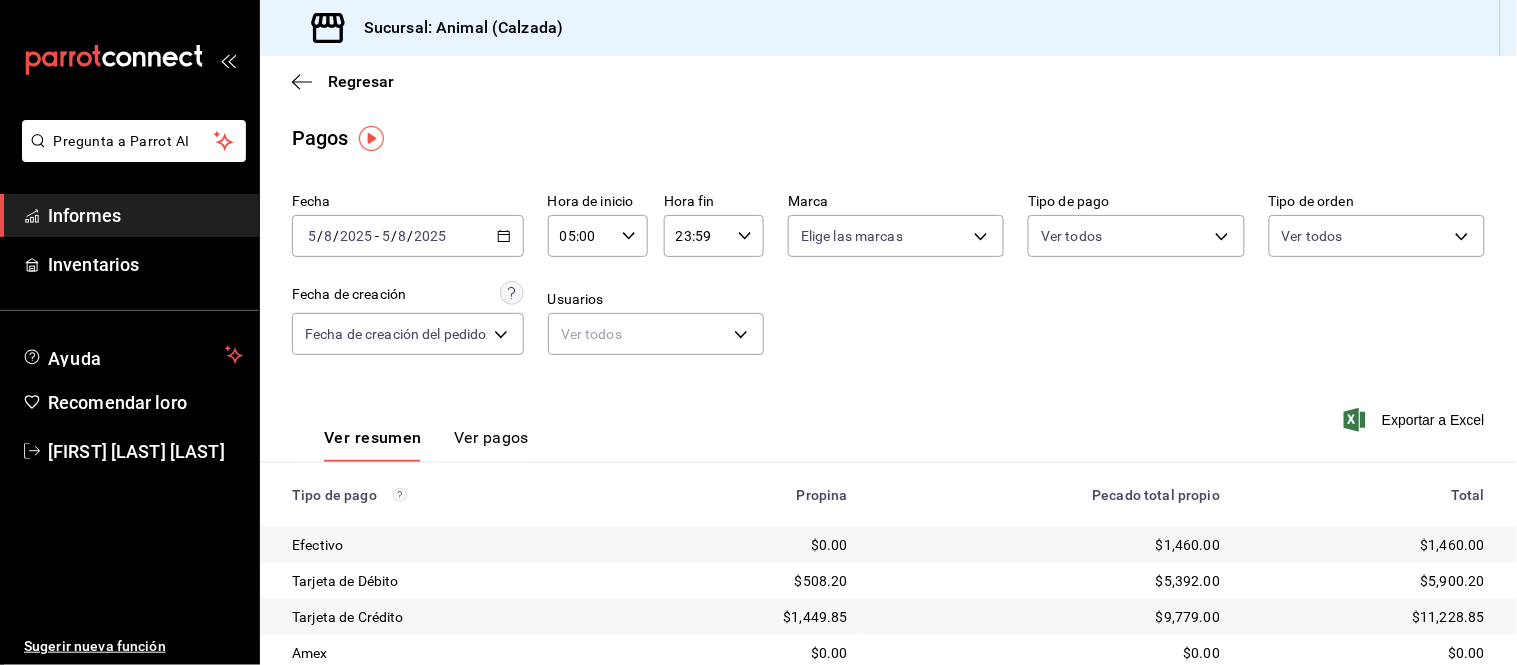 click on "Ver pagos" at bounding box center [491, 444] 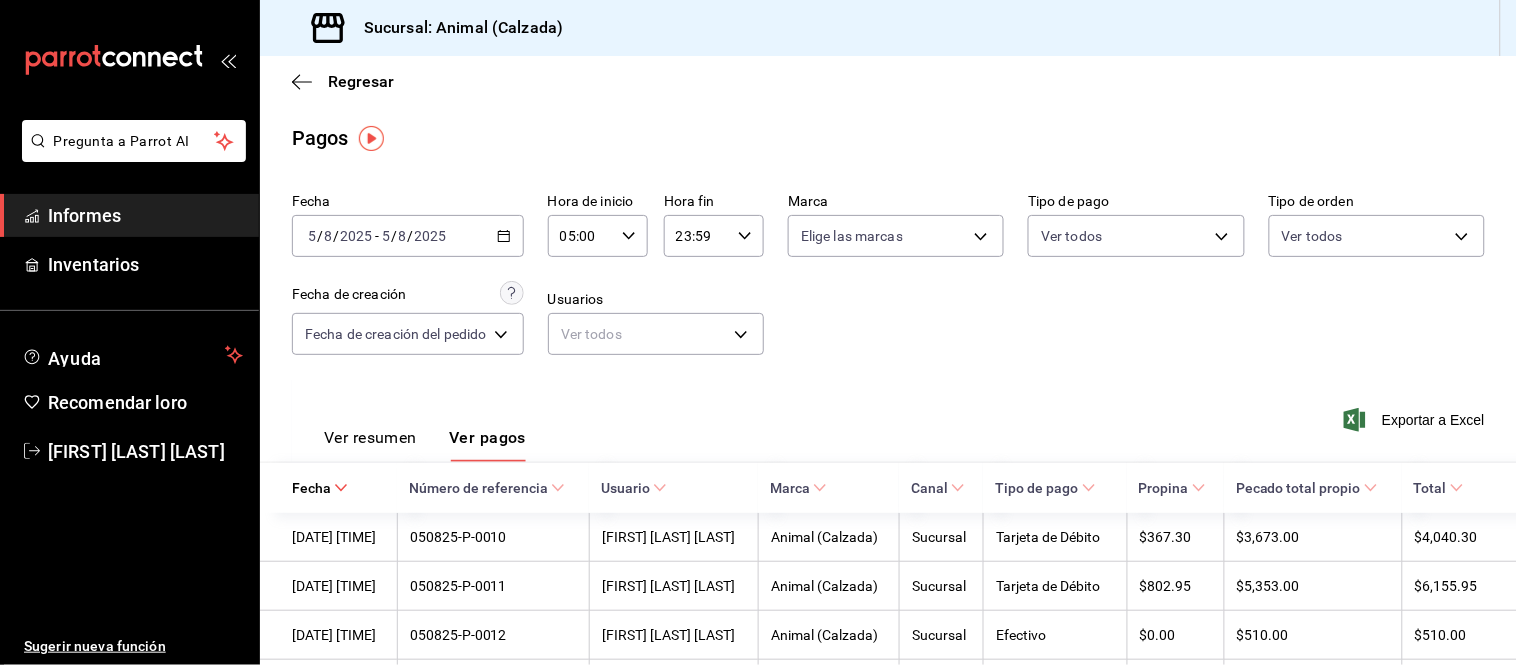 click on "Ver resumen" at bounding box center (370, 437) 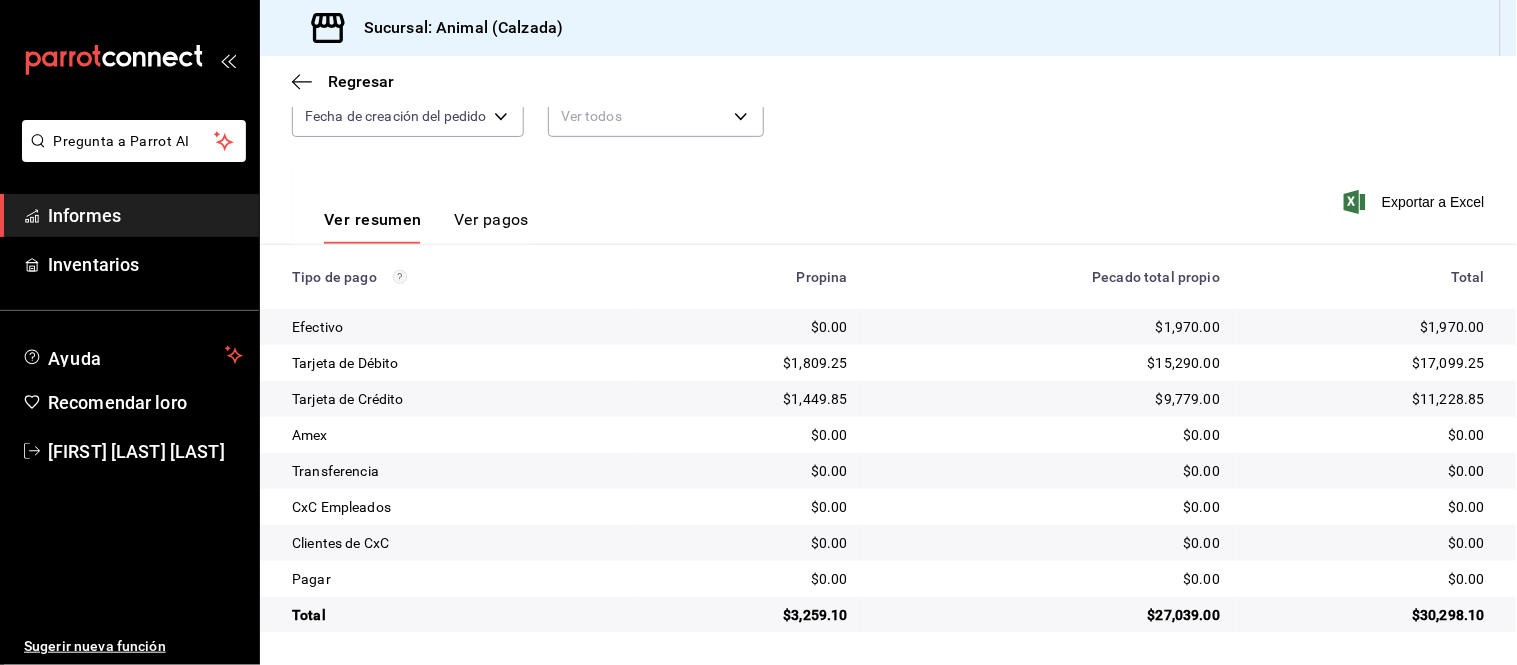 scroll, scrollTop: 0, scrollLeft: 0, axis: both 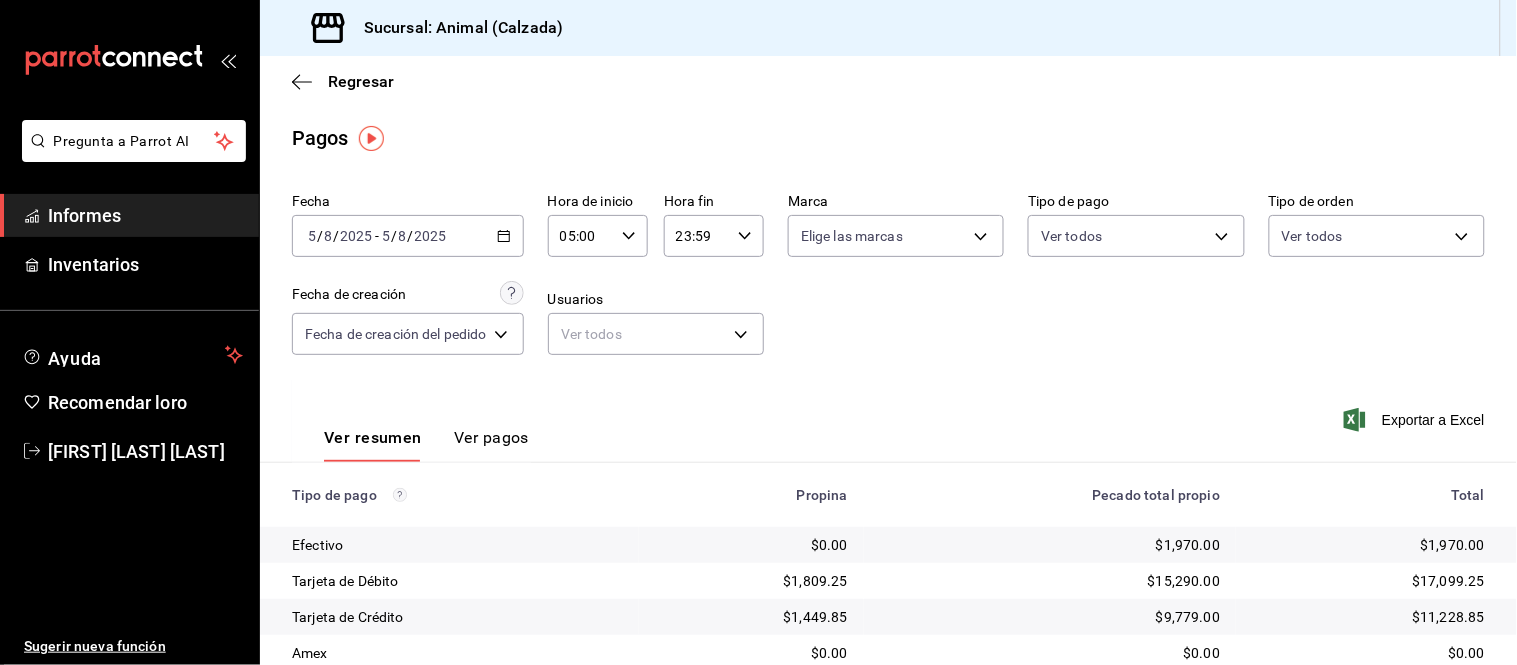 click on "Ver pagos" at bounding box center (491, 437) 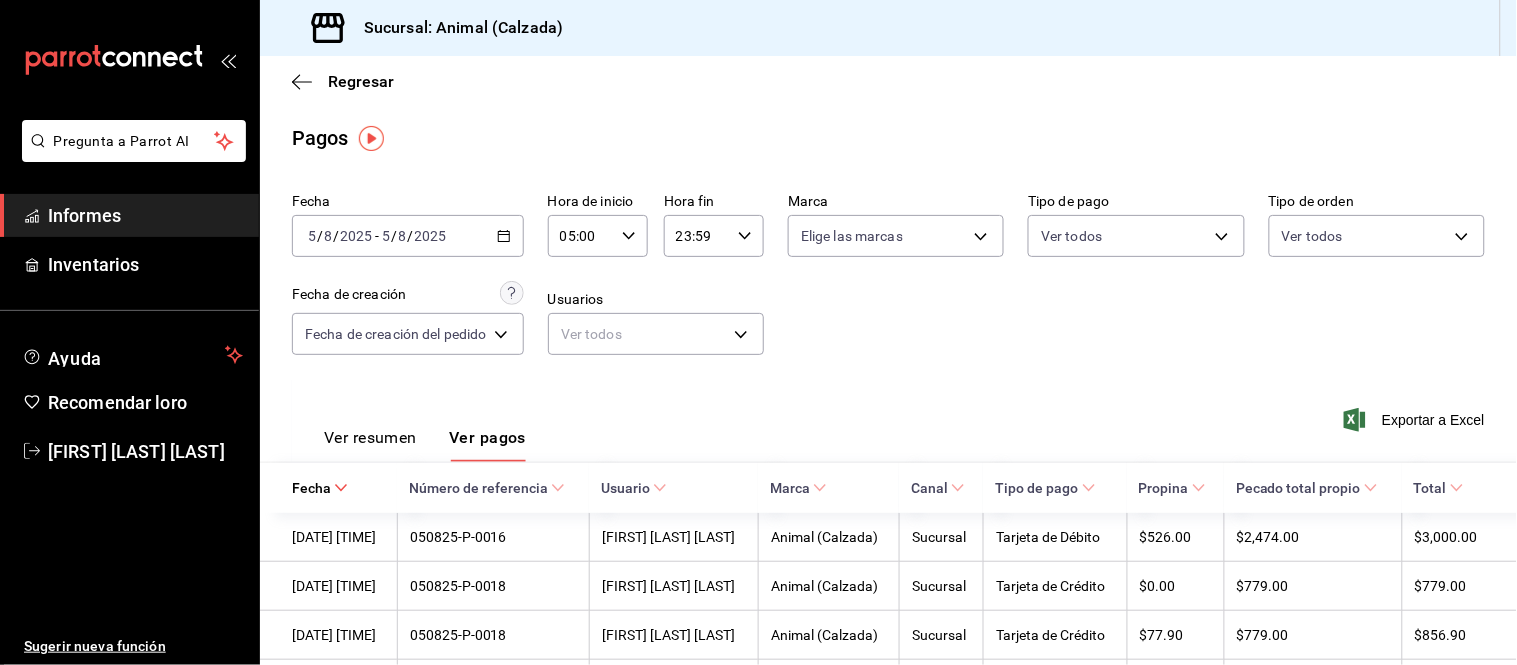 click on "Ver resumen" at bounding box center [370, 444] 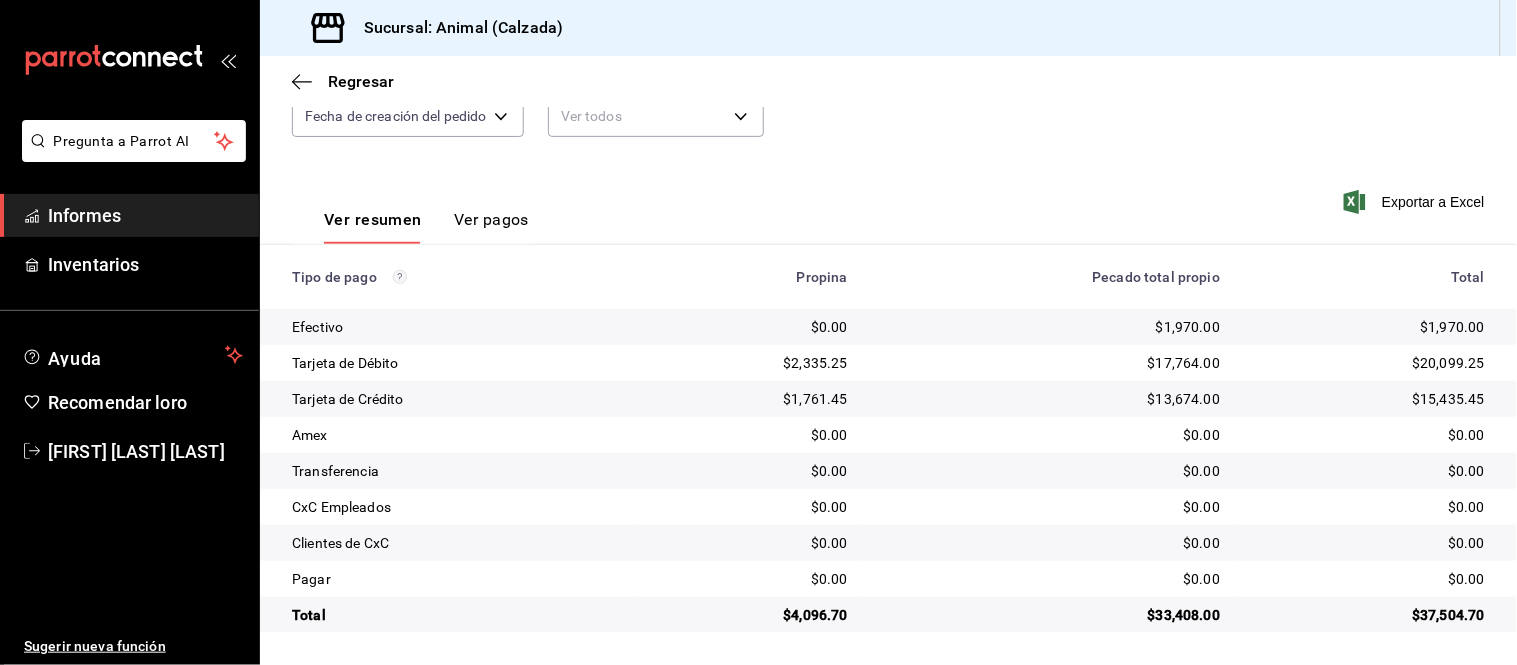 scroll, scrollTop: 0, scrollLeft: 0, axis: both 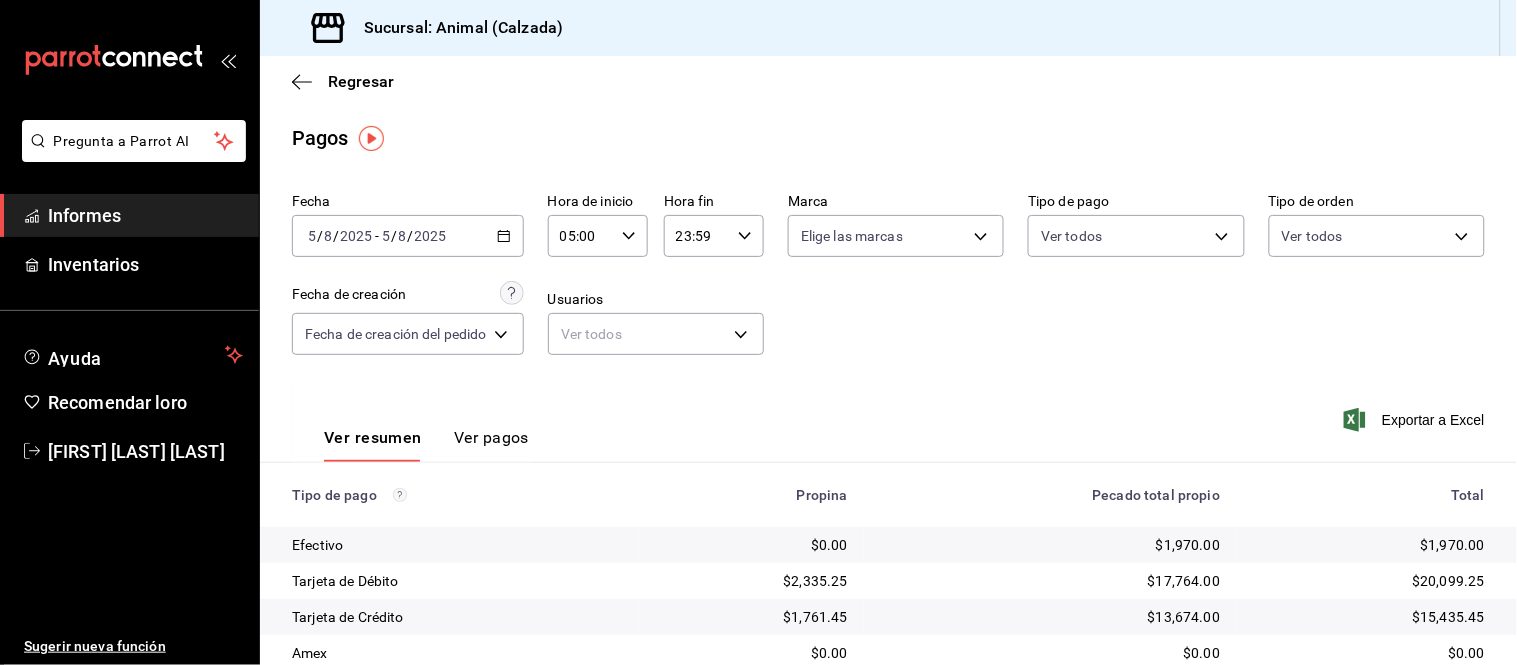 drag, startPoint x: 480, startPoint y: 434, endPoint x: 505, endPoint y: 443, distance: 26.57066 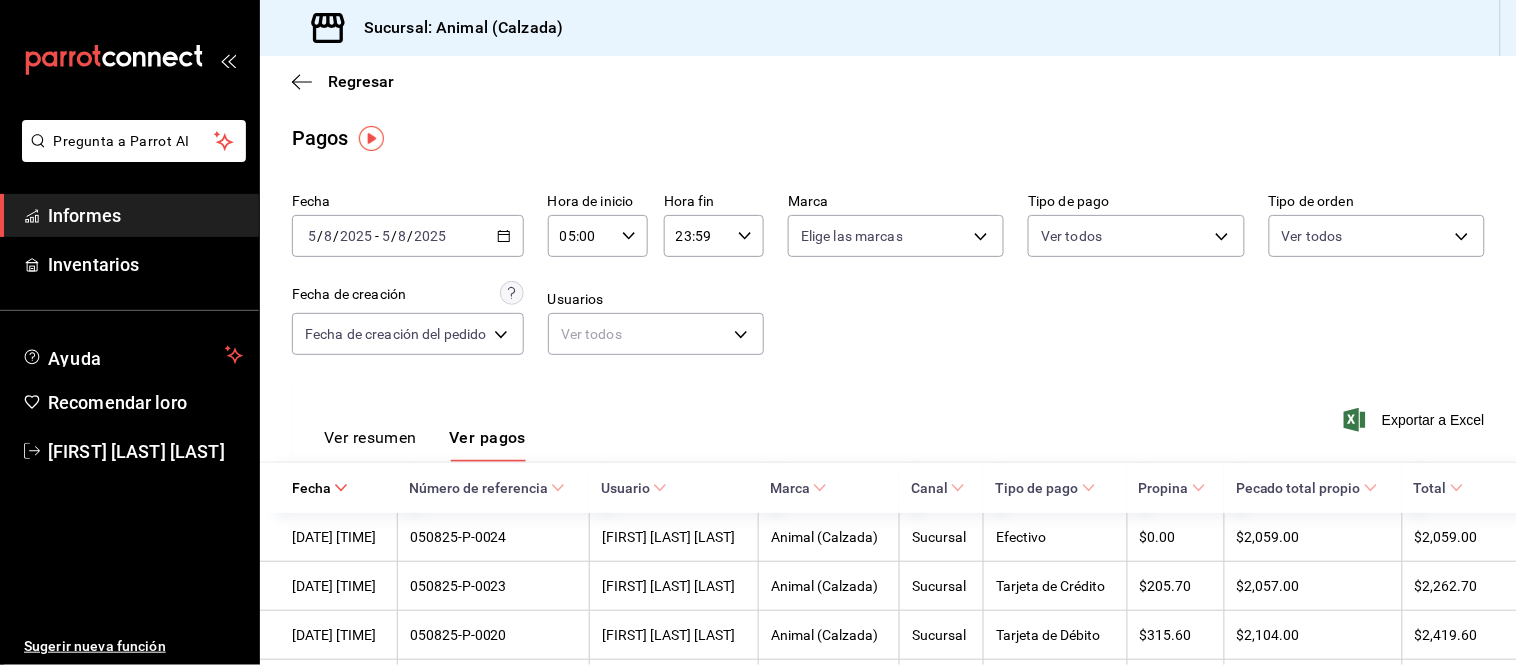 click on "Ver resumen" at bounding box center (370, 444) 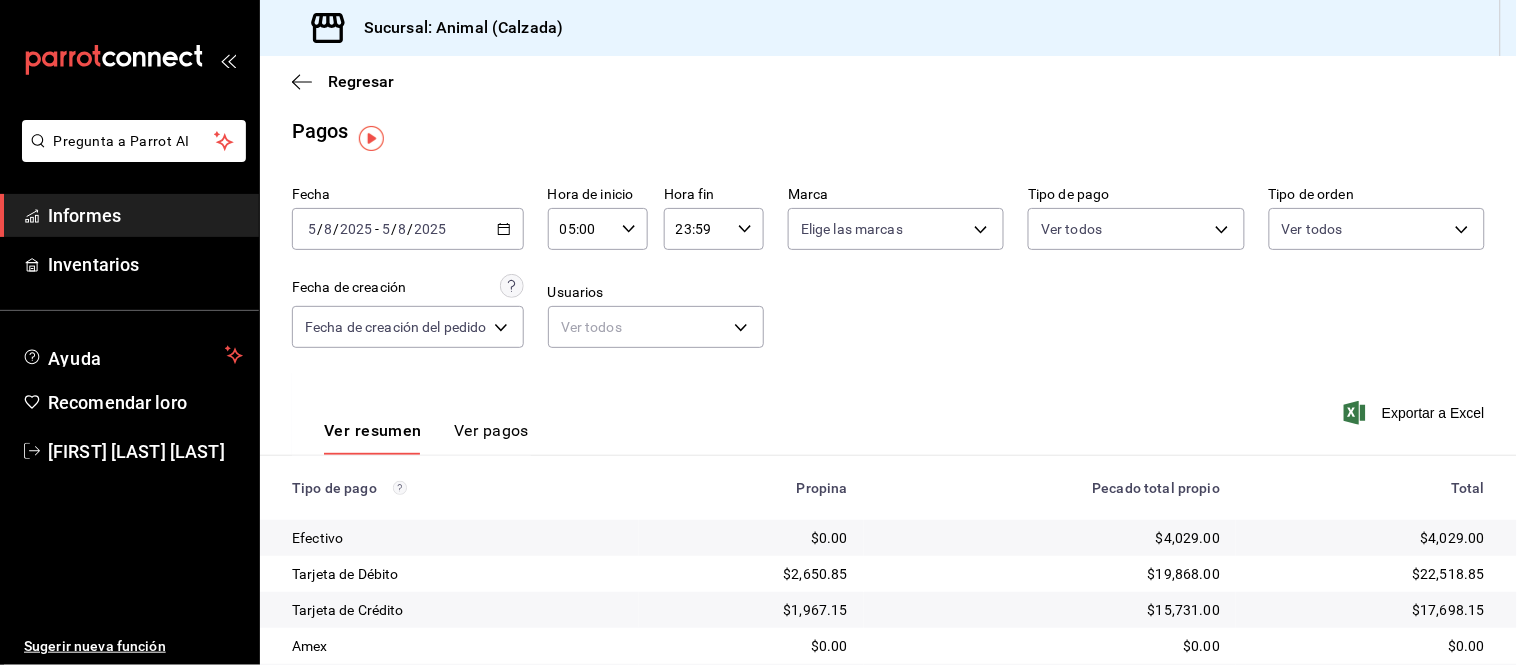 scroll, scrollTop: 0, scrollLeft: 0, axis: both 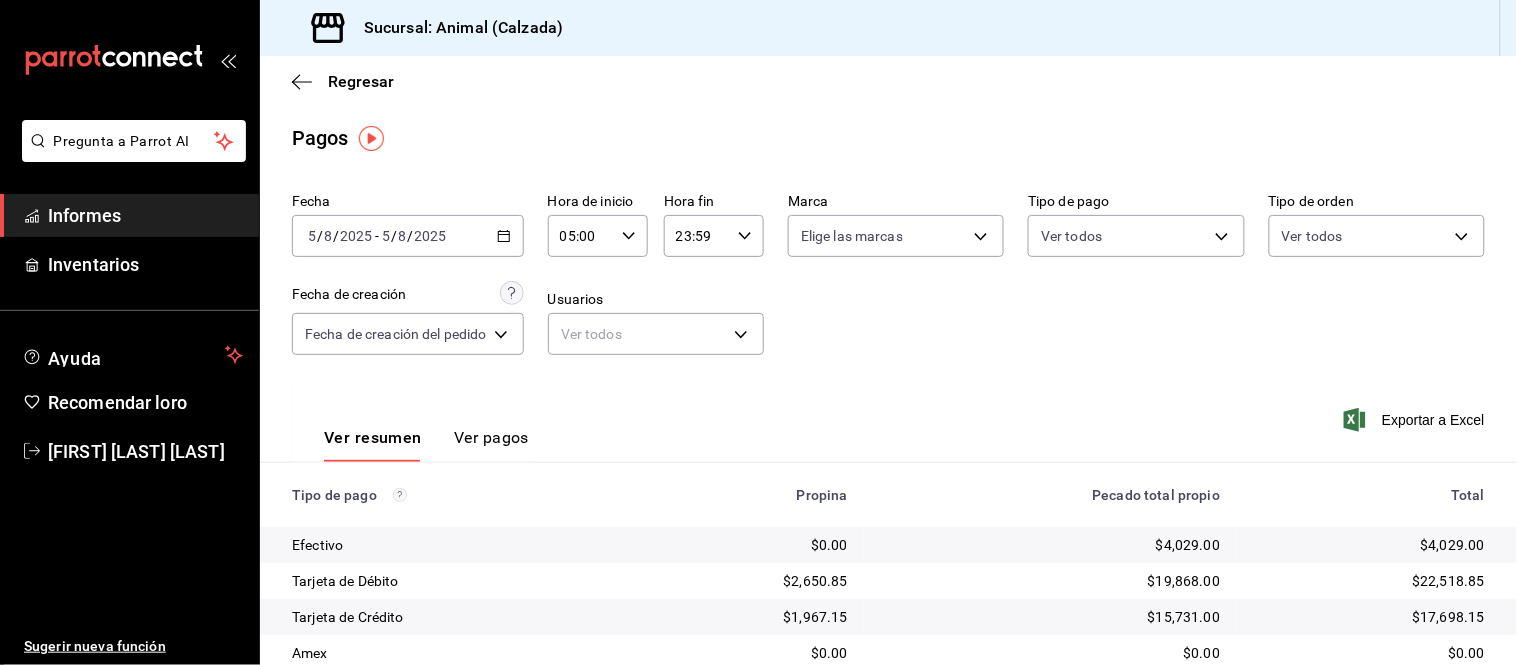 click on "Ver resumen Ver pagos" at bounding box center [426, 444] 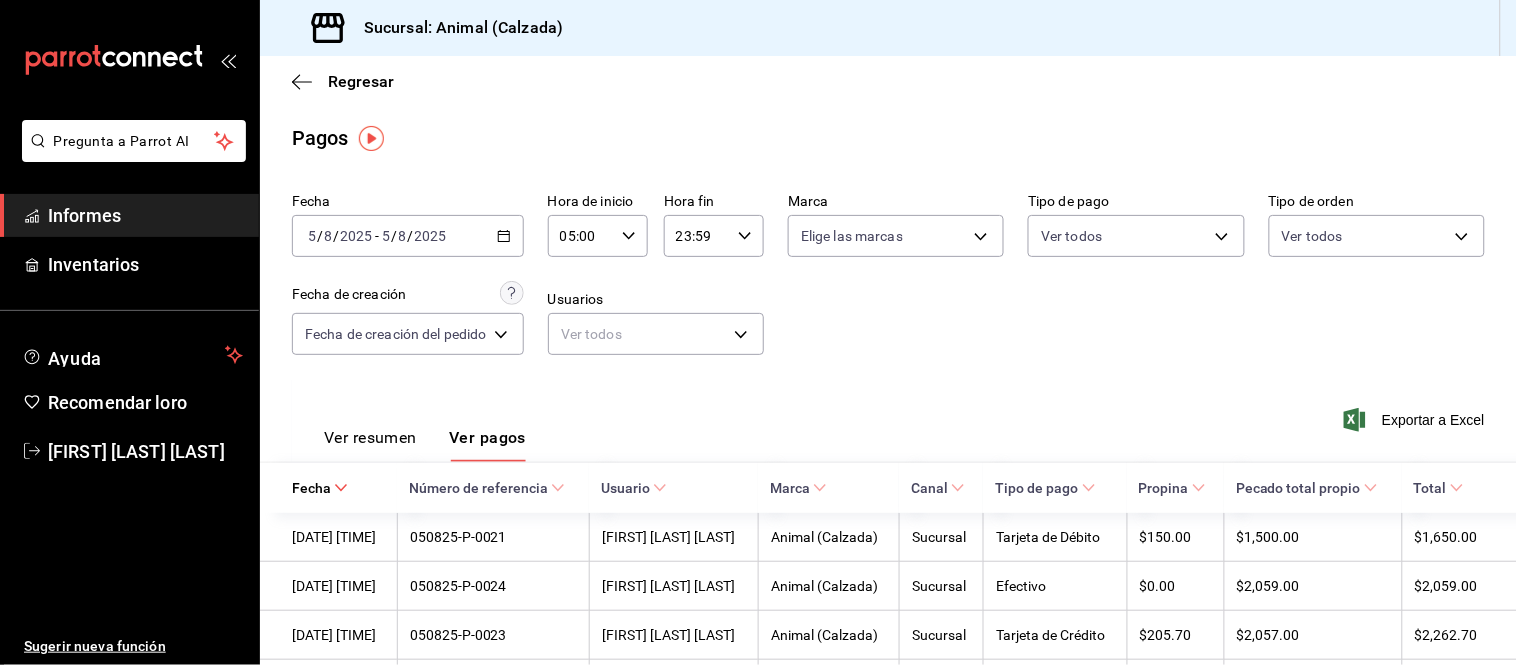 click on "Ver resumen" at bounding box center [370, 437] 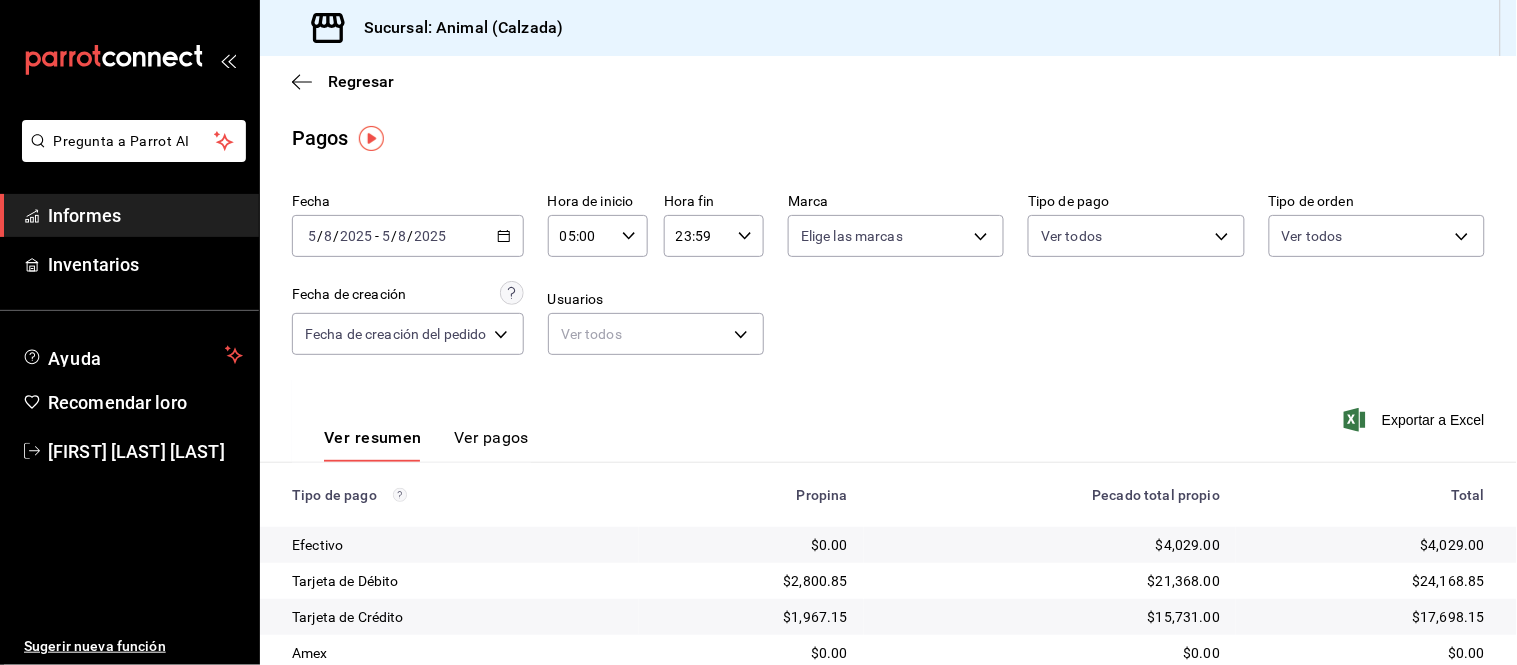 click on "Ver pagos" at bounding box center (491, 437) 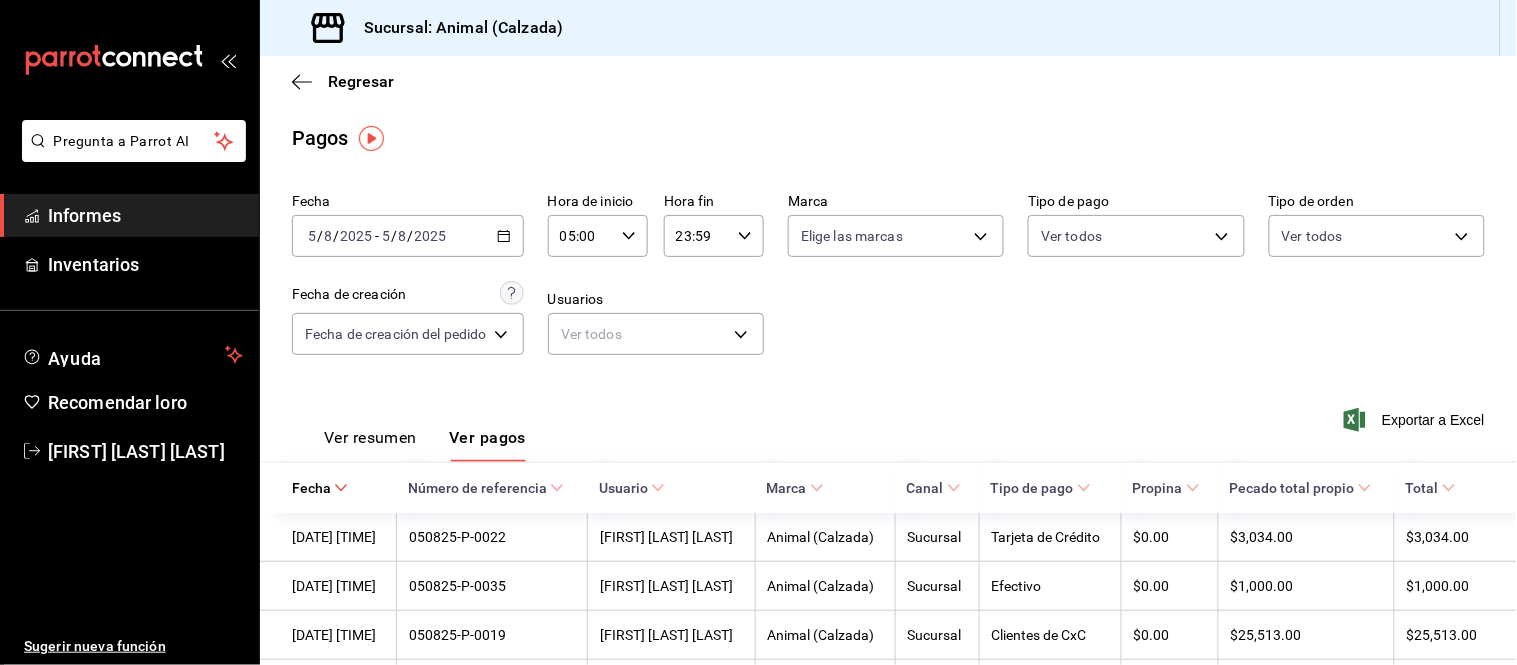 click on "Ver resumen" at bounding box center [370, 437] 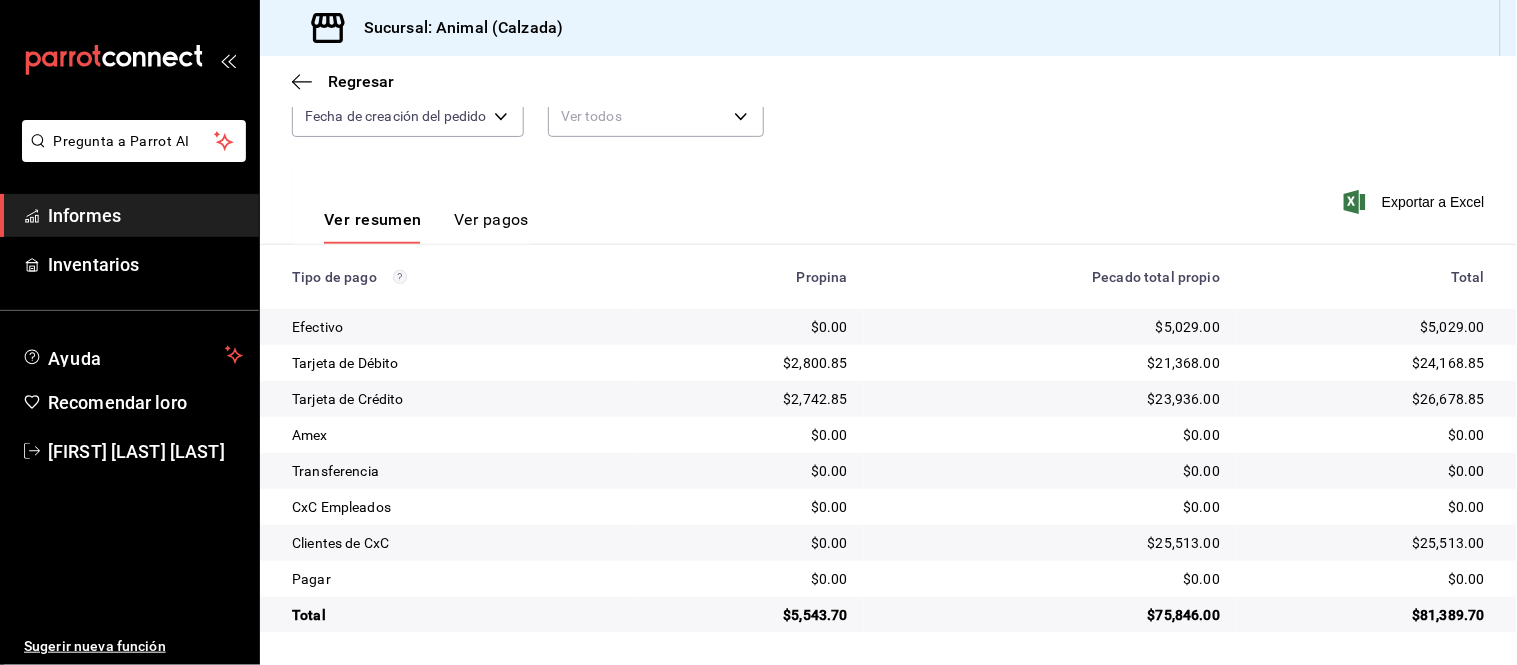 scroll, scrollTop: 0, scrollLeft: 0, axis: both 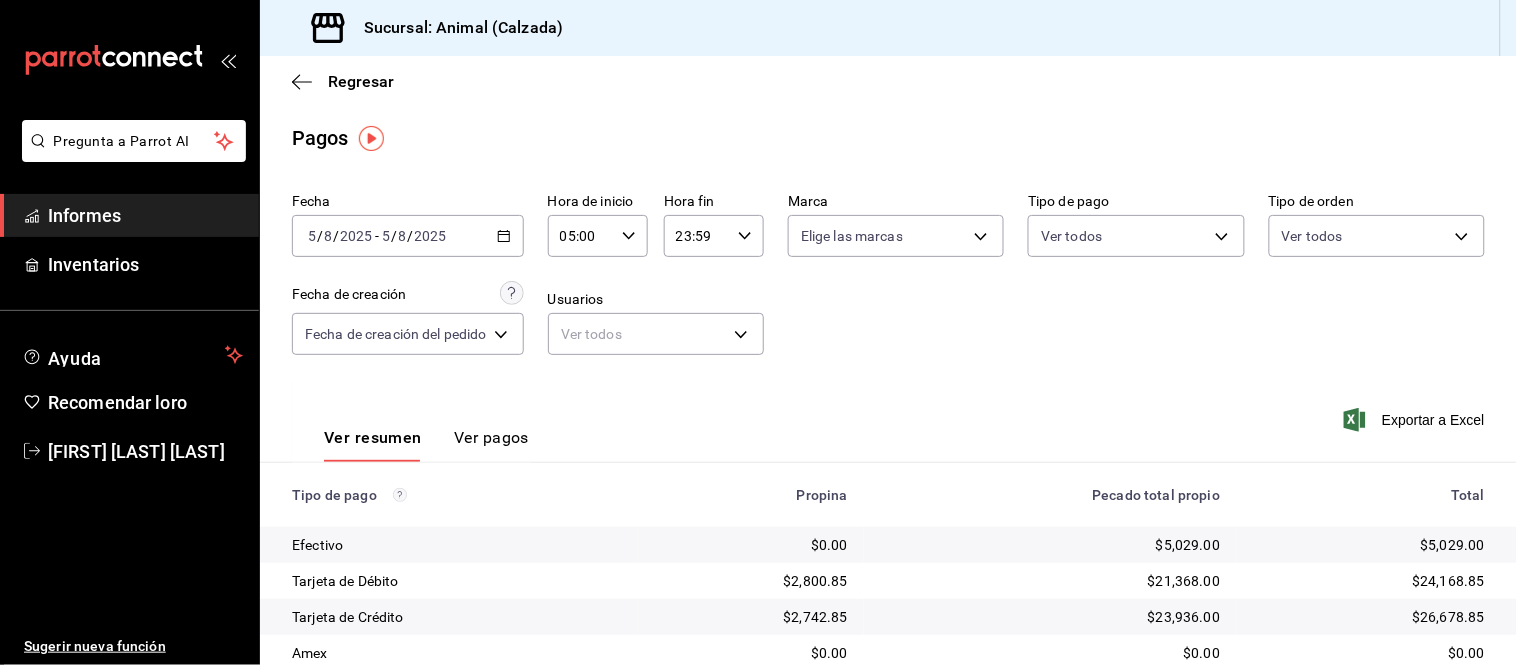 click on "Ver pagos" at bounding box center (491, 437) 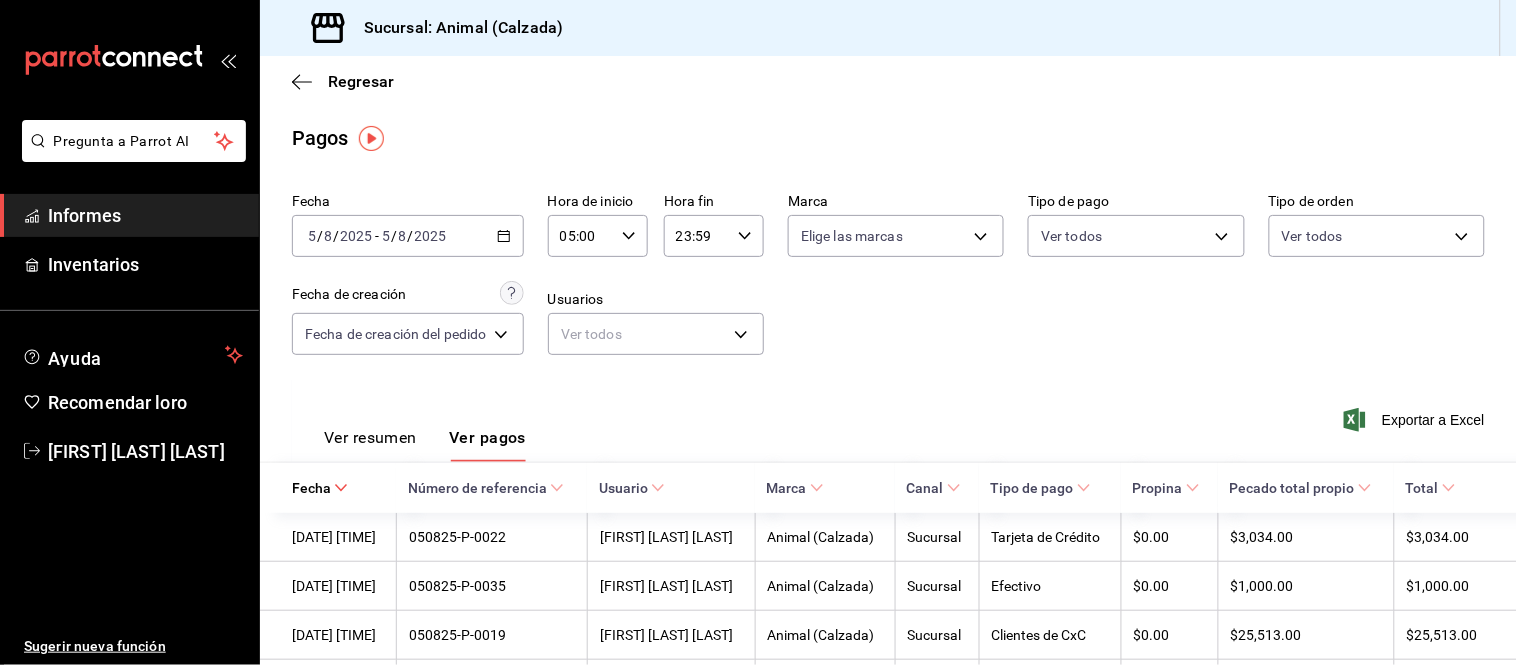 click on "Ver resumen" at bounding box center (370, 437) 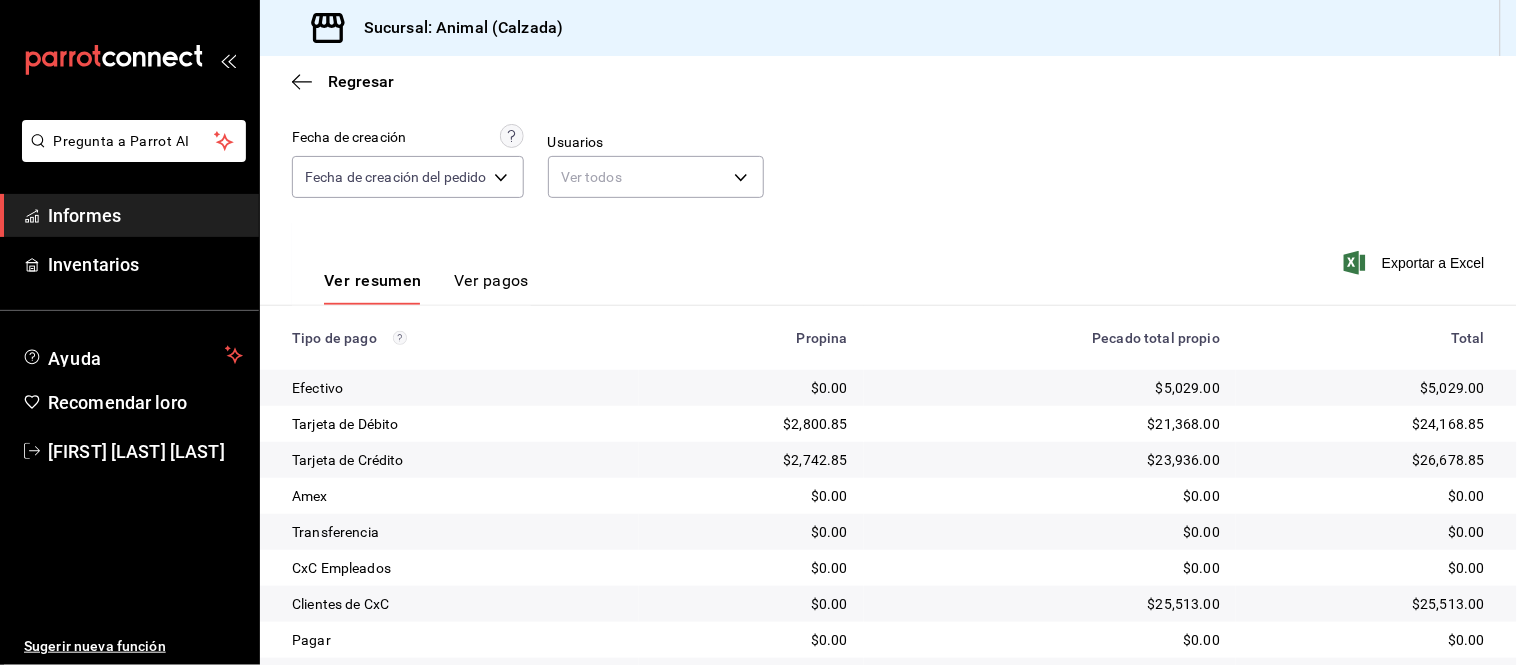 scroll, scrollTop: 107, scrollLeft: 0, axis: vertical 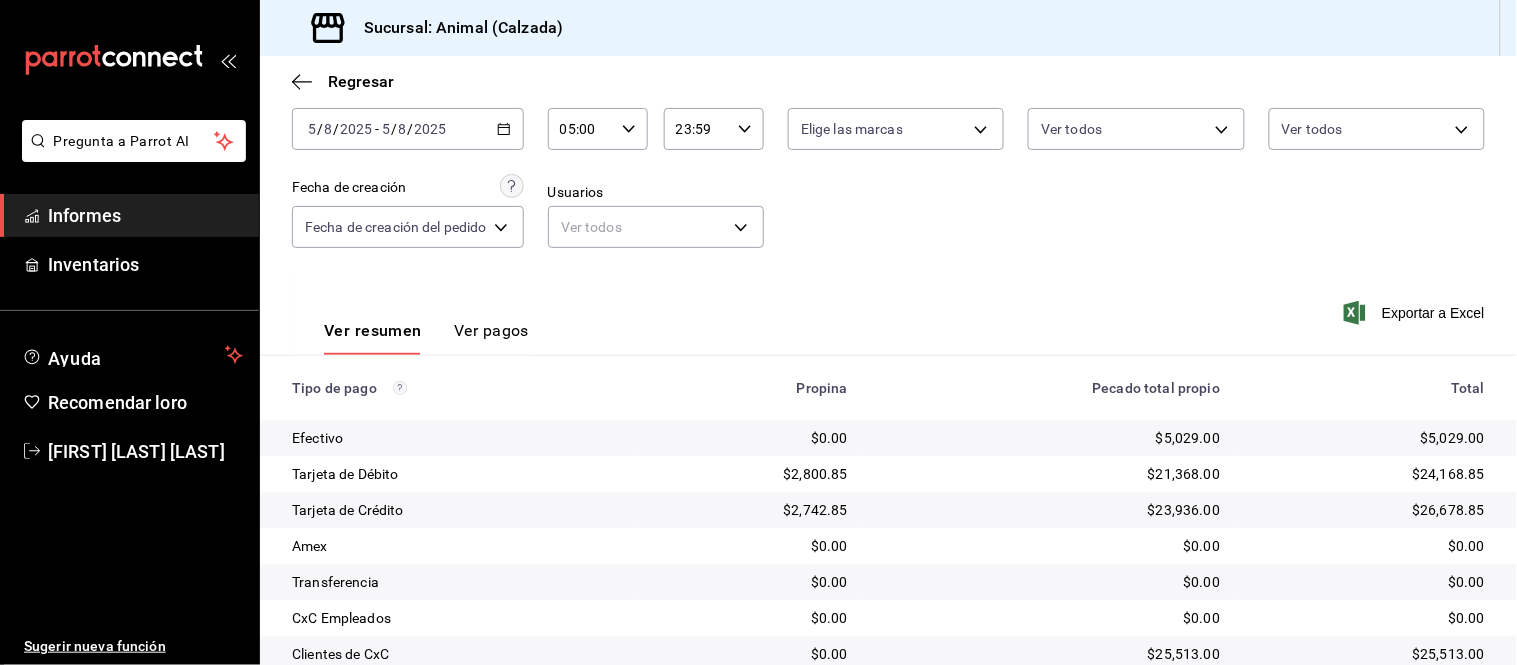 click on "Ver pagos" at bounding box center [491, 330] 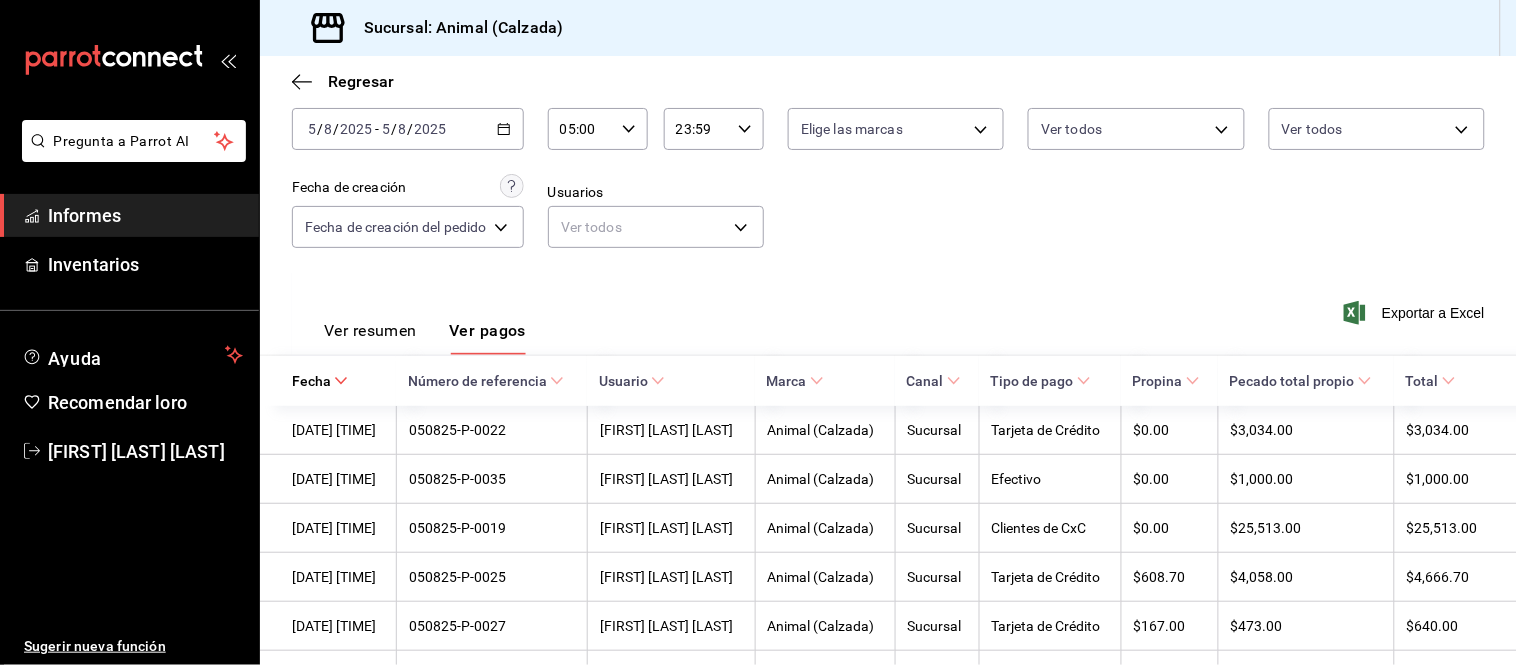 click on "Ver resumen" at bounding box center (370, 337) 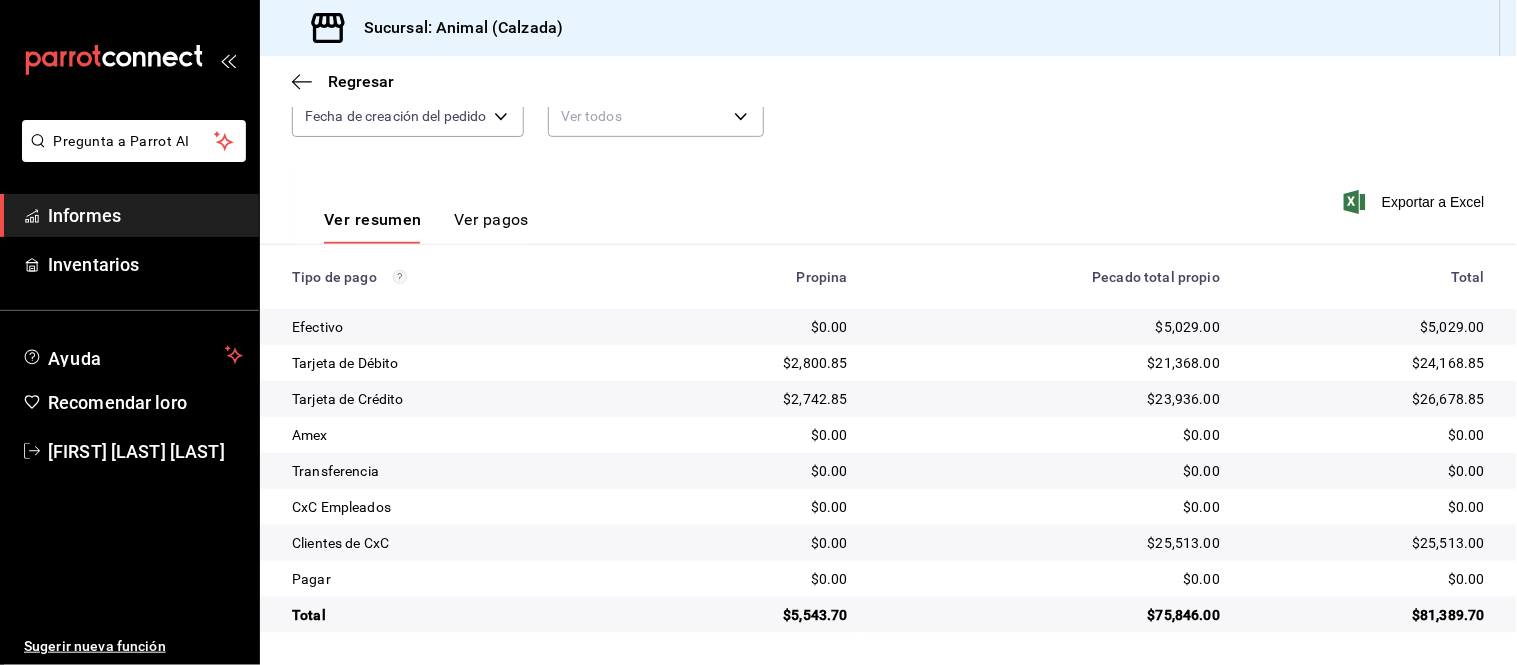 scroll, scrollTop: 107, scrollLeft: 0, axis: vertical 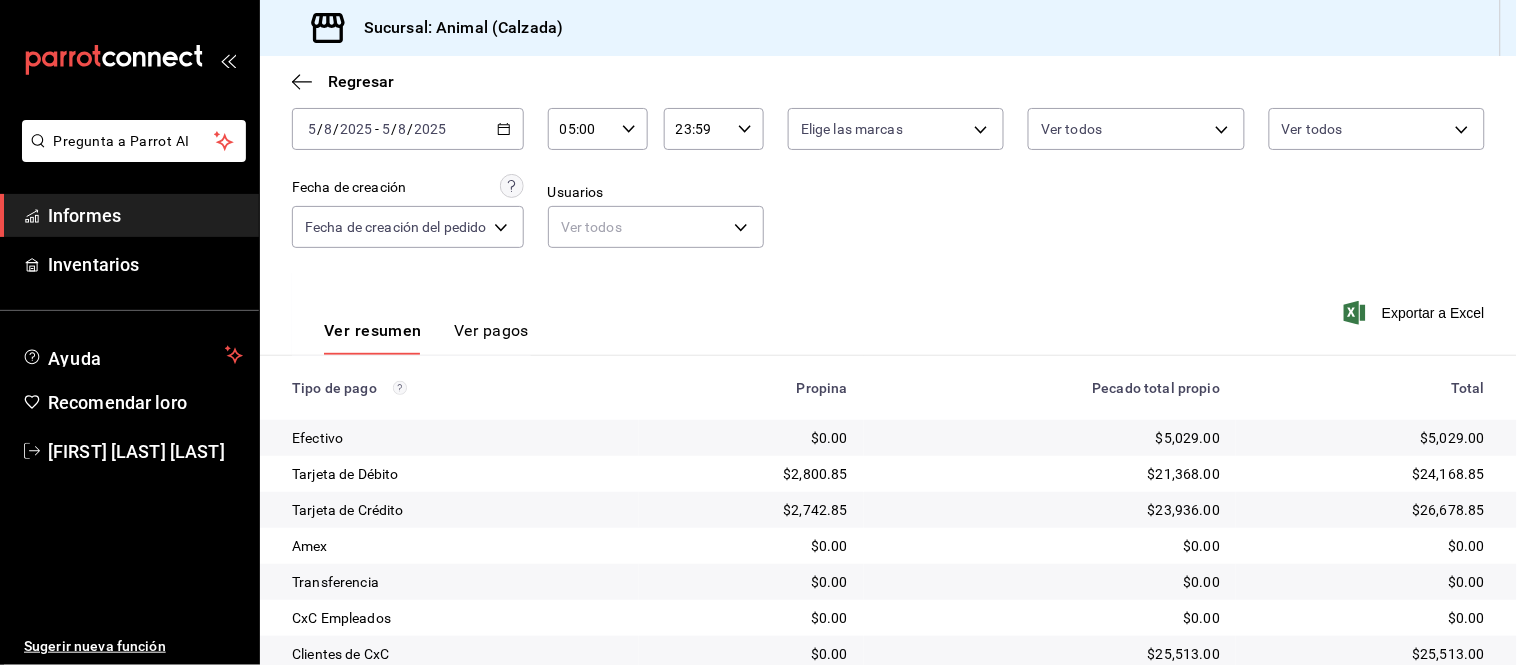 click on "Ver pagos" at bounding box center (491, 330) 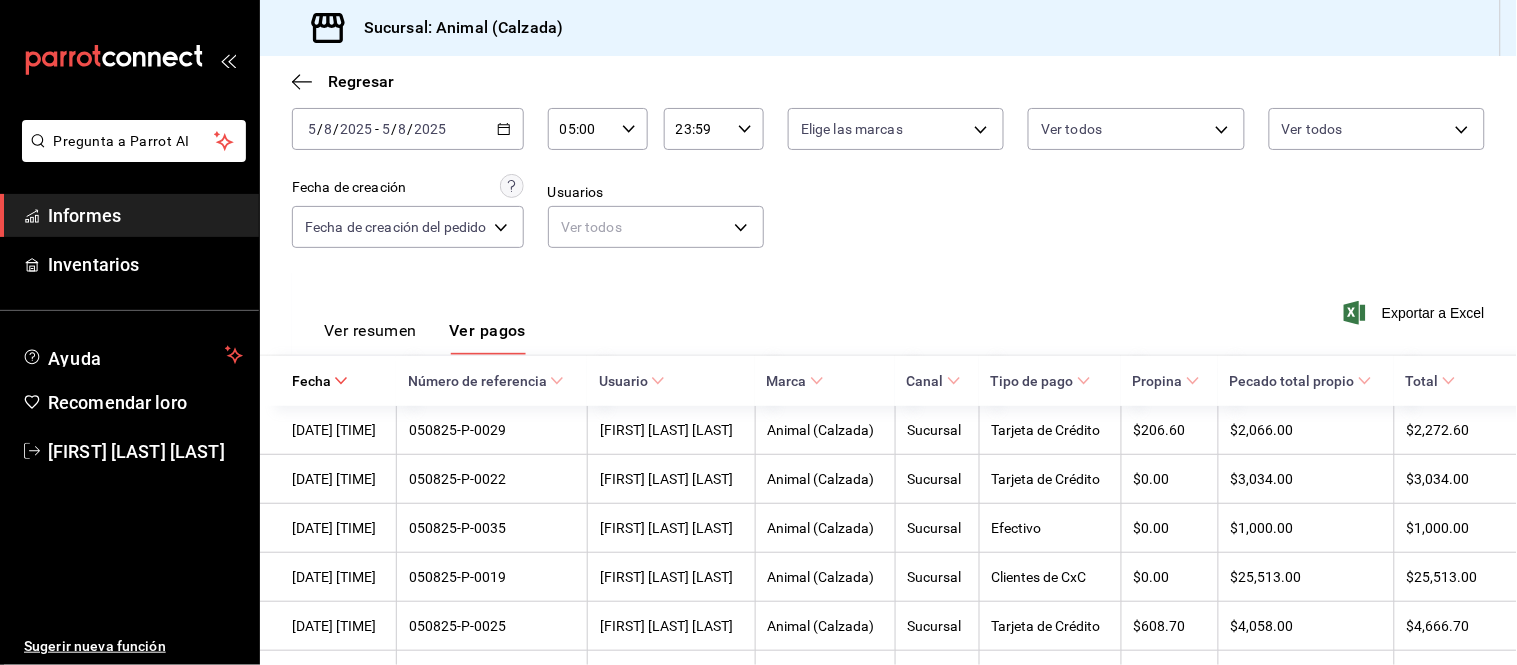 click on "Ver resumen" at bounding box center (370, 337) 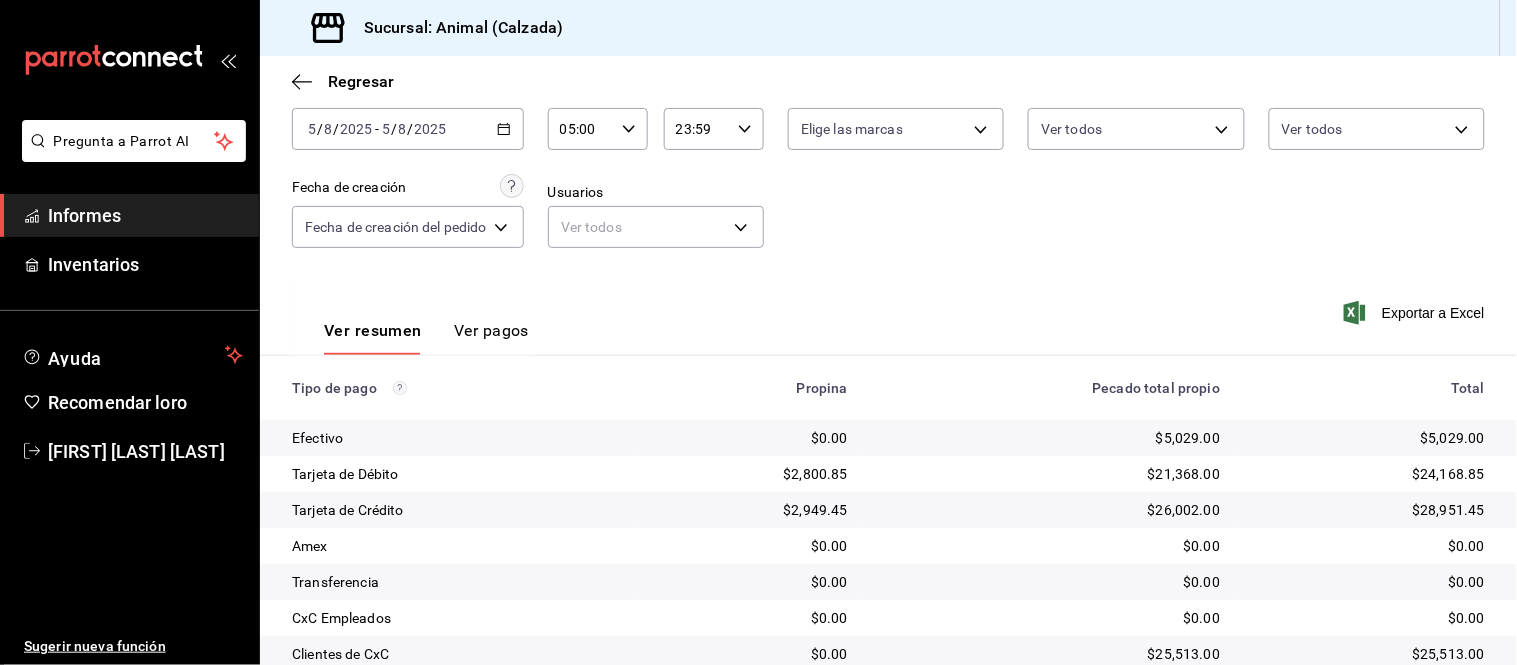 click on "Ver pagos" at bounding box center (491, 330) 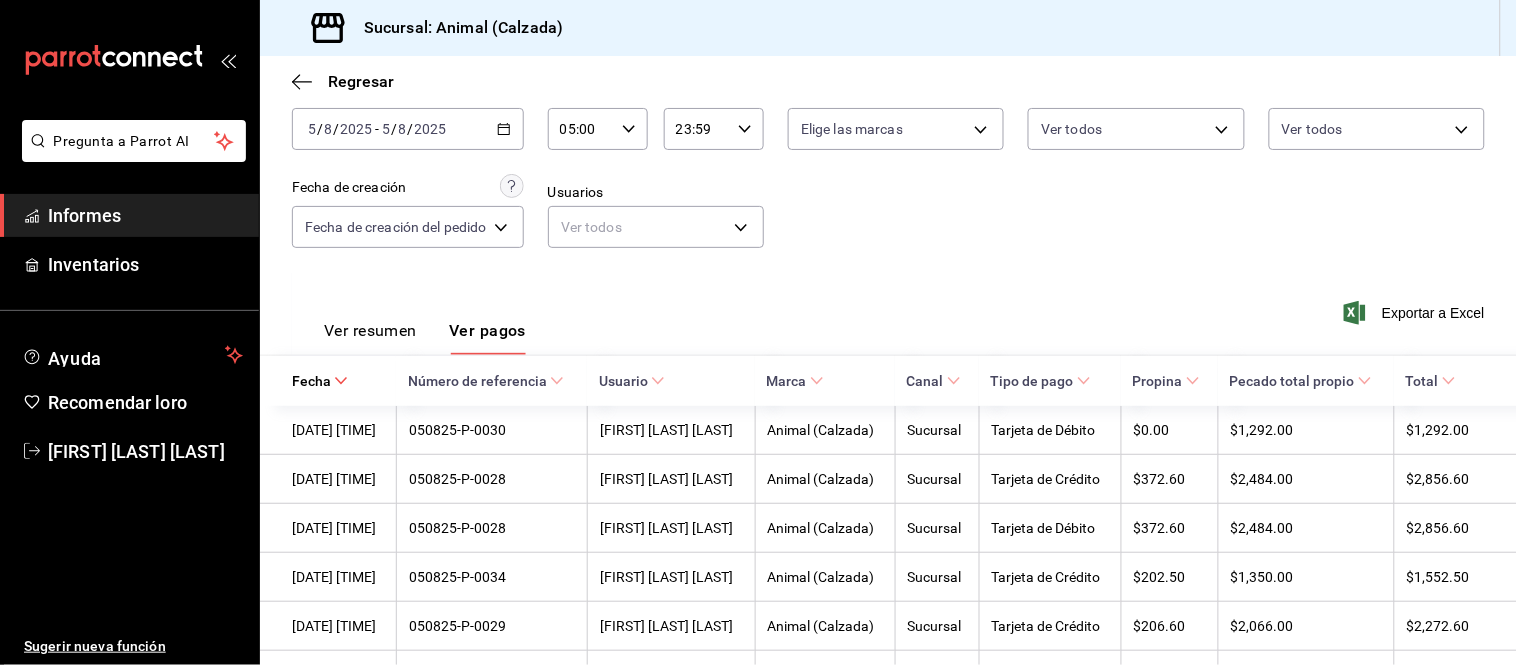 click on "Ver resumen" at bounding box center (370, 330) 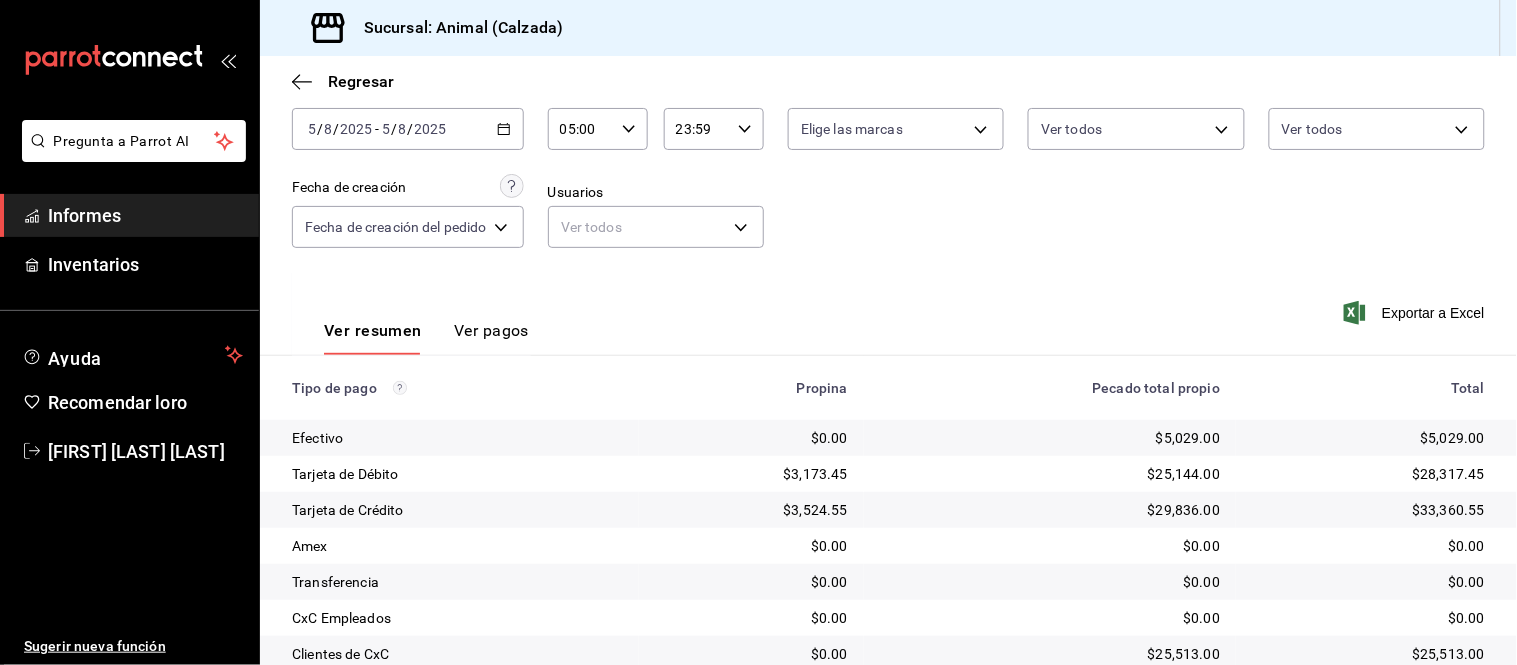 click on "Ver resumen Ver pagos" at bounding box center (426, 337) 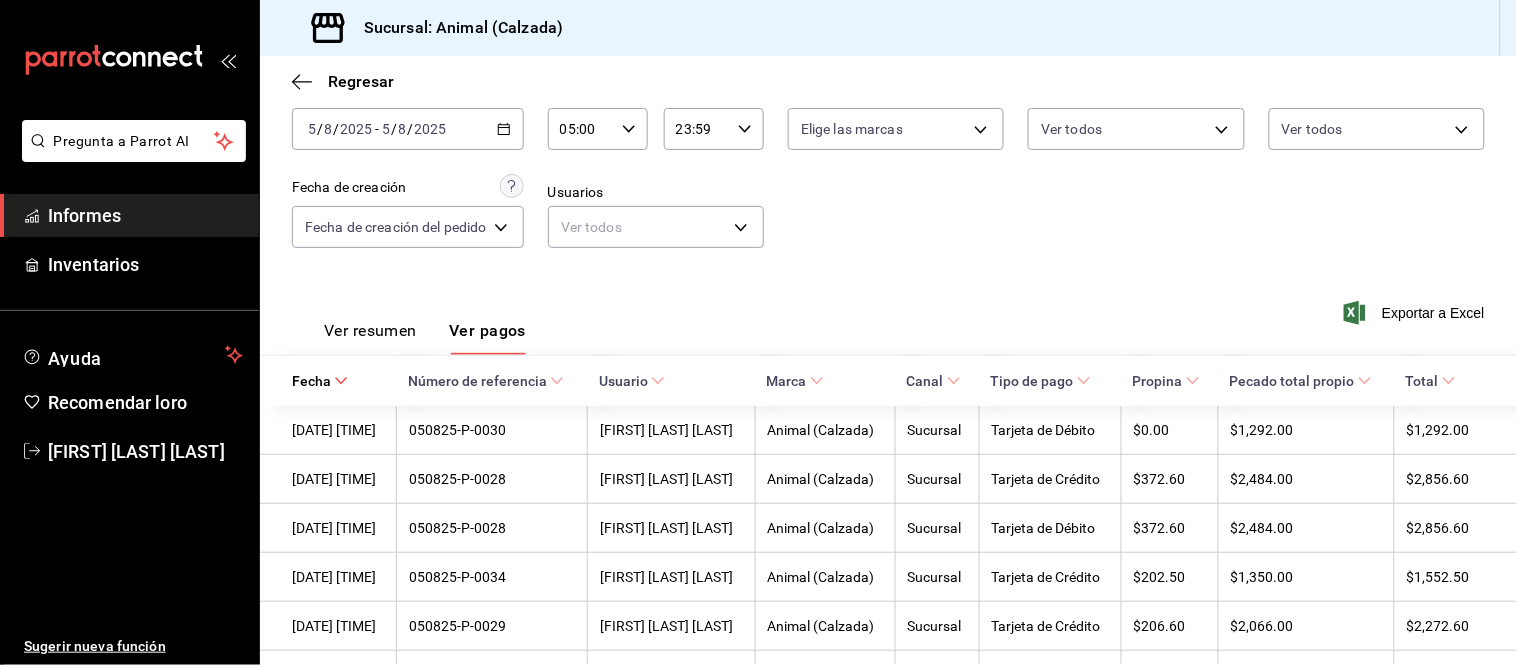 click on "Ver resumen" at bounding box center [370, 330] 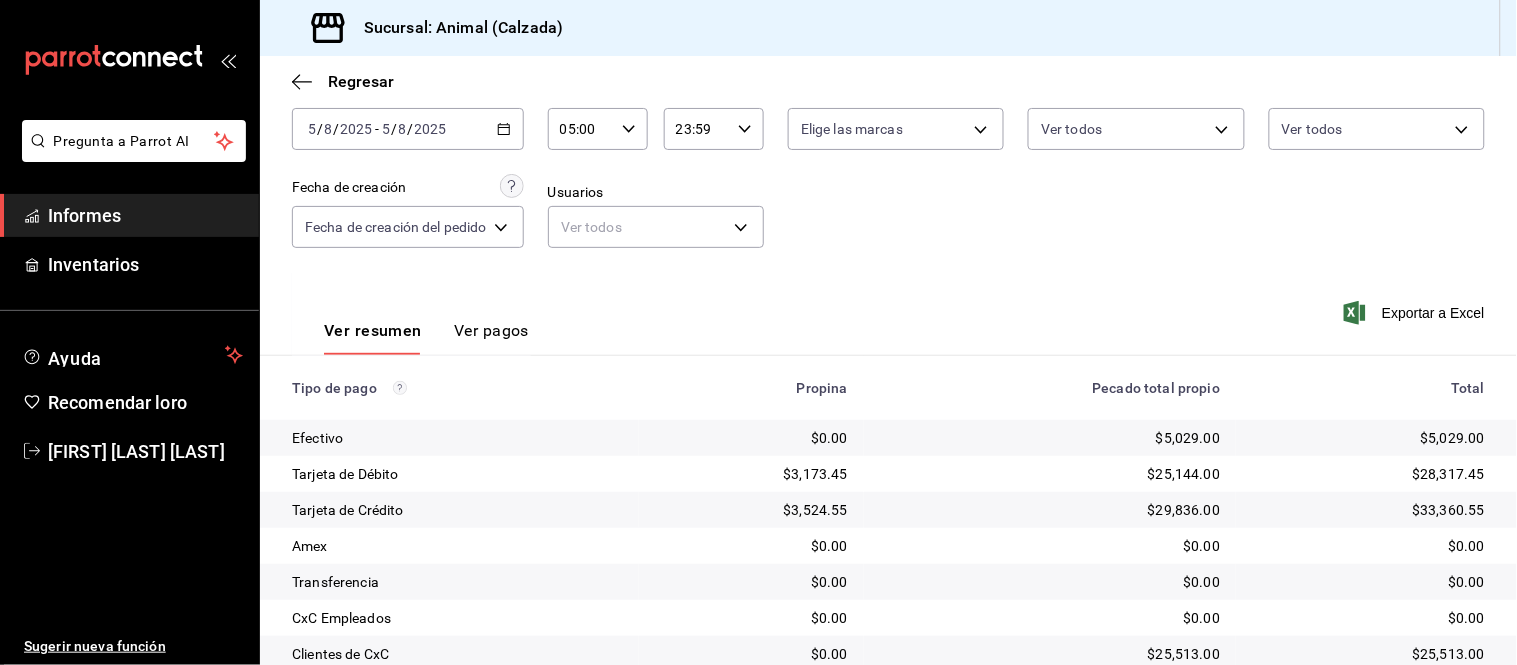 scroll, scrollTop: 218, scrollLeft: 0, axis: vertical 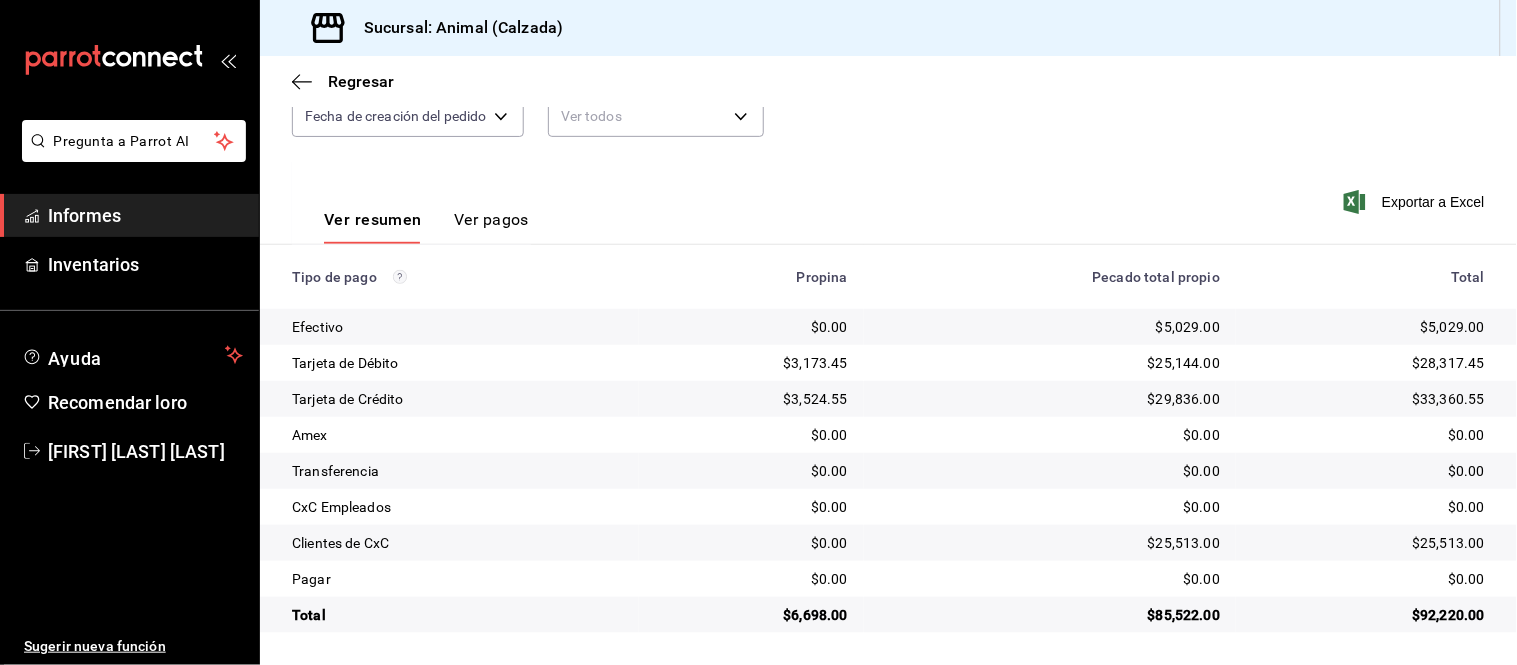 click on "Ver pagos" at bounding box center [491, 226] 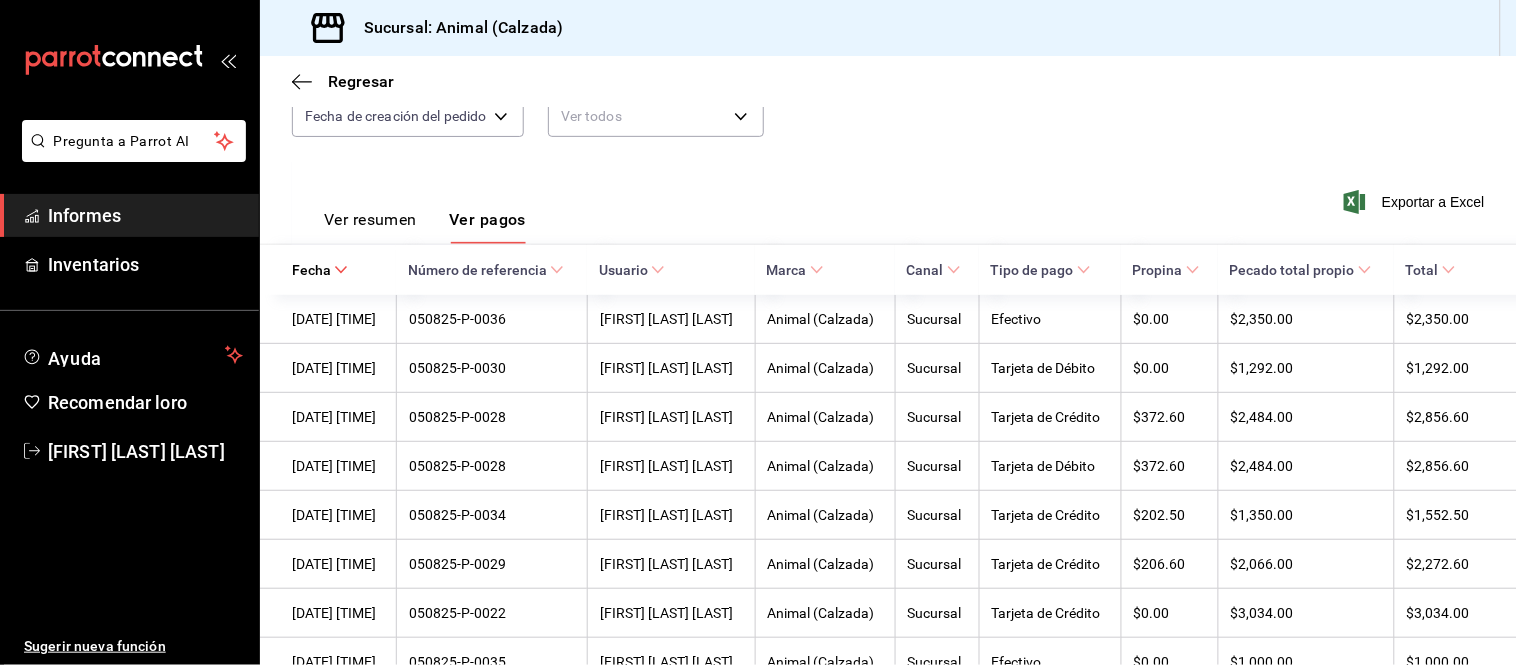 click on "Ver resumen" at bounding box center (370, 219) 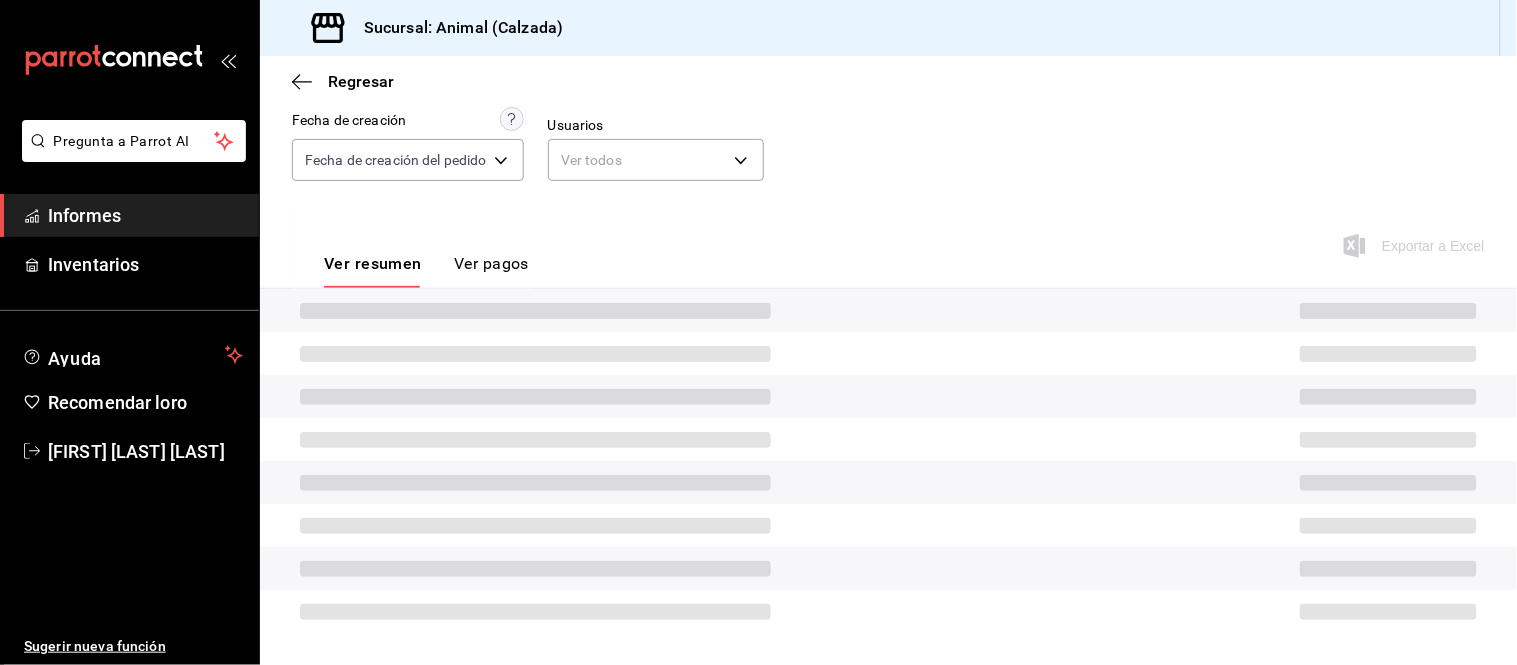 scroll, scrollTop: 218, scrollLeft: 0, axis: vertical 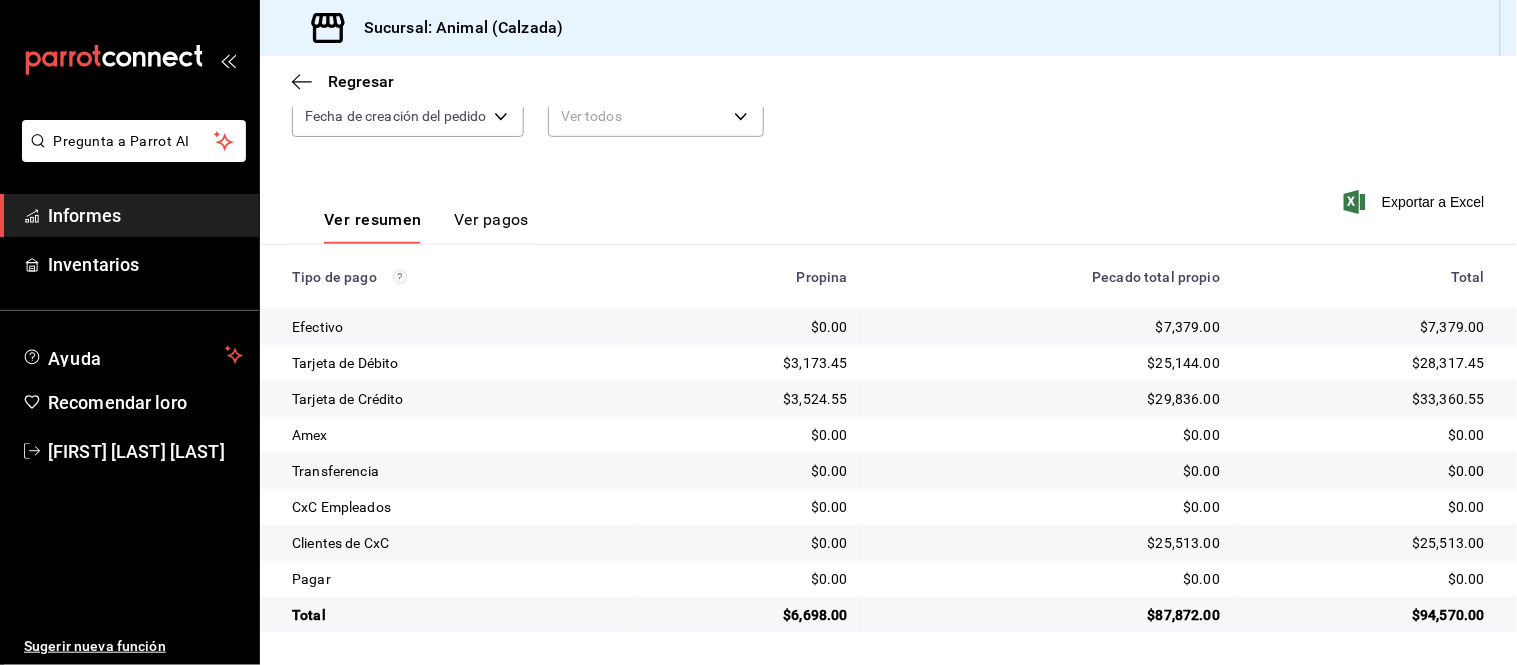 click on "Ver pagos" at bounding box center (491, 219) 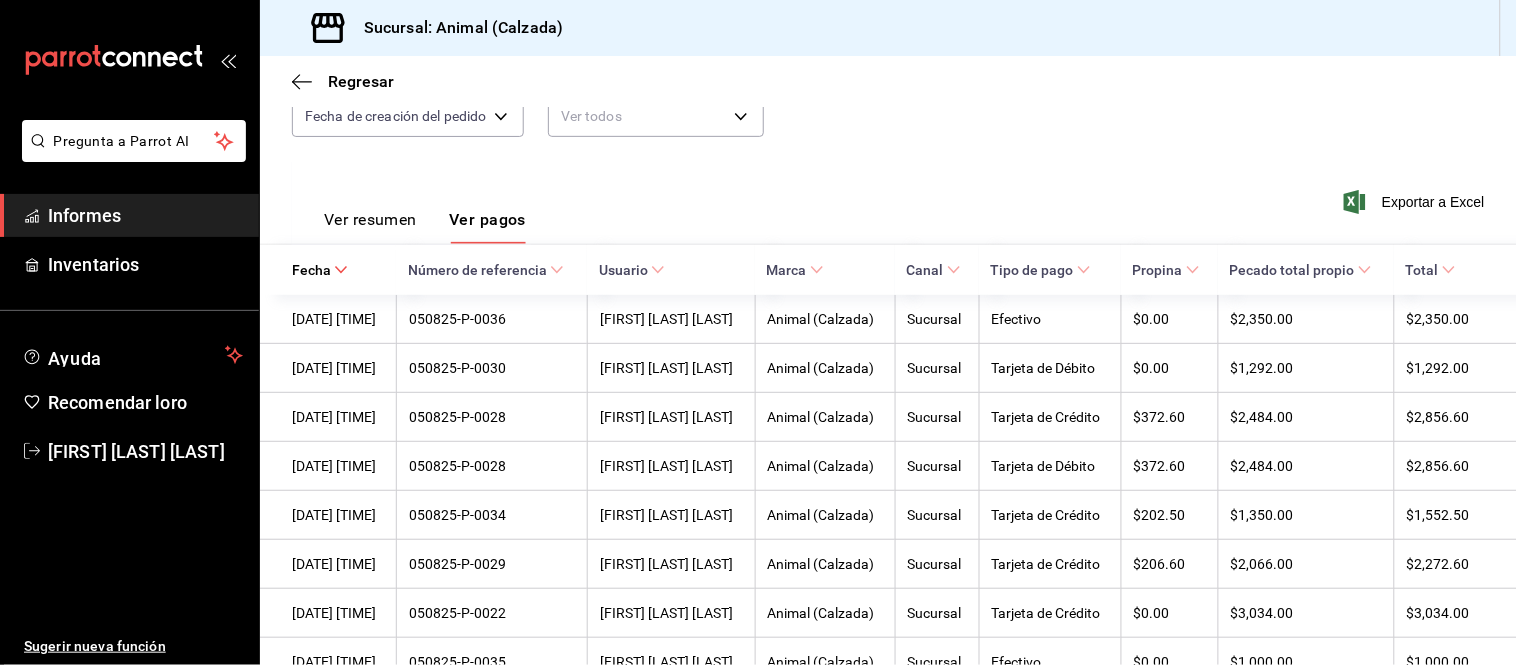 click on "Ver resumen" at bounding box center (370, 219) 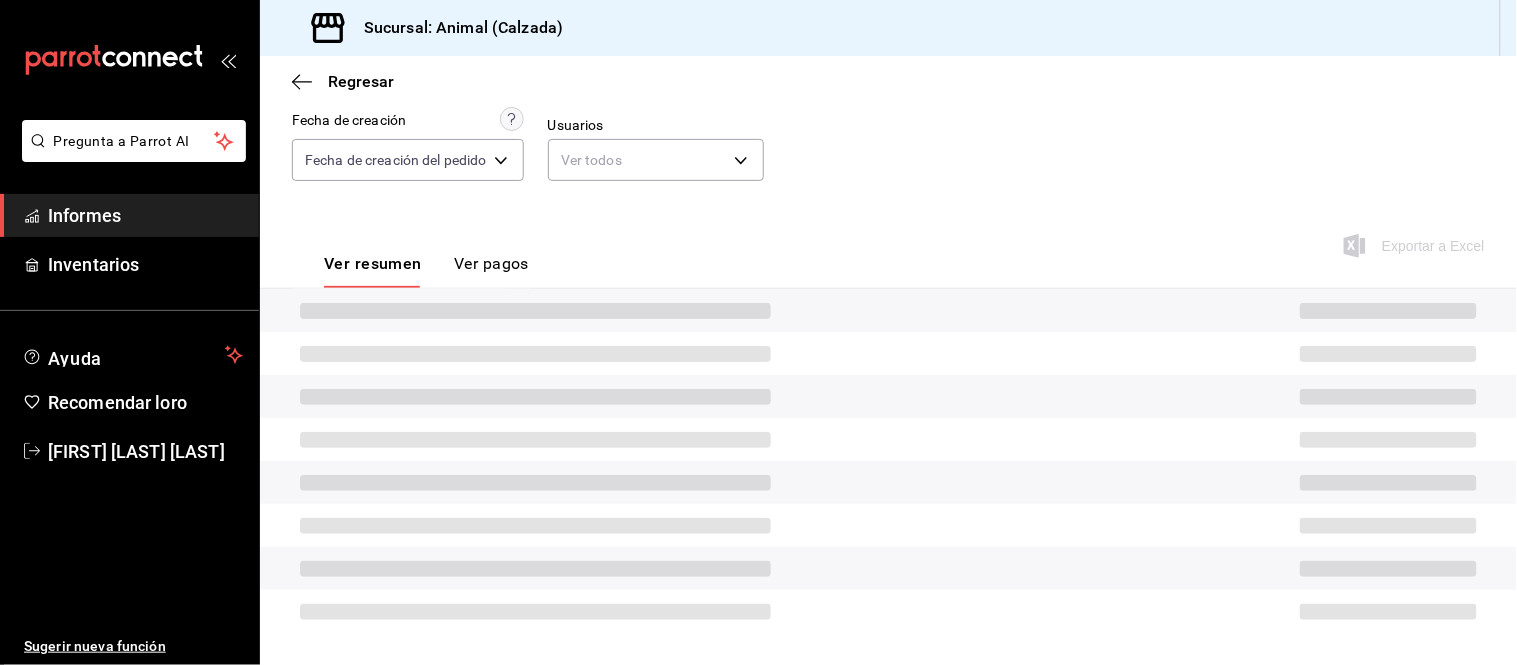 scroll, scrollTop: 218, scrollLeft: 0, axis: vertical 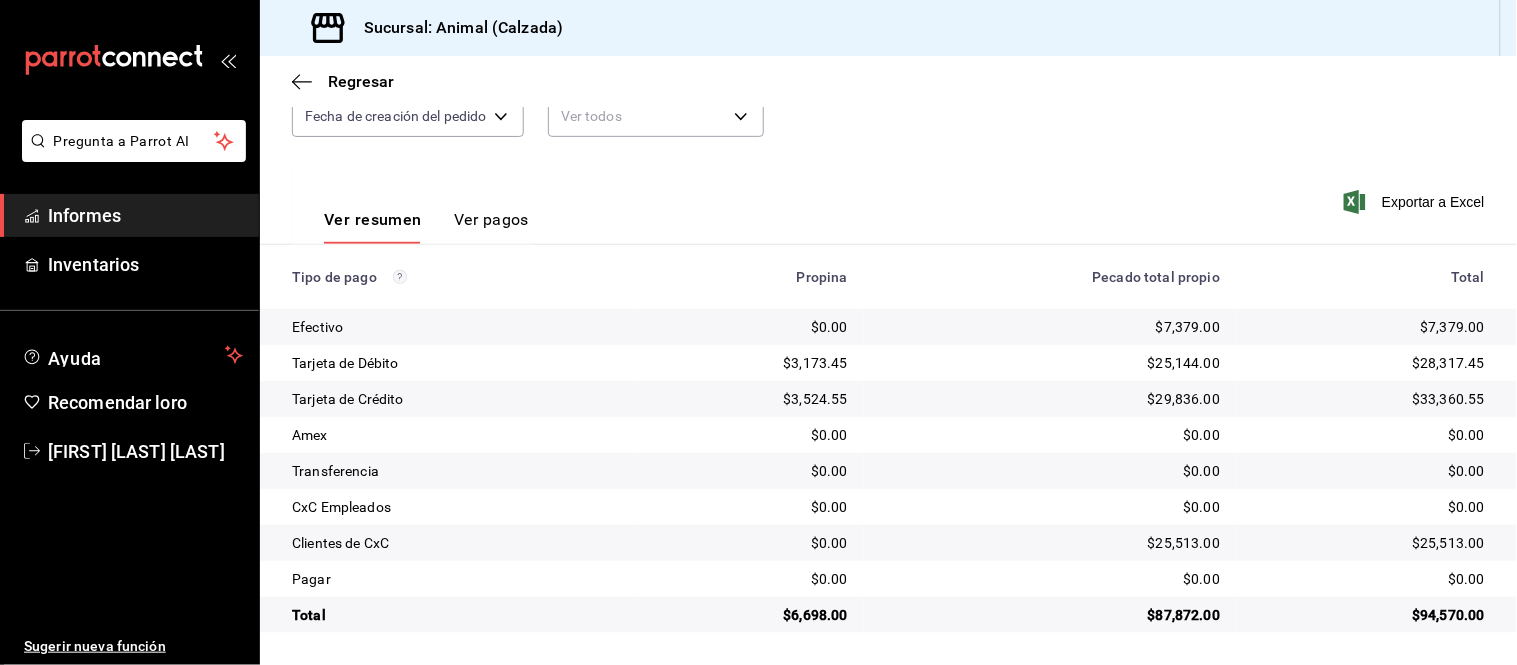click on "Ver pagos" at bounding box center [491, 219] 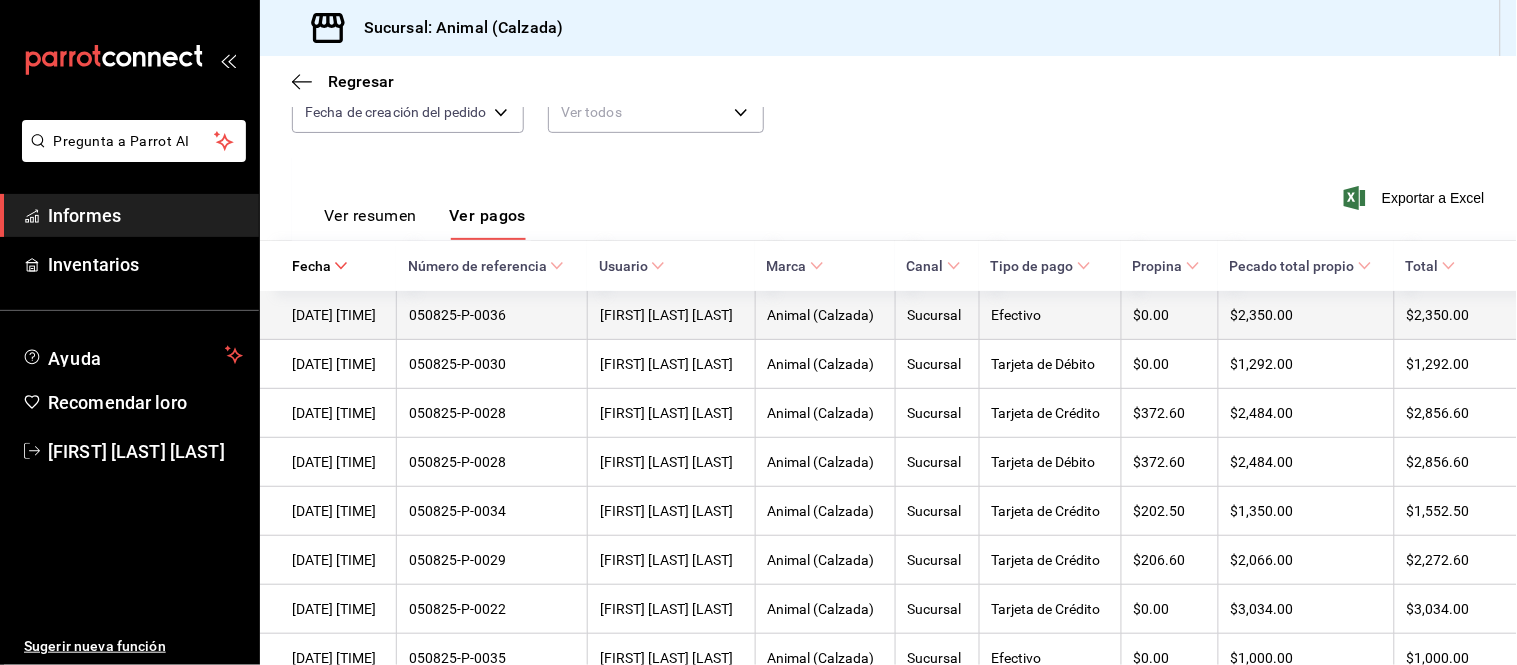 scroll, scrollTop: 0, scrollLeft: 0, axis: both 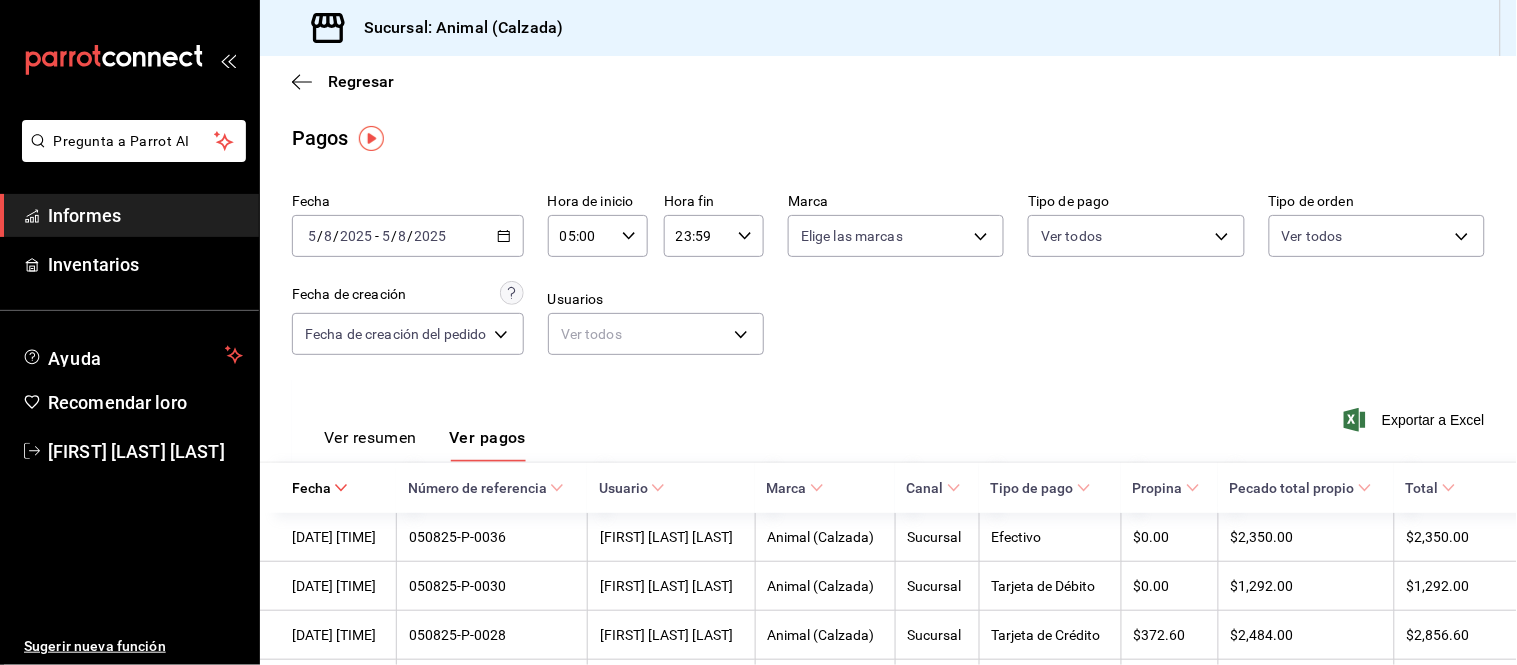 click on "Sucursal: Animal (Calzada)" at bounding box center [463, 27] 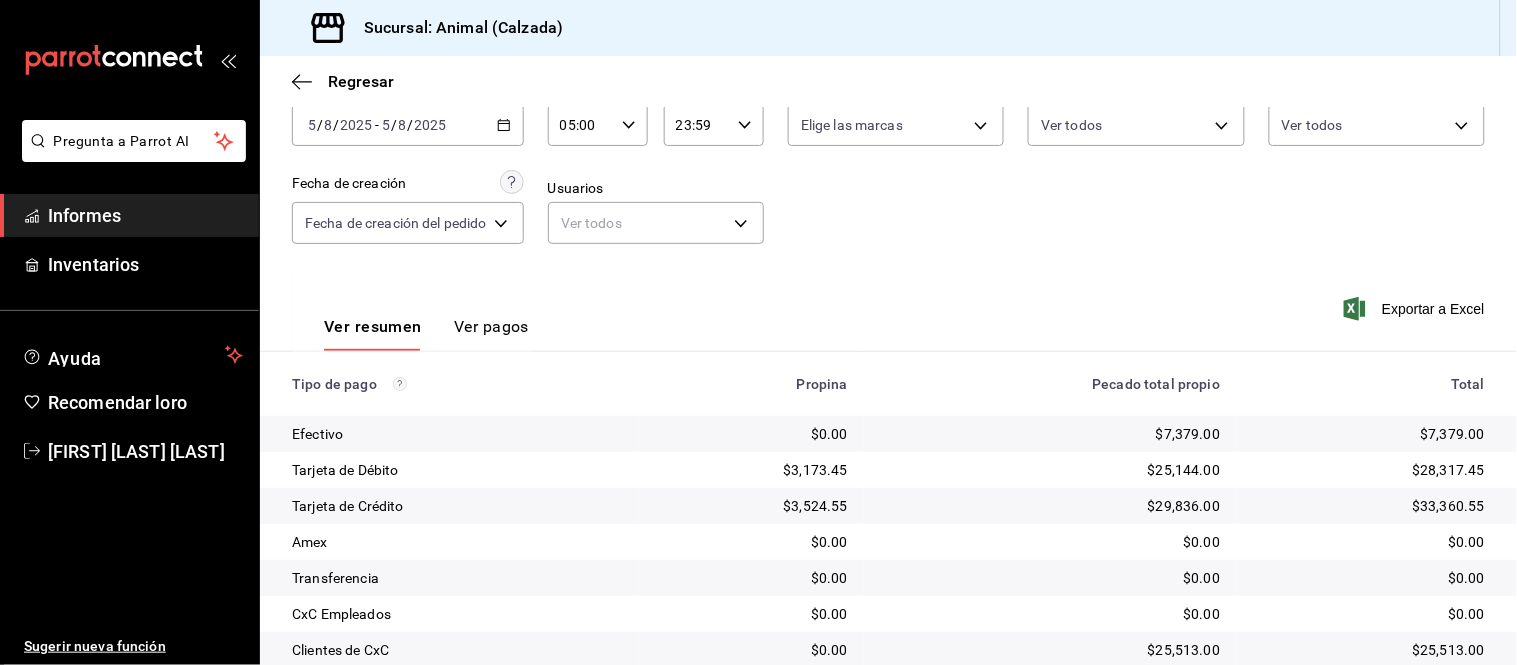 scroll, scrollTop: 218, scrollLeft: 0, axis: vertical 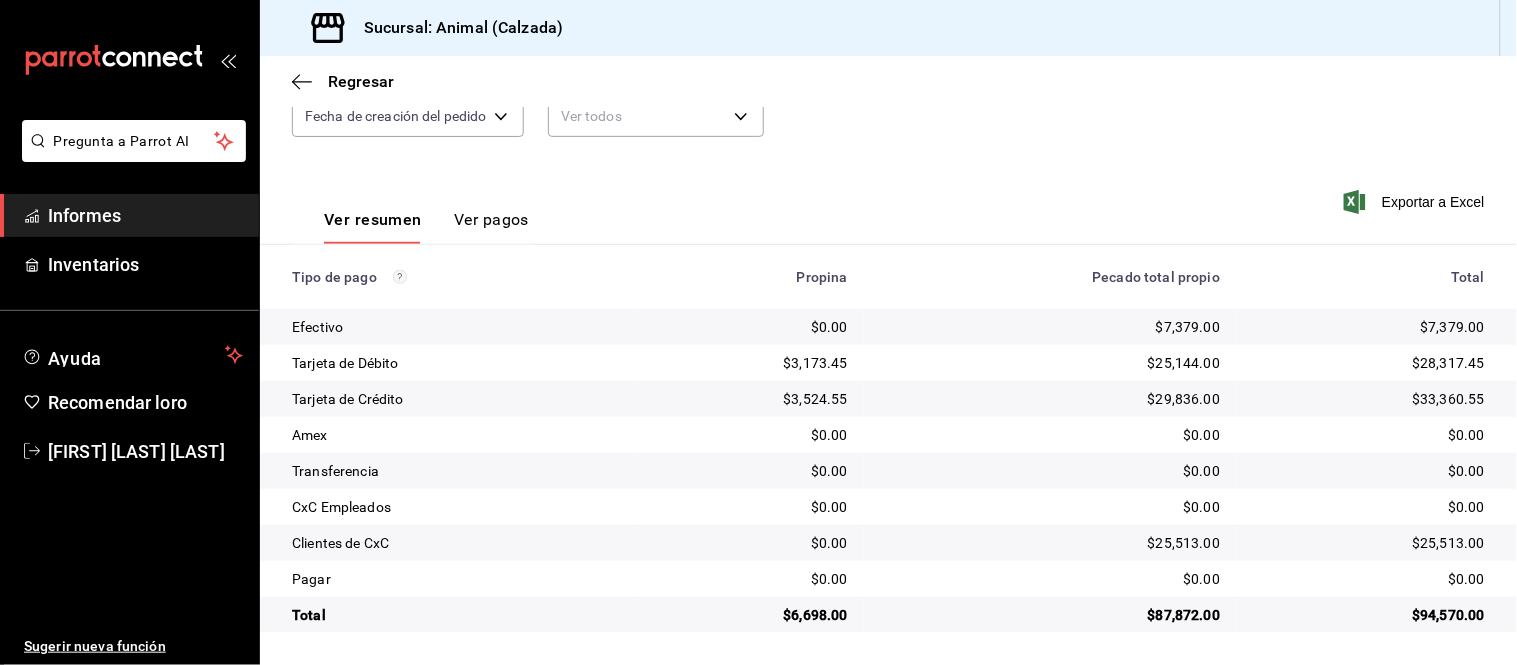 click on "Ver resumen Ver pagos" at bounding box center [410, 214] 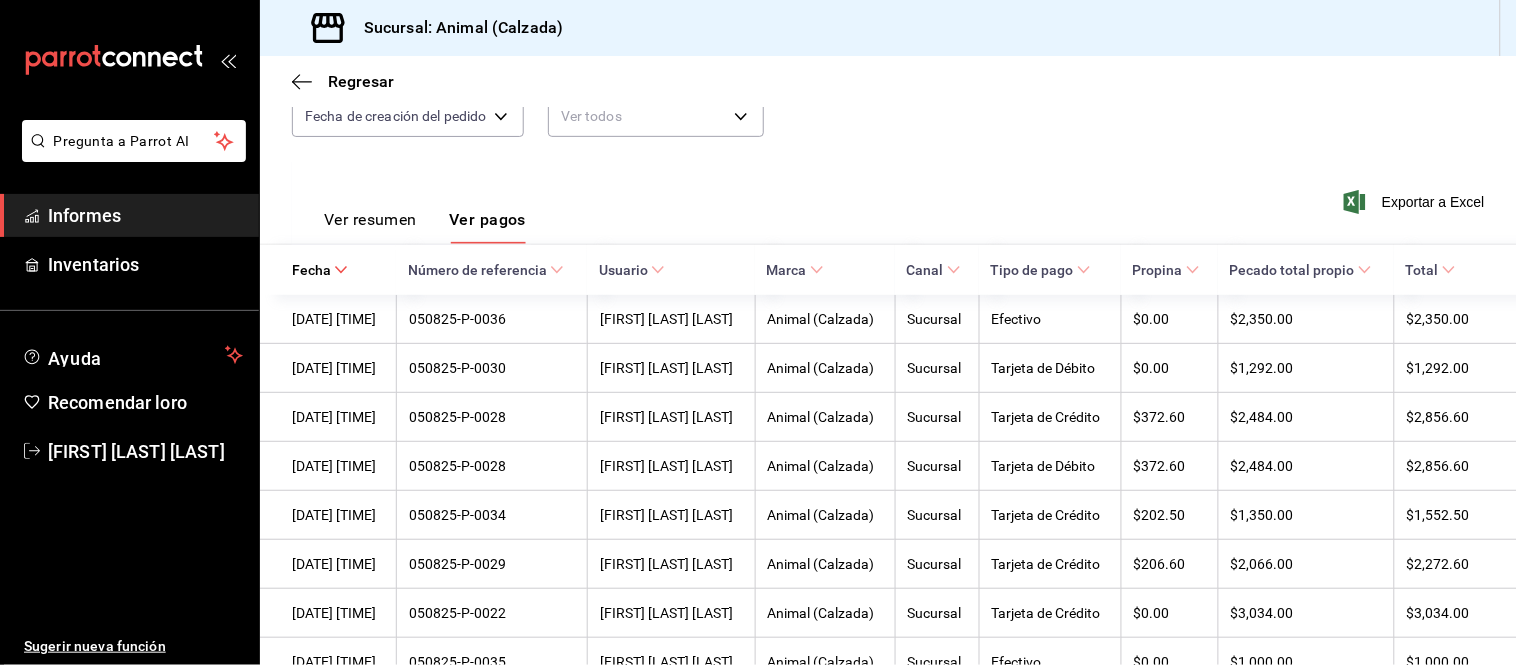 click on "Ver resumen" at bounding box center [370, 219] 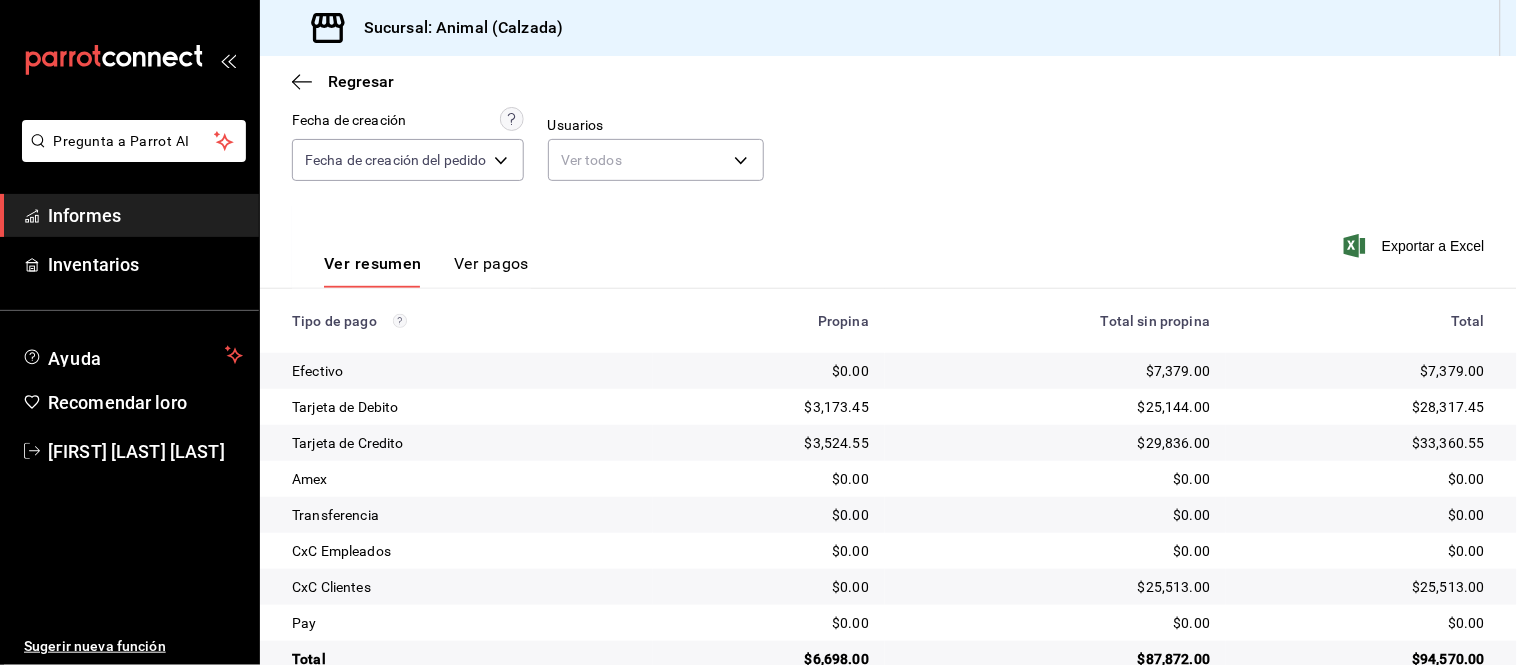 scroll, scrollTop: 218, scrollLeft: 0, axis: vertical 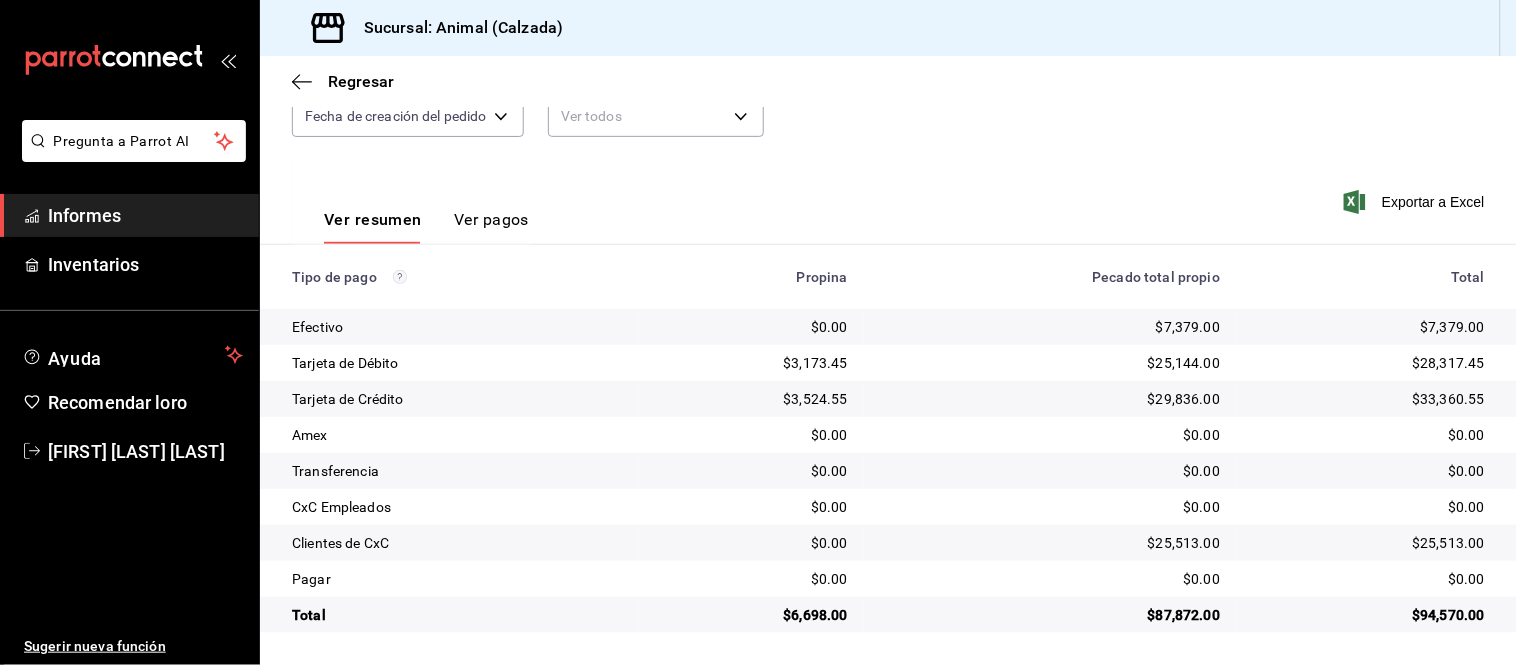 click on "Ver pagos" at bounding box center [491, 219] 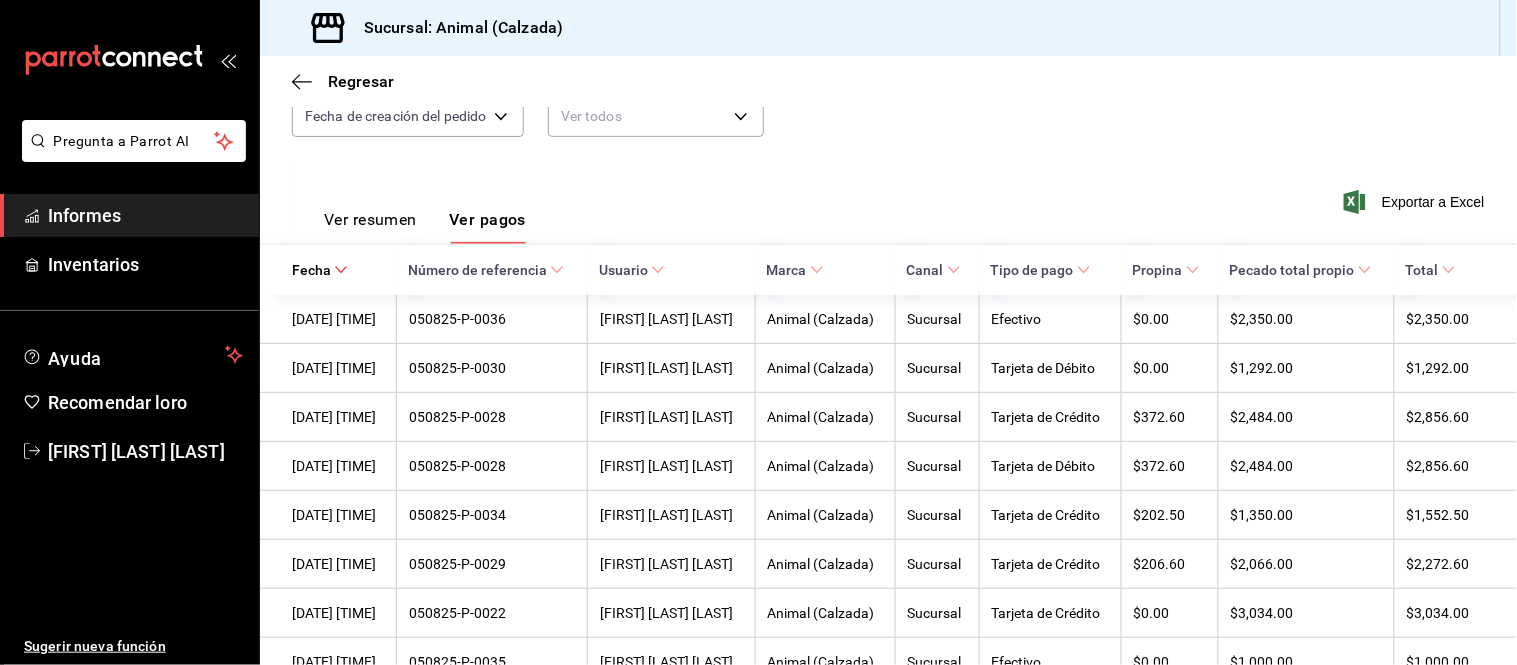 click on "Ver resumen" at bounding box center (370, 219) 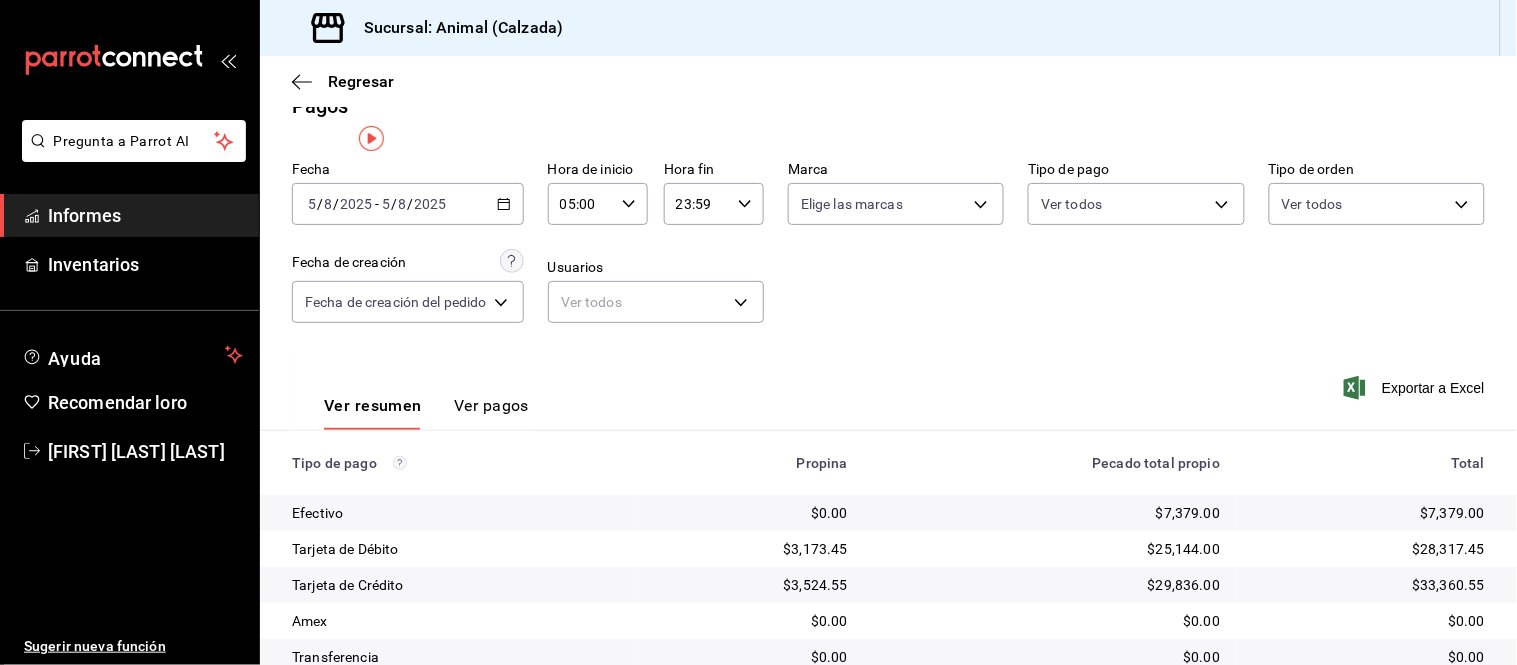 scroll, scrollTop: 0, scrollLeft: 0, axis: both 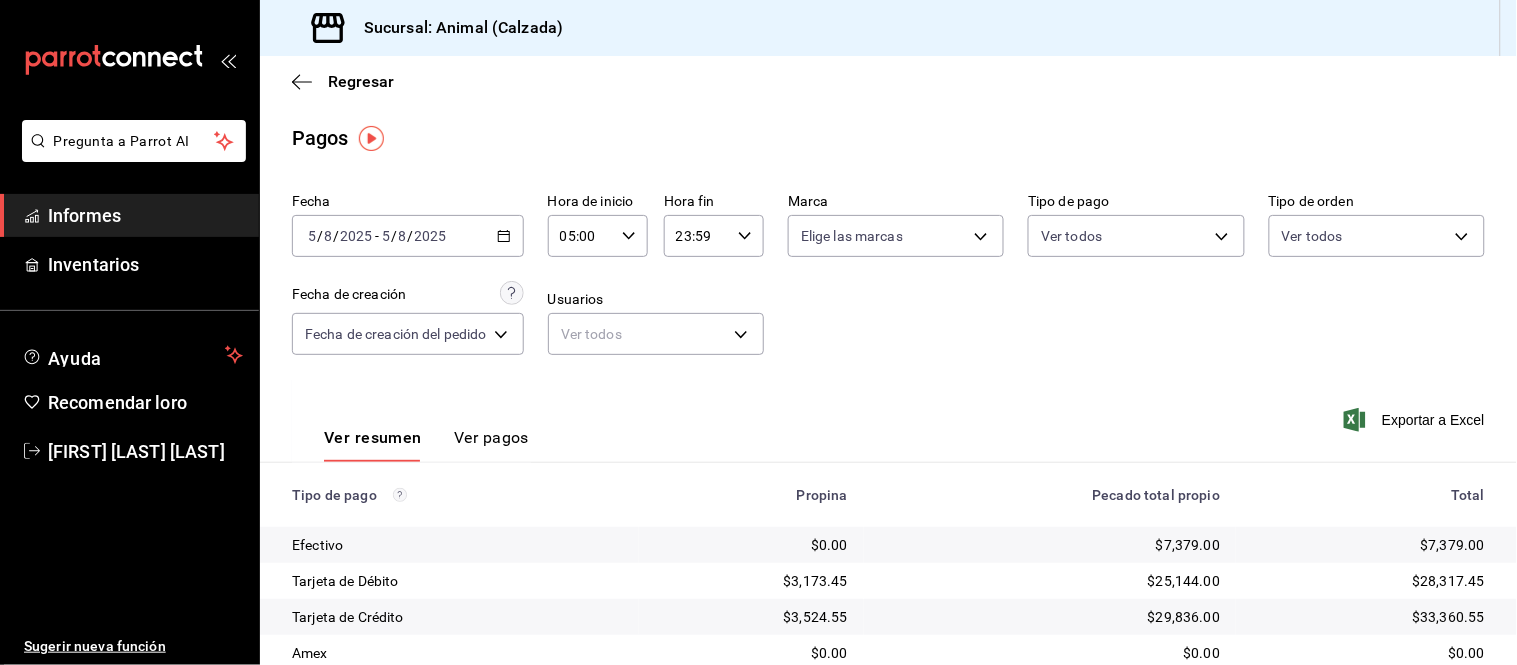 click on "2025-08-05 5 / 8 / 2025 - 2025-08-05 5 / 8 / 2025" at bounding box center (408, 236) 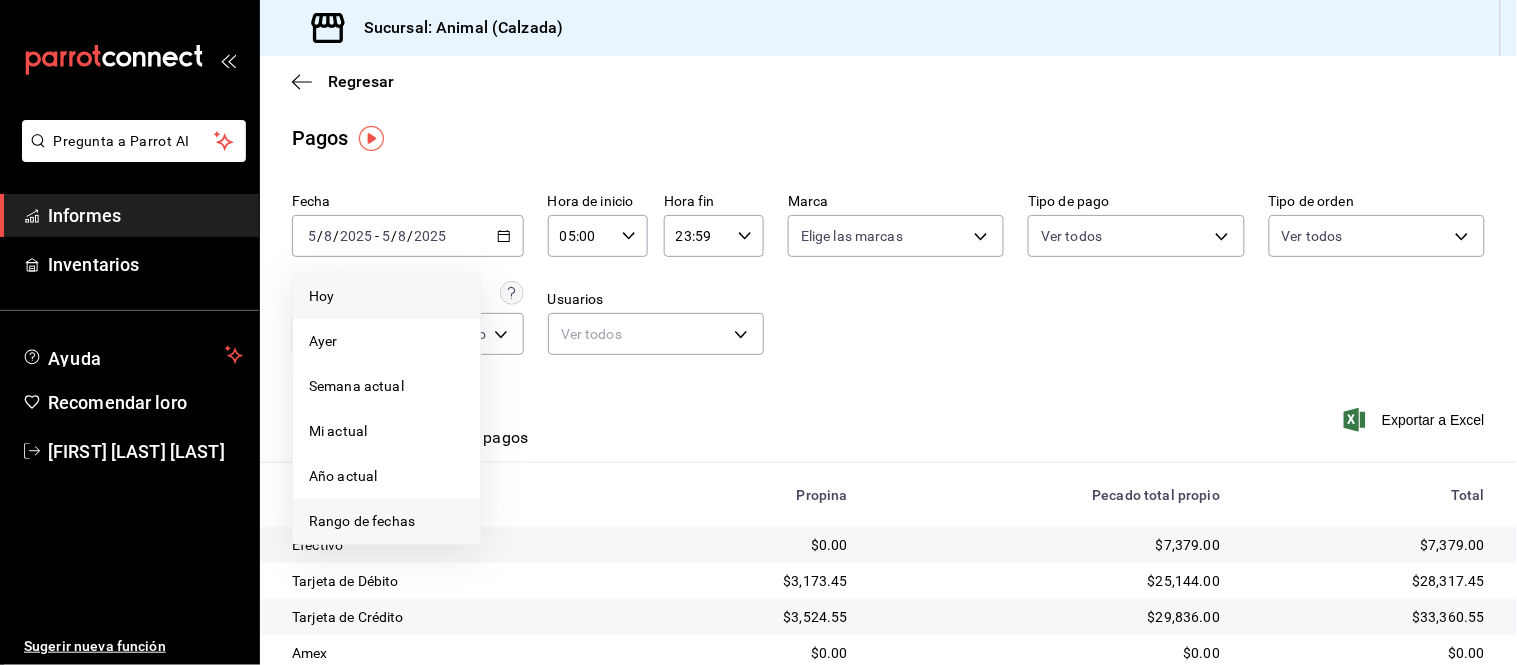 click on "Rango de fechas" at bounding box center (386, 521) 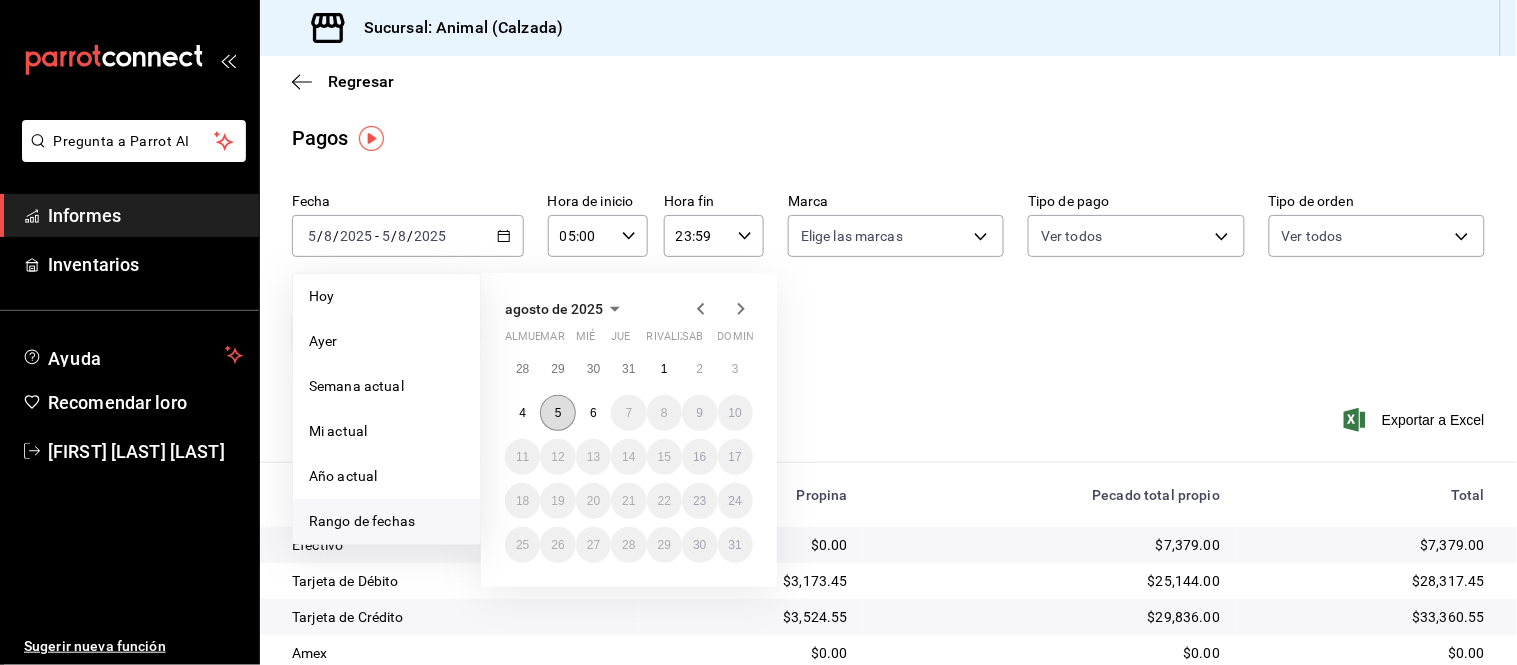 click on "5" at bounding box center (557, 413) 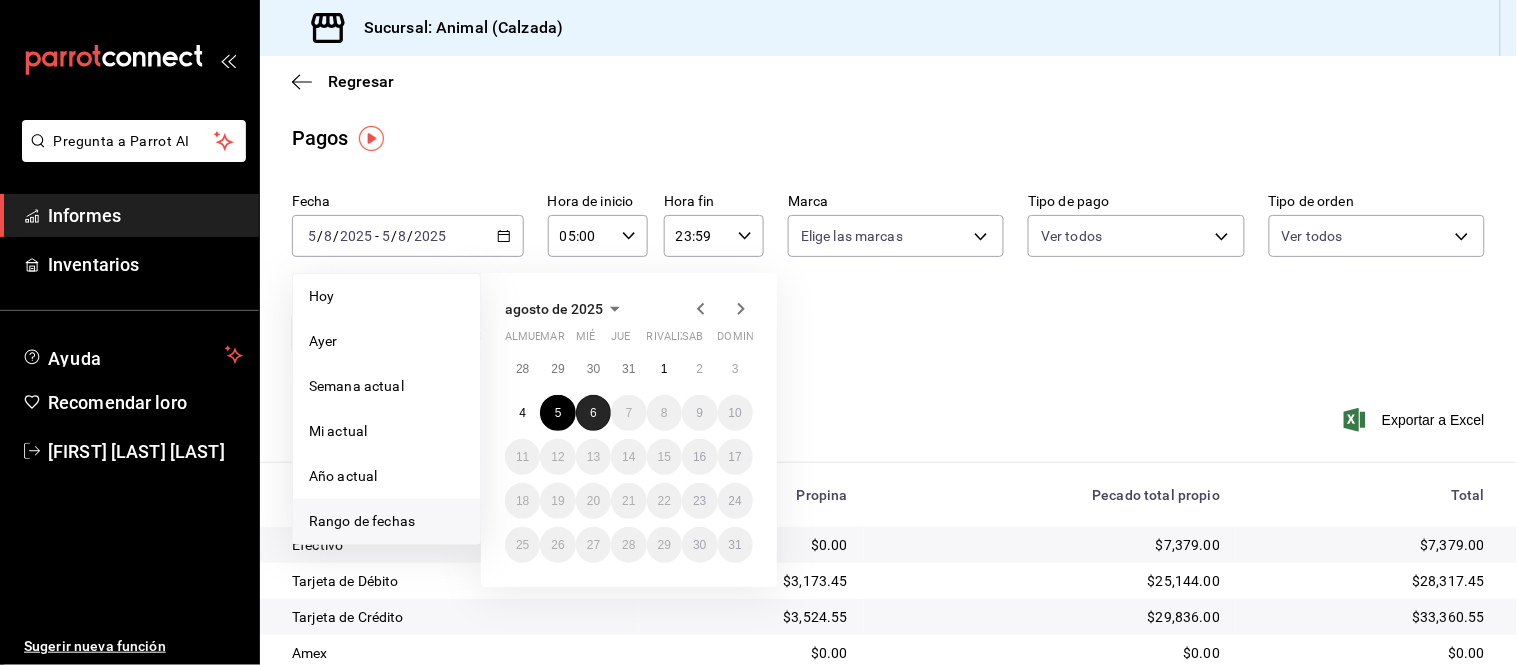 click on "6" at bounding box center [593, 413] 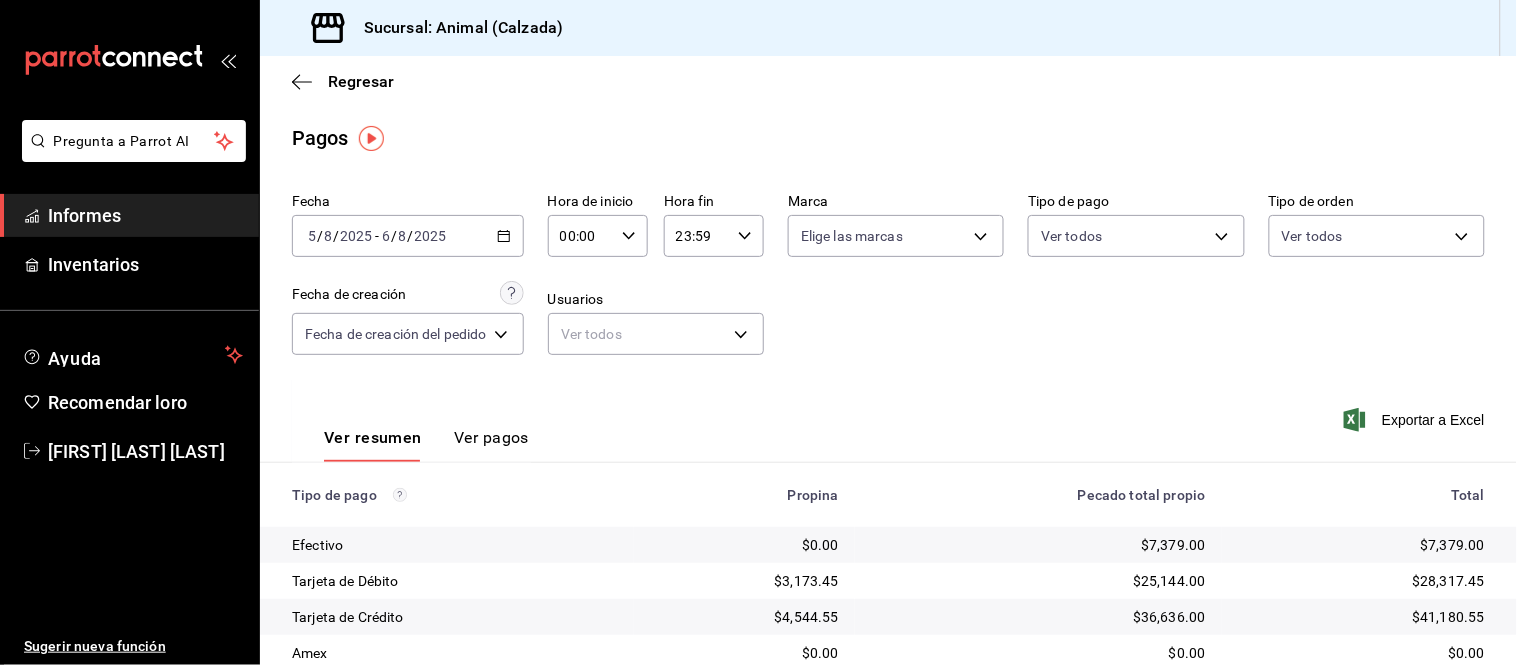click 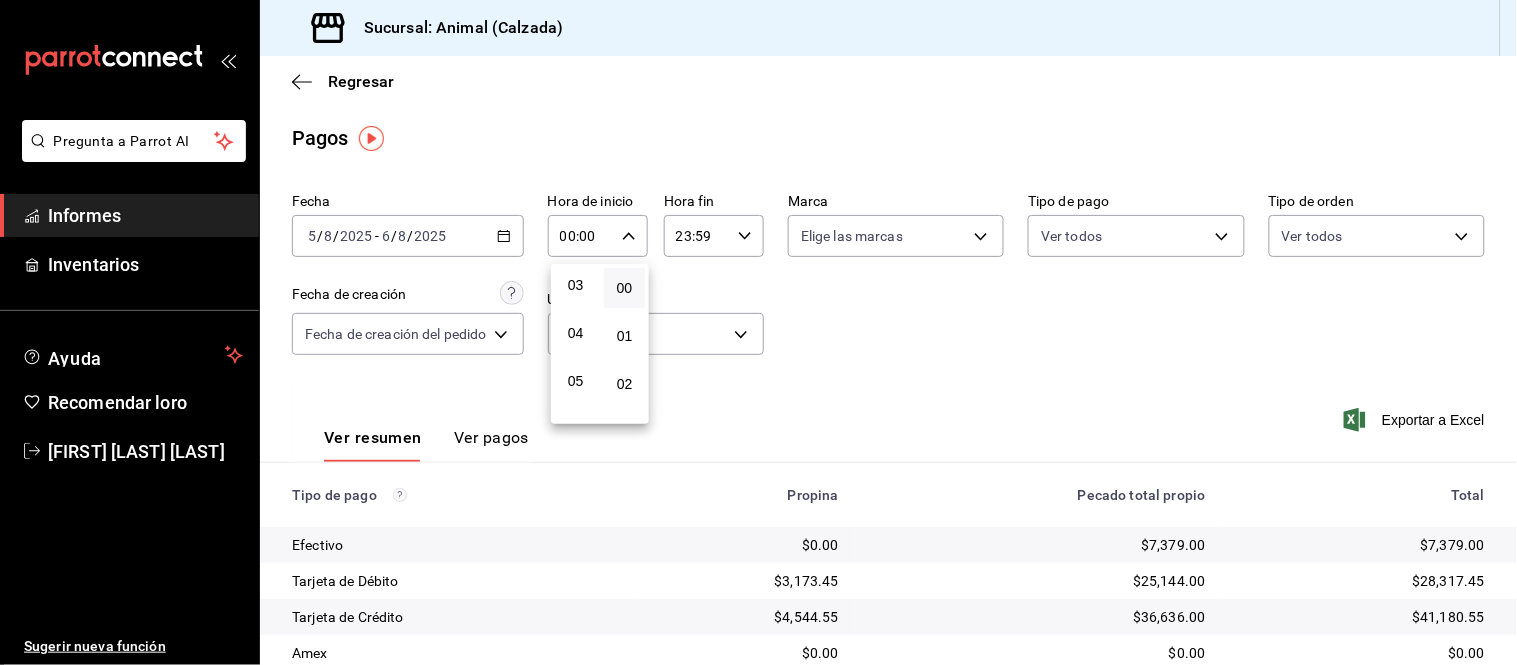 scroll, scrollTop: 222, scrollLeft: 0, axis: vertical 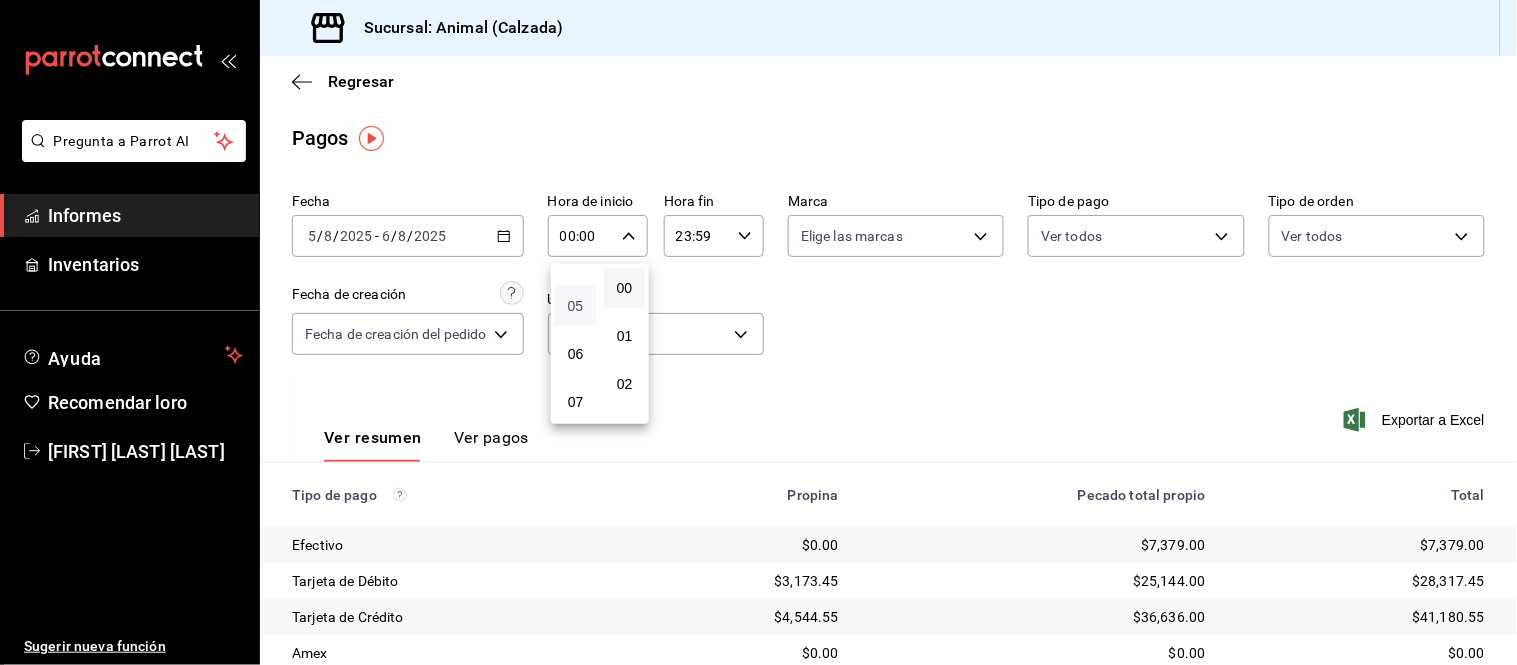 click on "05" at bounding box center (576, 306) 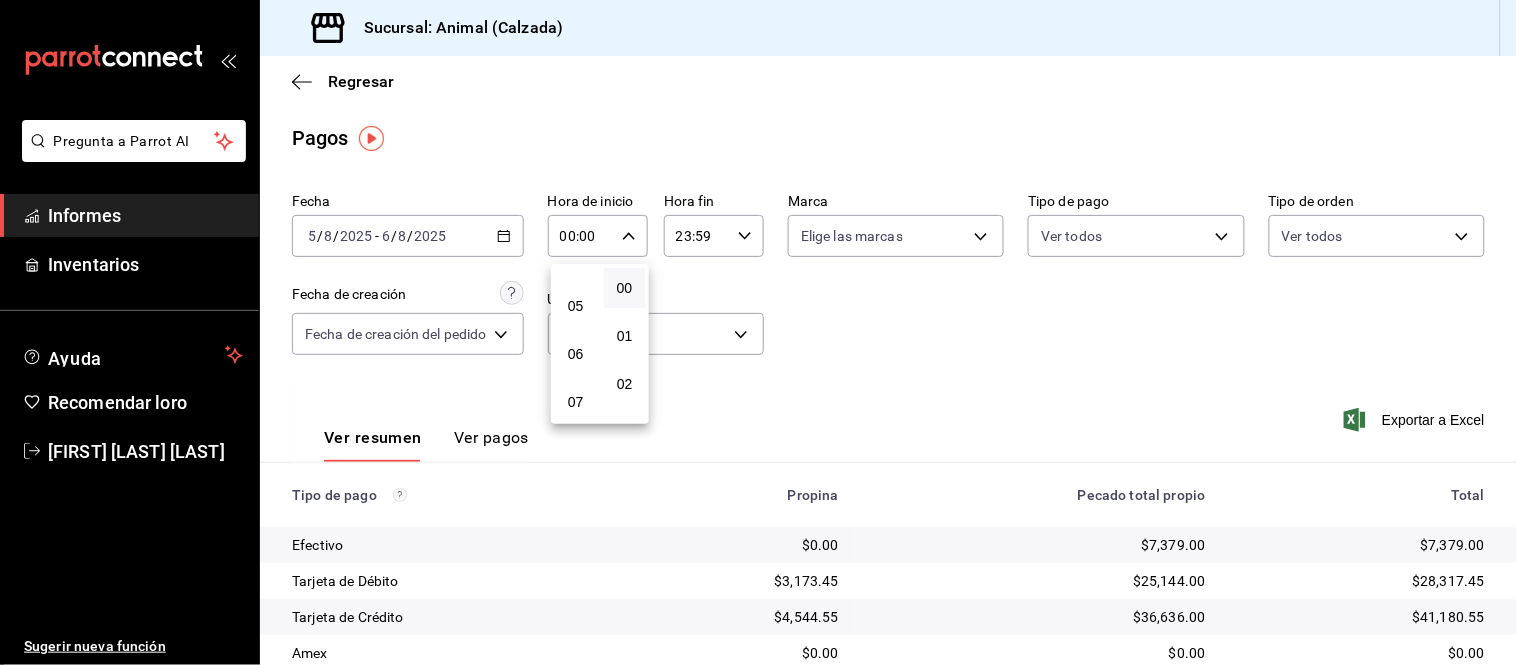 type on "05:00" 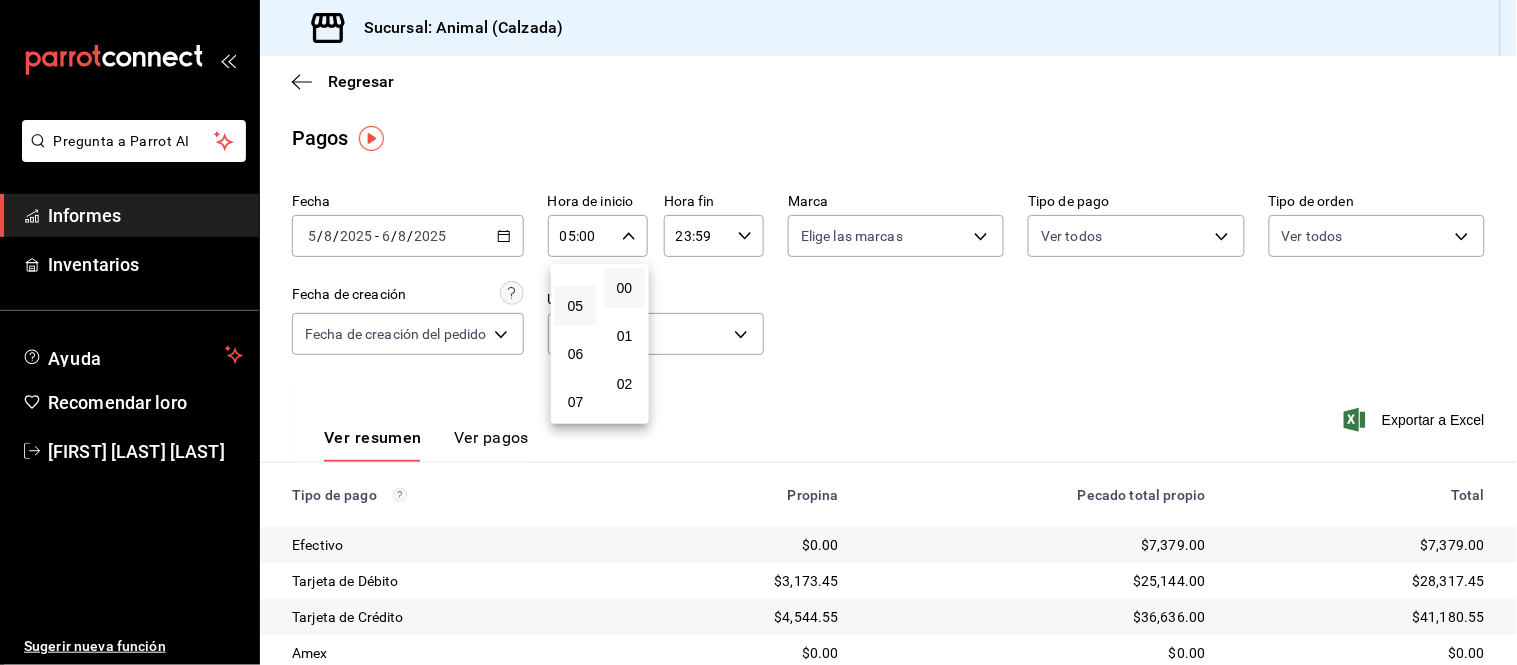 click at bounding box center (758, 332) 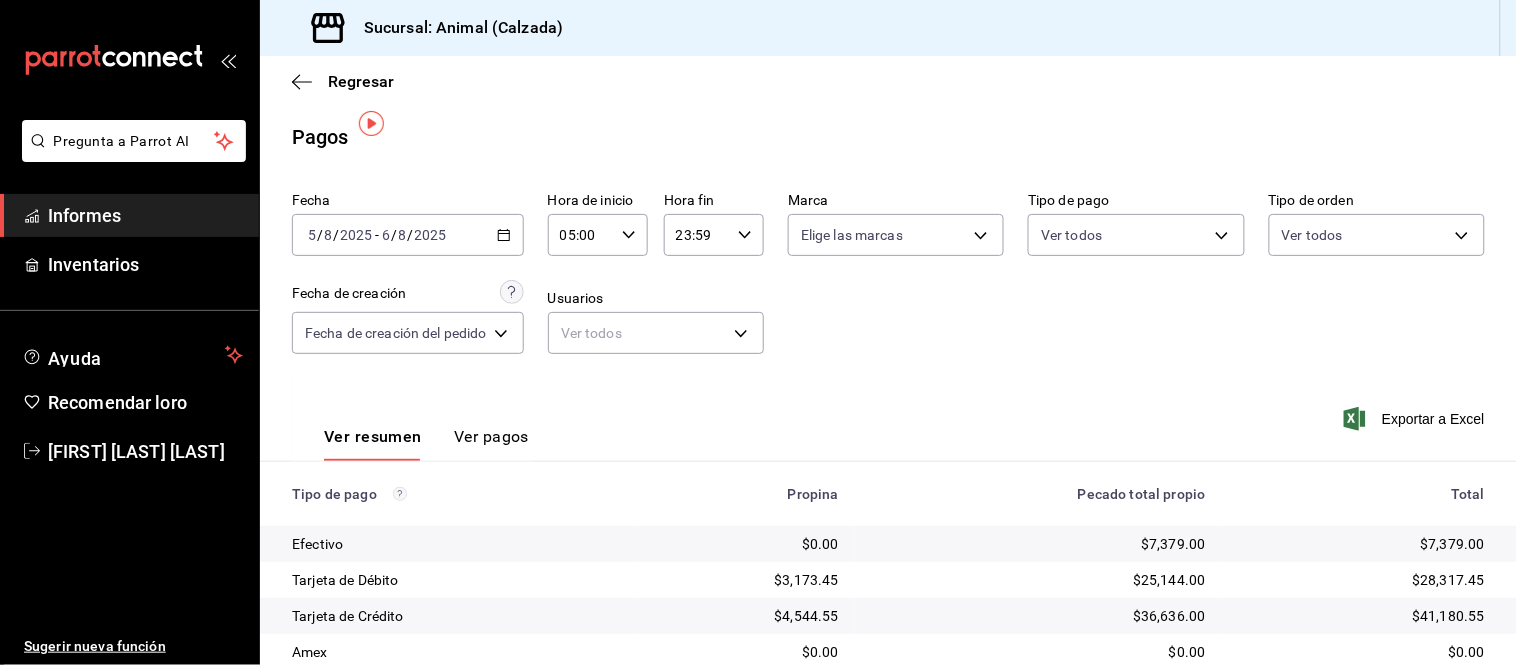 scroll, scrollTop: 0, scrollLeft: 0, axis: both 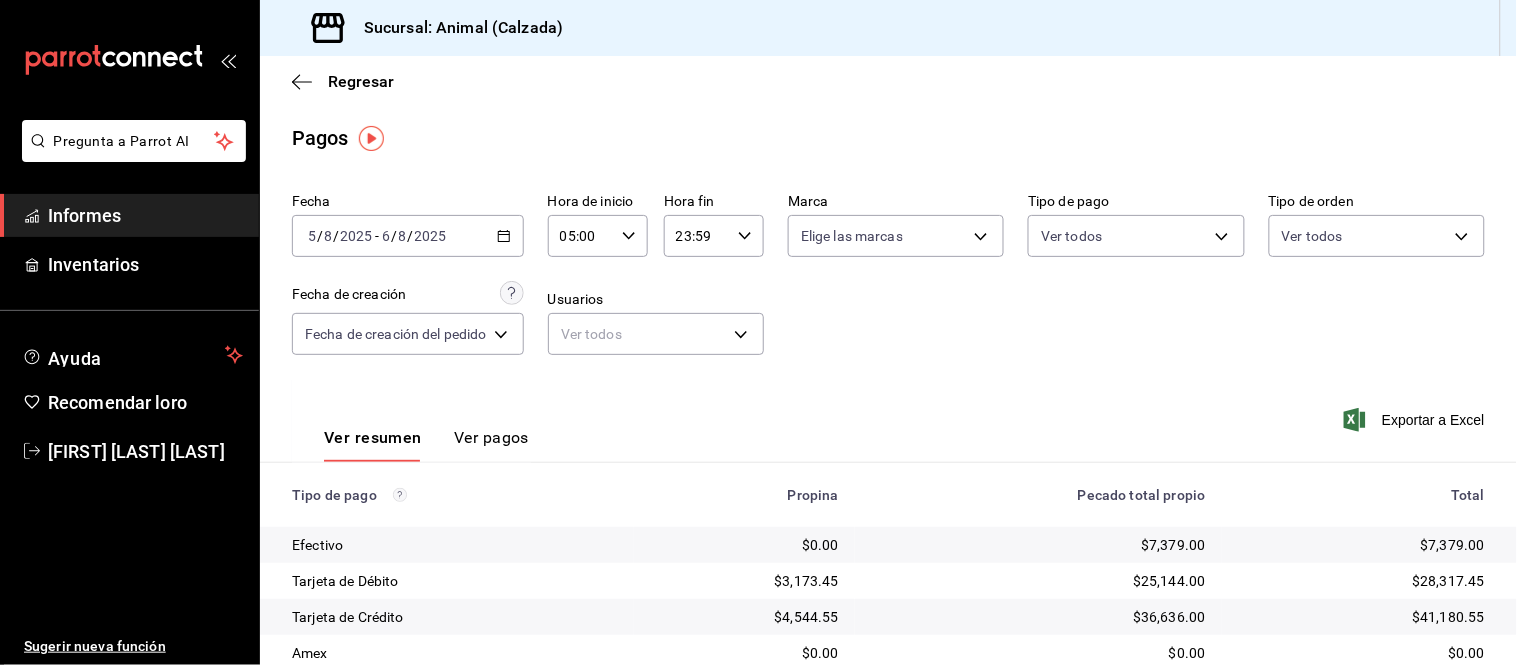 drag, startPoint x: 516, startPoint y: 440, endPoint x: 530, endPoint y: 425, distance: 20.518284 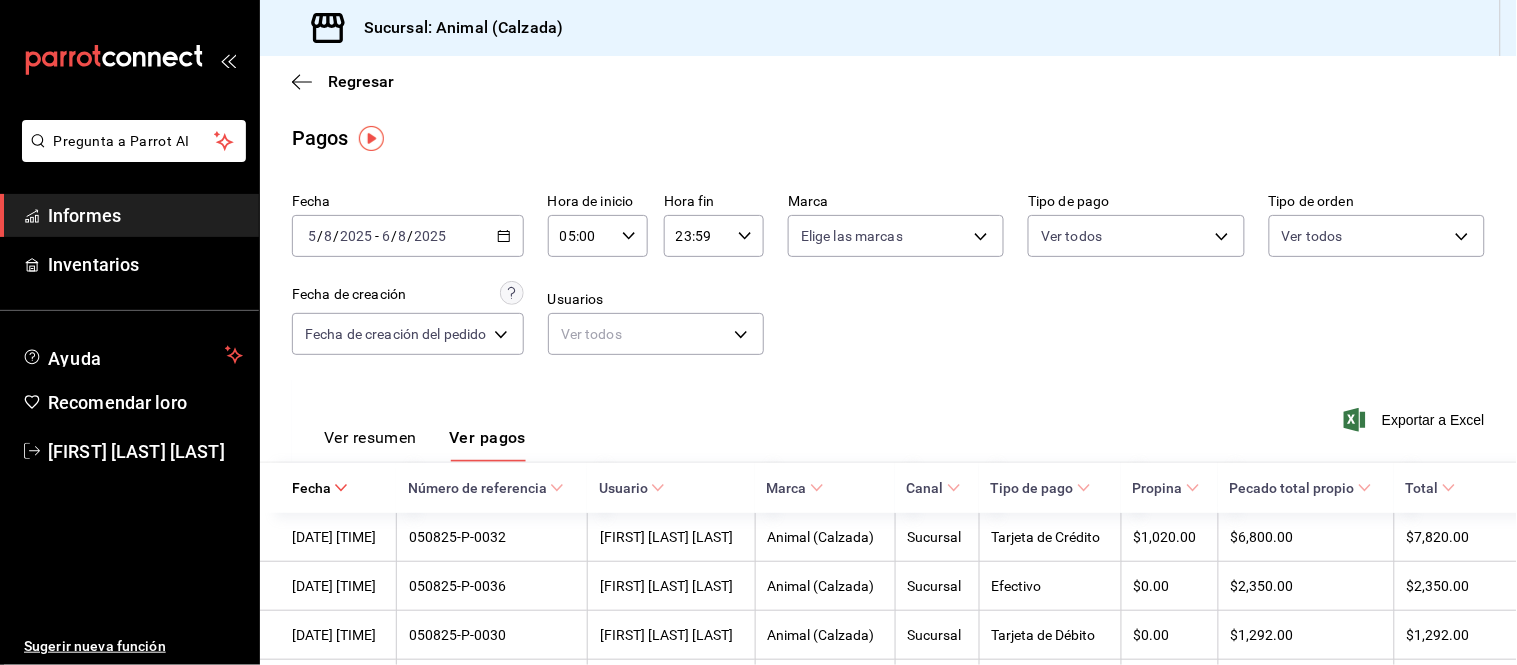 click on "Ver resumen" at bounding box center [370, 437] 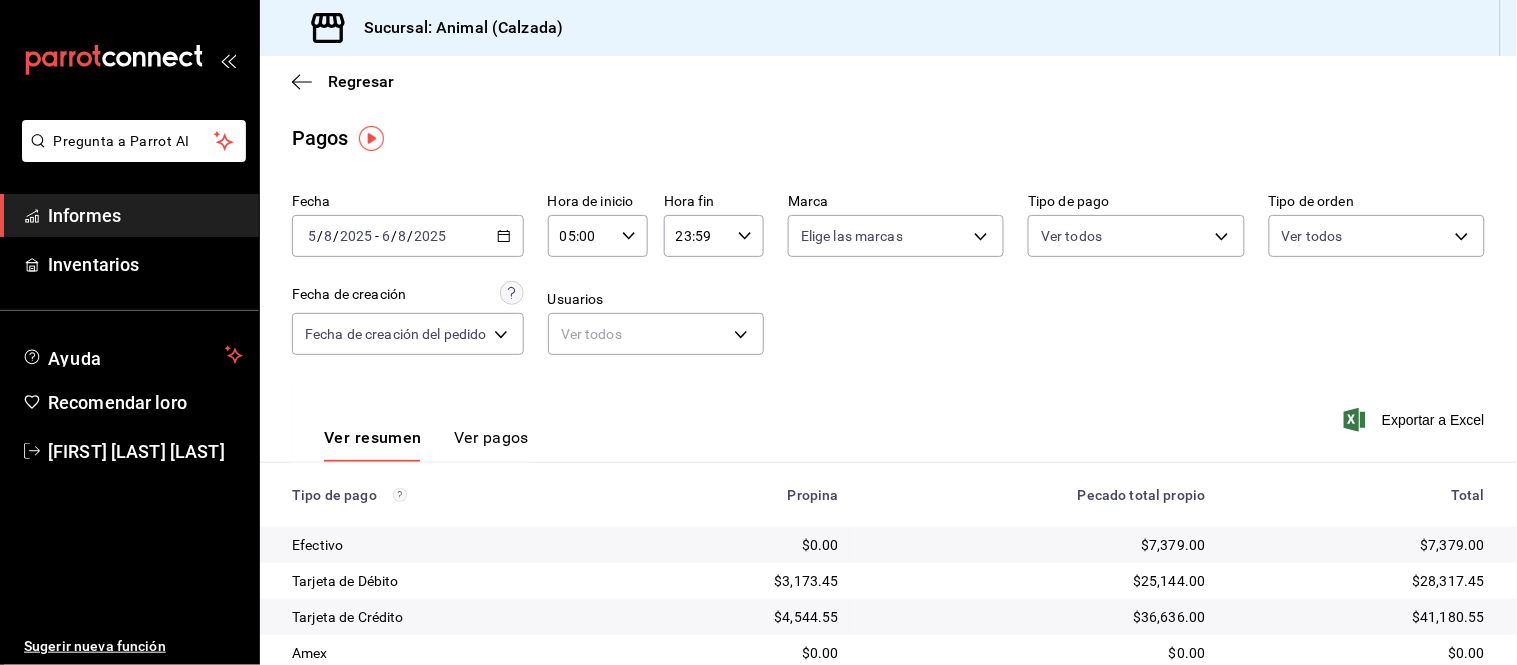 click on "Ver pagos" at bounding box center [491, 437] 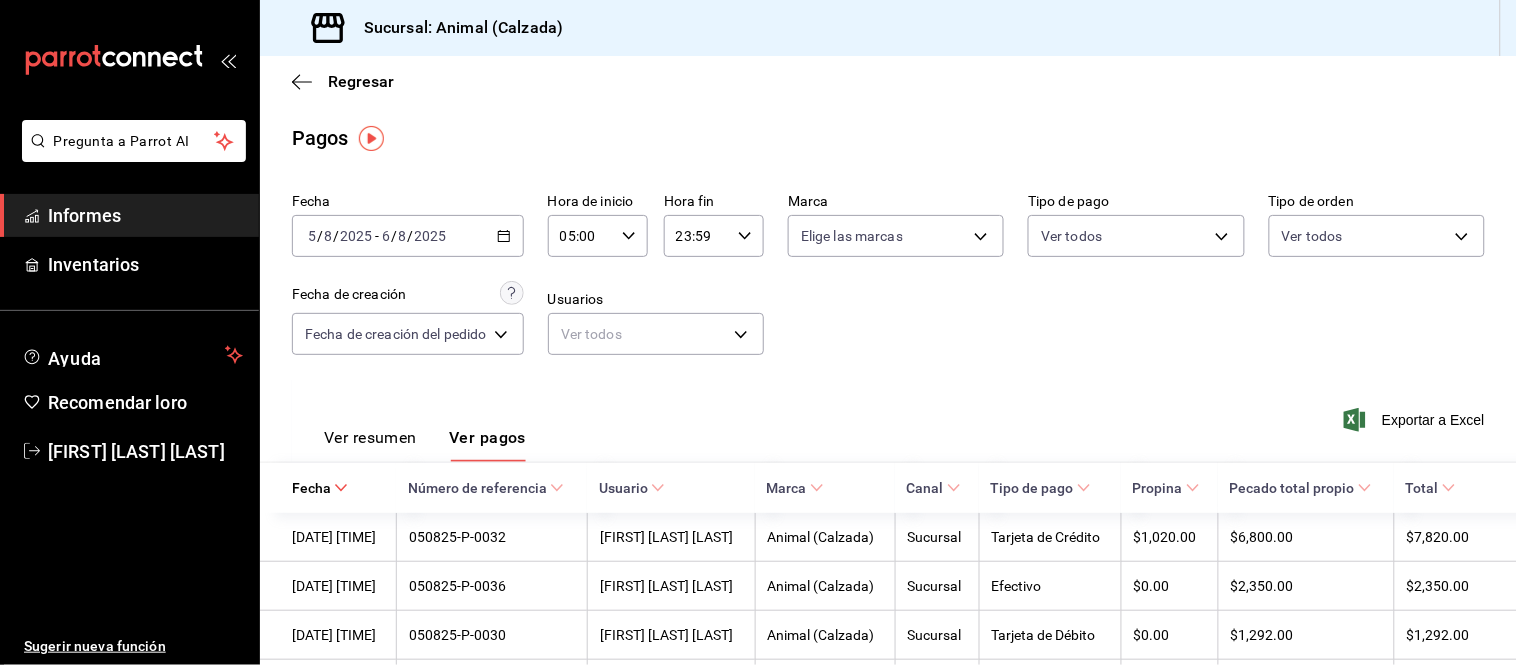 click on "Ver resumen" at bounding box center (370, 437) 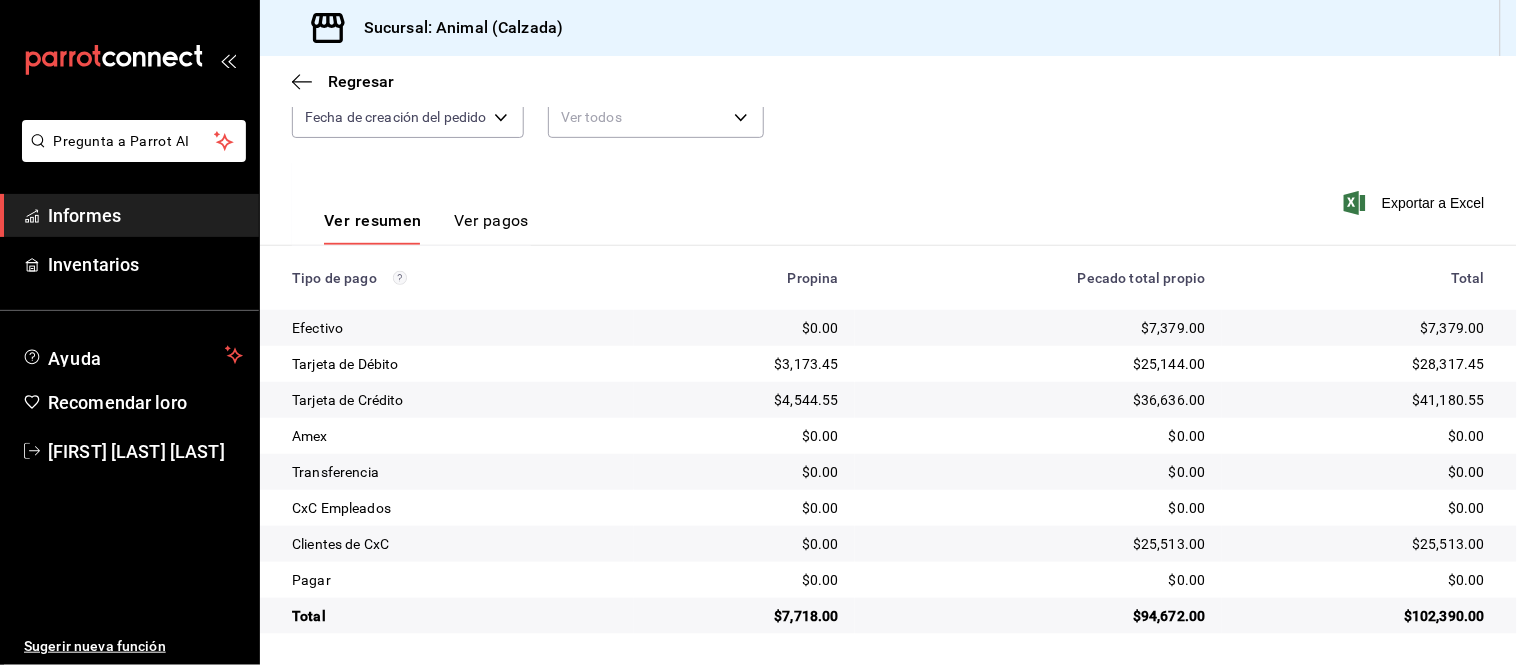 scroll, scrollTop: 218, scrollLeft: 0, axis: vertical 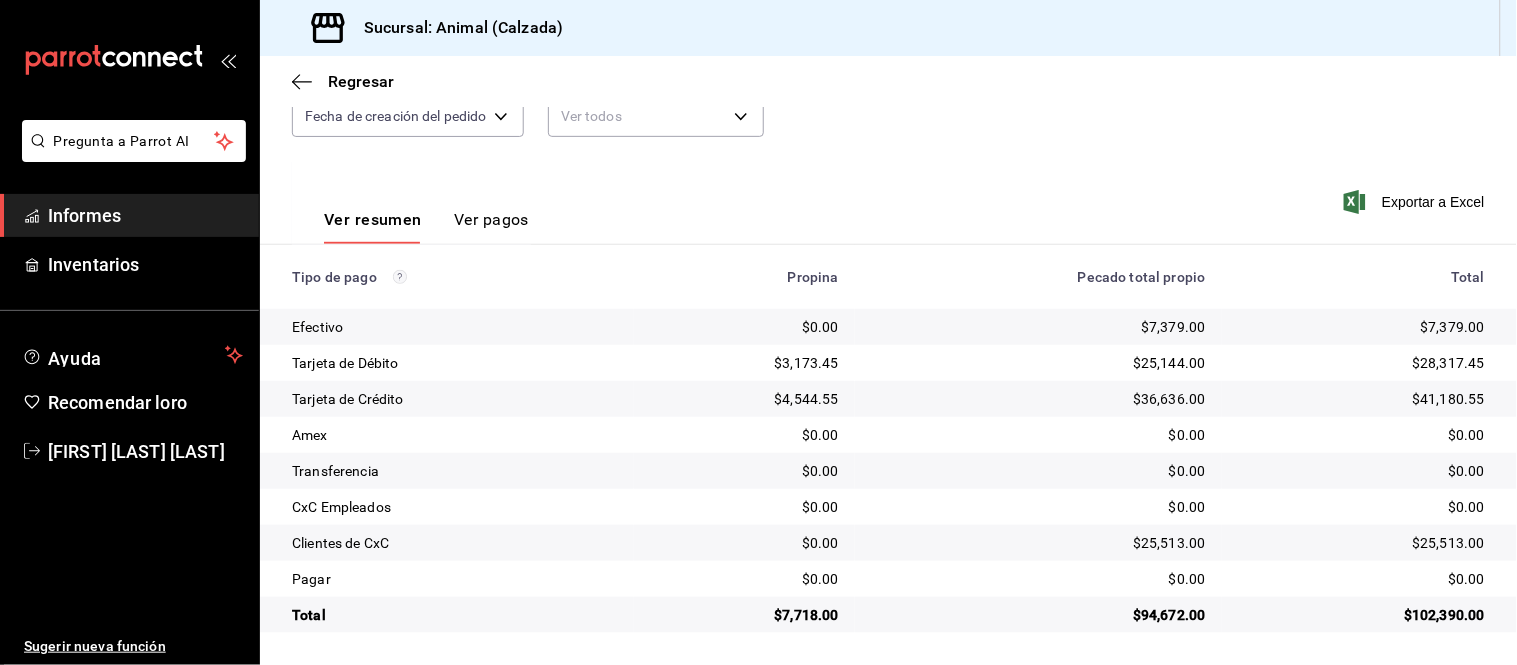click on "Ver pagos" at bounding box center (491, 219) 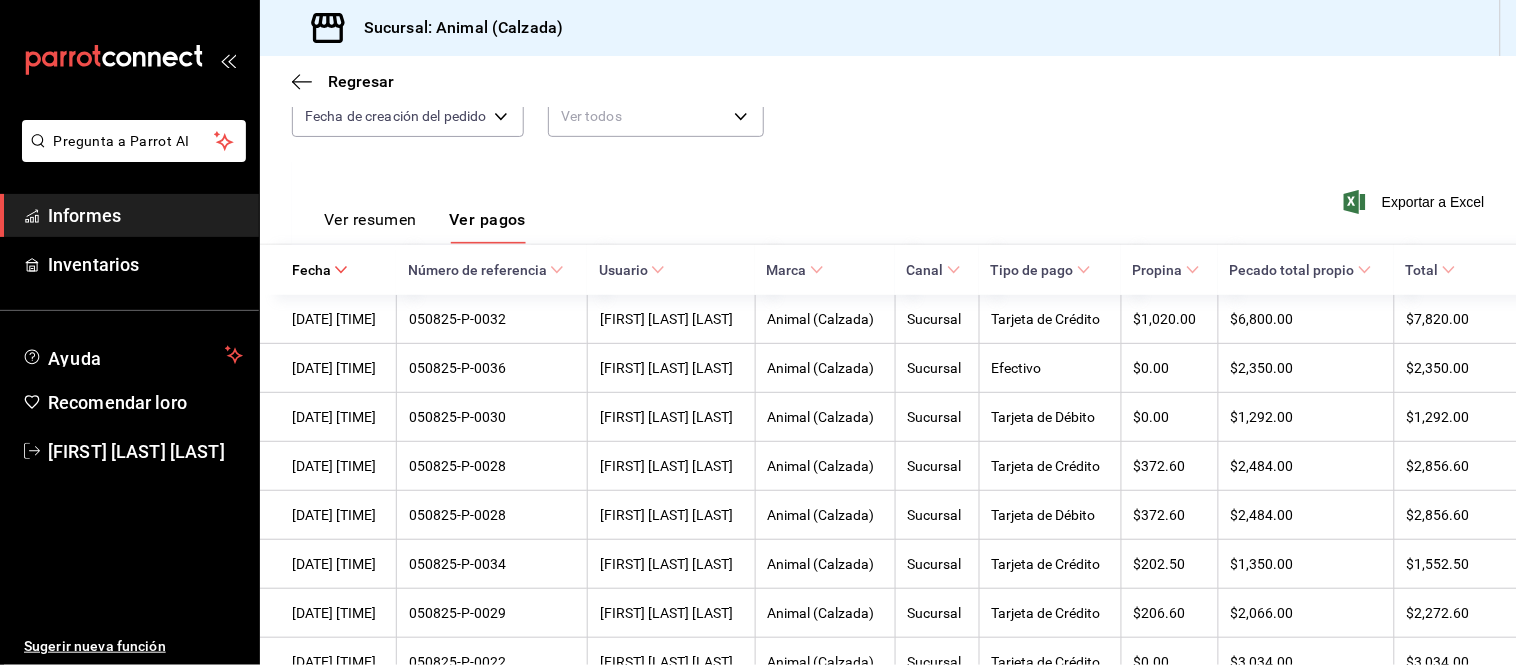 click on "Ver resumen" at bounding box center (370, 219) 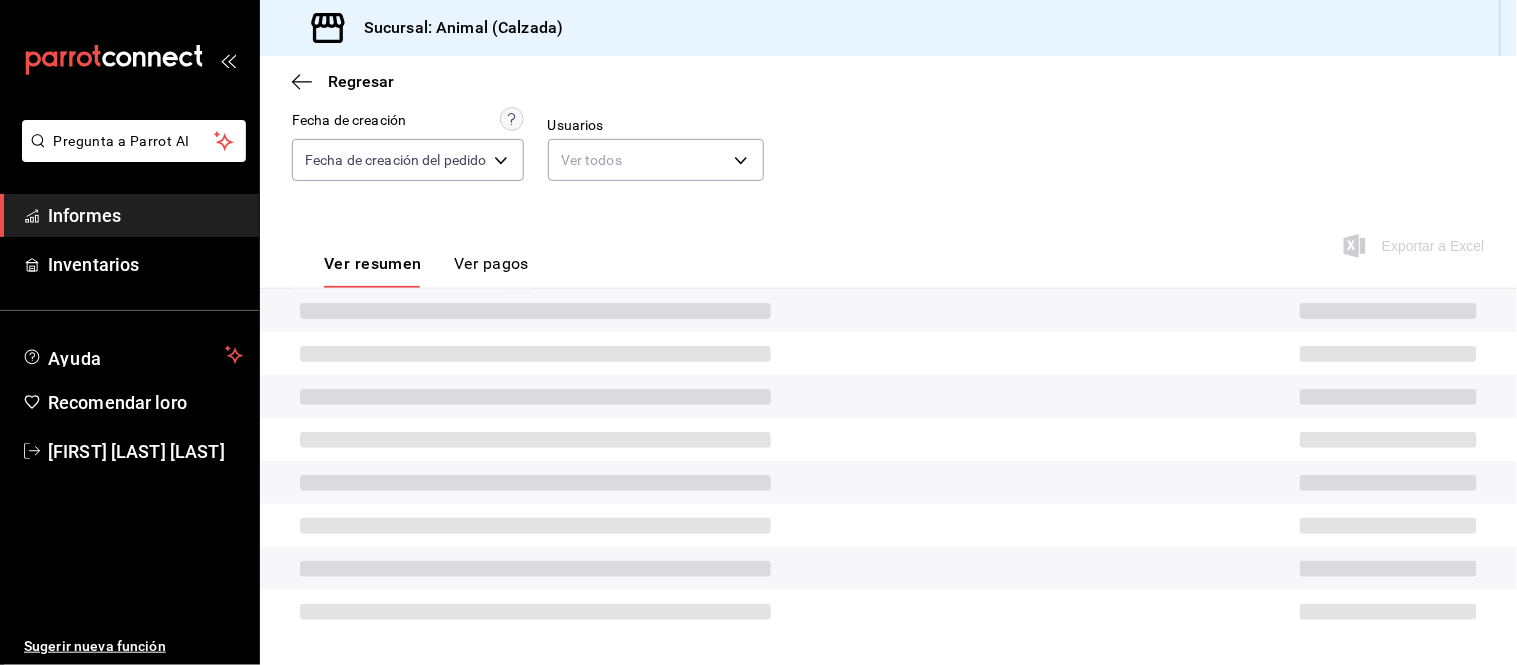 scroll, scrollTop: 218, scrollLeft: 0, axis: vertical 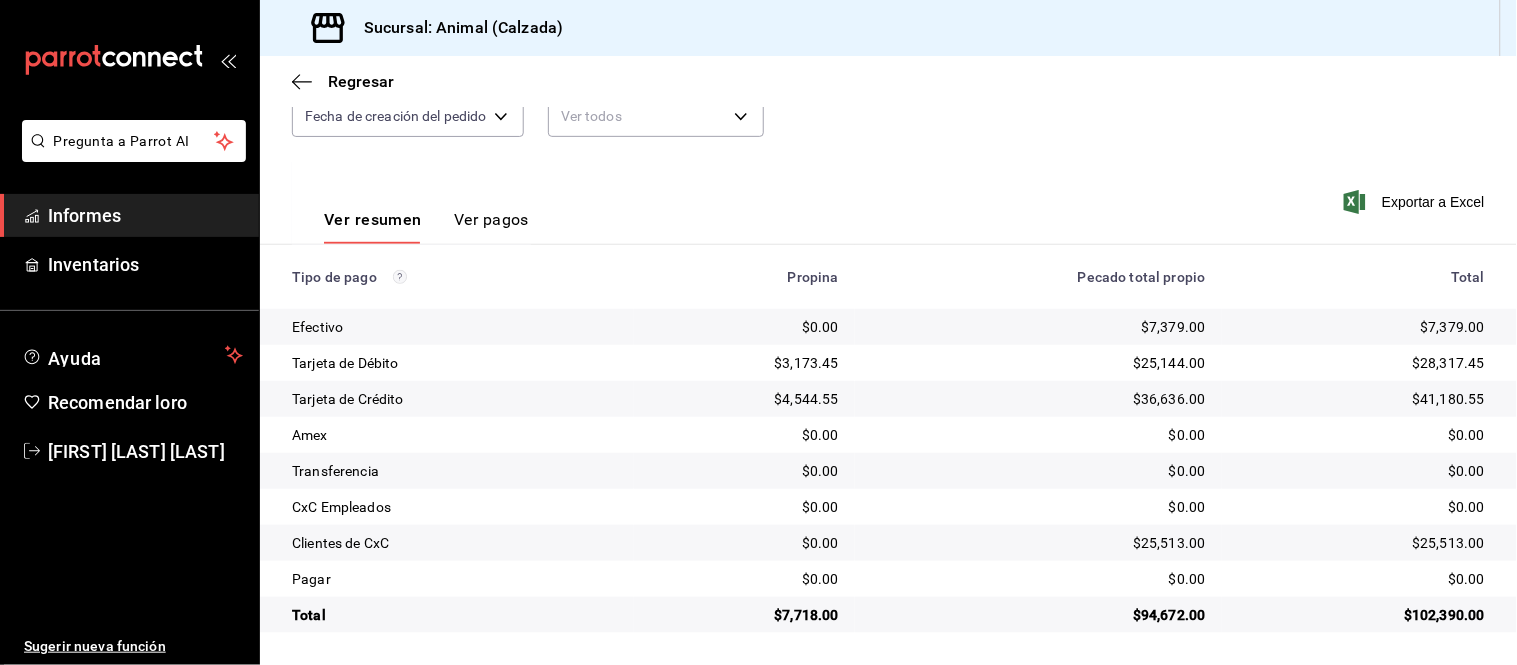 click on "Ver pagos" at bounding box center [491, 219] 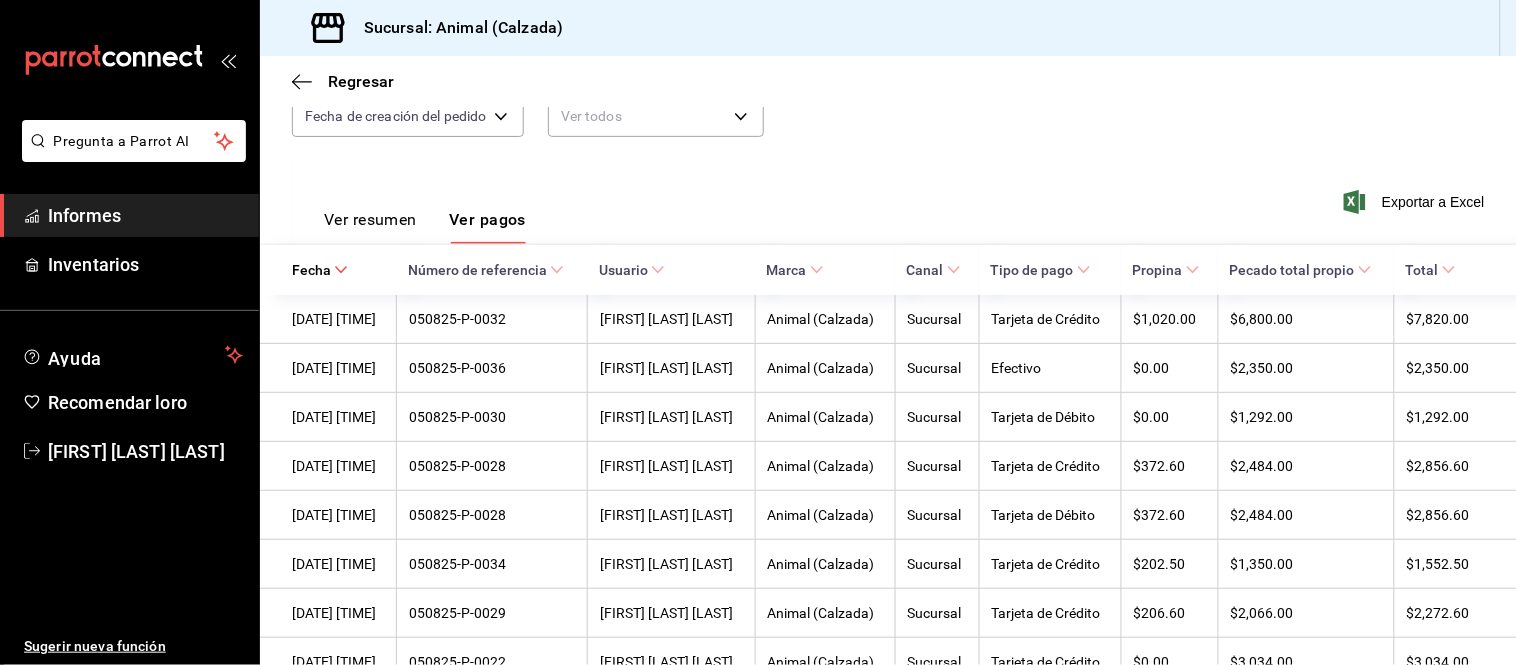 click on "Ver resumen" at bounding box center (370, 219) 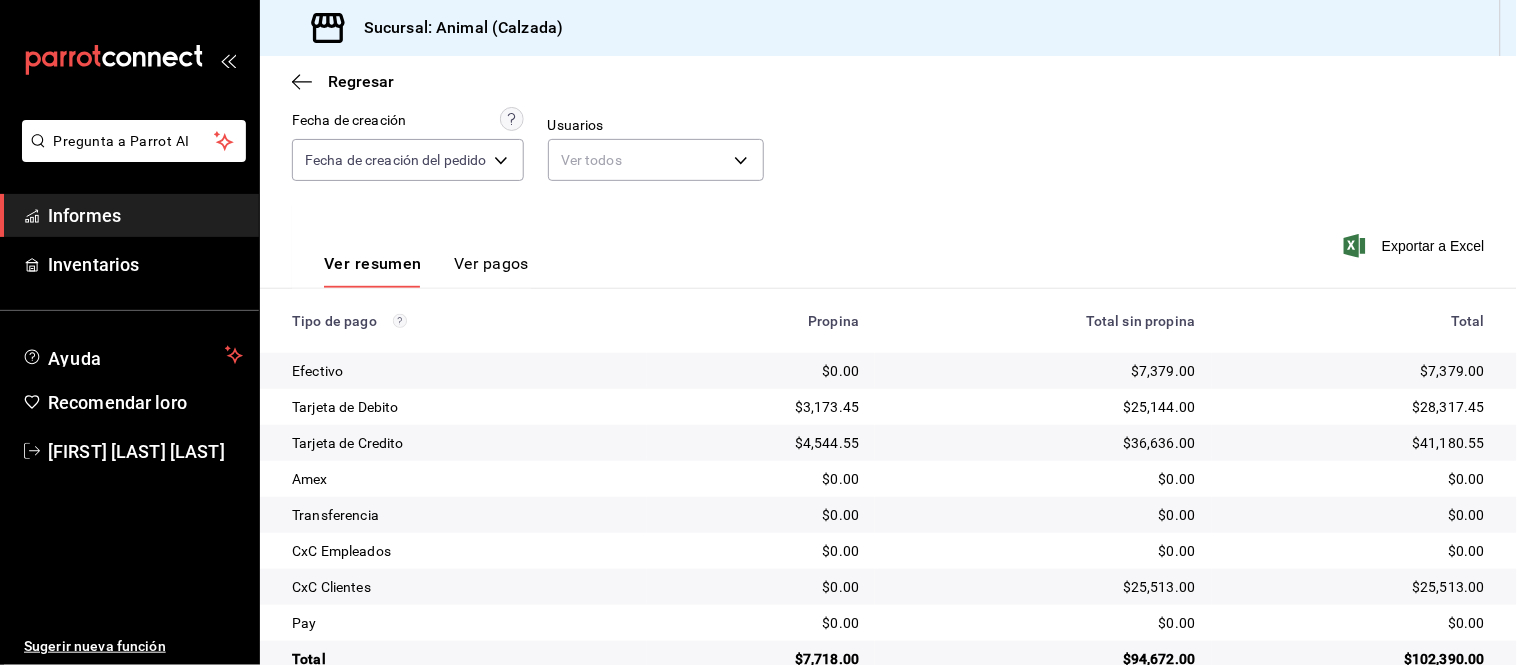 scroll, scrollTop: 218, scrollLeft: 0, axis: vertical 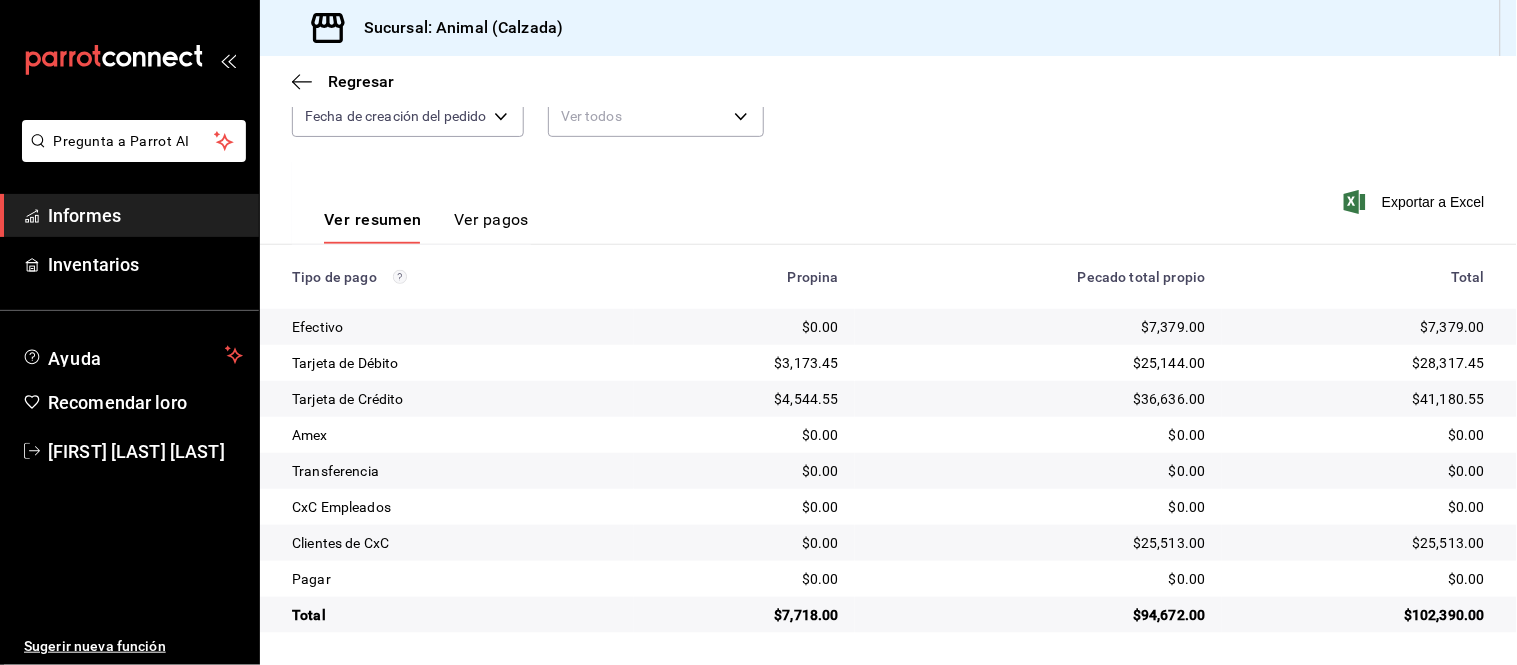 click on "Ver pagos" at bounding box center (491, 219) 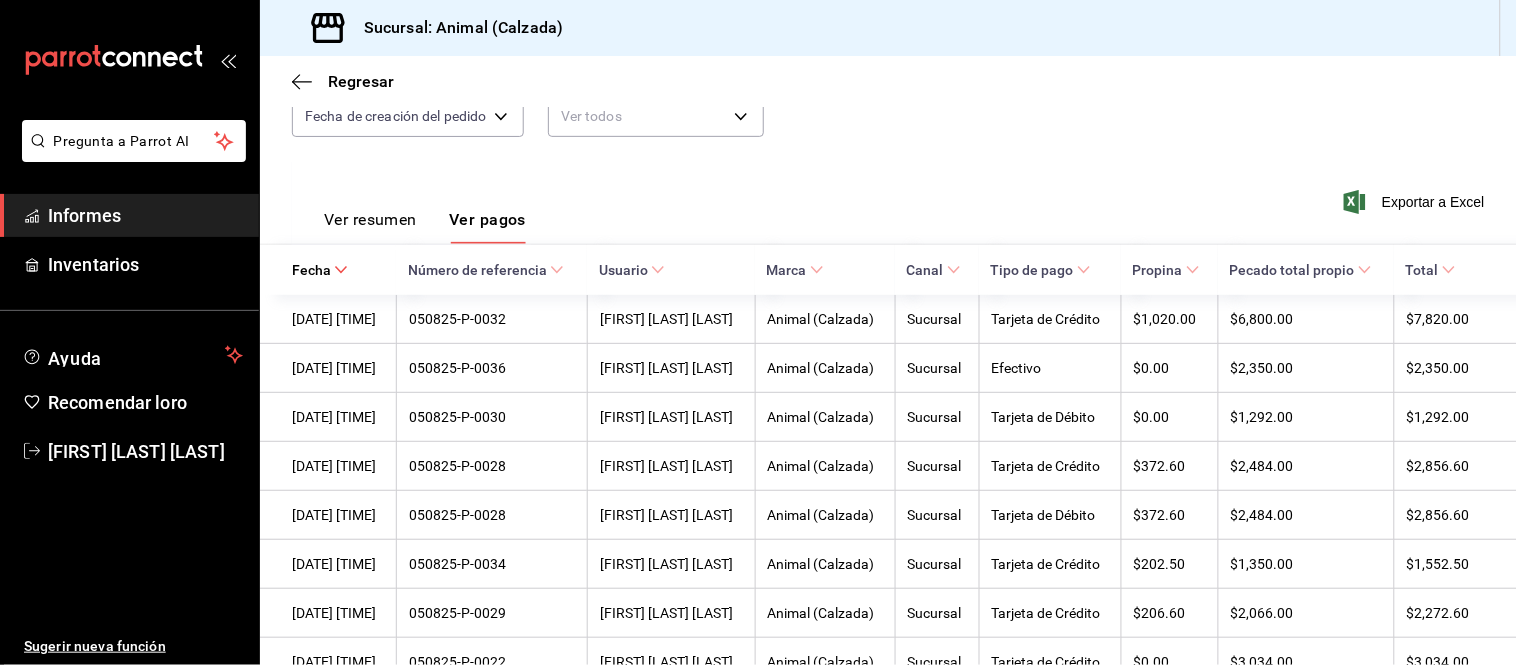 click on "Ver resumen Ver pagos" at bounding box center (425, 226) 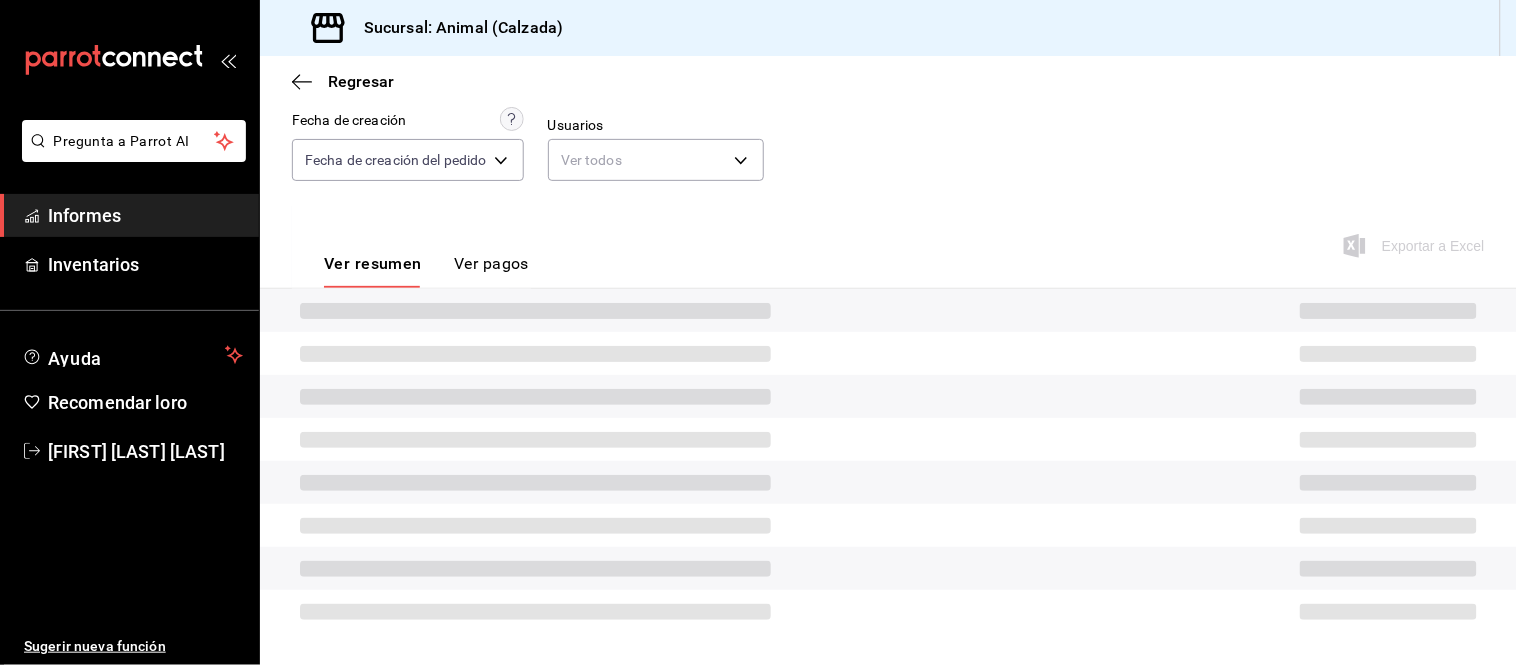 scroll, scrollTop: 218, scrollLeft: 0, axis: vertical 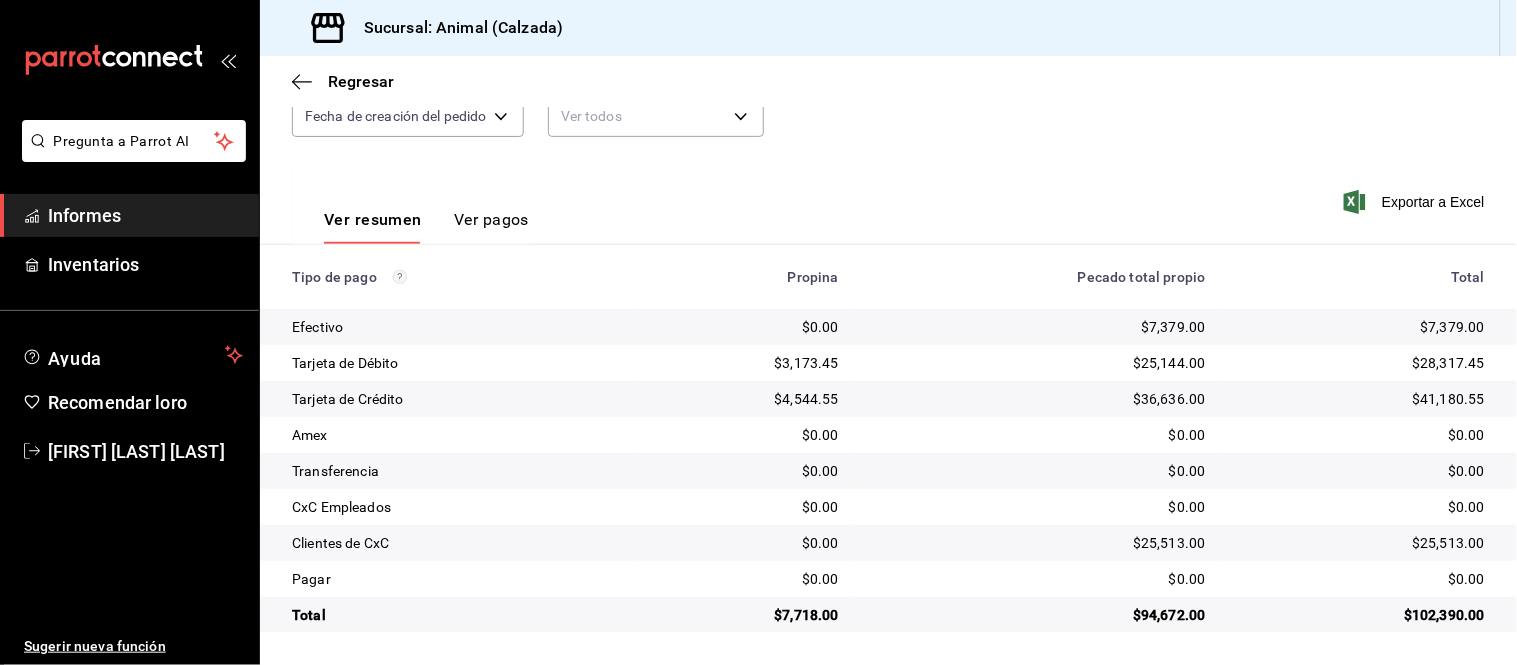 click on "Ver pagos" at bounding box center (491, 226) 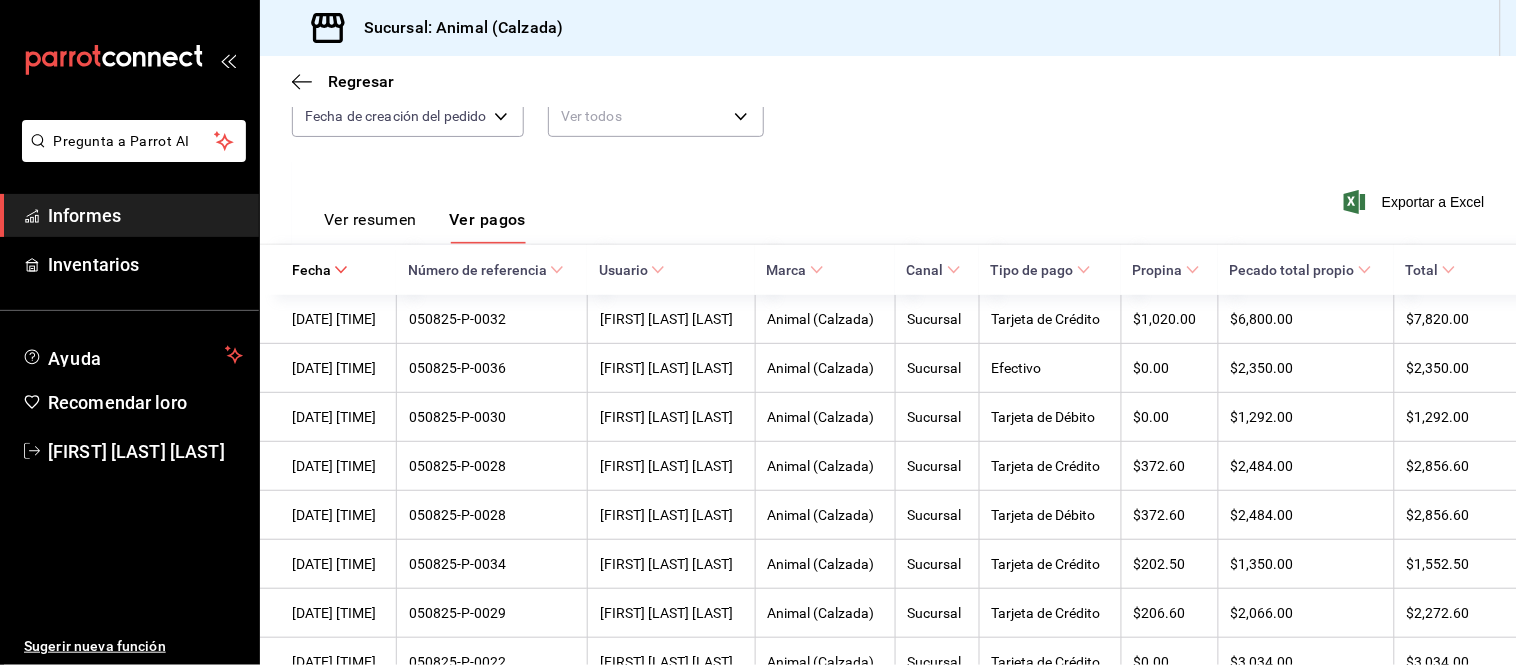click on "Ver resumen" at bounding box center (370, 219) 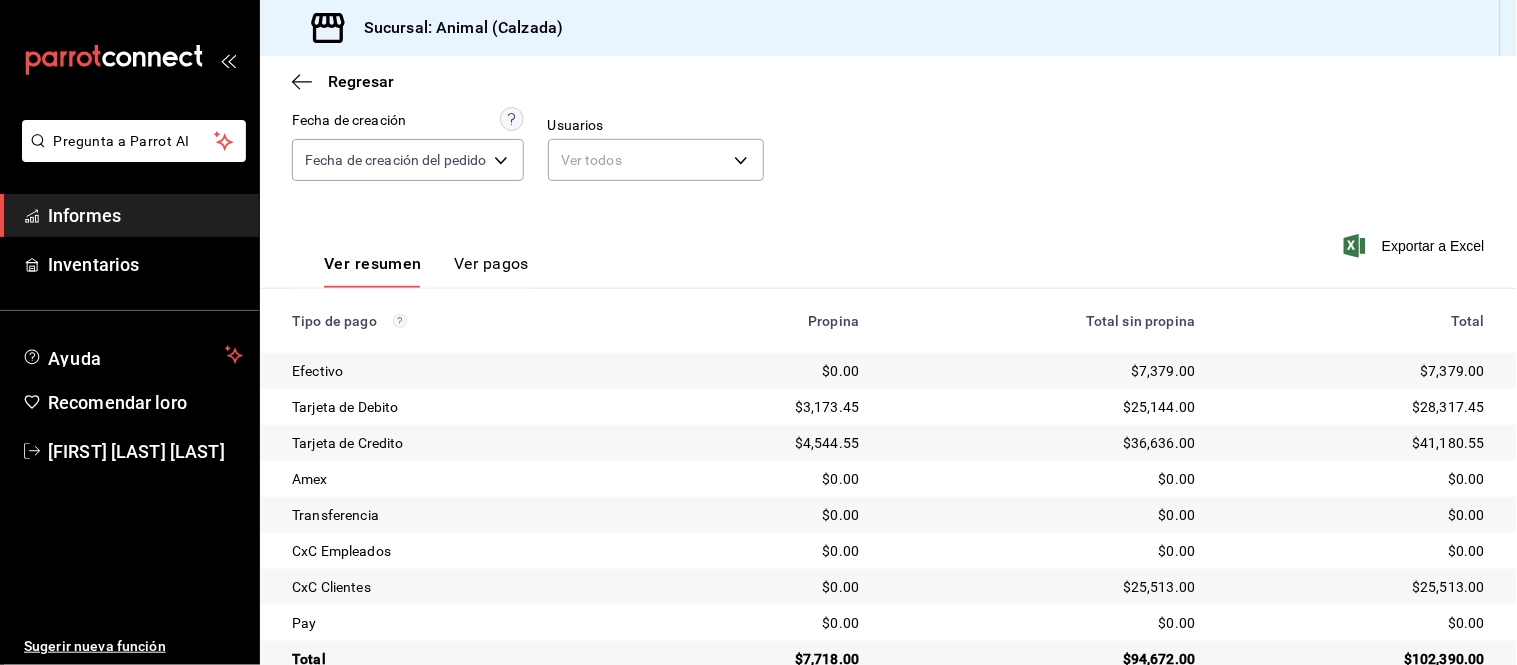 scroll, scrollTop: 218, scrollLeft: 0, axis: vertical 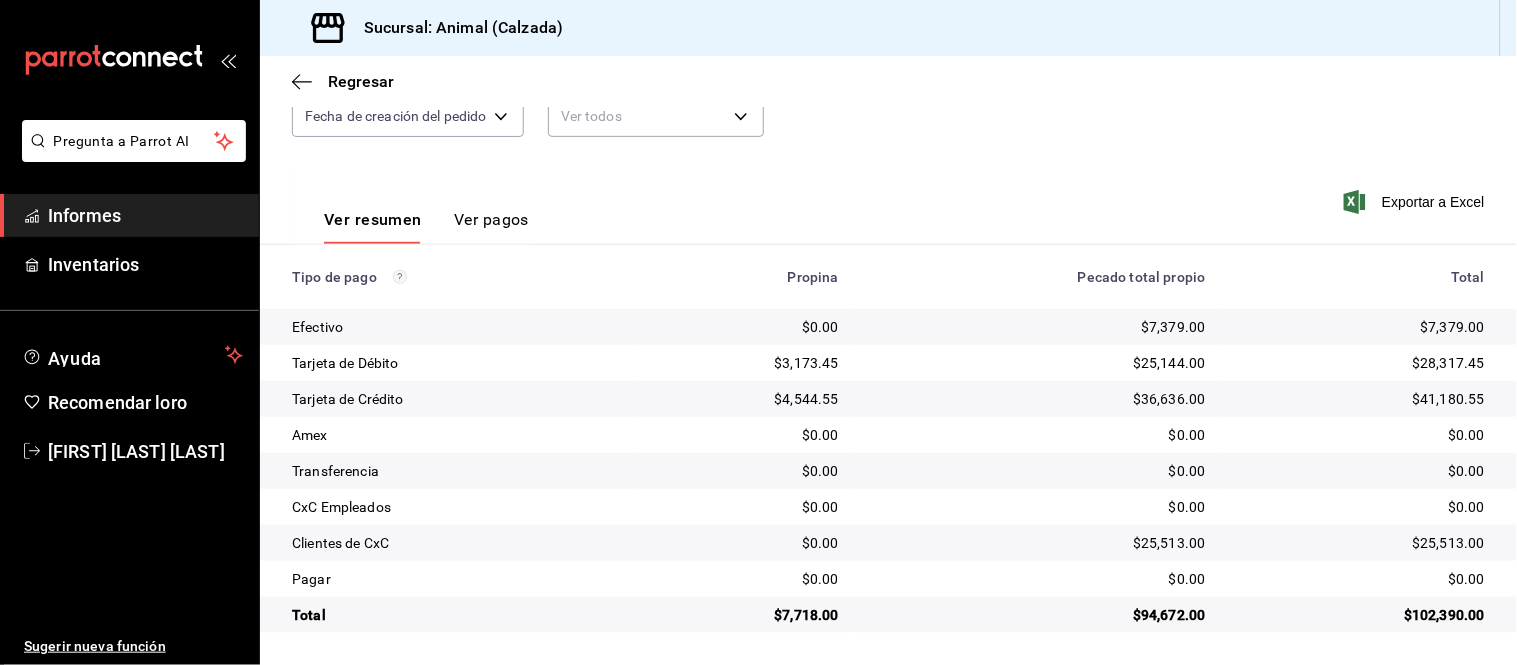 click on "Ver pagos" at bounding box center (491, 219) 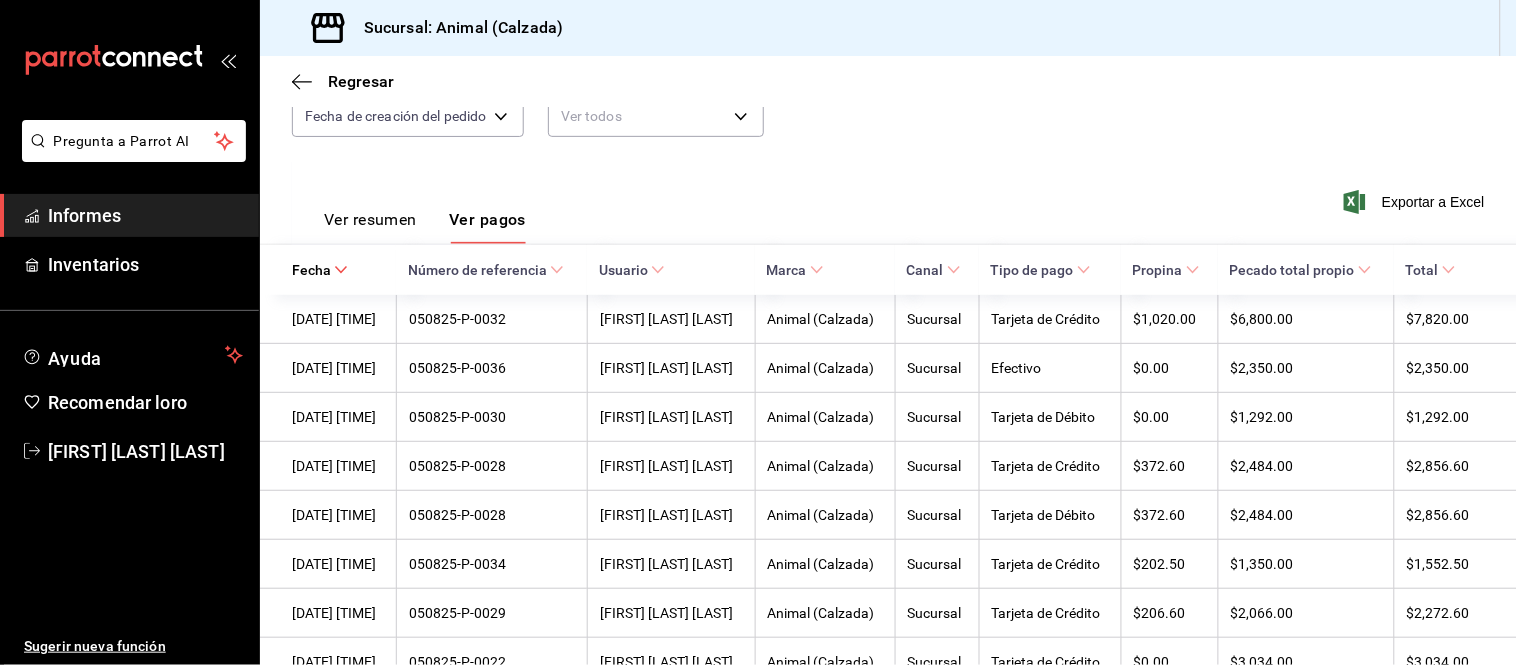 click on "Ver resumen" at bounding box center (370, 219) 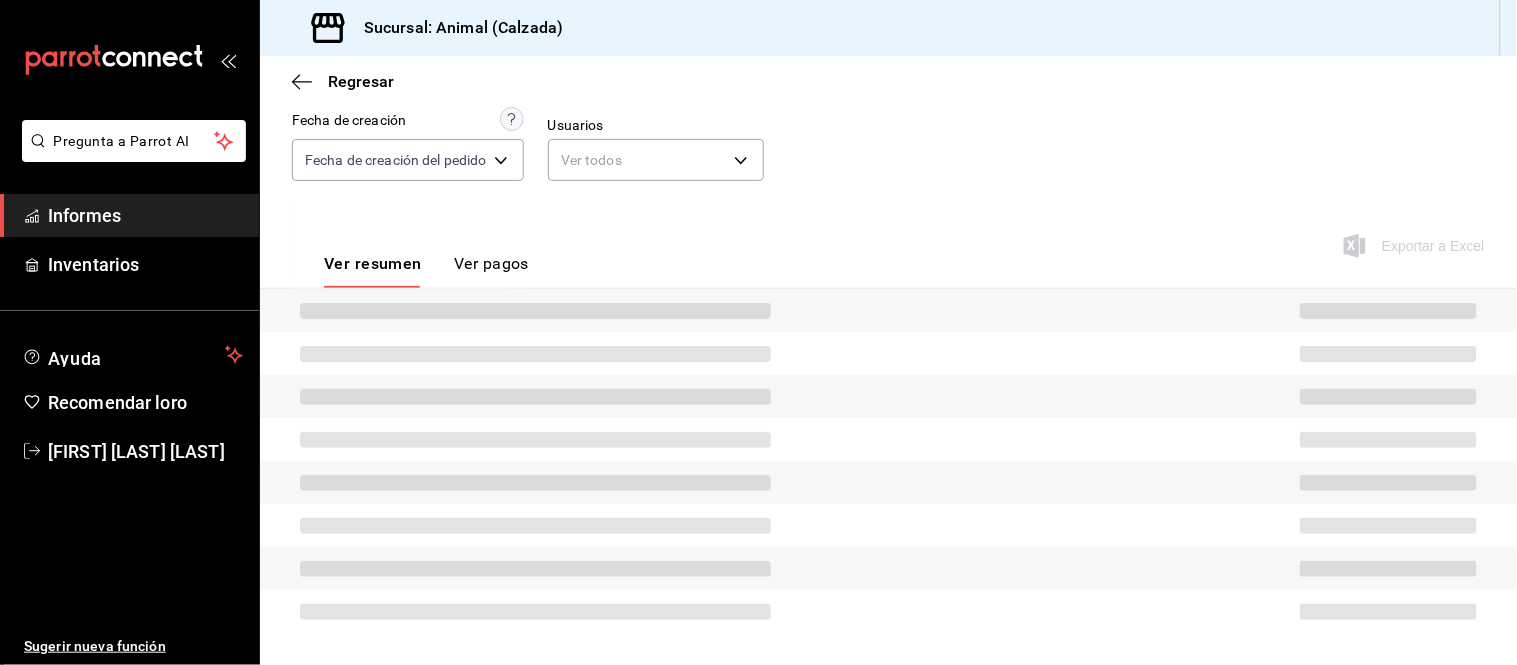 scroll, scrollTop: 218, scrollLeft: 0, axis: vertical 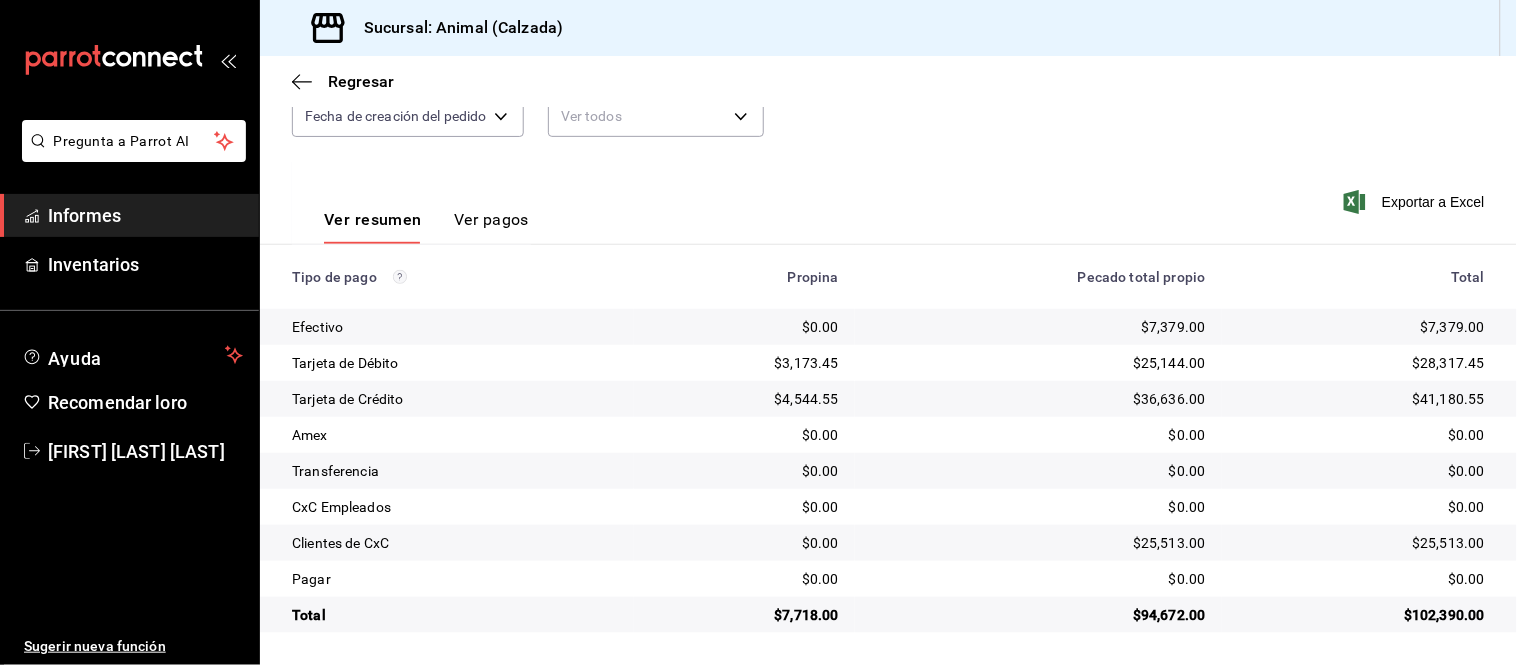 click on "Ver pagos" at bounding box center (491, 219) 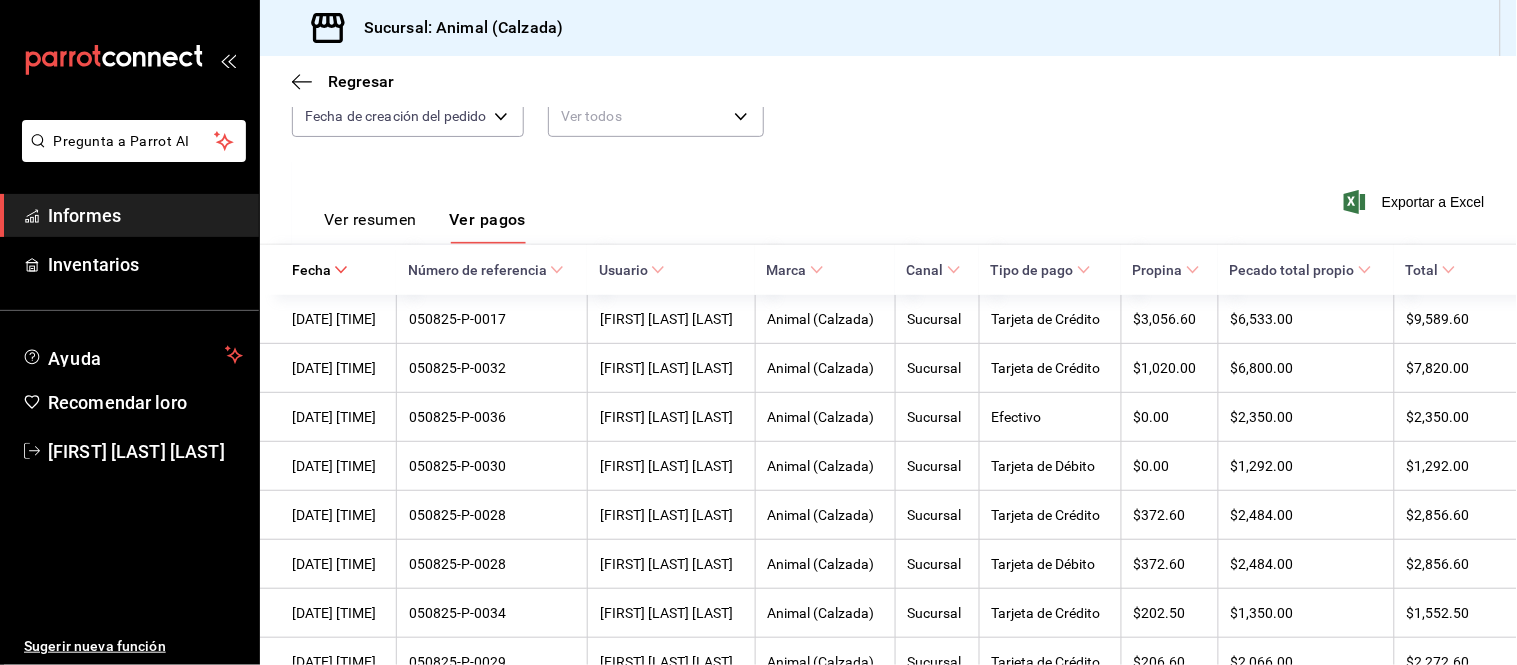 click on "Ver resumen Ver pagos" at bounding box center [425, 226] 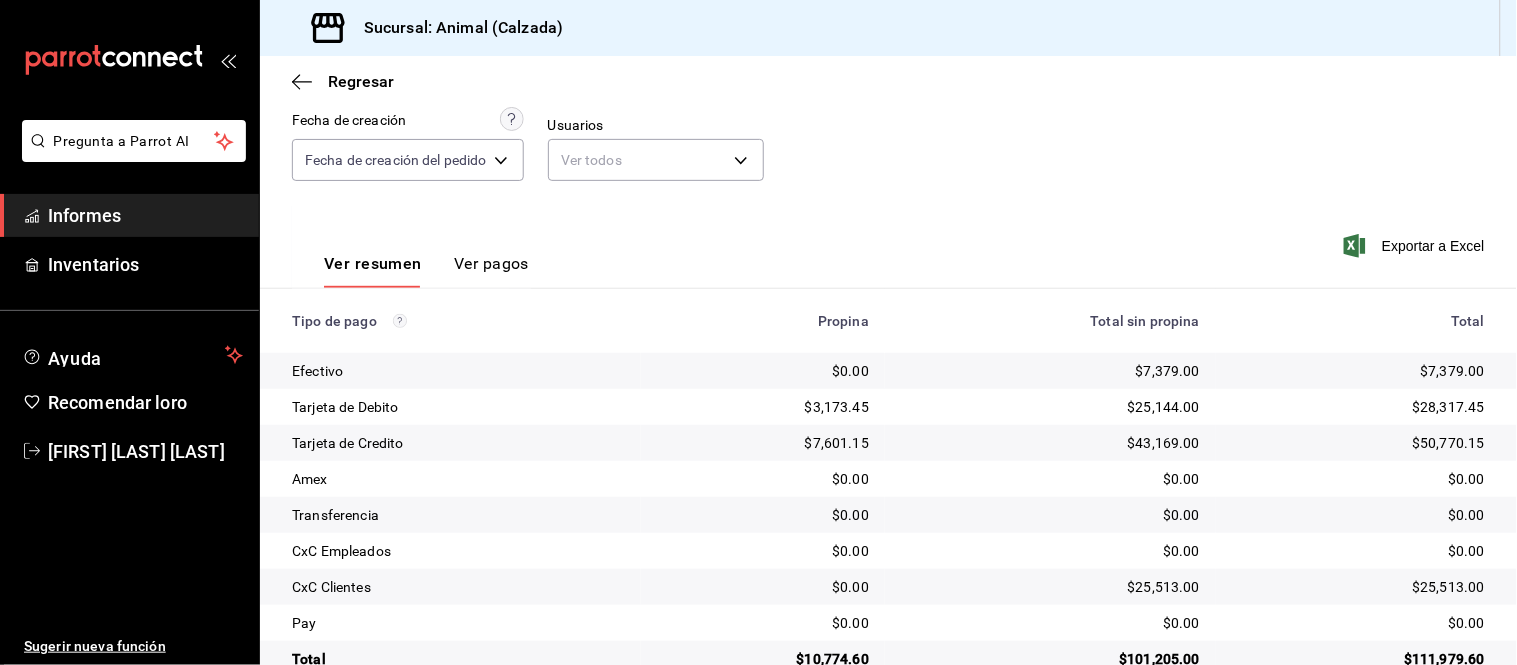 scroll, scrollTop: 218, scrollLeft: 0, axis: vertical 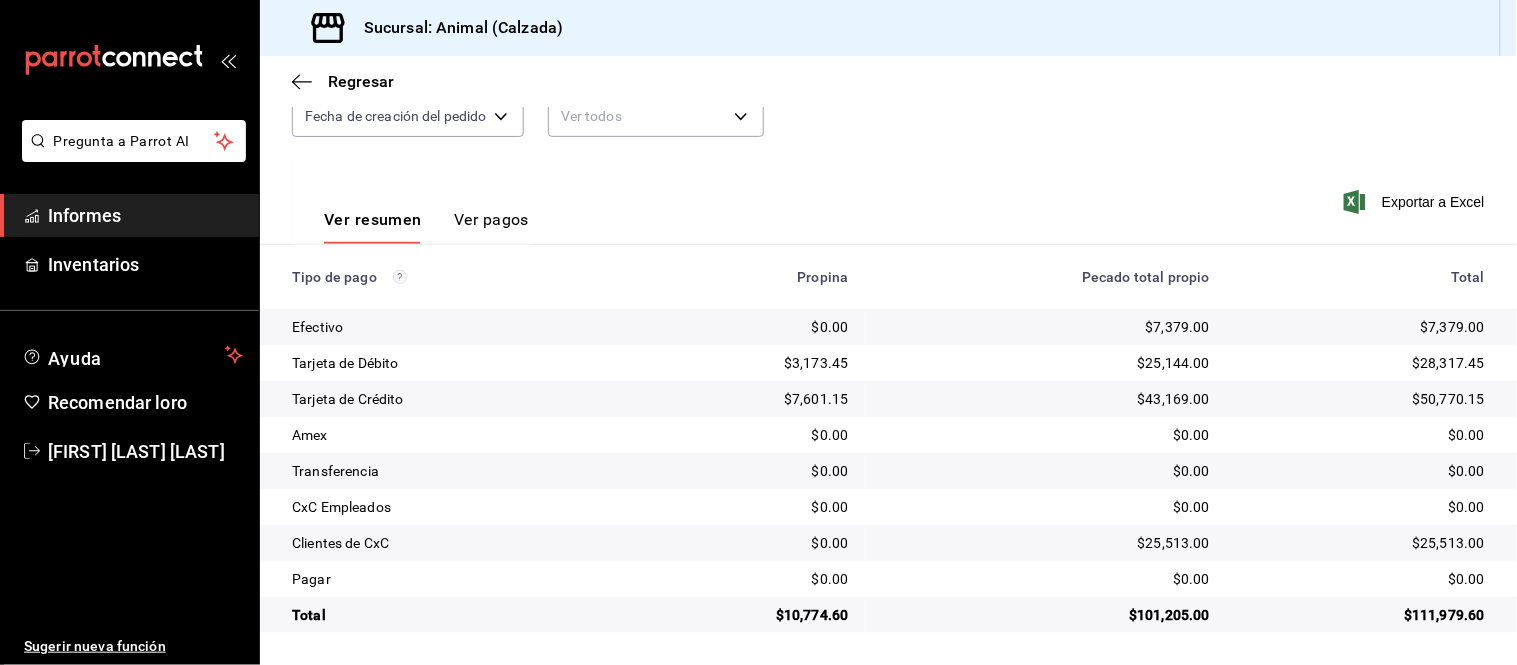 type 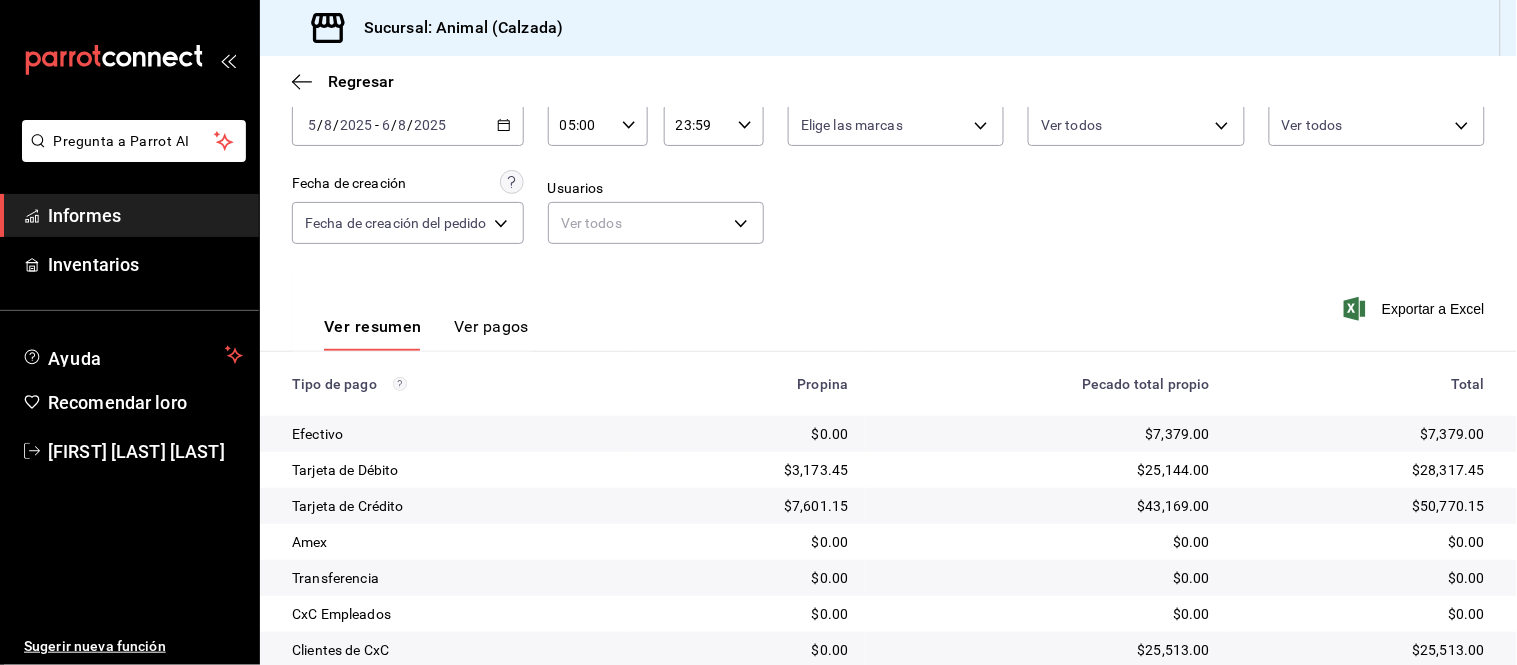 scroll, scrollTop: 218, scrollLeft: 0, axis: vertical 